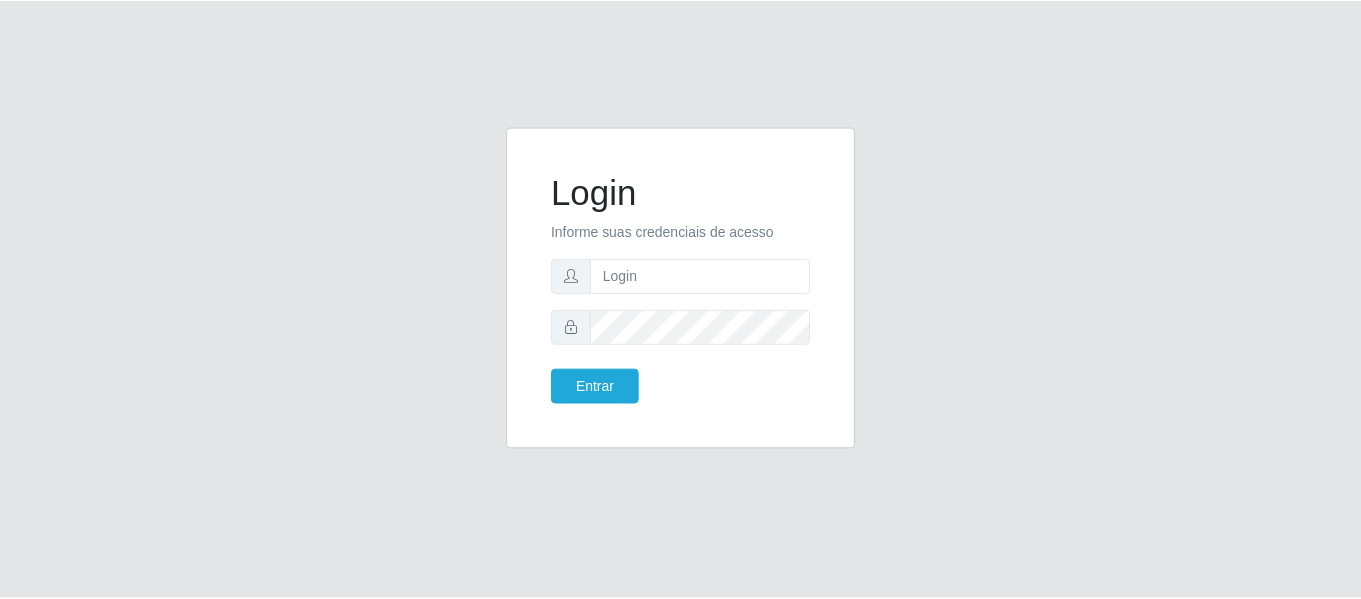 scroll, scrollTop: 0, scrollLeft: 0, axis: both 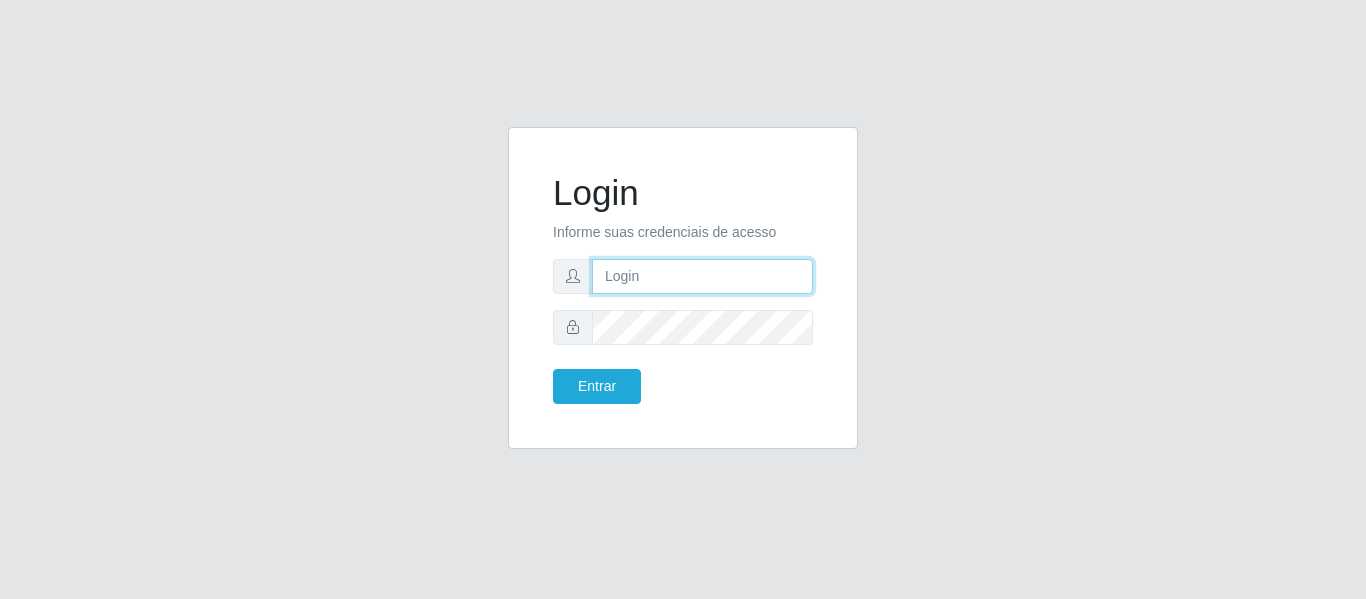 click at bounding box center (702, 276) 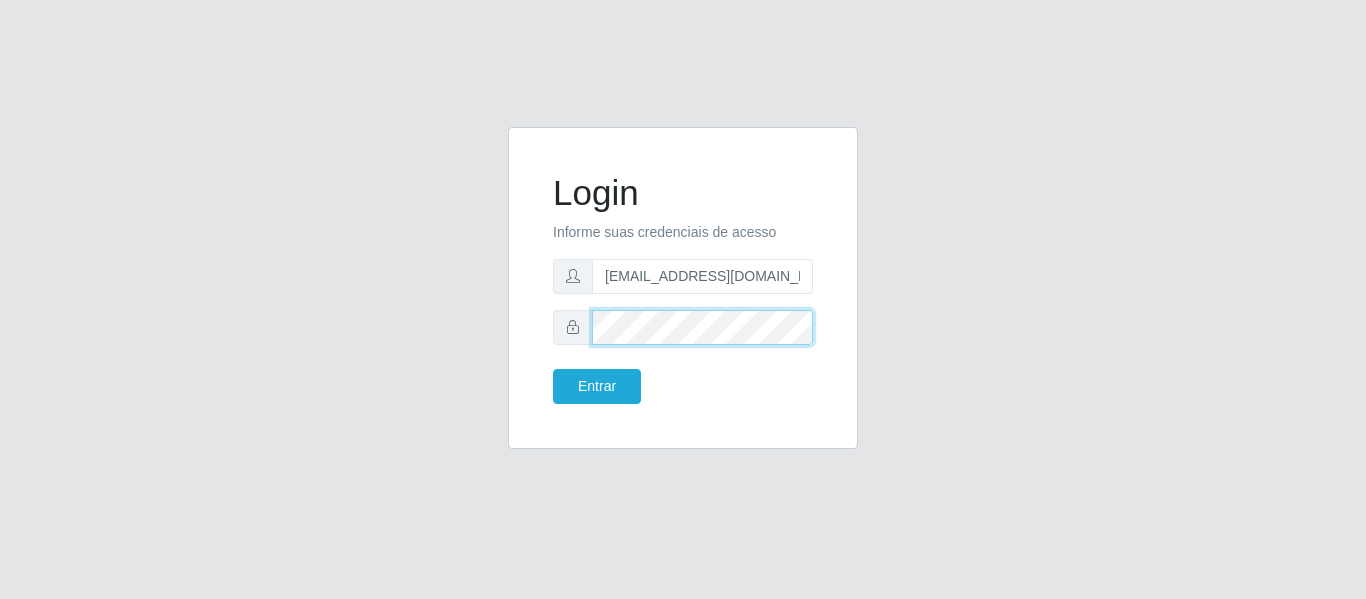 click on "Entrar" at bounding box center [597, 386] 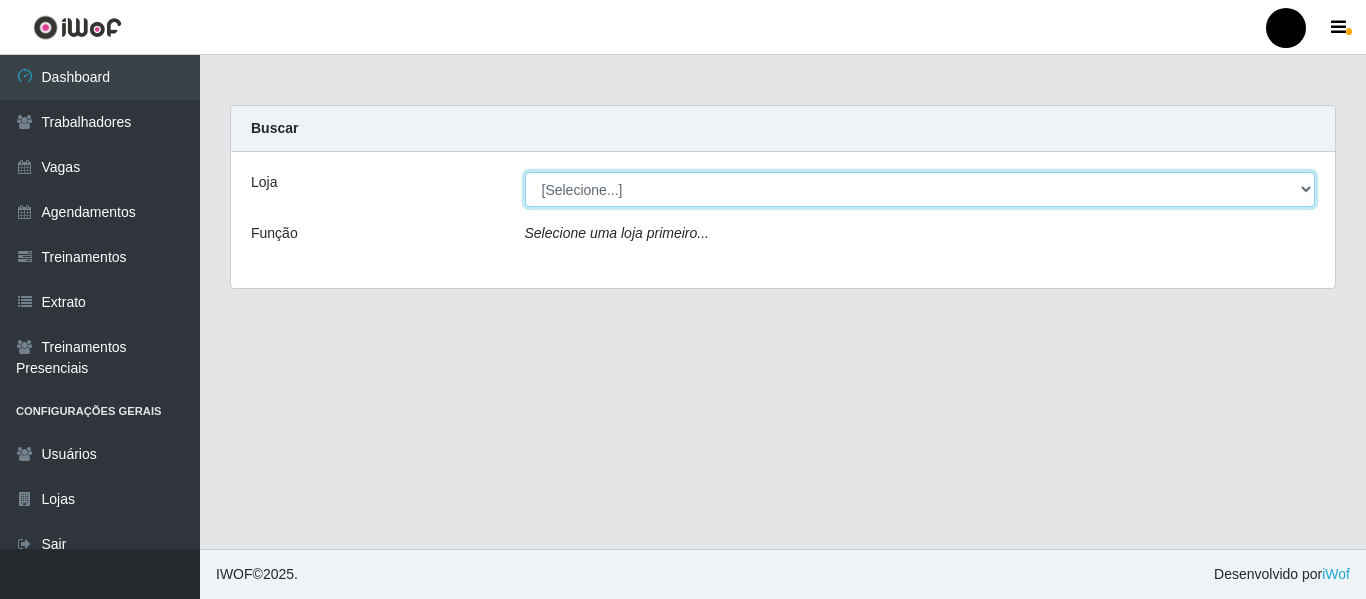 click on "[Selecione...] SuperFácil Atacado - Emaús SuperFácil Atacado - Rodoviária SuperFácil Atacado - São Gonçalo do Amarante" at bounding box center (920, 189) 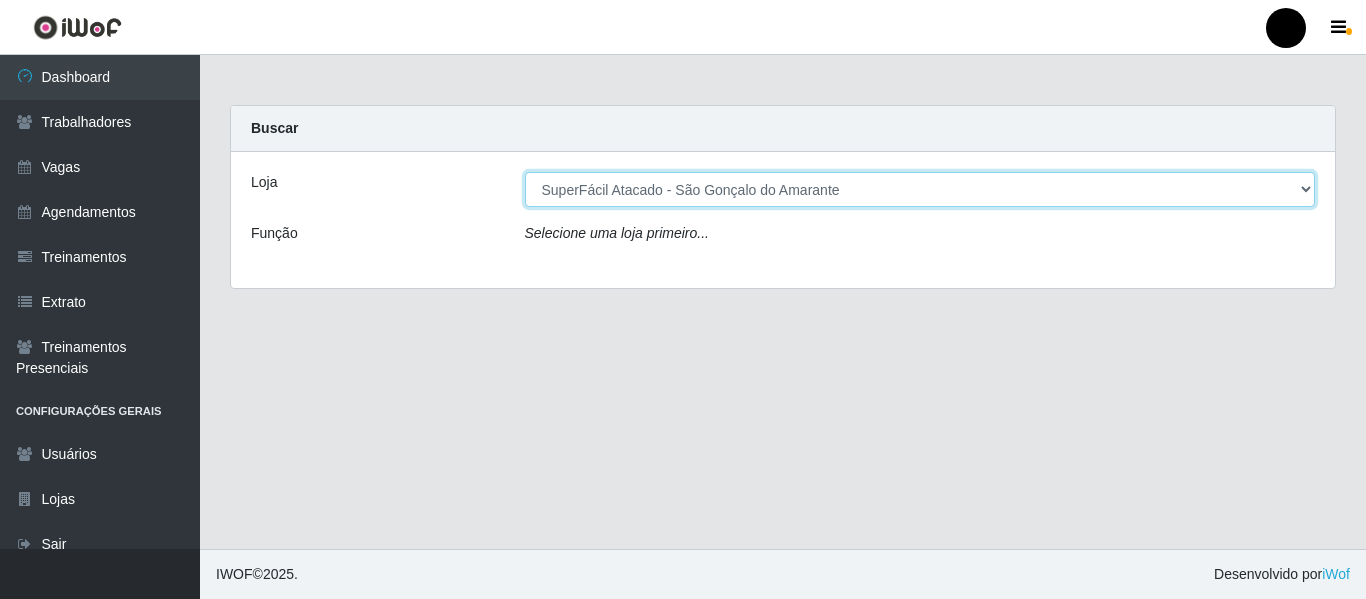 click on "[Selecione...] SuperFácil Atacado - Emaús SuperFácil Atacado - Rodoviária SuperFácil Atacado - São Gonçalo do Amarante" at bounding box center (920, 189) 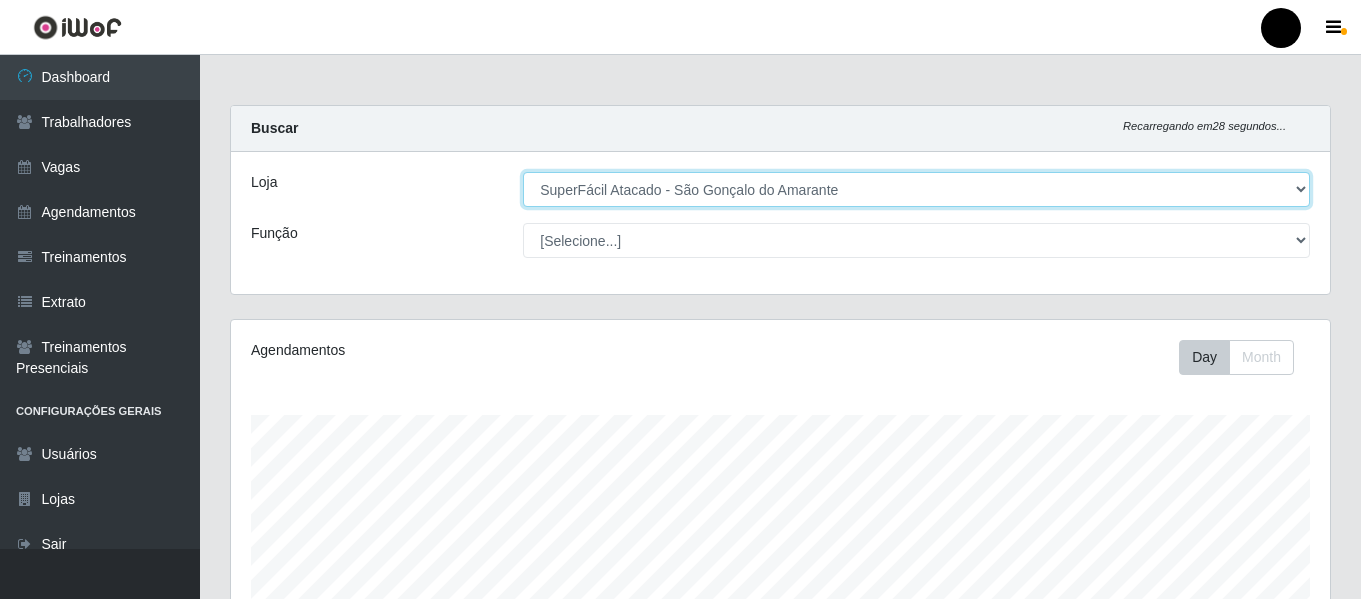 scroll, scrollTop: 999585, scrollLeft: 998901, axis: both 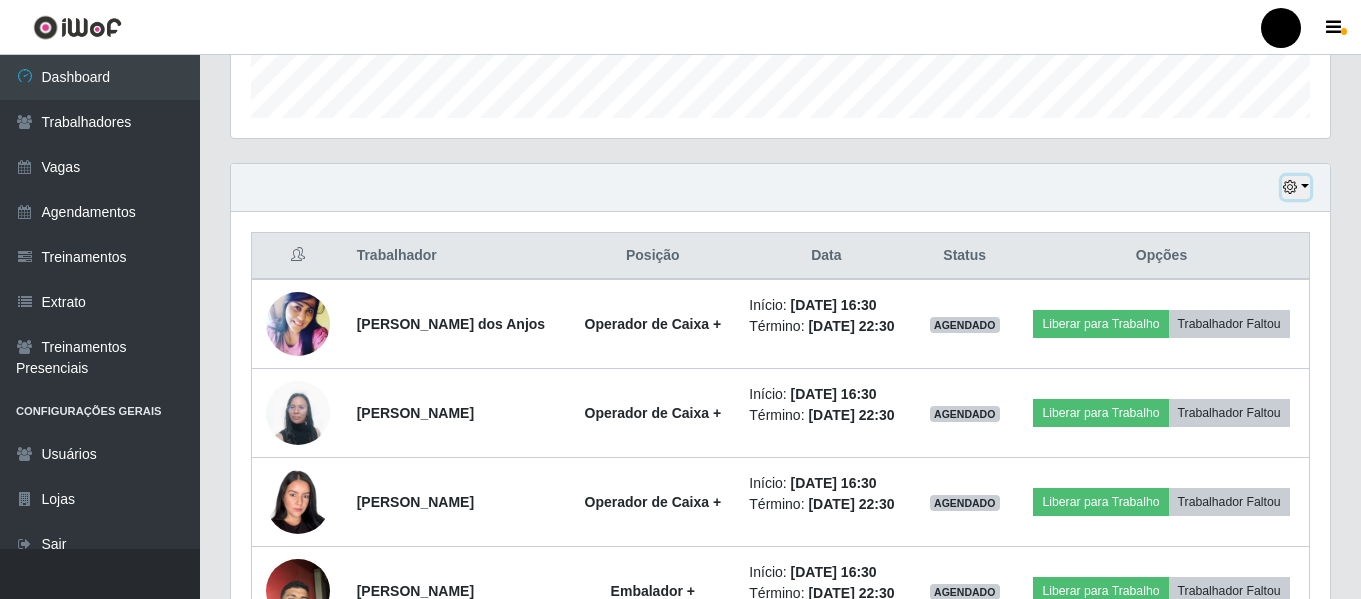 click at bounding box center (1296, 187) 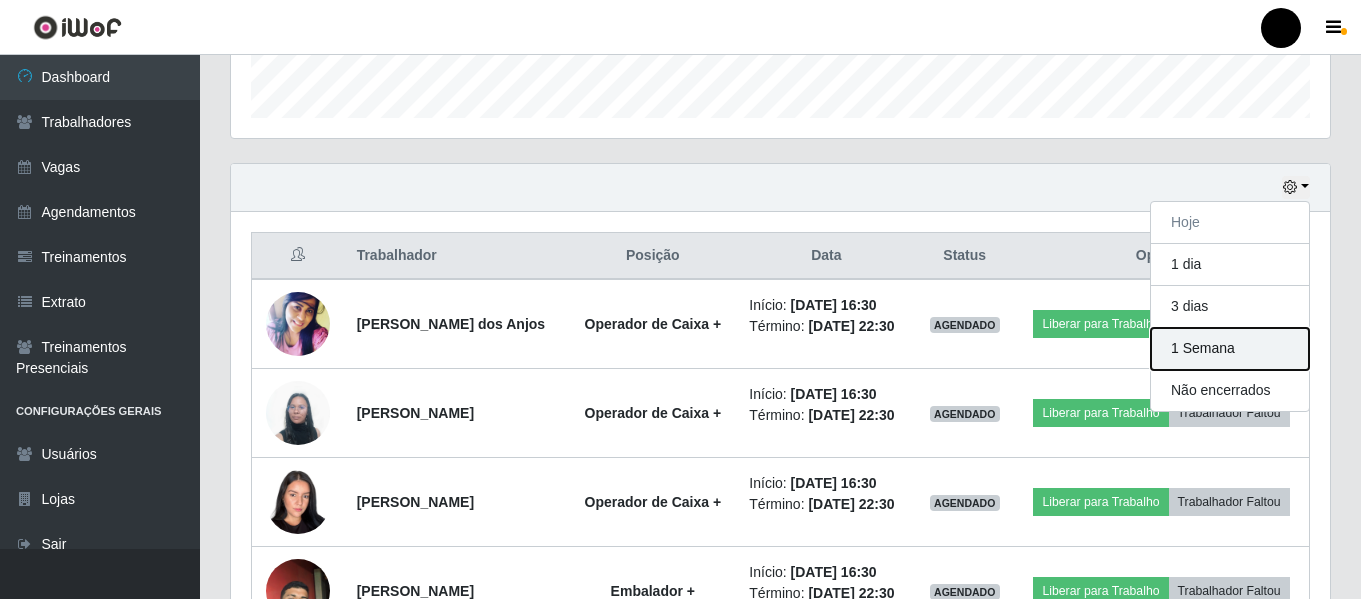 click on "1 Semana" at bounding box center [1230, 349] 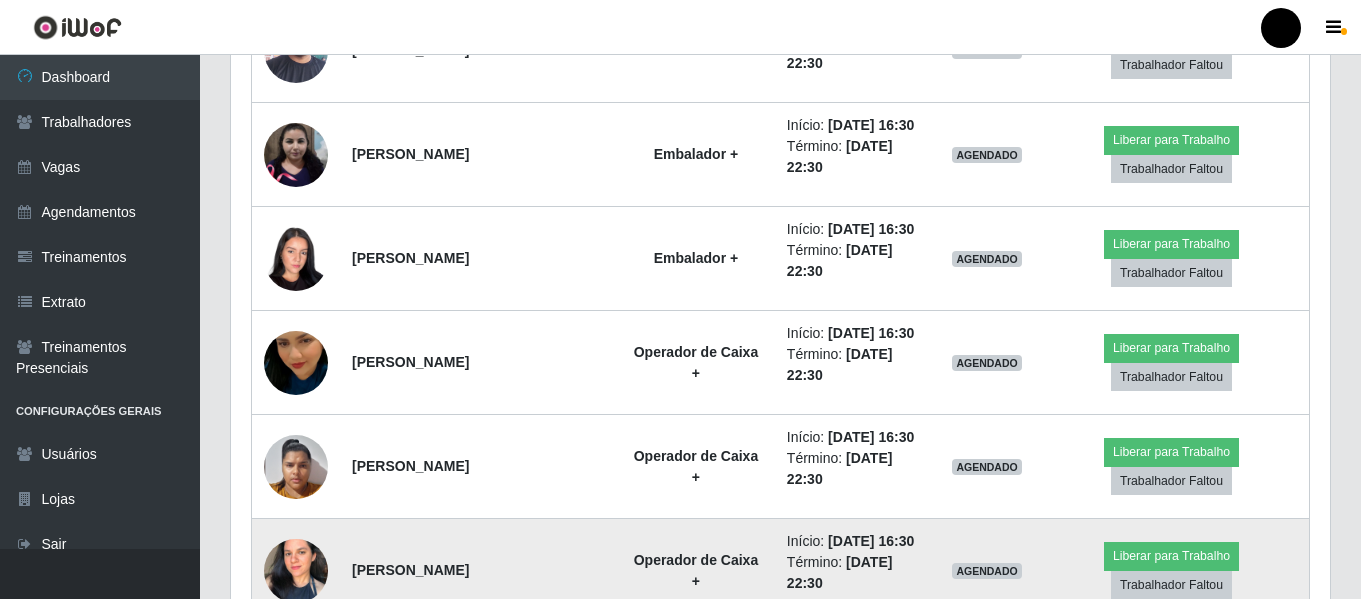 scroll, scrollTop: 5489, scrollLeft: 0, axis: vertical 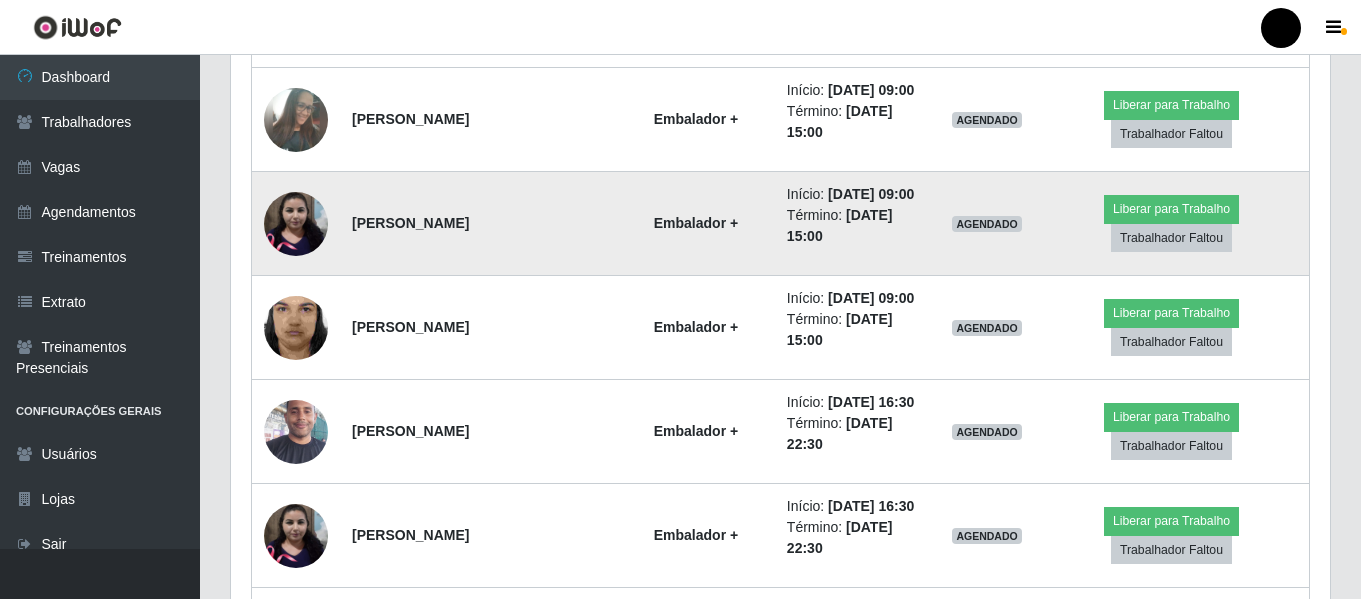 click on "Embalador +" at bounding box center (696, 224) 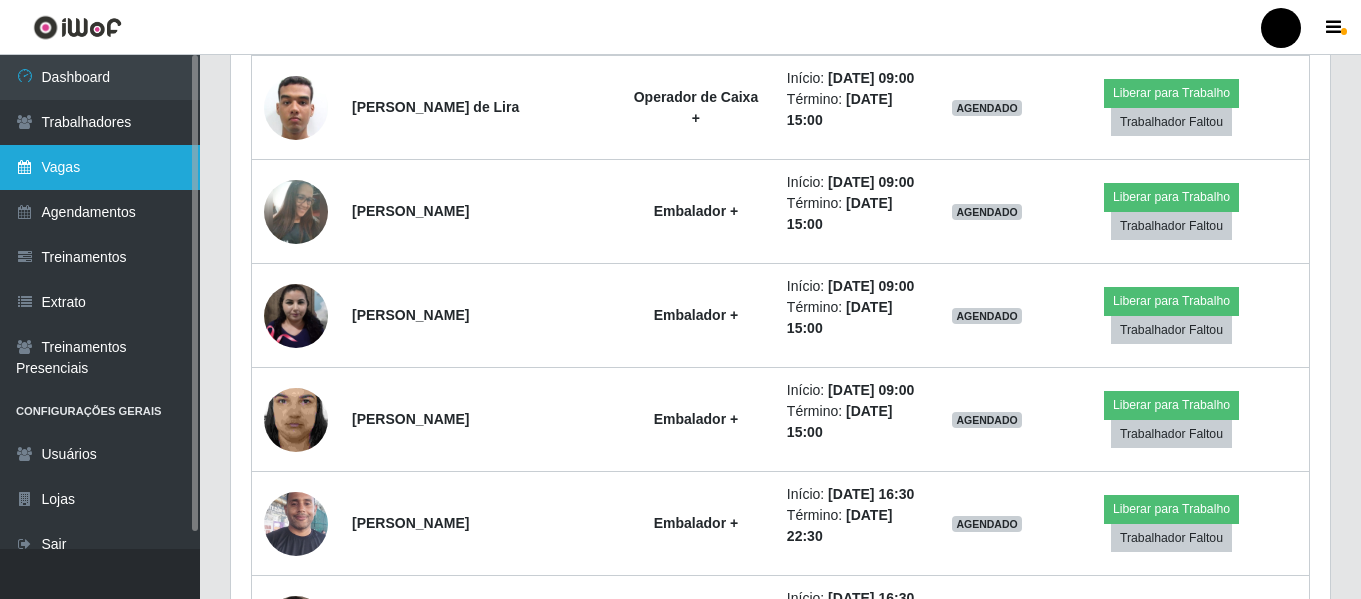 scroll, scrollTop: 5289, scrollLeft: 0, axis: vertical 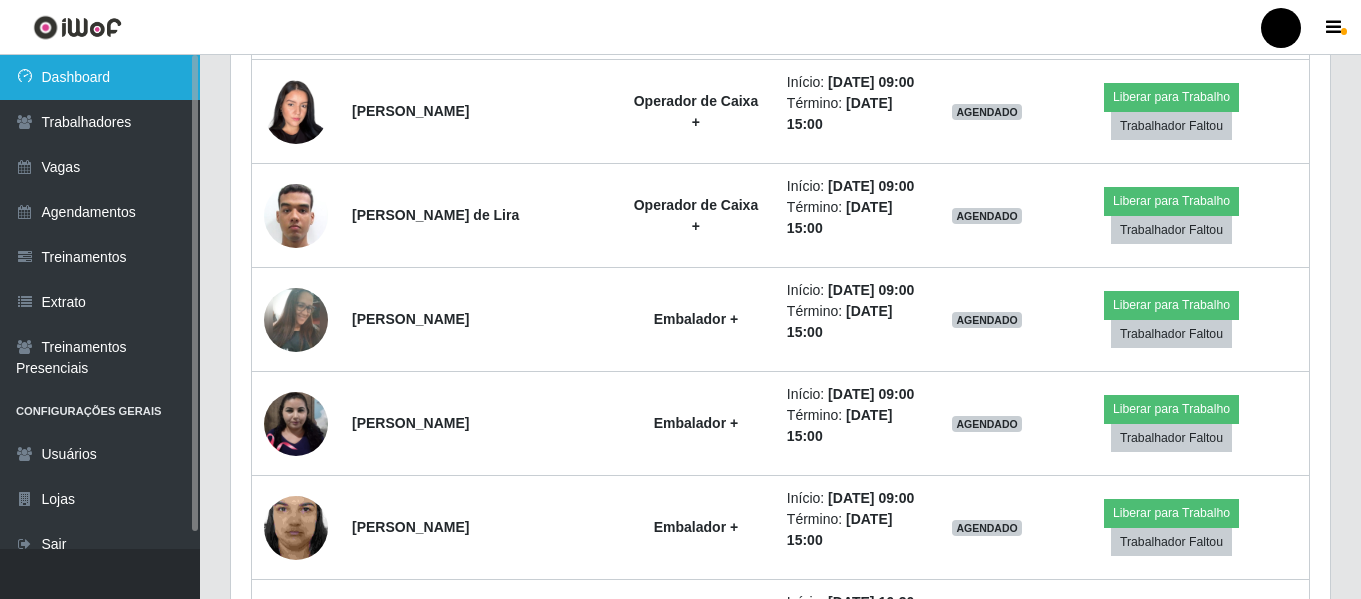 click on "Dashboard" at bounding box center (100, 77) 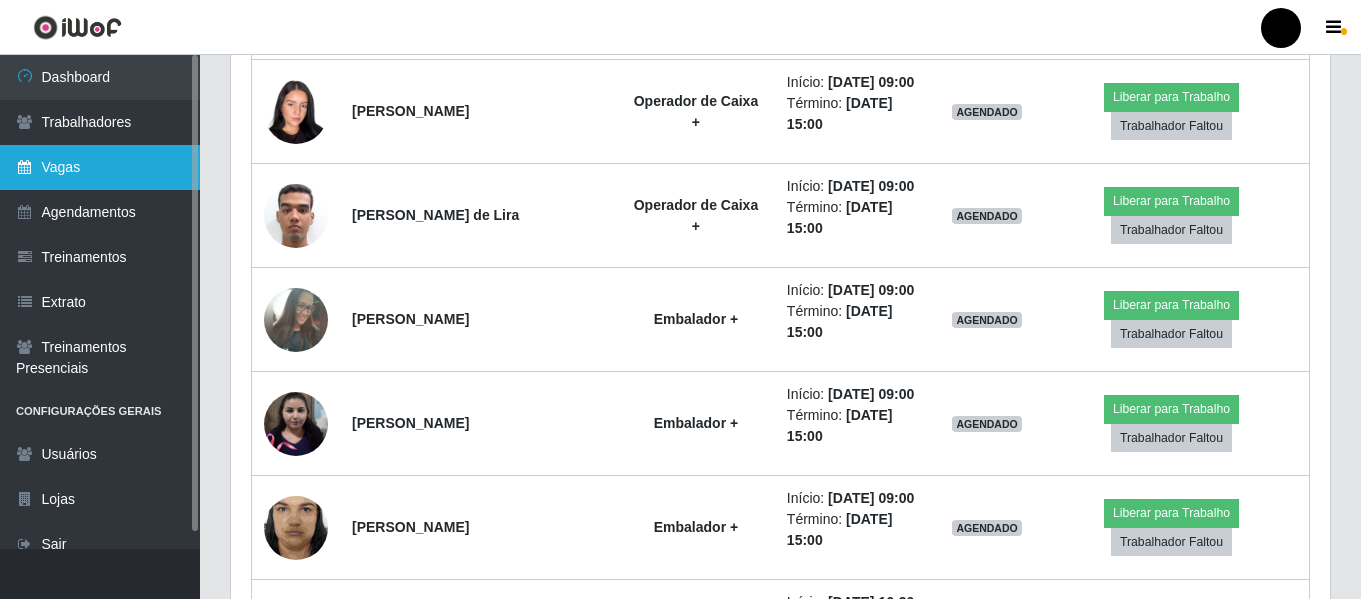 click on "Vagas" at bounding box center [100, 167] 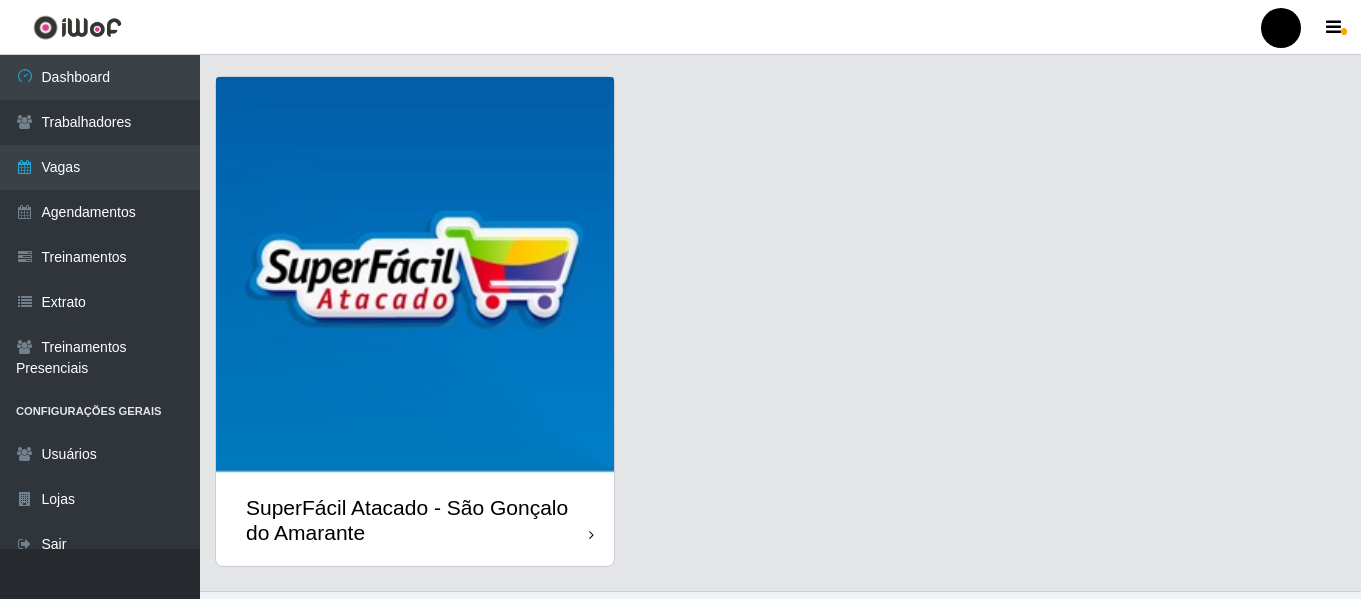 scroll, scrollTop: 580, scrollLeft: 0, axis: vertical 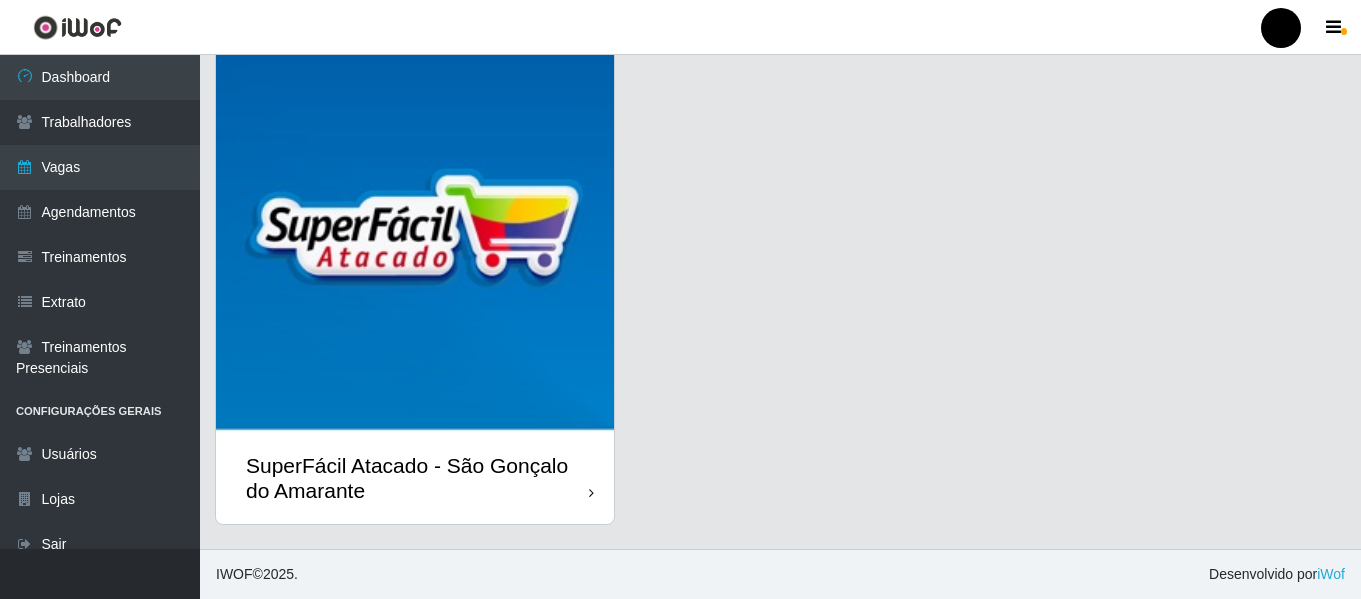 click on "SuperFácil Atacado - São Gonçalo do Amarante" at bounding box center [417, 478] 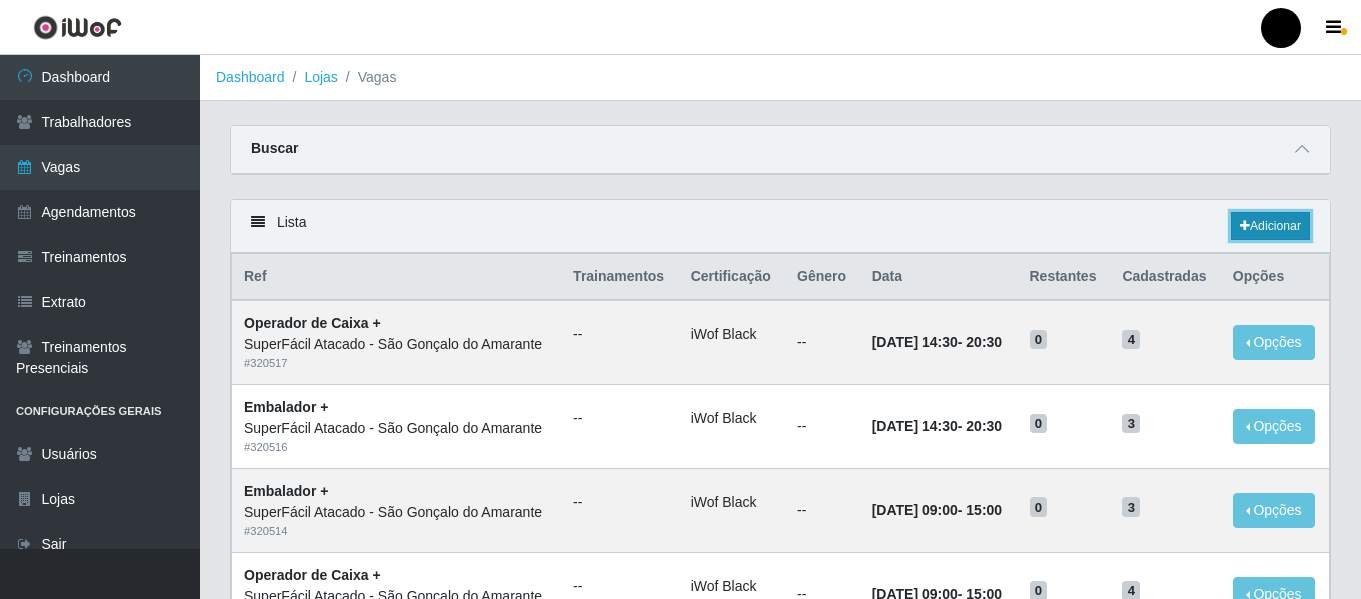 click at bounding box center [1245, 226] 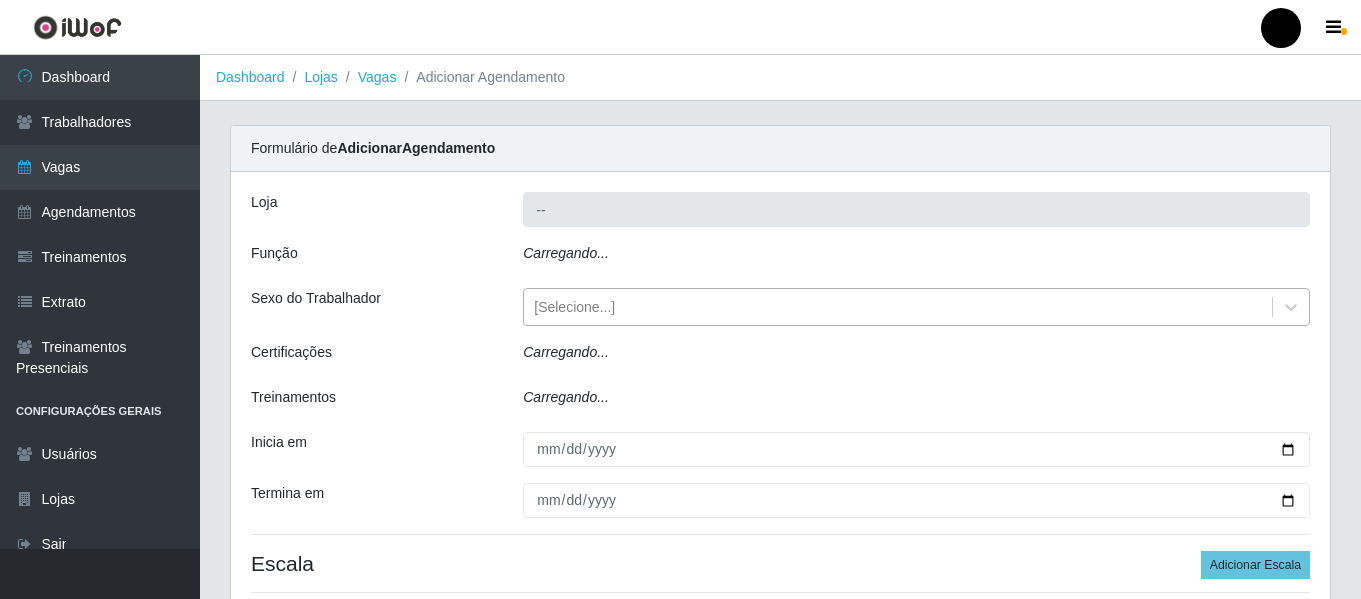 type on "SuperFácil Atacado - São Gonçalo do Amarante" 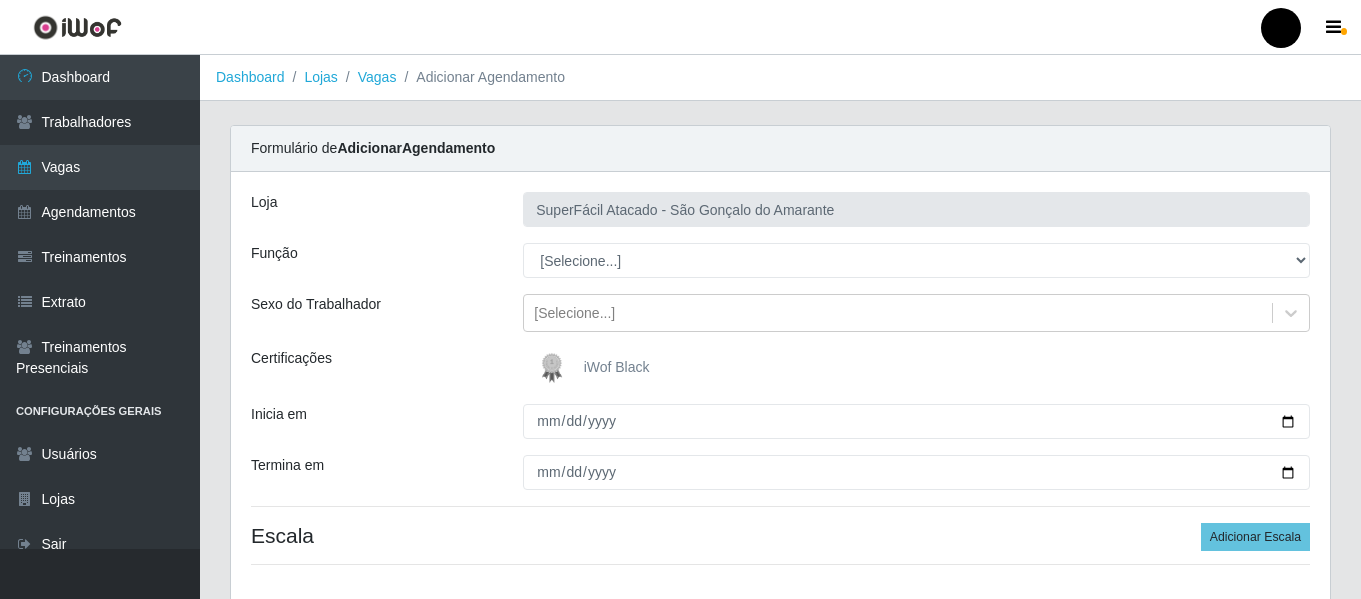 click at bounding box center [556, 368] 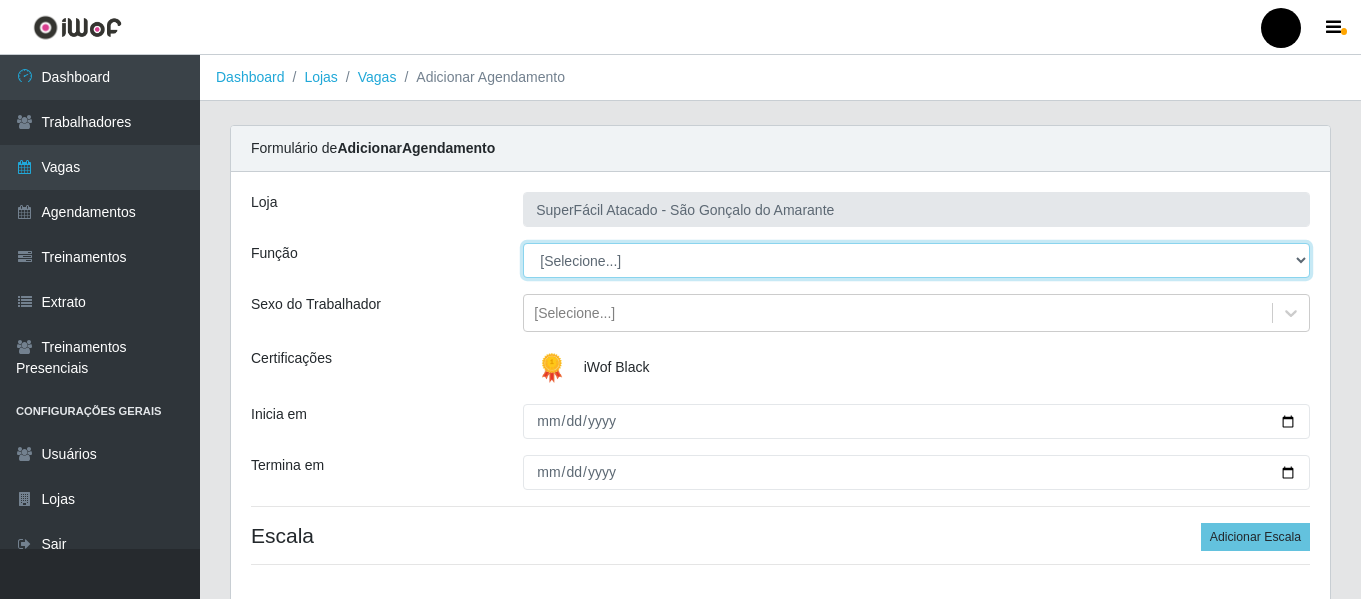 click on "[Selecione...] Auxiliar de Estacionamento Auxiliar de Estacionamento + Auxiliar de Estacionamento ++ Balconista de Padaria  Balconista de Padaria + Embalador Embalador + Embalador ++ Operador de Caixa Operador de Caixa + Operador de Caixa ++ Repositor de Hortifruti Repositor de Hortifruti + Repositor de Hortifruti ++" at bounding box center [916, 260] 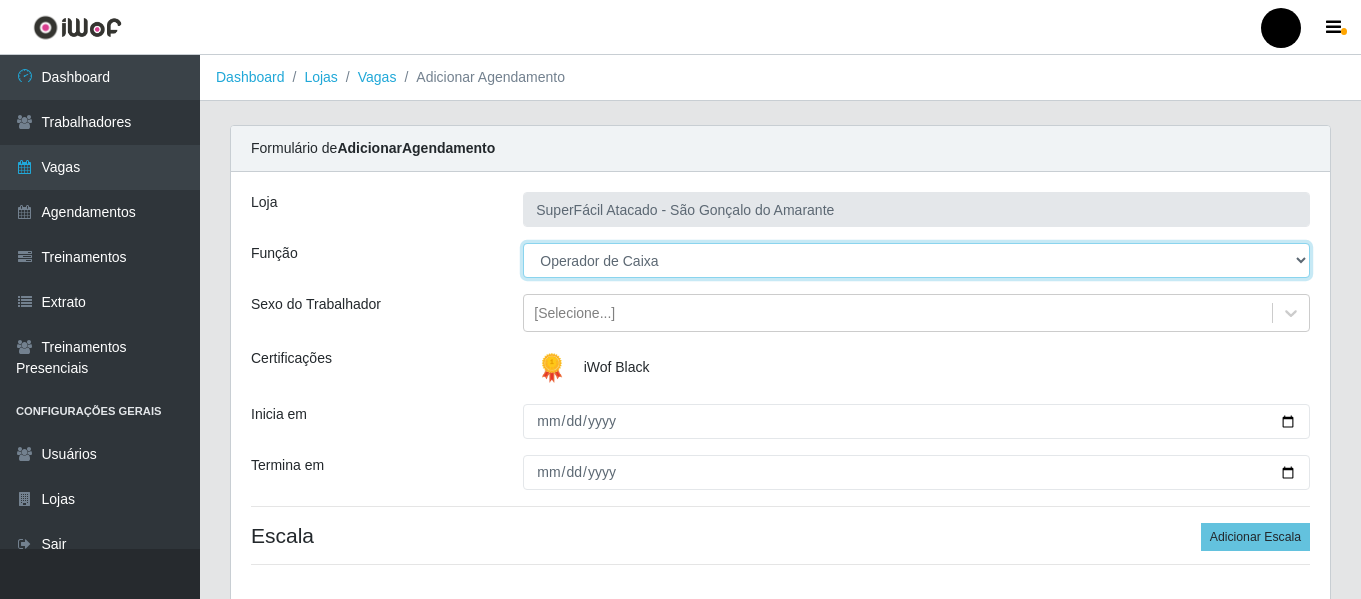 click on "[Selecione...] Auxiliar de Estacionamento Auxiliar de Estacionamento + Auxiliar de Estacionamento ++ Balconista de Padaria  Balconista de Padaria + Embalador Embalador + Embalador ++ Operador de Caixa Operador de Caixa + Operador de Caixa ++ Repositor de Hortifruti Repositor de Hortifruti + Repositor de Hortifruti ++" at bounding box center [916, 260] 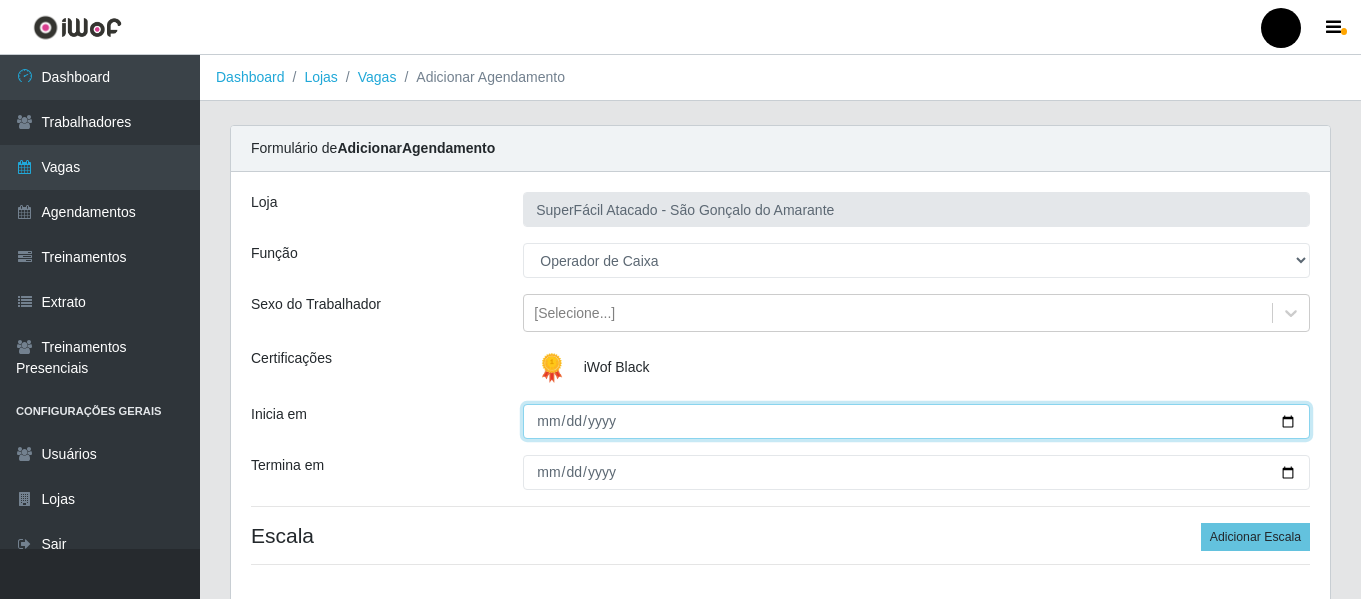 click on "Inicia em" at bounding box center [916, 421] 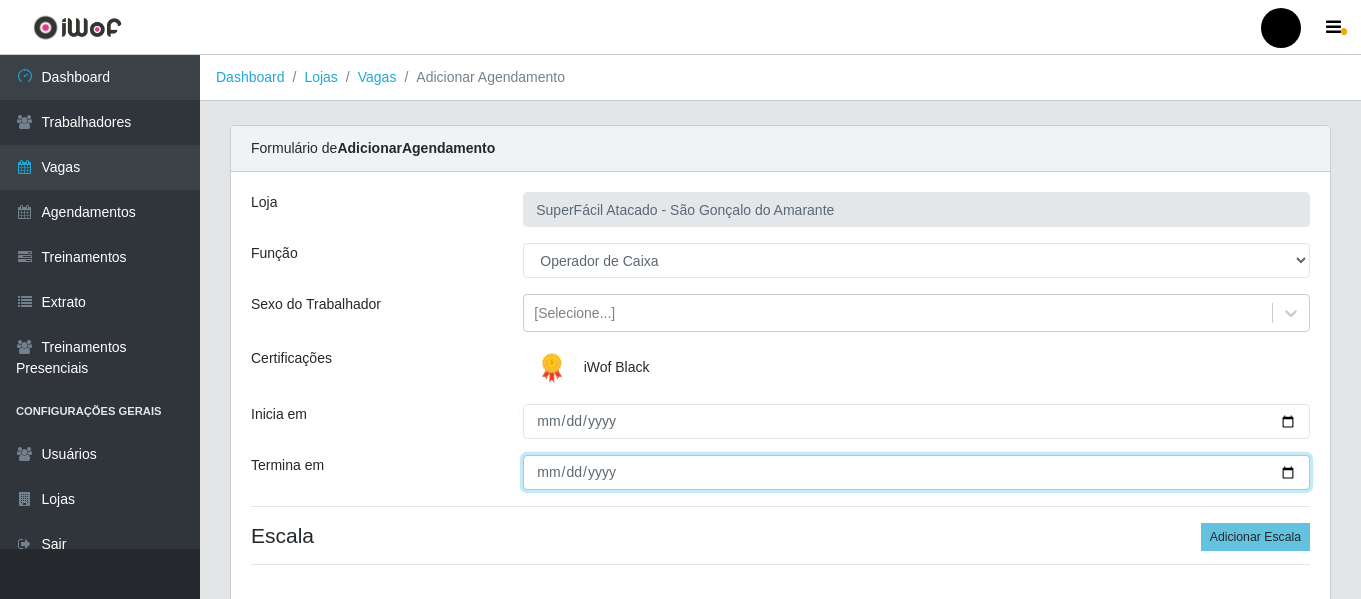 click on "Termina em" at bounding box center [916, 472] 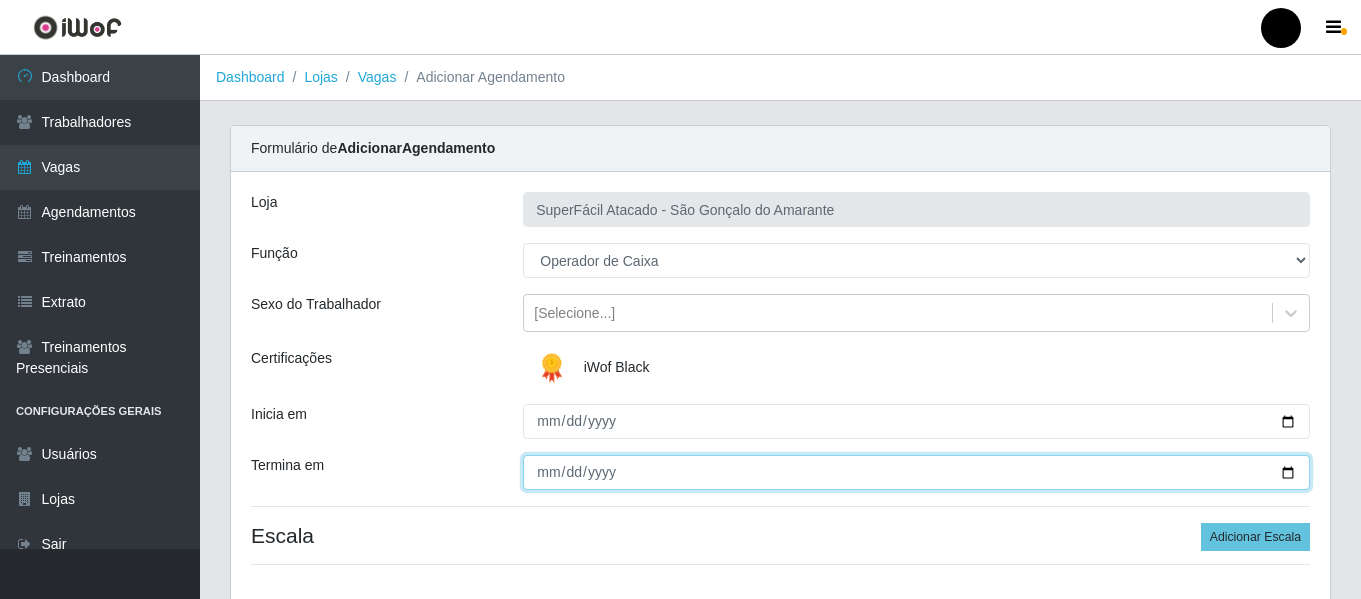 click on "Termina em" at bounding box center [916, 472] 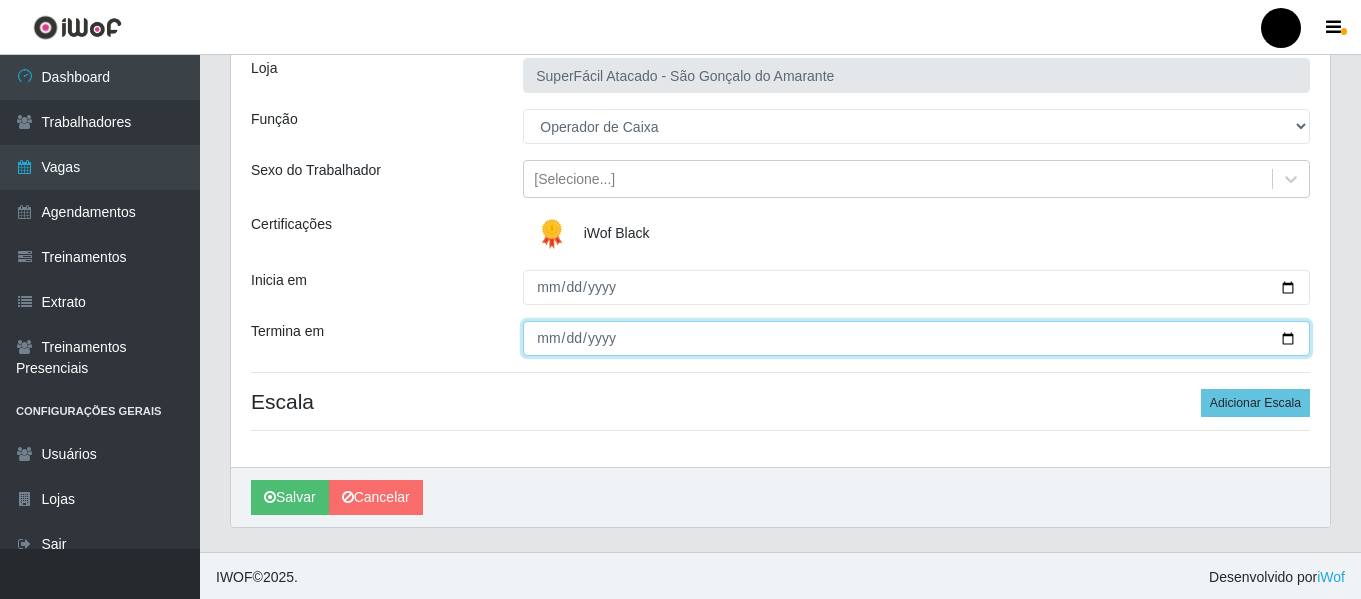 scroll, scrollTop: 137, scrollLeft: 0, axis: vertical 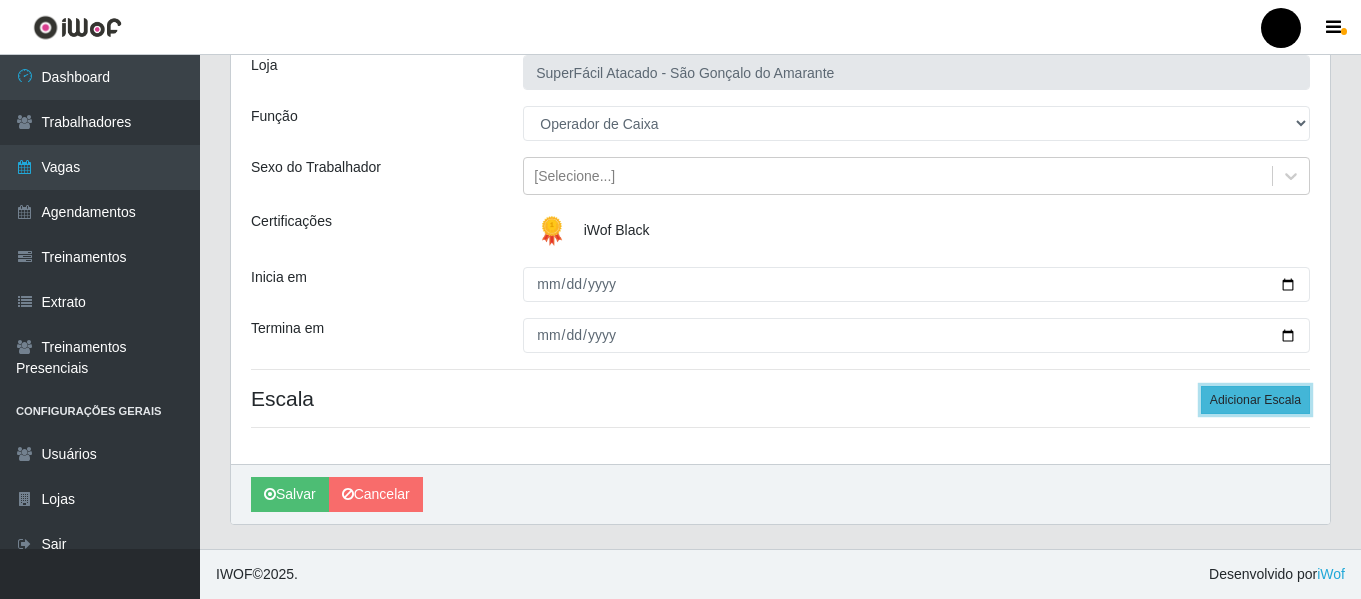 click on "Adicionar Escala" at bounding box center (1255, 400) 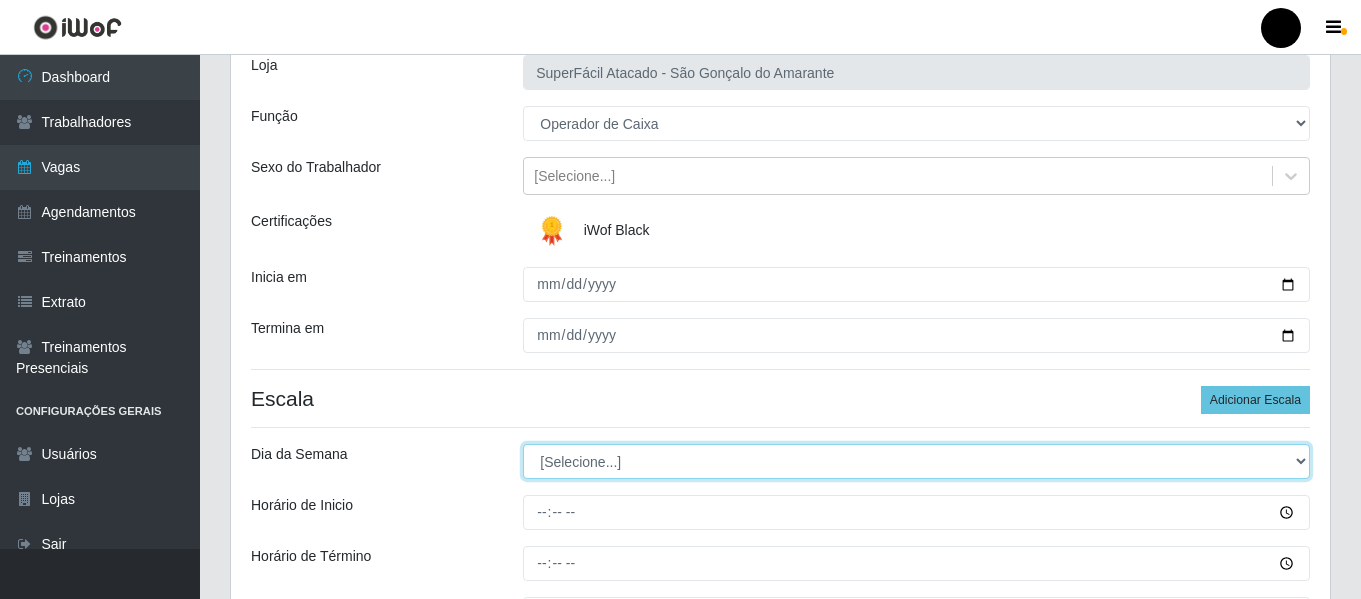 click on "[Selecione...] Segunda Terça Quarta Quinta Sexta Sábado Domingo" at bounding box center [916, 461] 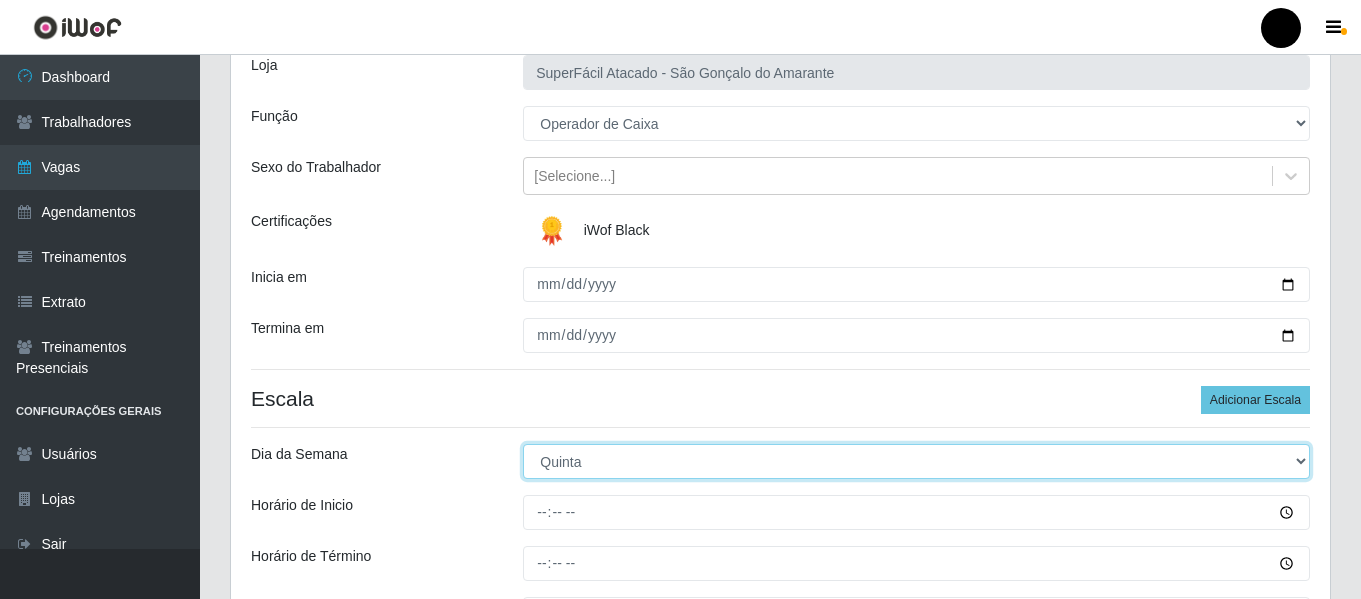 click on "[Selecione...] Segunda Terça Quarta Quinta Sexta Sábado Domingo" at bounding box center [916, 461] 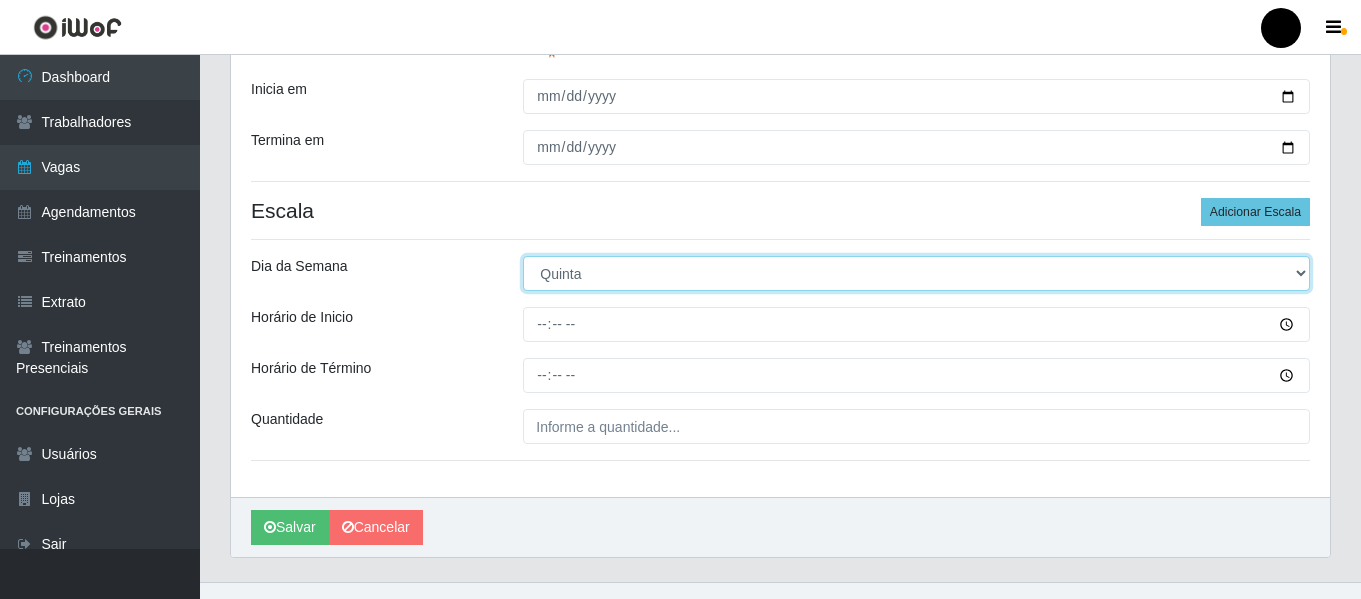 scroll, scrollTop: 337, scrollLeft: 0, axis: vertical 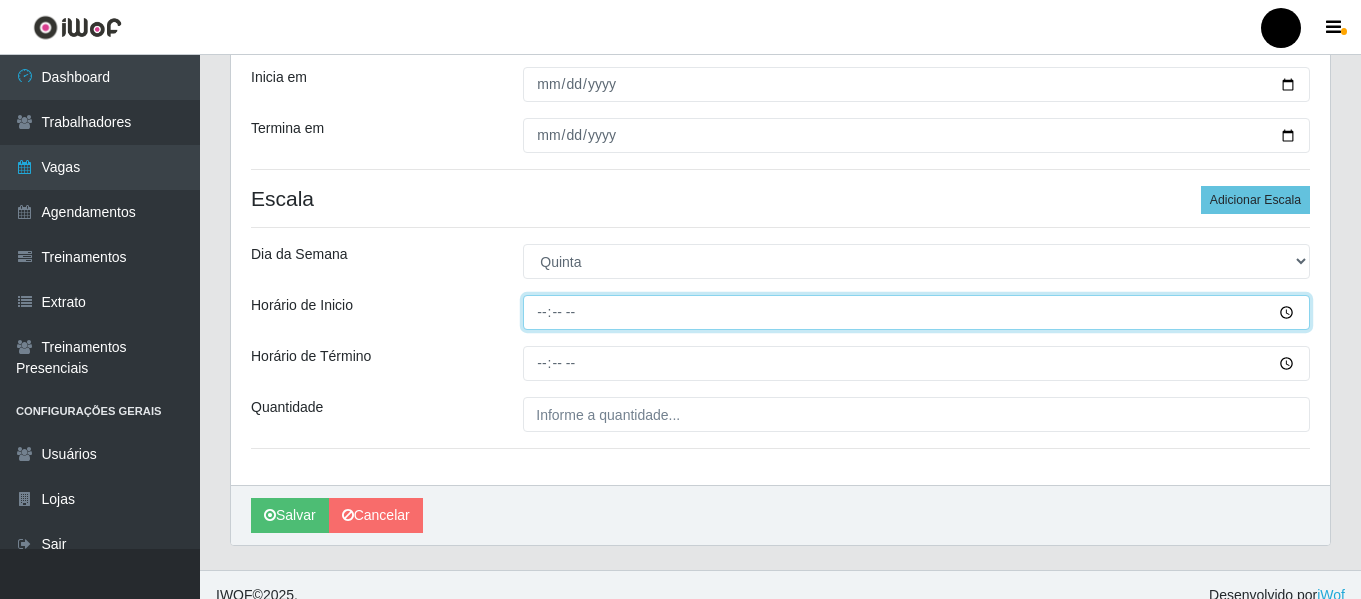 click on "Horário de Inicio" at bounding box center [916, 312] 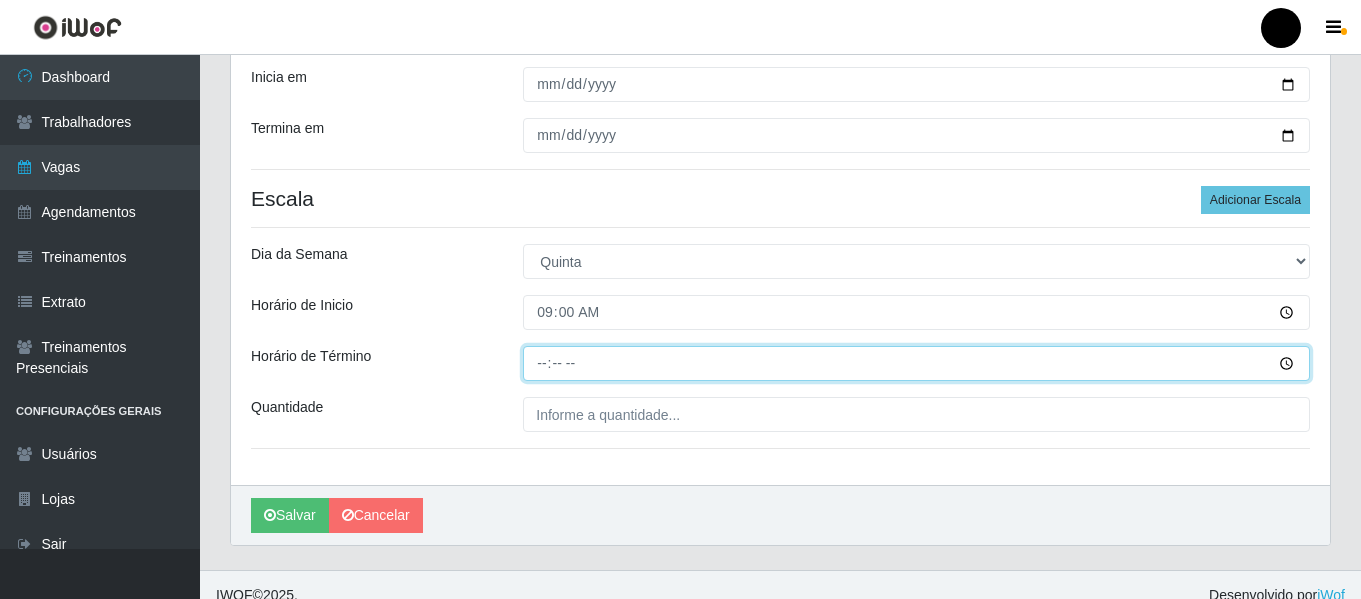 click on "Horário de Término" at bounding box center (916, 363) 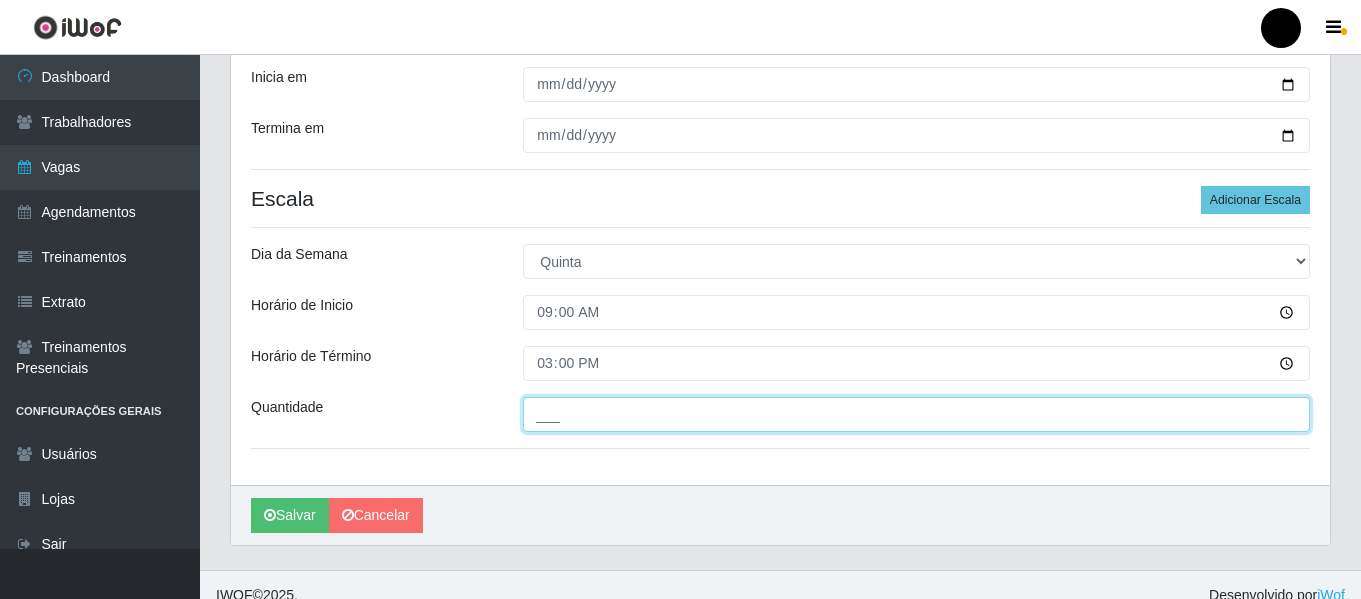 click on "___" at bounding box center [916, 414] 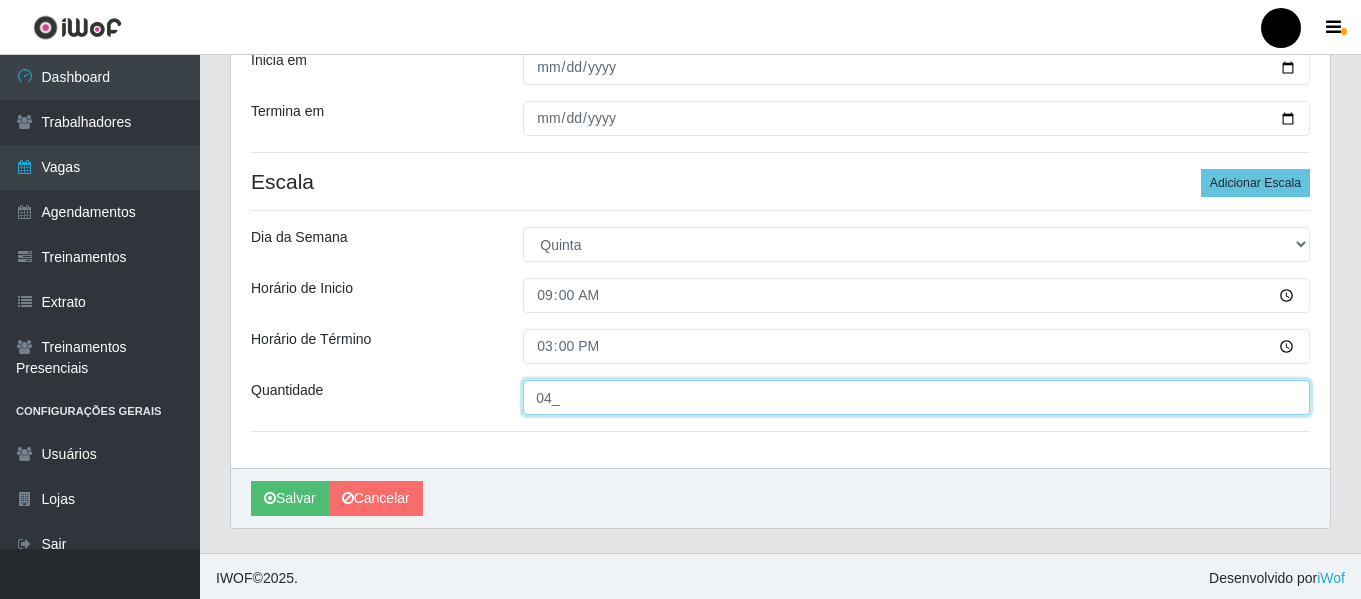 scroll, scrollTop: 358, scrollLeft: 0, axis: vertical 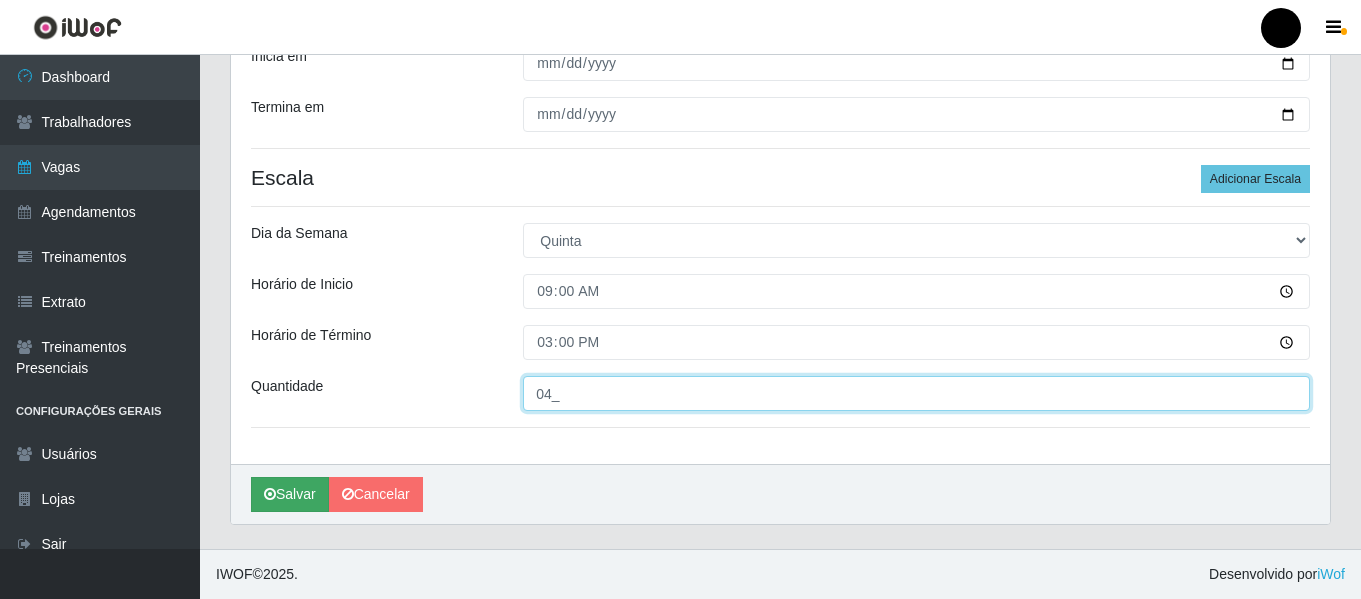type on "04_" 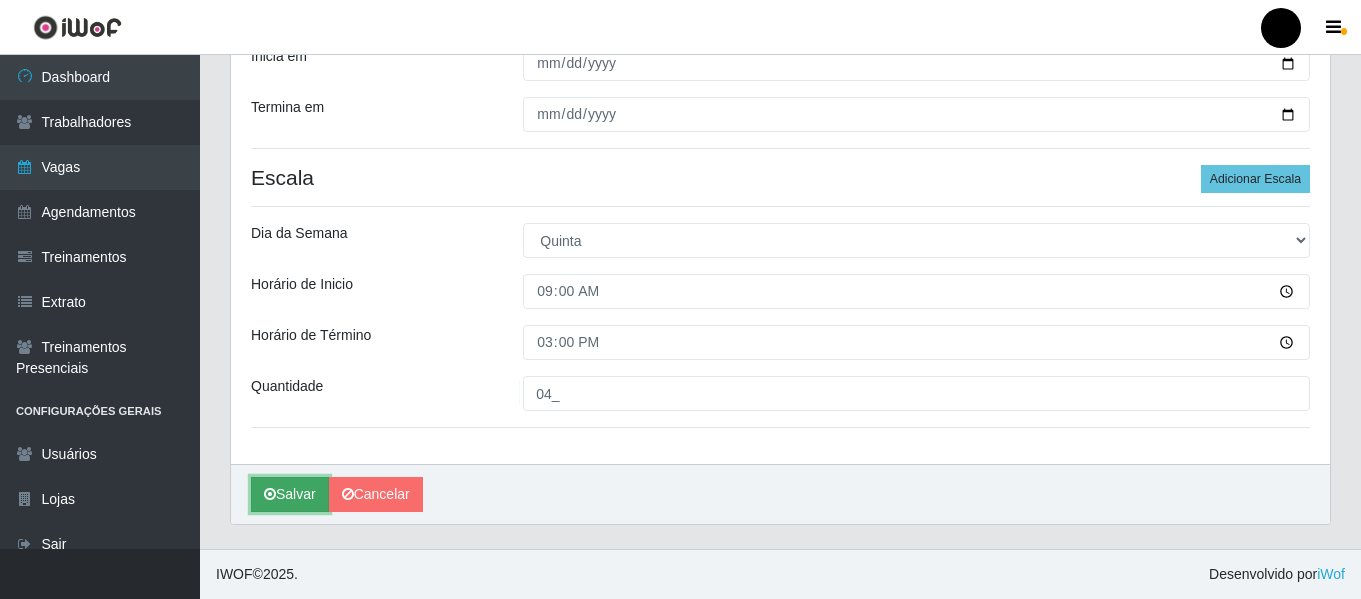 click on "Salvar" at bounding box center [290, 494] 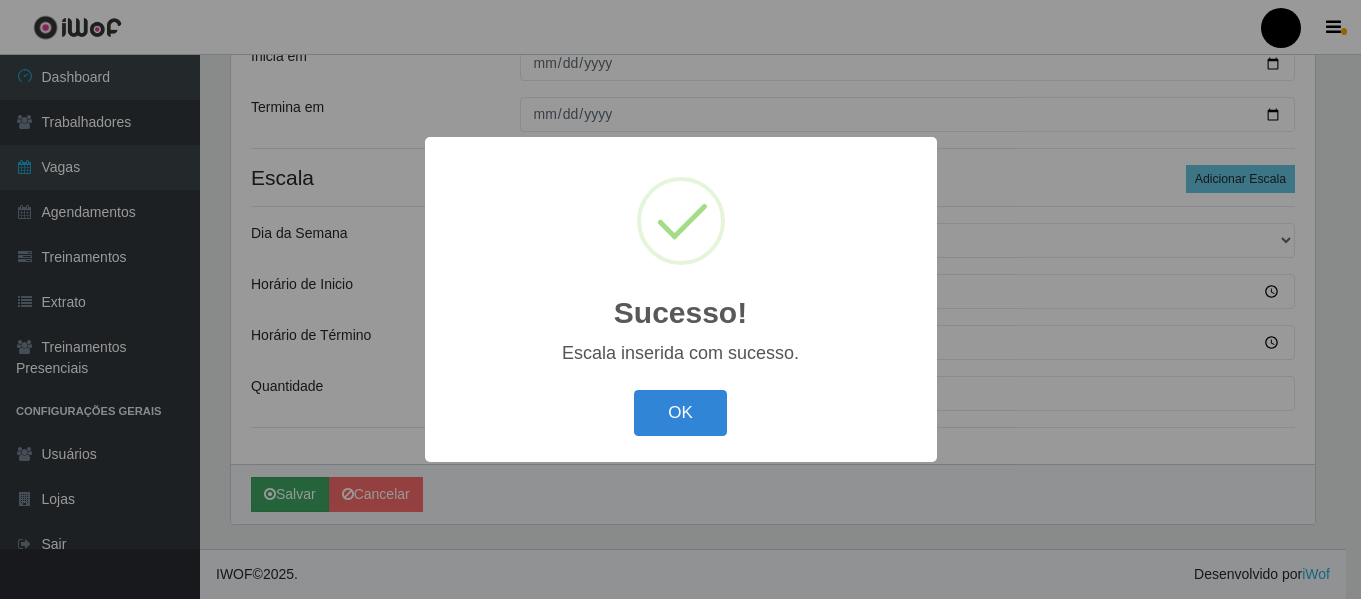 scroll, scrollTop: 0, scrollLeft: 0, axis: both 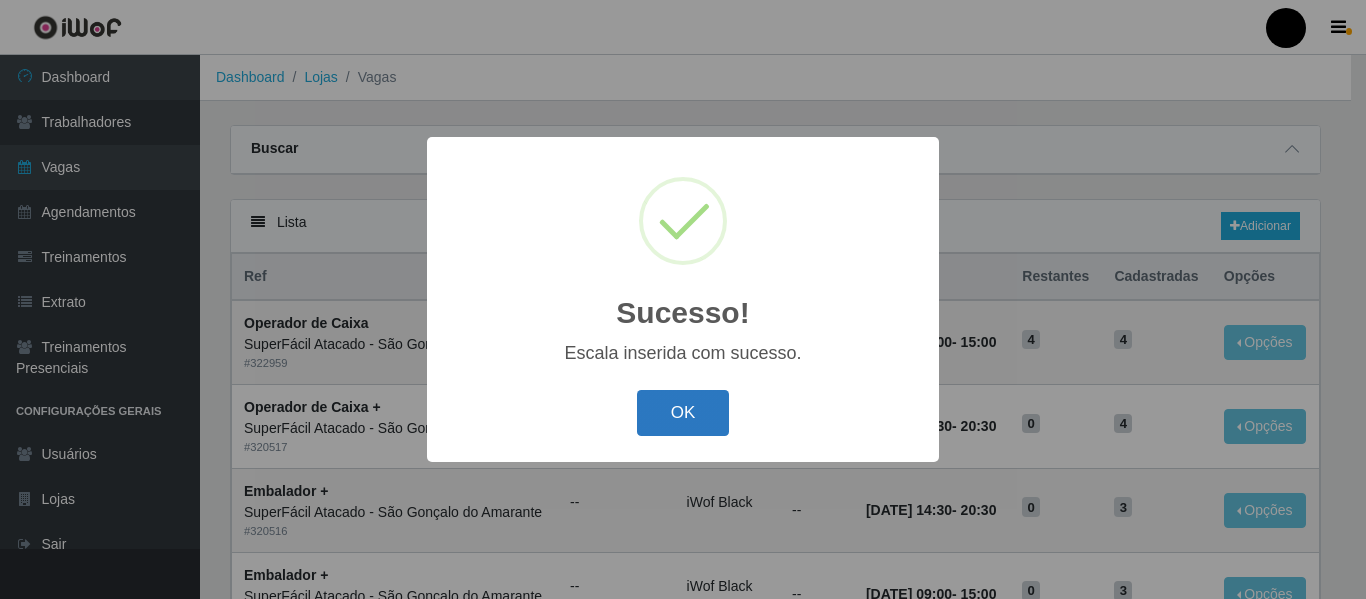 click on "OK" at bounding box center (683, 413) 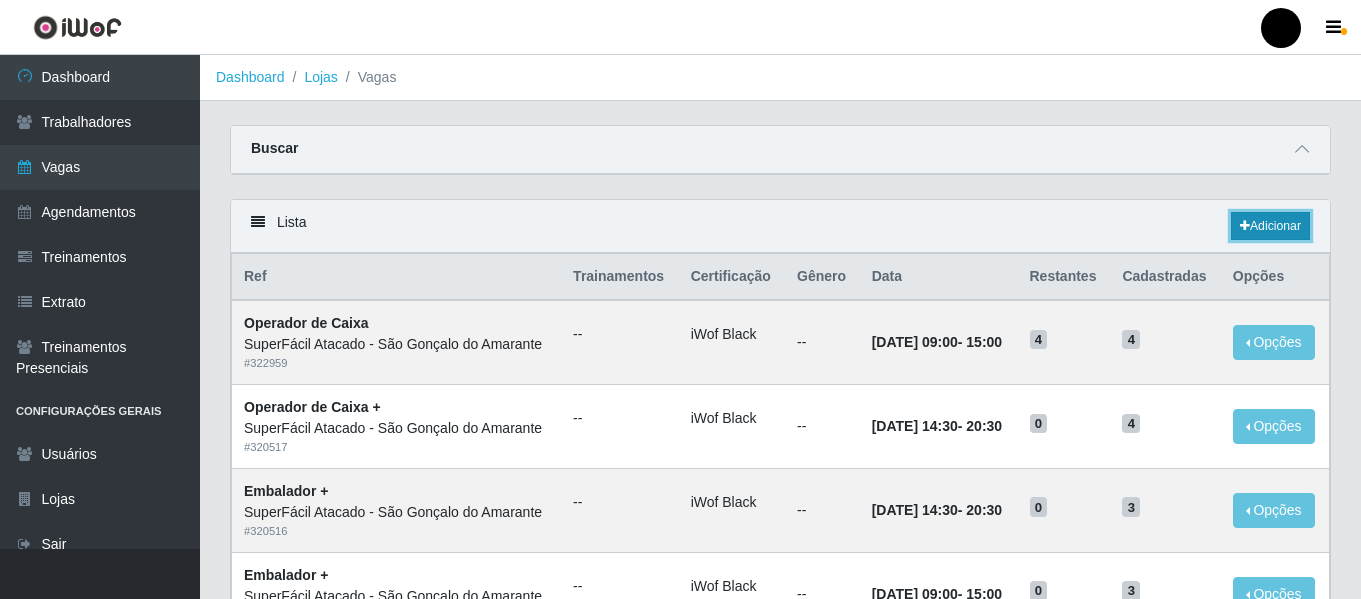 click on "Adicionar" at bounding box center [1270, 226] 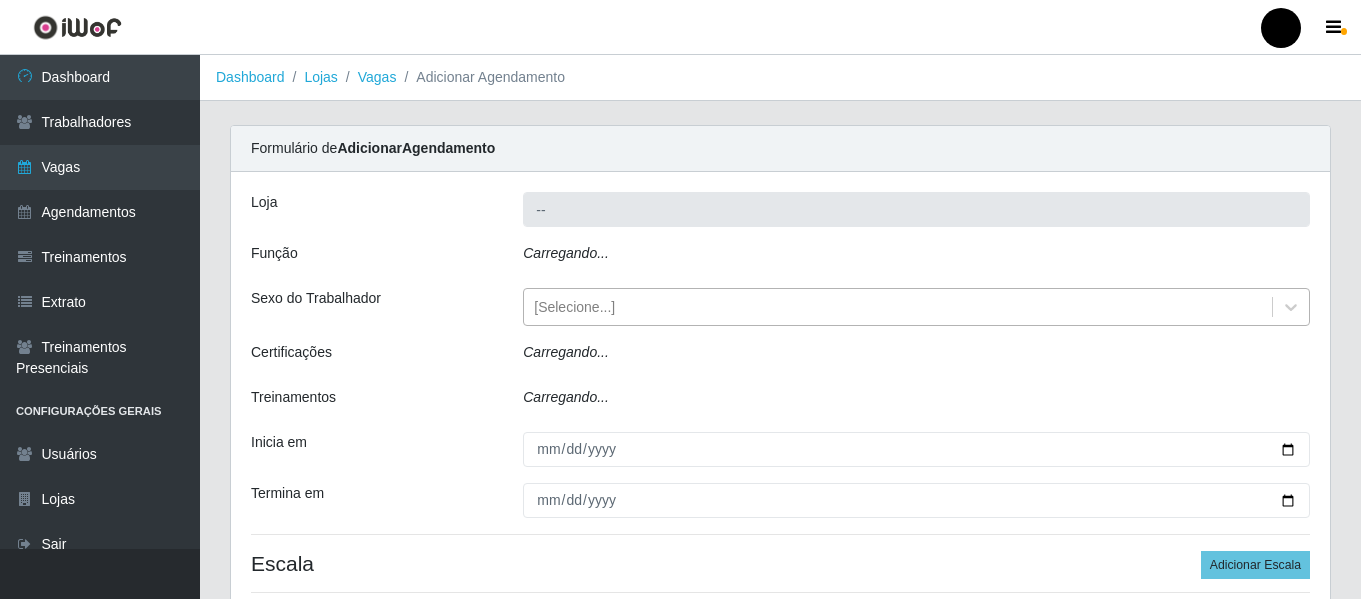 type on "SuperFácil Atacado - São Gonçalo do Amarante" 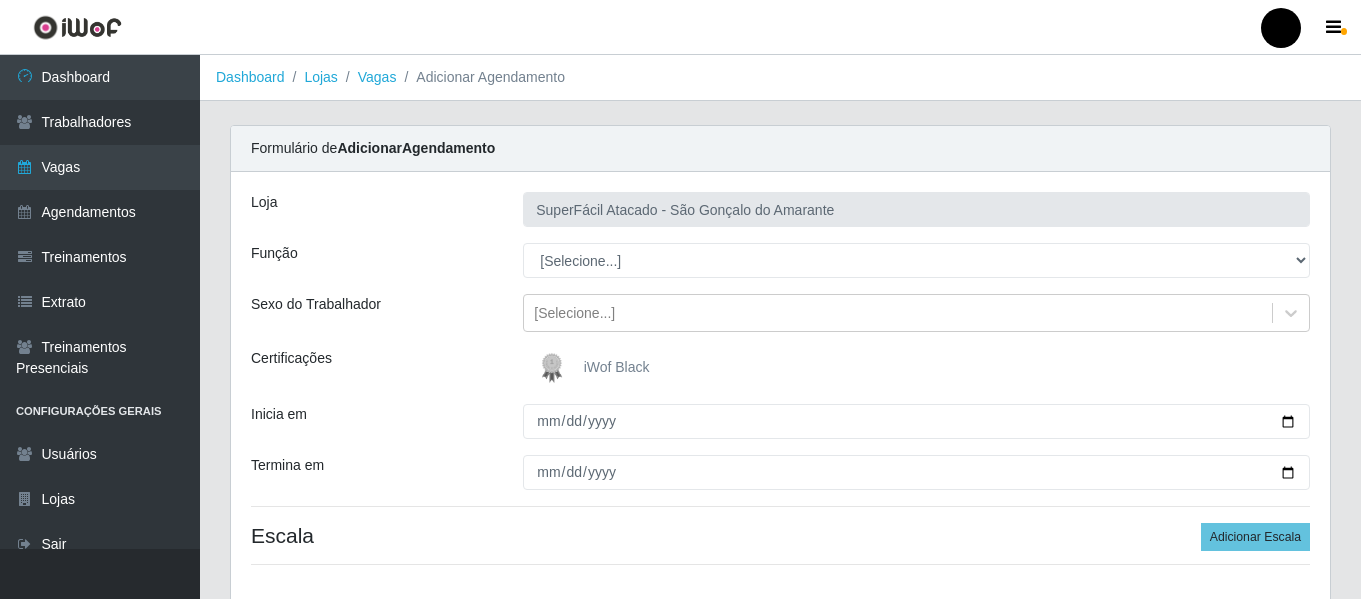 click on "iWof Black" at bounding box center [617, 367] 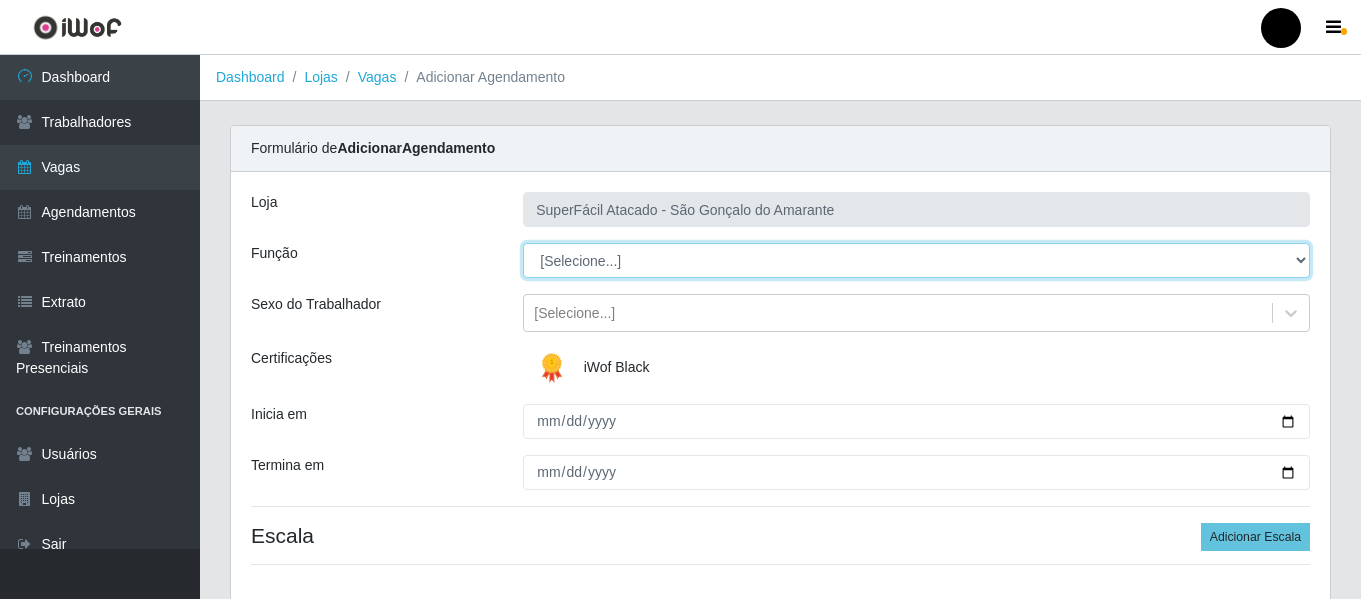 click on "[Selecione...] Auxiliar de Estacionamento Auxiliar de Estacionamento + Auxiliar de Estacionamento ++ Balconista de Padaria  Balconista de Padaria + Embalador Embalador + Embalador ++ Operador de Caixa Operador de Caixa + Operador de Caixa ++ Repositor de Hortifruti Repositor de Hortifruti + Repositor de Hortifruti ++" at bounding box center (916, 260) 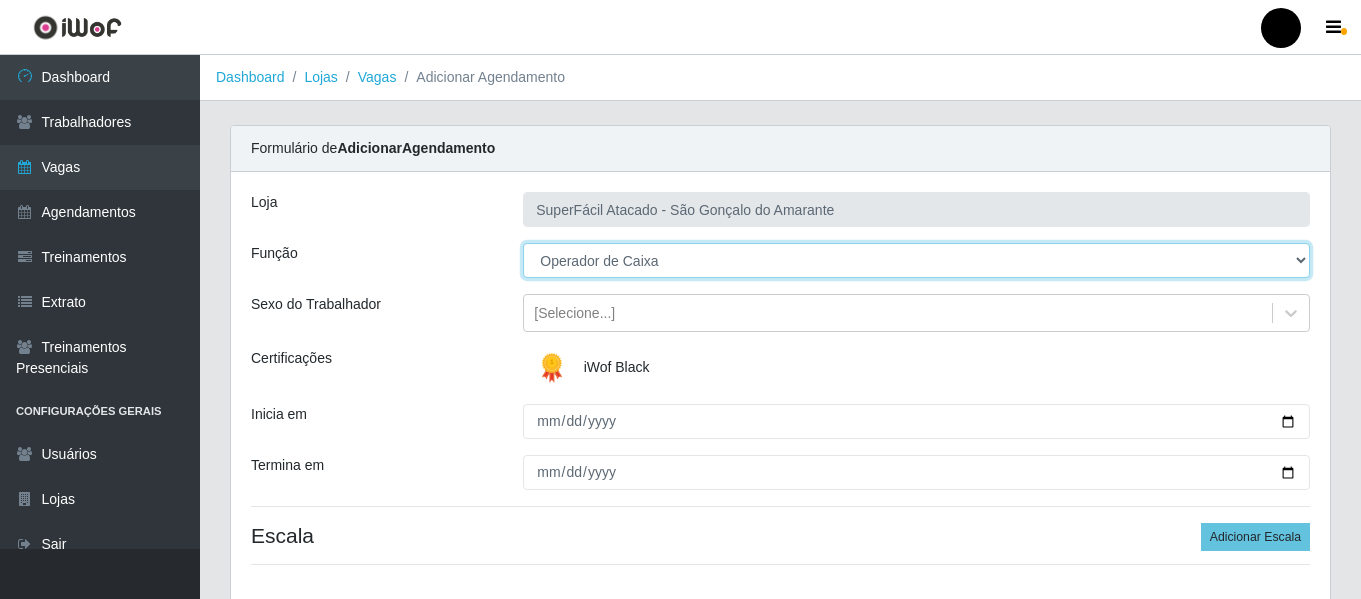 click on "[Selecione...] Auxiliar de Estacionamento Auxiliar de Estacionamento + Auxiliar de Estacionamento ++ Balconista de Padaria  Balconista de Padaria + Embalador Embalador + Embalador ++ Operador de Caixa Operador de Caixa + Operador de Caixa ++ Repositor de Hortifruti Repositor de Hortifruti + Repositor de Hortifruti ++" at bounding box center [916, 260] 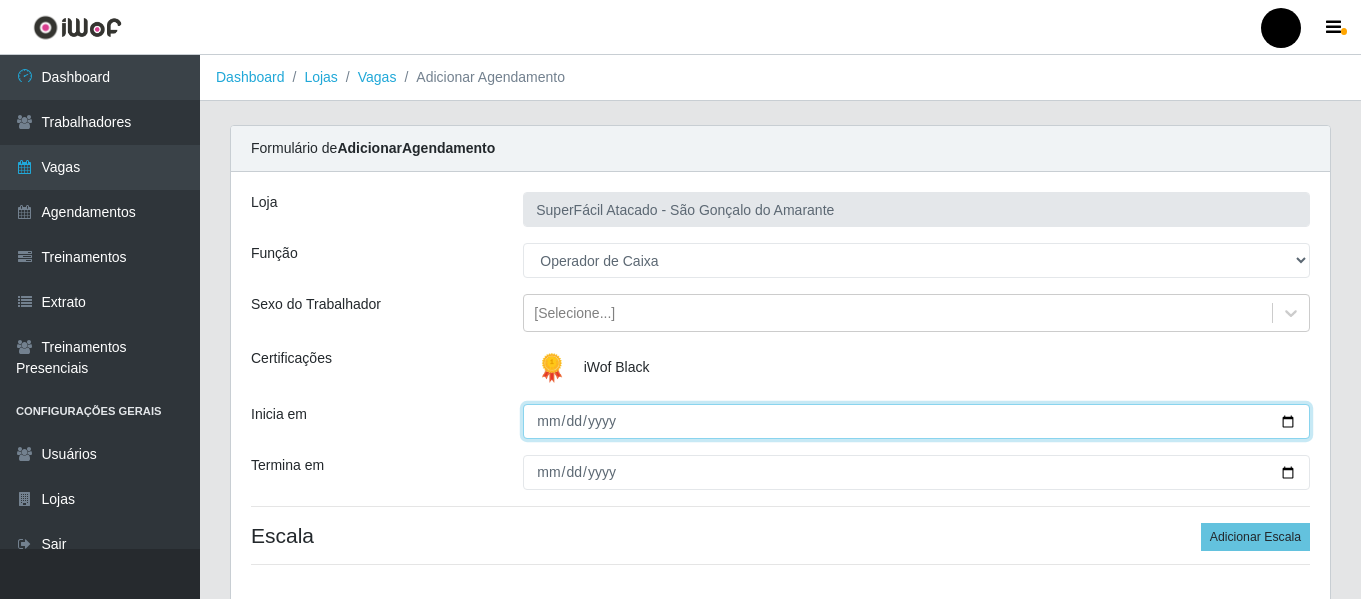 click on "Inicia em" at bounding box center (916, 421) 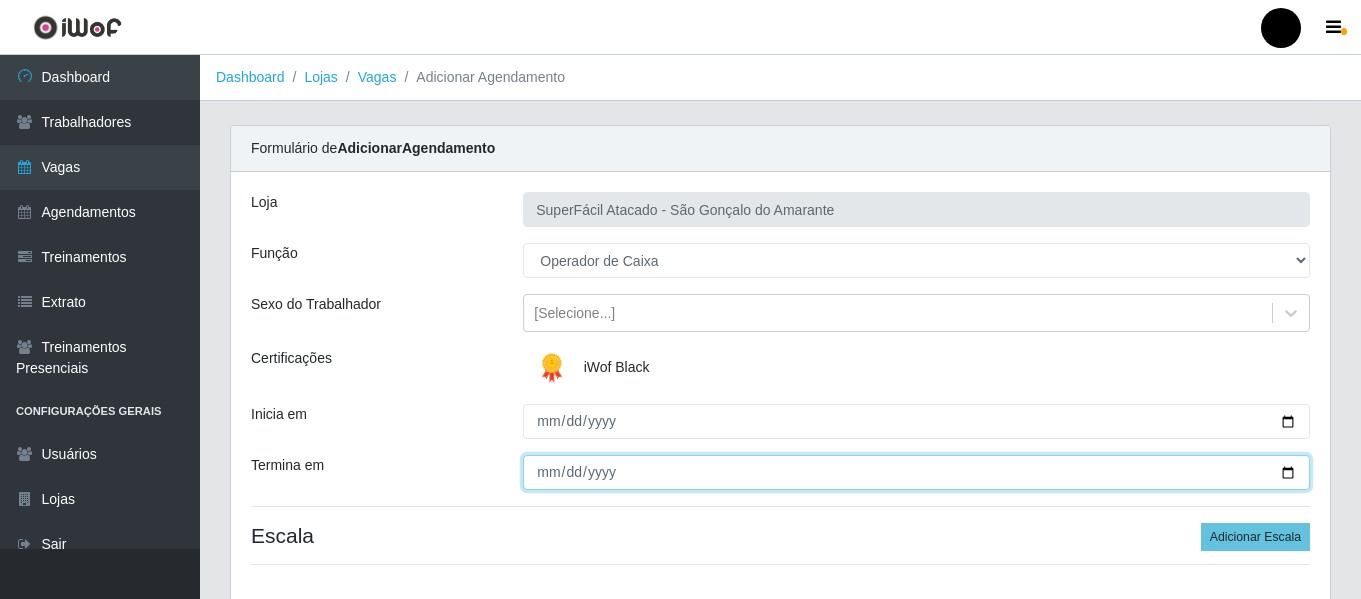 click on "Termina em" at bounding box center [916, 472] 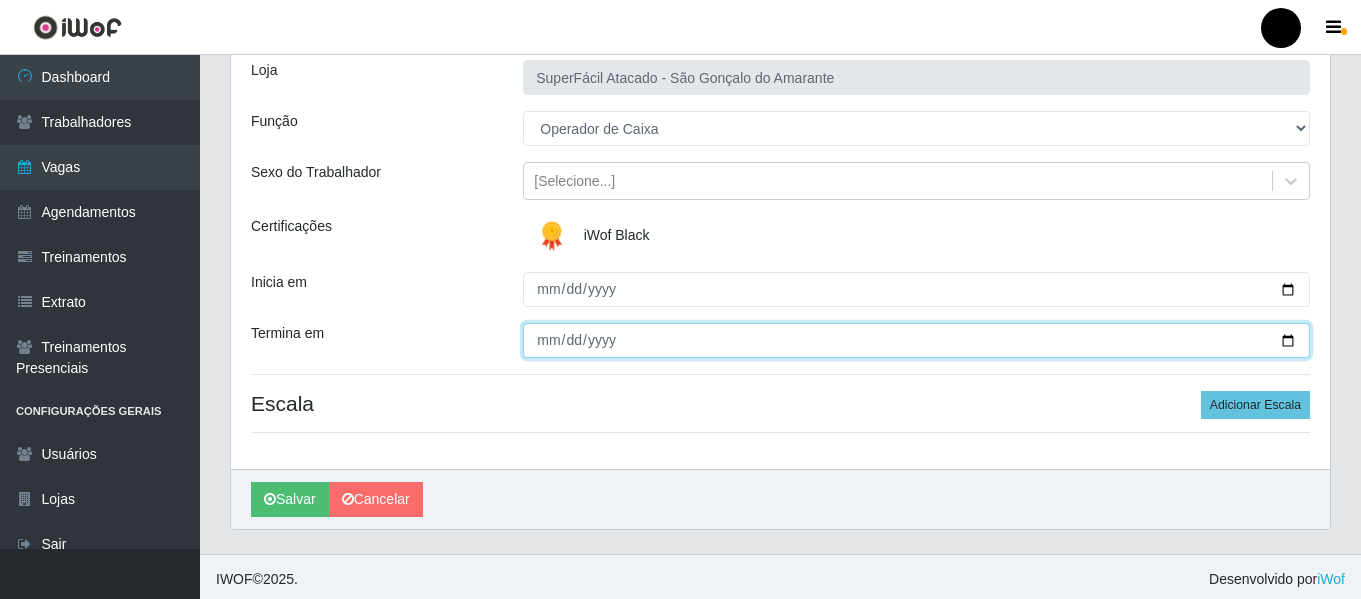 scroll, scrollTop: 137, scrollLeft: 0, axis: vertical 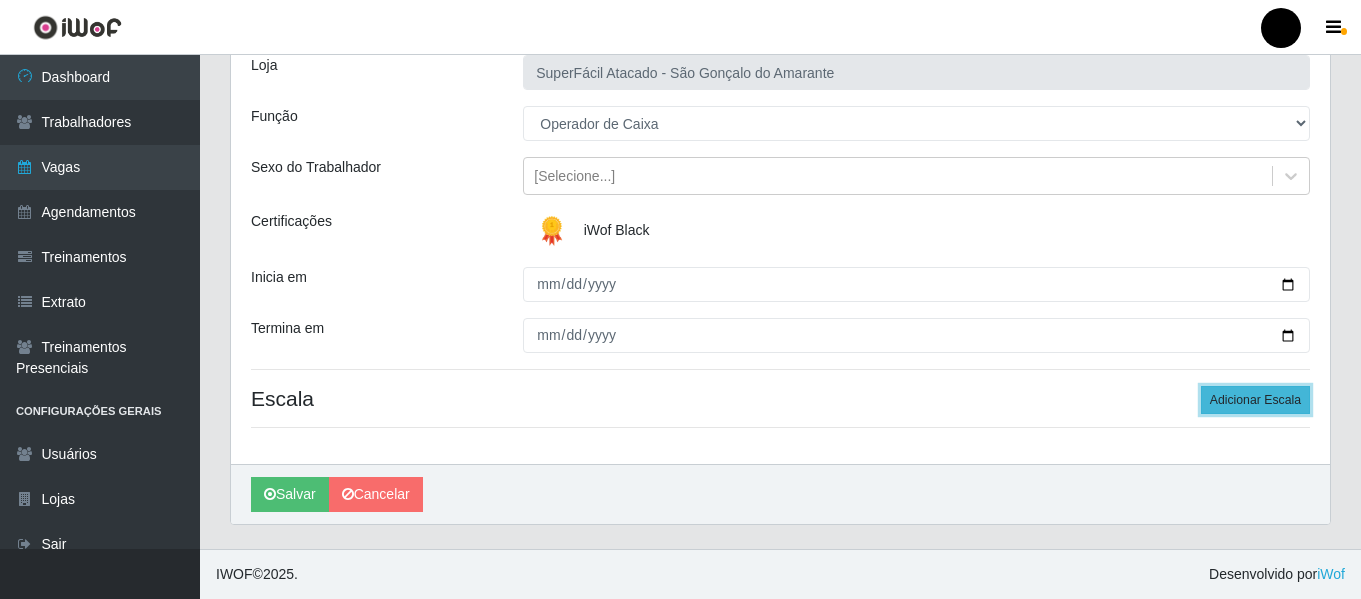 click on "Adicionar Escala" at bounding box center (1255, 400) 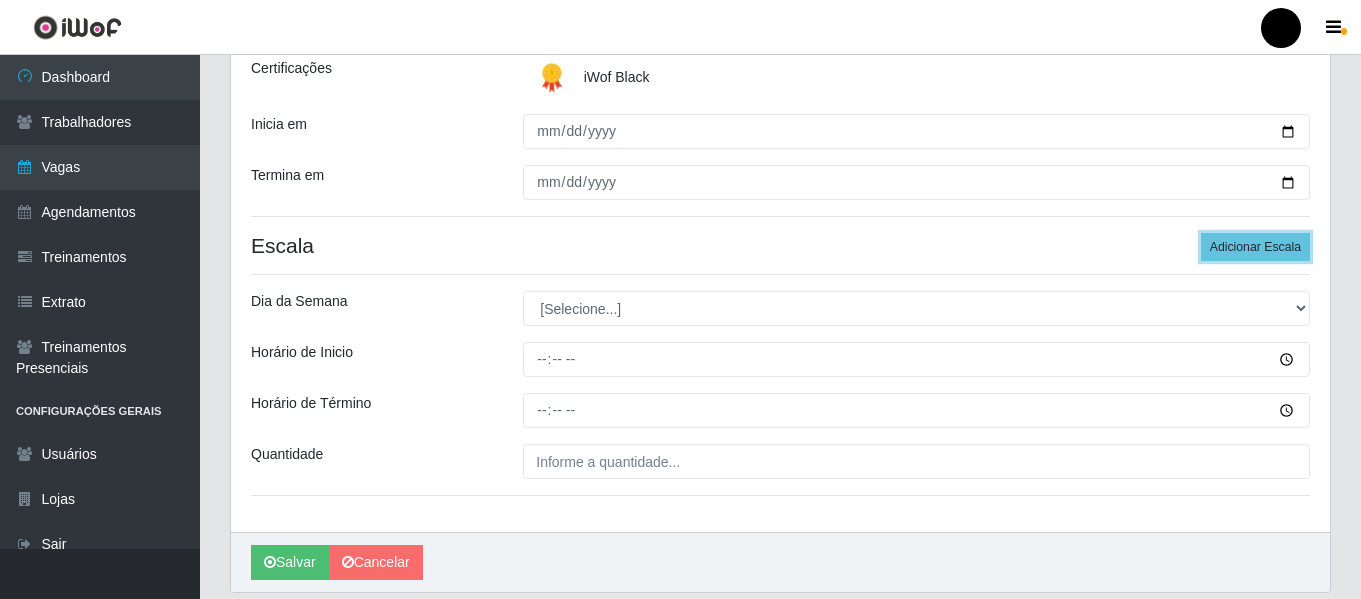 scroll, scrollTop: 337, scrollLeft: 0, axis: vertical 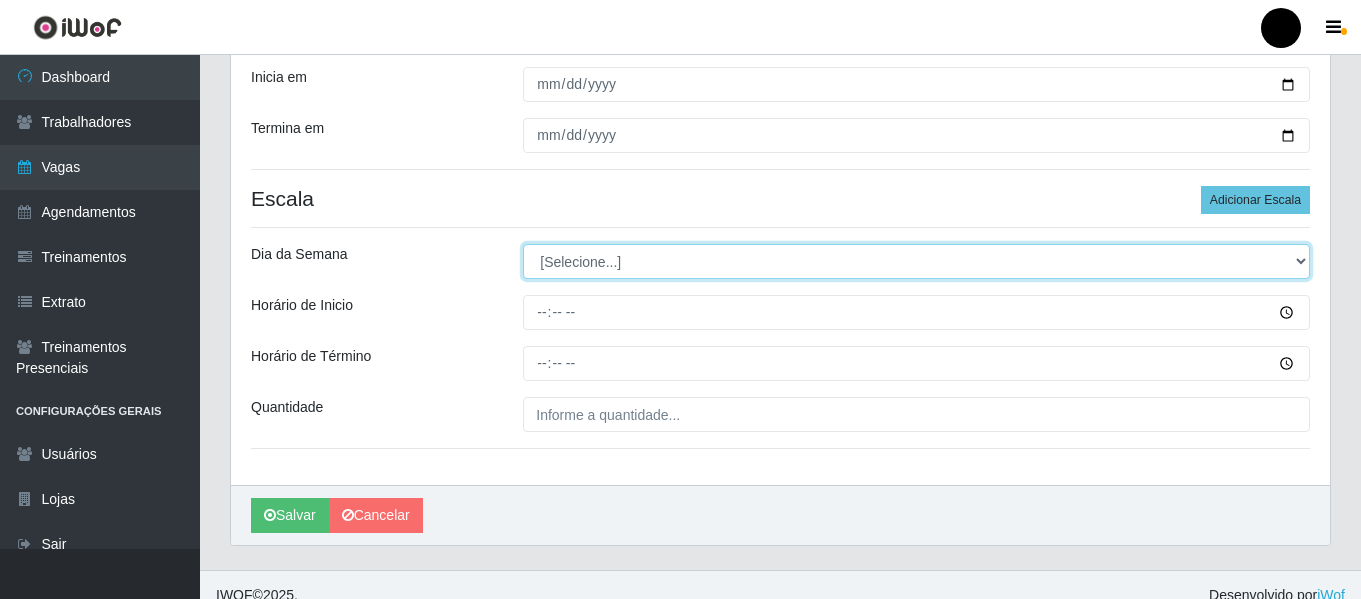 click on "[Selecione...] Segunda Terça Quarta Quinta Sexta Sábado Domingo" at bounding box center [916, 261] 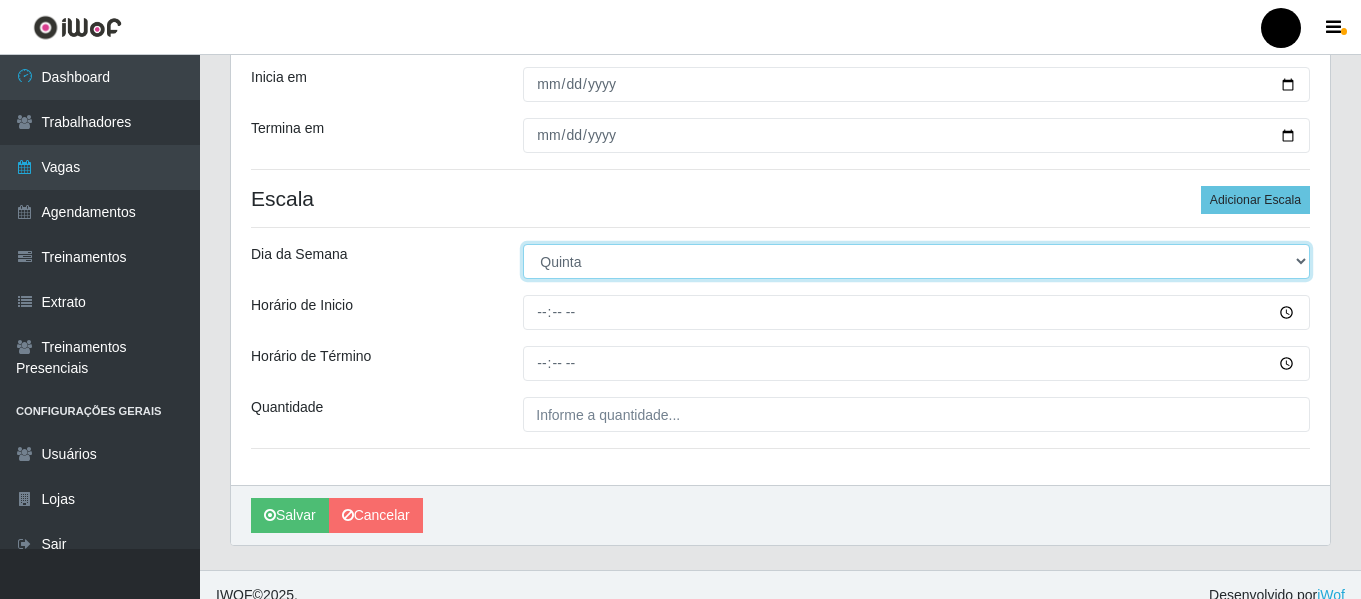 click on "[Selecione...] Segunda Terça Quarta Quinta Sexta Sábado Domingo" at bounding box center [916, 261] 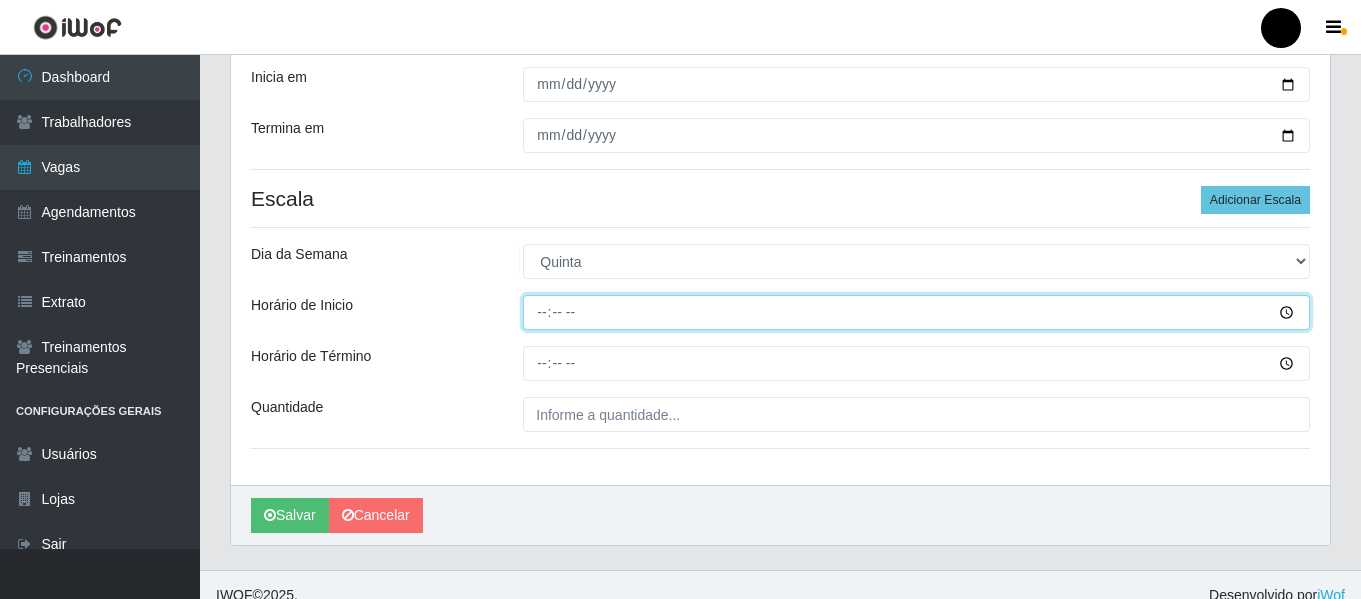 click on "Horário de Inicio" at bounding box center (916, 312) 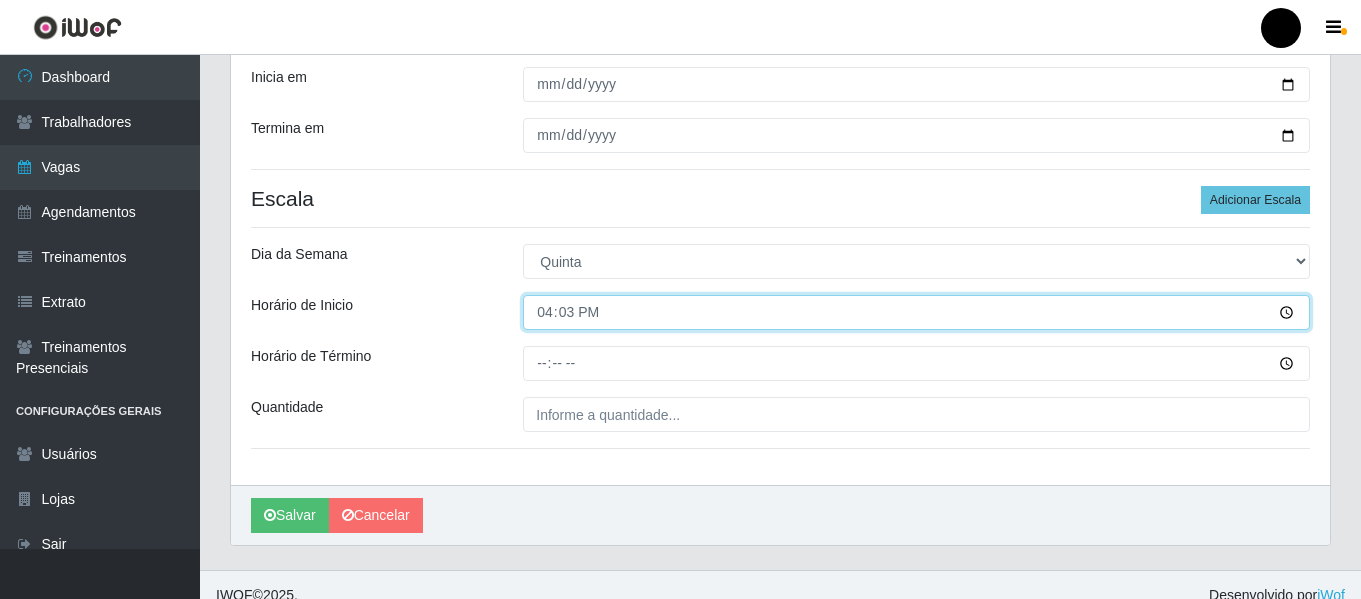type on "16:30" 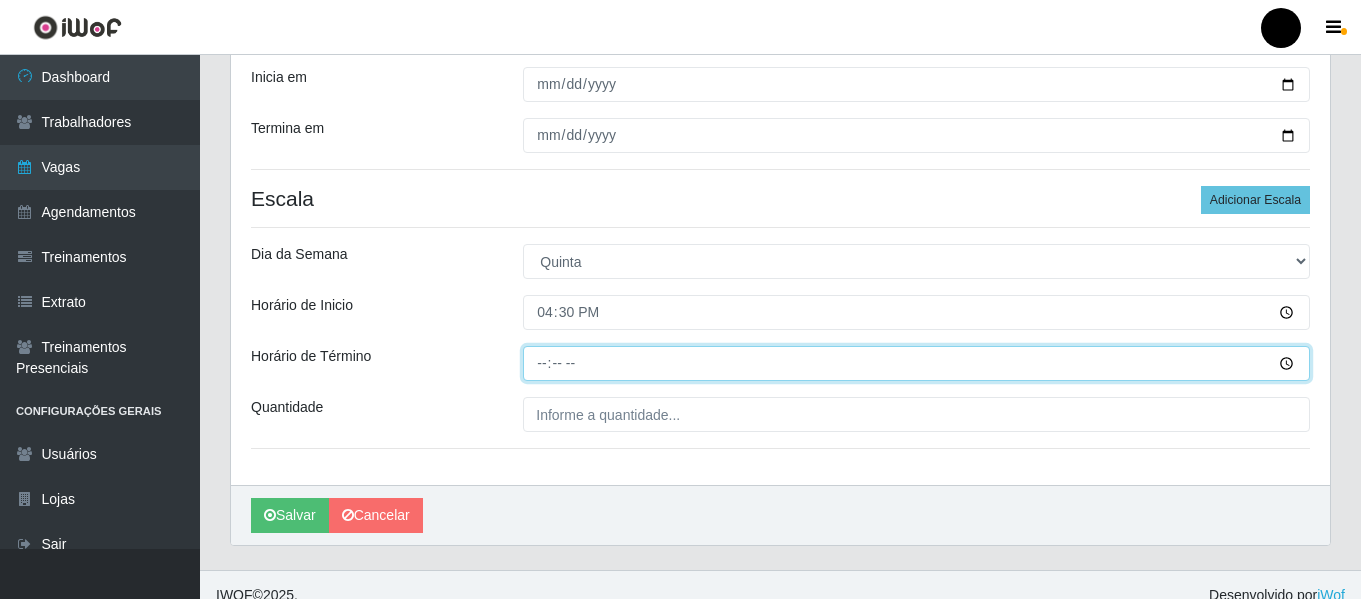 click on "Horário de Término" at bounding box center [916, 363] 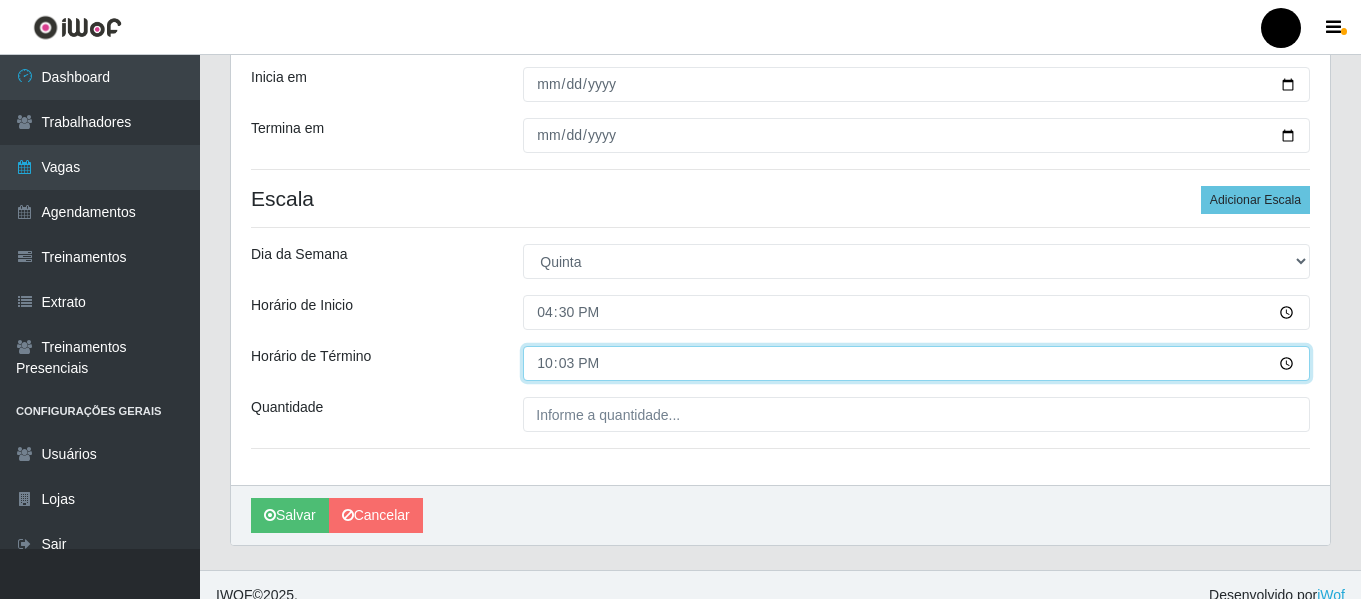 type on "22:30" 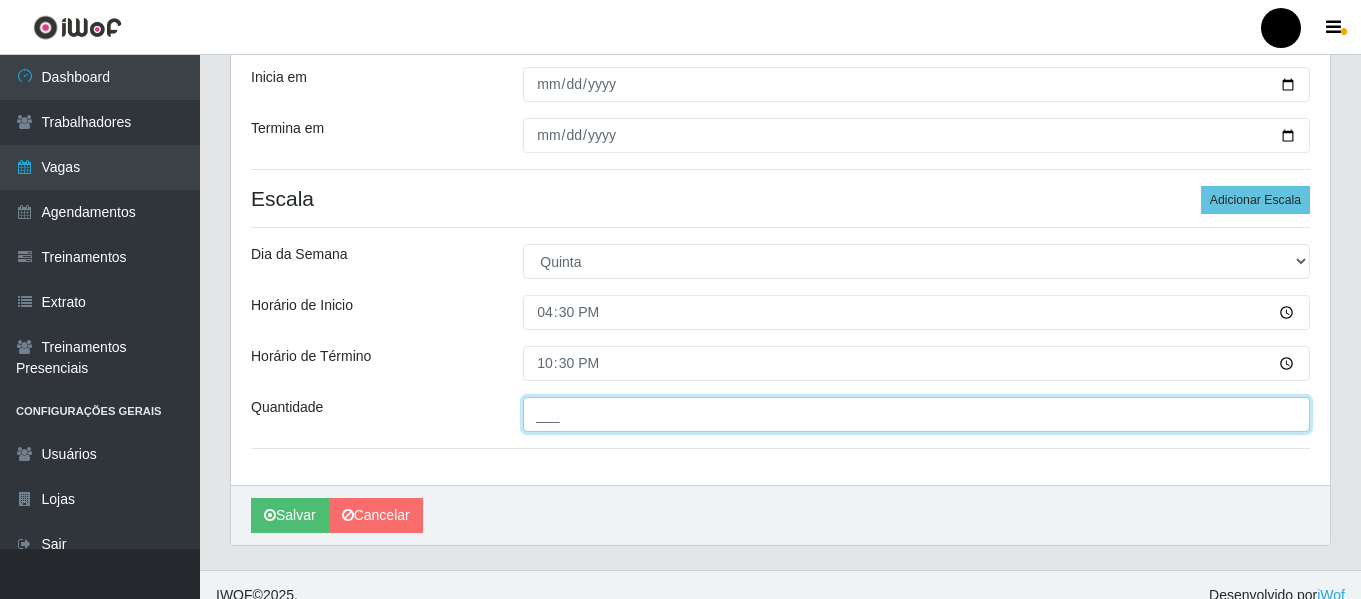 click on "___" at bounding box center (916, 414) 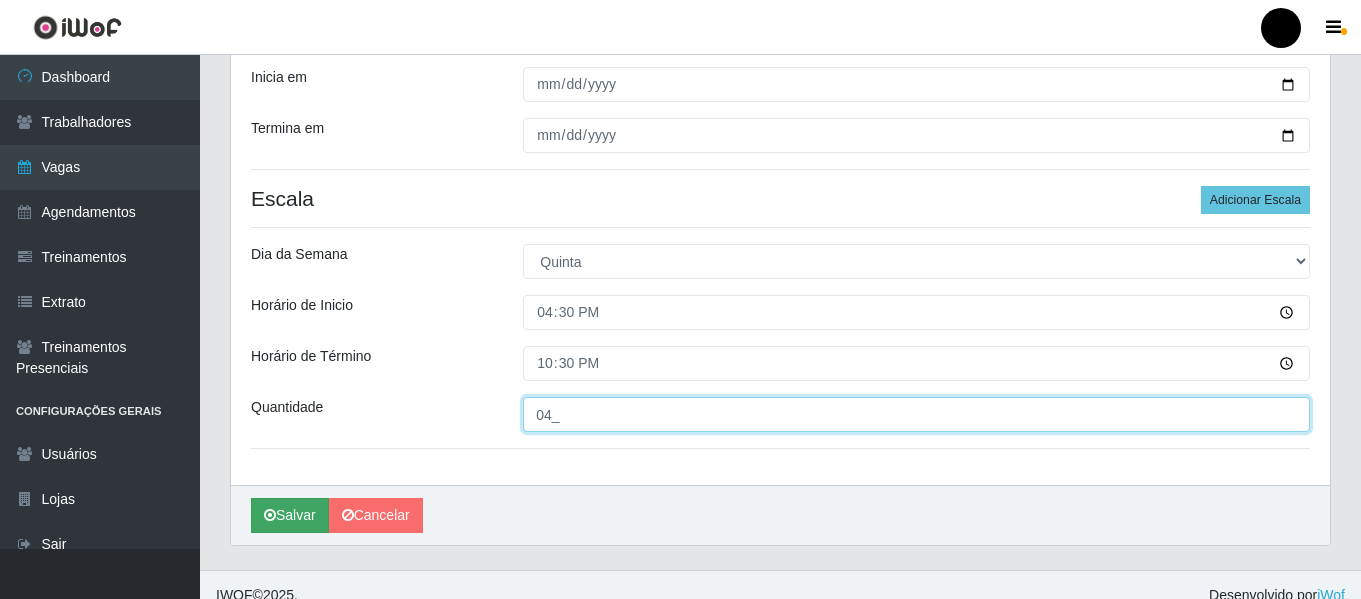 type on "04_" 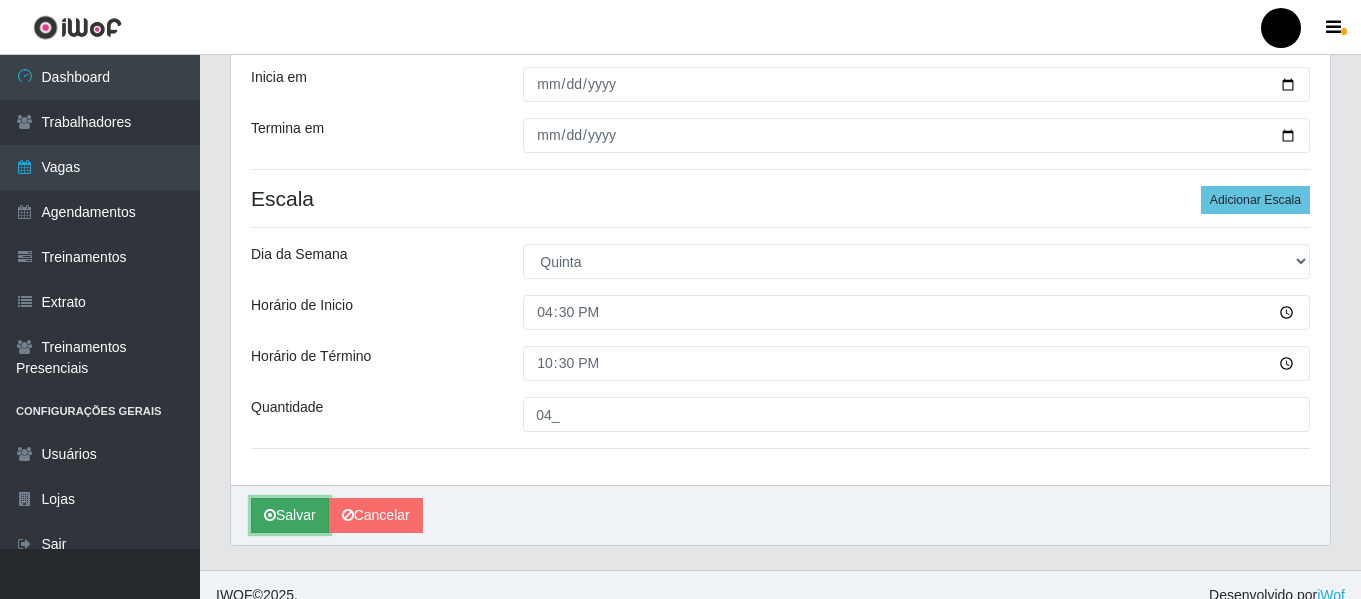 click on "Salvar" at bounding box center [290, 515] 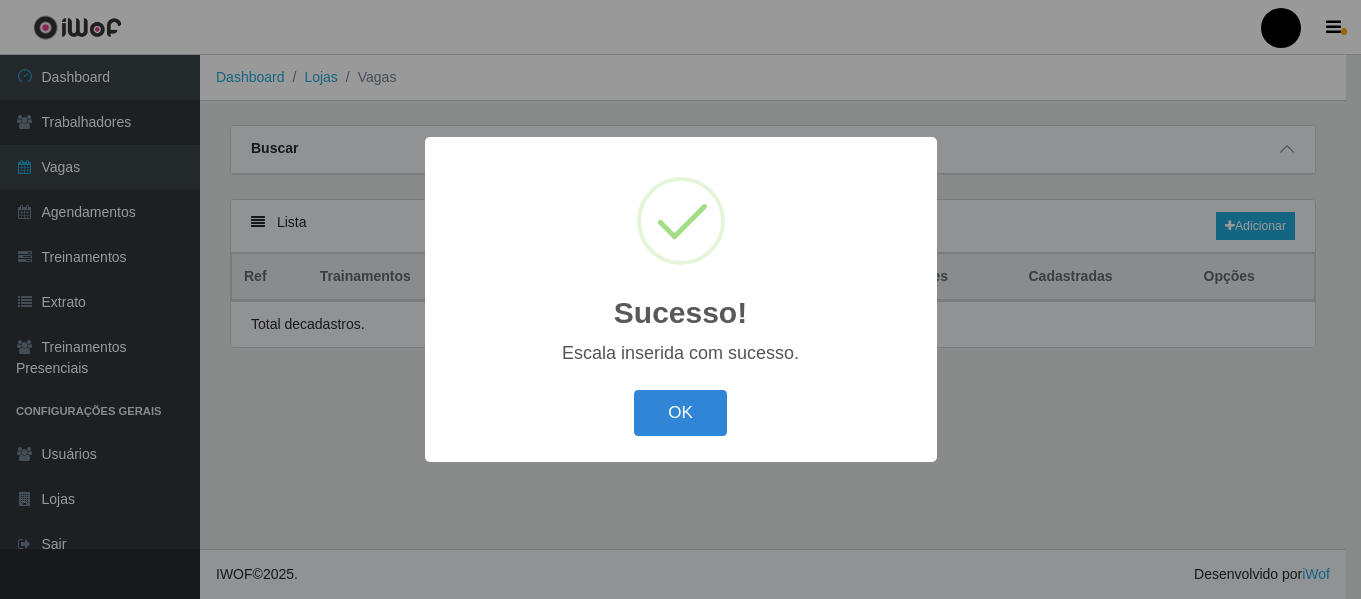 scroll, scrollTop: 0, scrollLeft: 0, axis: both 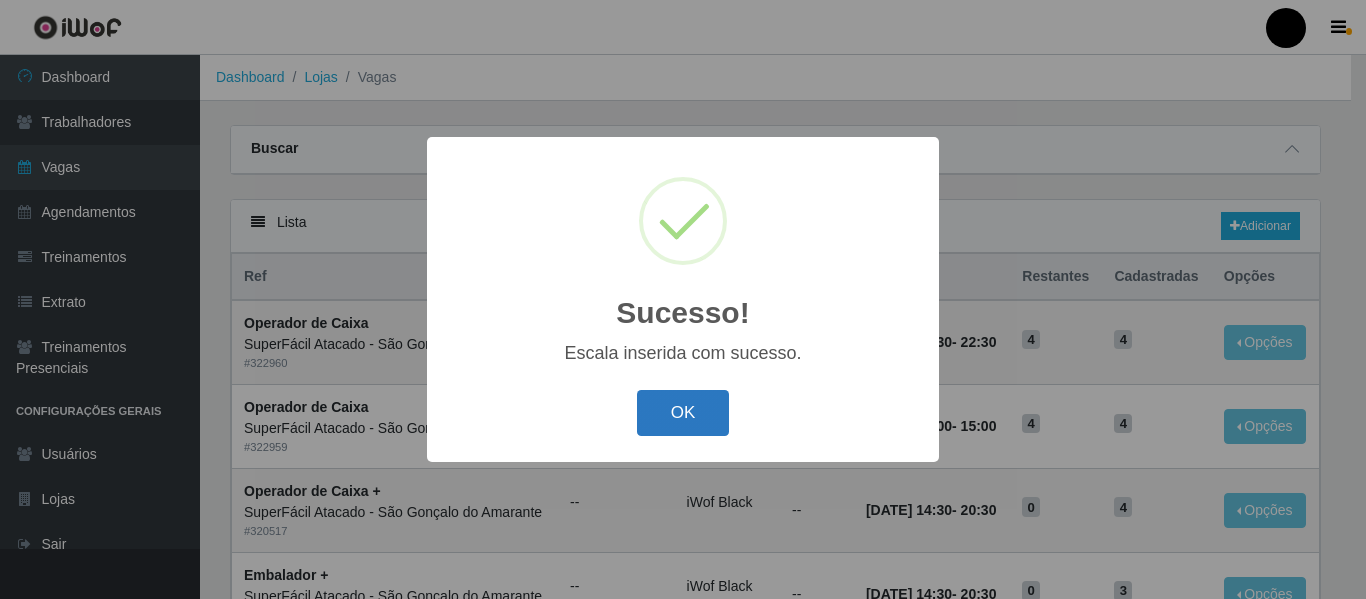 click on "OK" at bounding box center (683, 413) 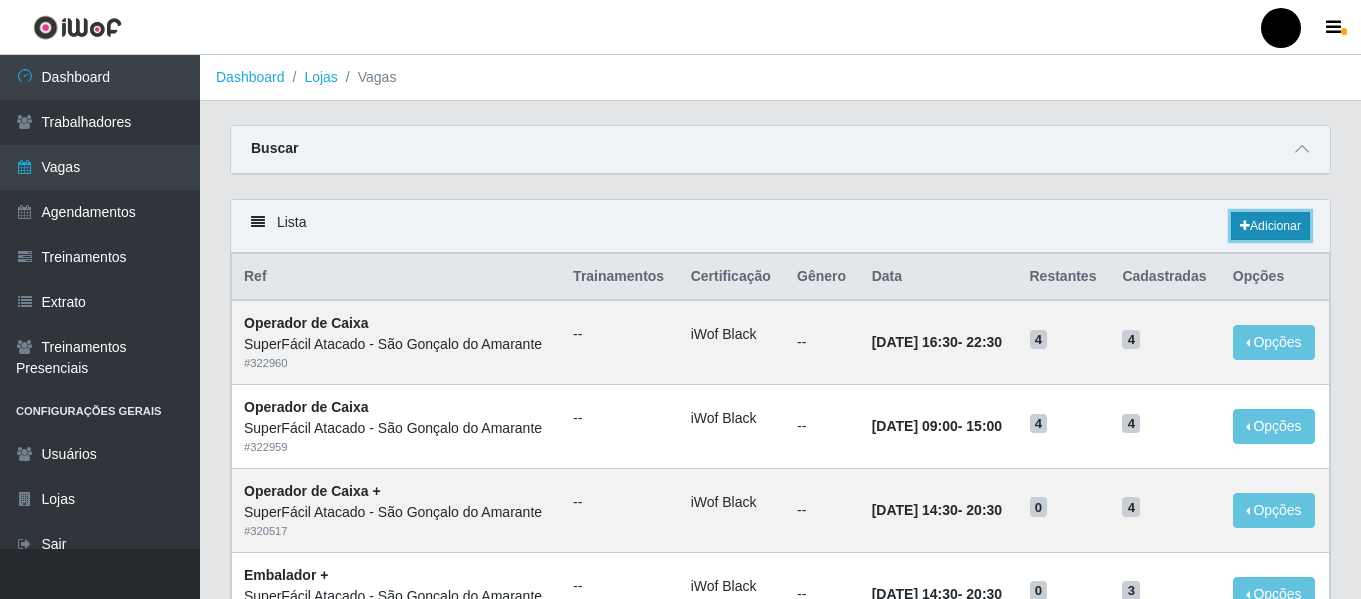 click on "Adicionar" at bounding box center [1270, 226] 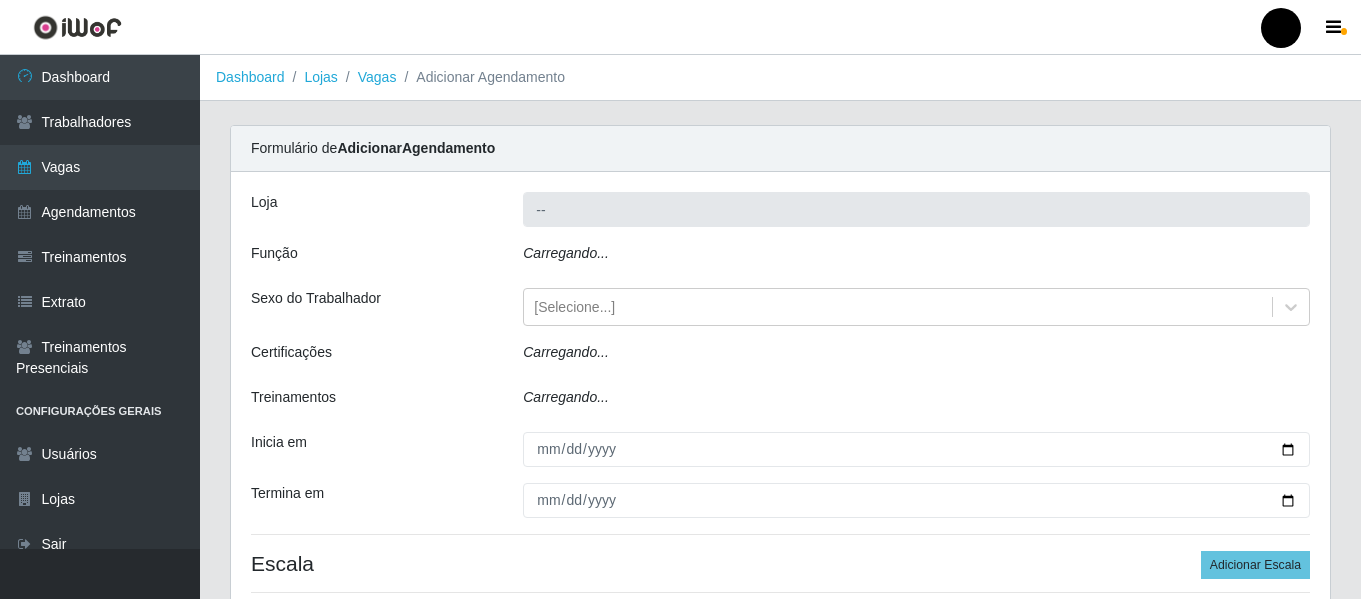 type on "SuperFácil Atacado - São Gonçalo do Amarante" 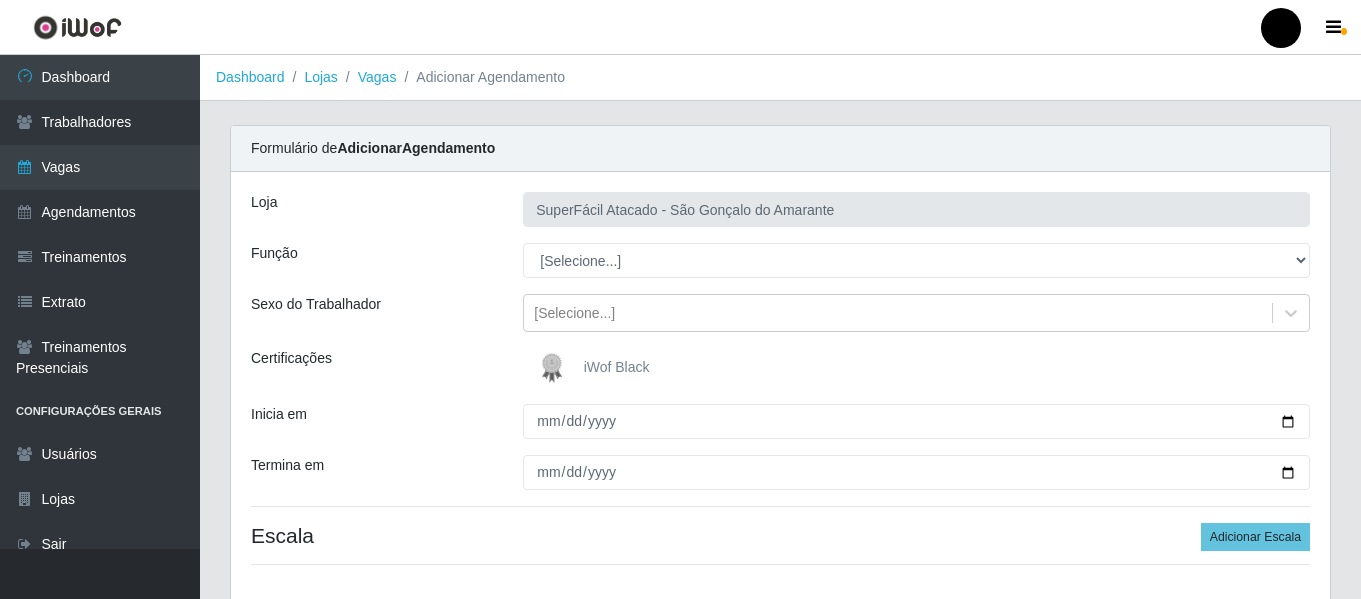 click on "iWof Black" at bounding box center (617, 367) 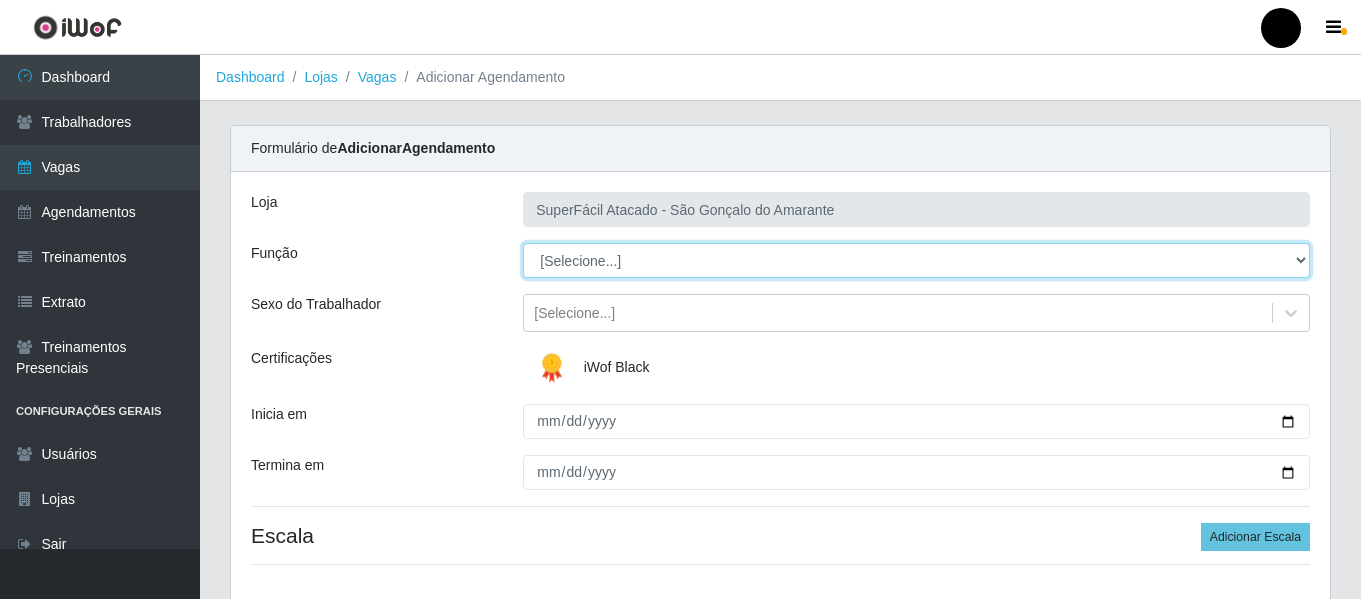 click on "[Selecione...] Auxiliar de Estacionamento Auxiliar de Estacionamento + Auxiliar de Estacionamento ++ Balconista de Padaria  Balconista de Padaria + Embalador Embalador + Embalador ++ Operador de Caixa Operador de Caixa + Operador de Caixa ++ Repositor de Hortifruti Repositor de Hortifruti + Repositor de Hortifruti ++" at bounding box center [916, 260] 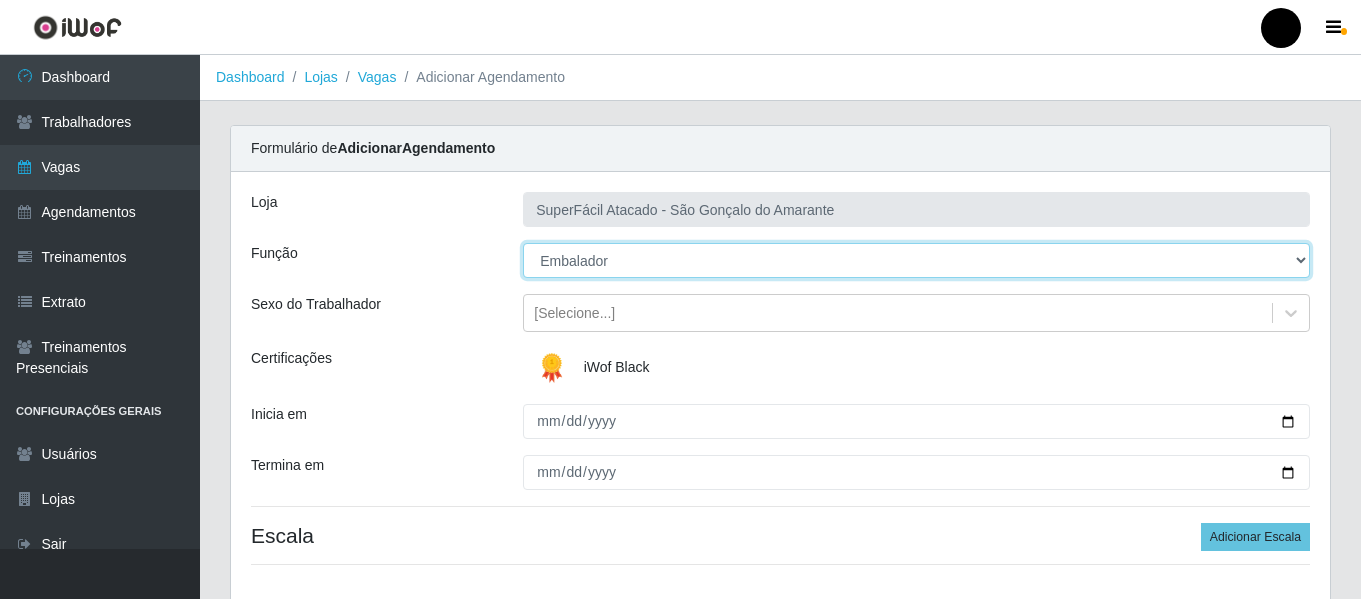 click on "[Selecione...] Auxiliar de Estacionamento Auxiliar de Estacionamento + Auxiliar de Estacionamento ++ Balconista de Padaria  Balconista de Padaria + Embalador Embalador + Embalador ++ Operador de Caixa Operador de Caixa + Operador de Caixa ++ Repositor de Hortifruti Repositor de Hortifruti + Repositor de Hortifruti ++" at bounding box center [916, 260] 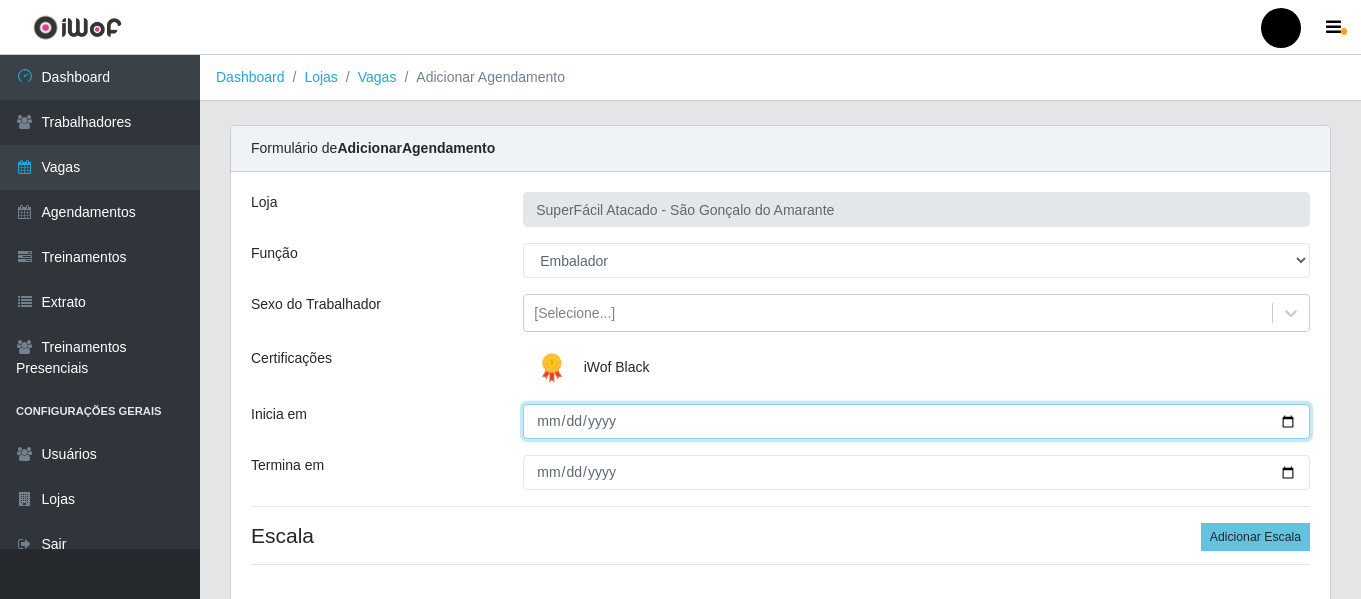 click on "Inicia em" at bounding box center [916, 421] 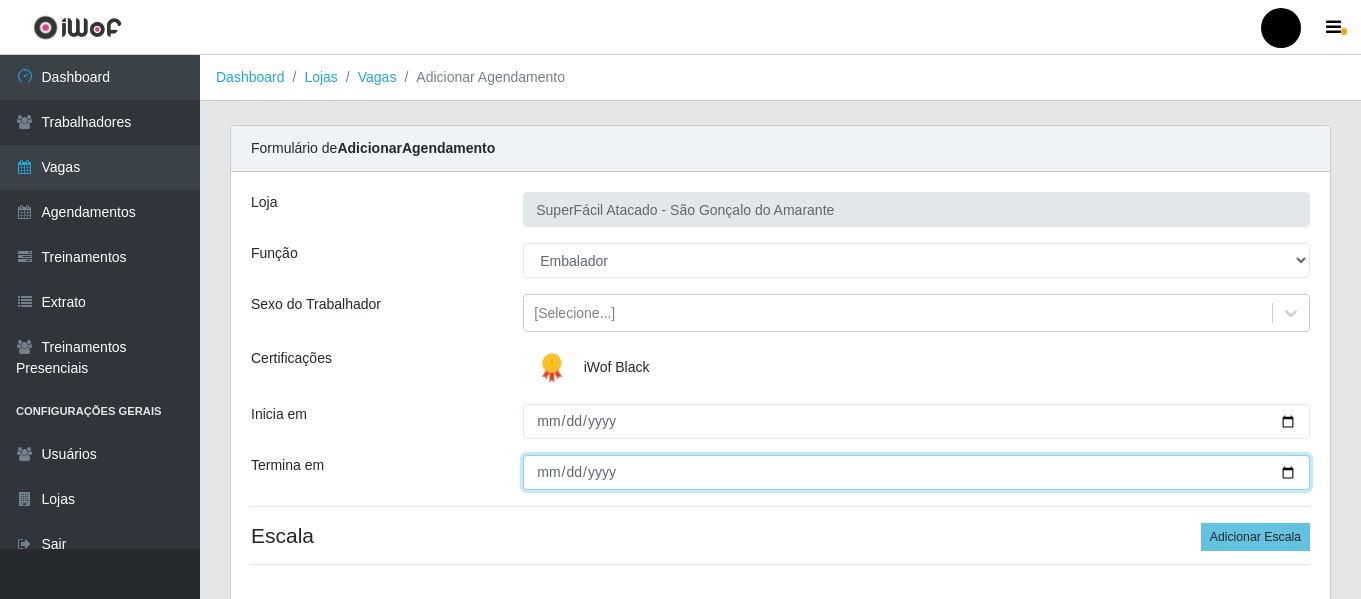 click on "Termina em" at bounding box center [916, 472] 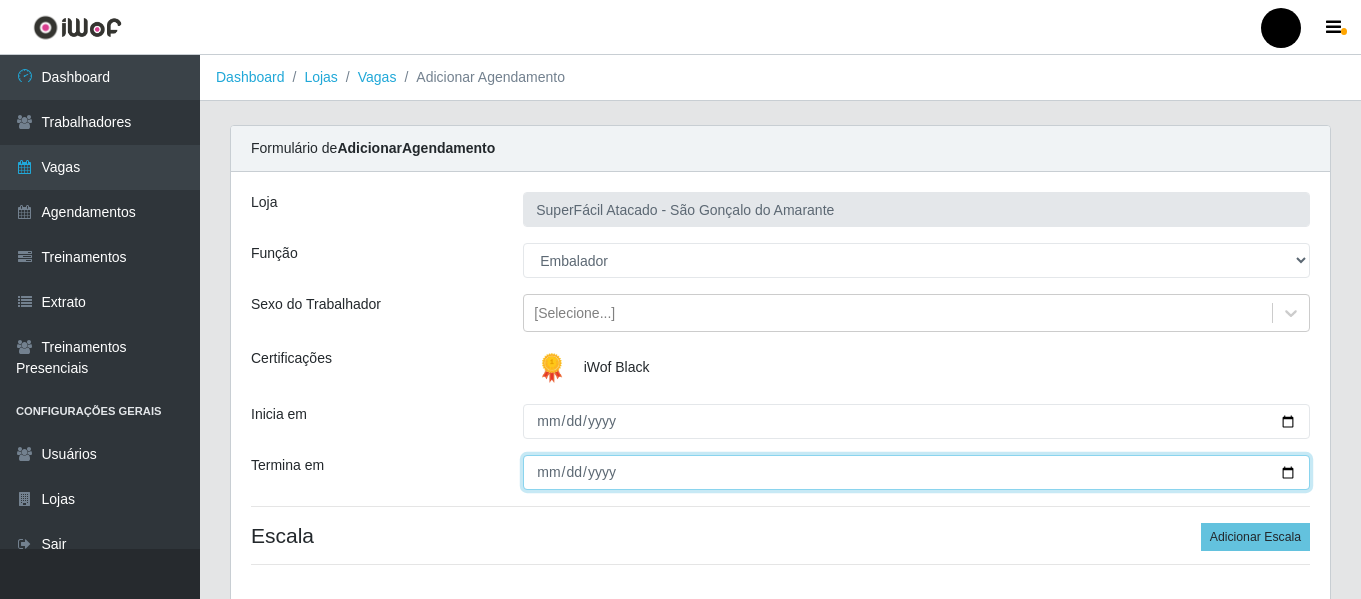 type on "[DATE]" 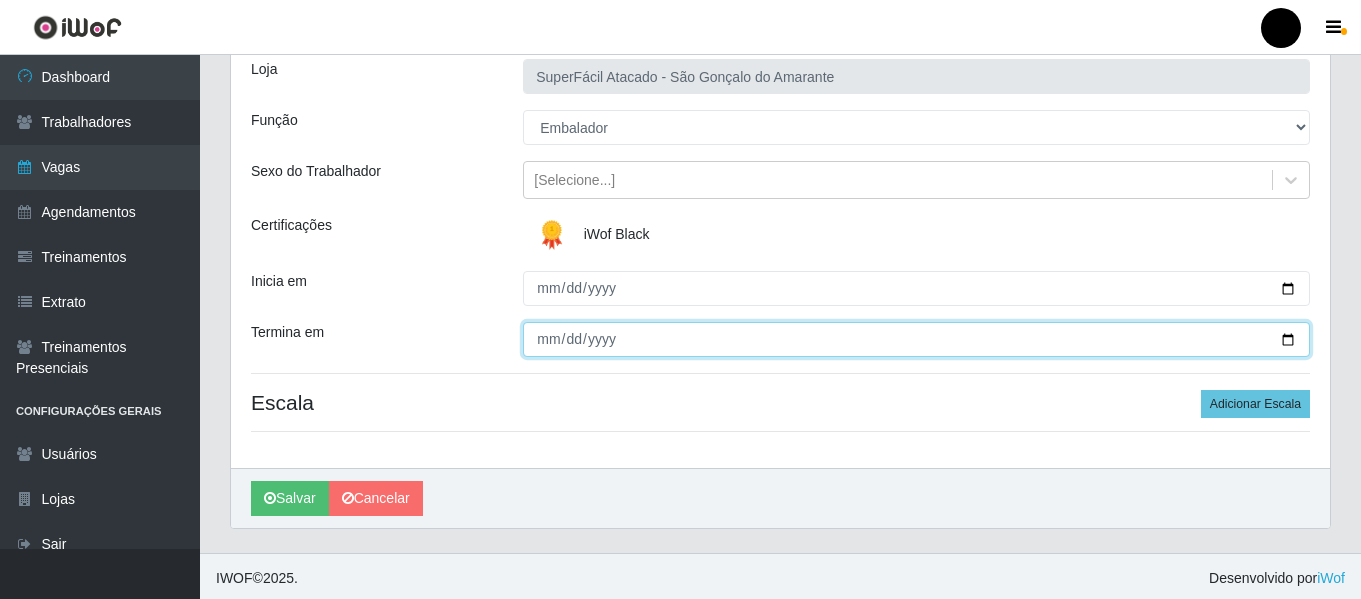 scroll, scrollTop: 137, scrollLeft: 0, axis: vertical 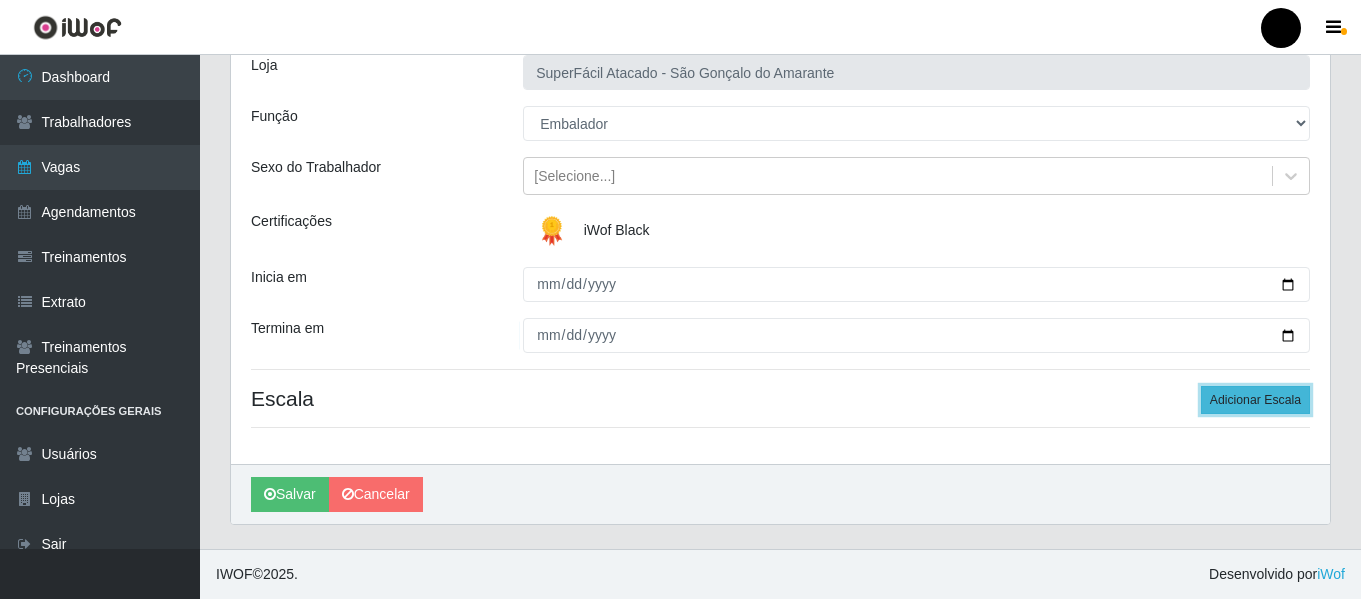 click on "Adicionar Escala" at bounding box center [1255, 400] 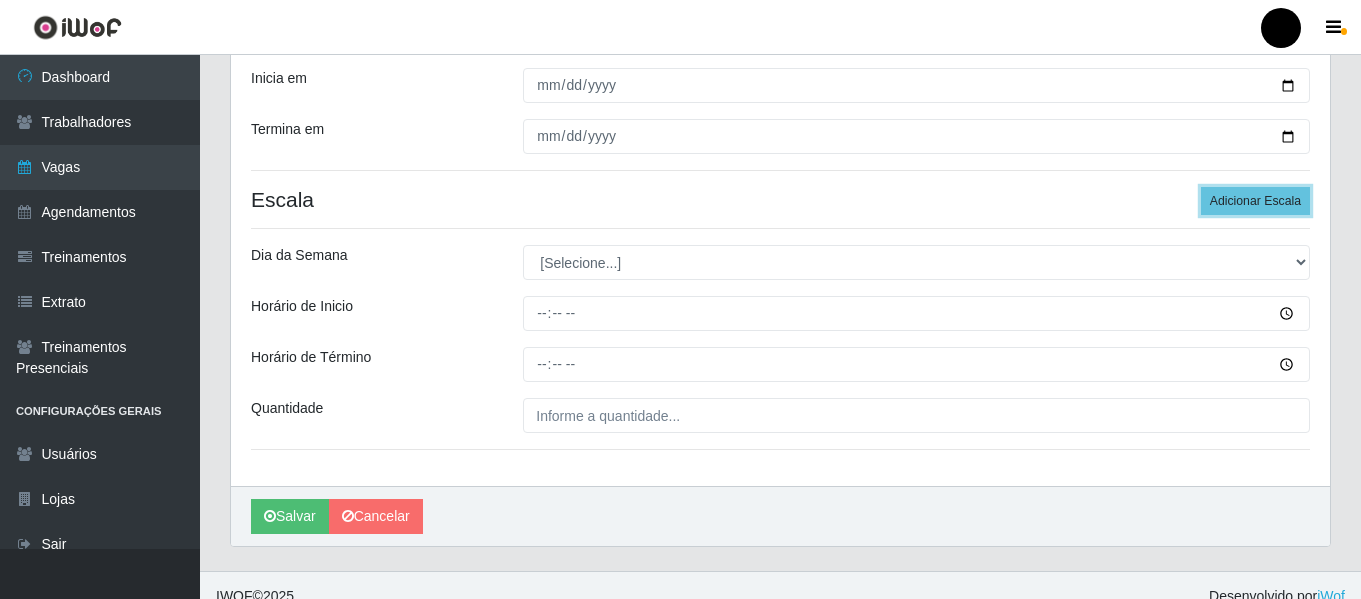 scroll, scrollTop: 337, scrollLeft: 0, axis: vertical 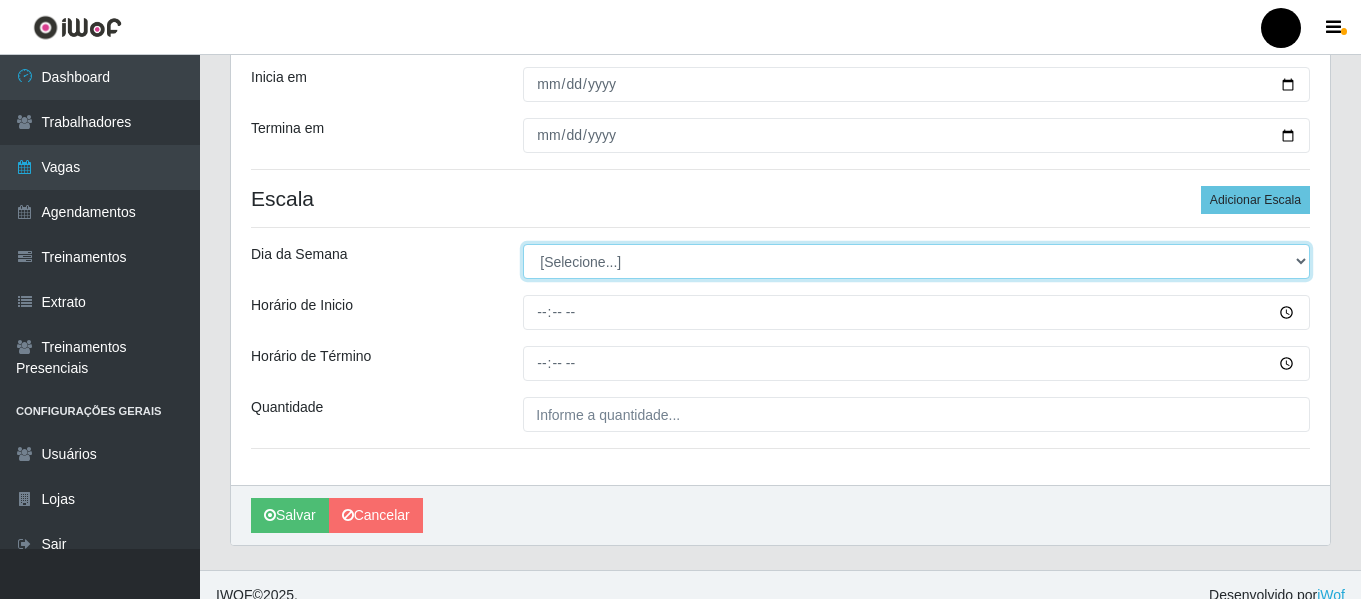 click on "[Selecione...] Segunda Terça Quarta Quinta Sexta Sábado Domingo" at bounding box center [916, 261] 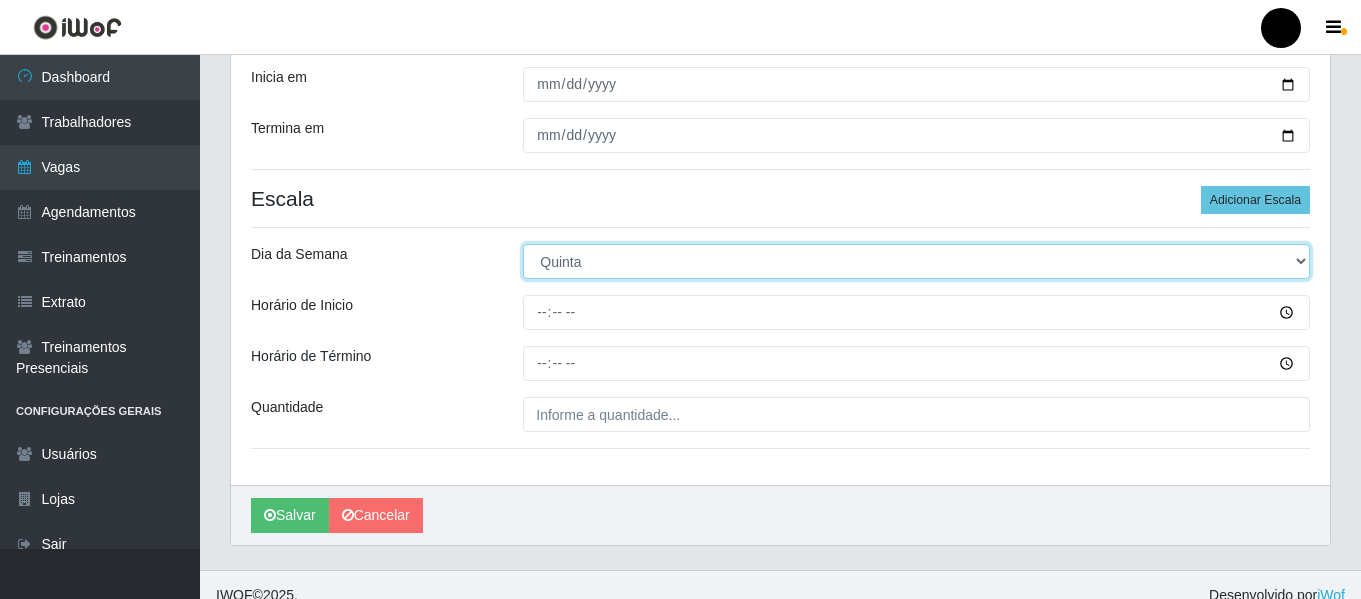 click on "[Selecione...] Segunda Terça Quarta Quinta Sexta Sábado Domingo" at bounding box center (916, 261) 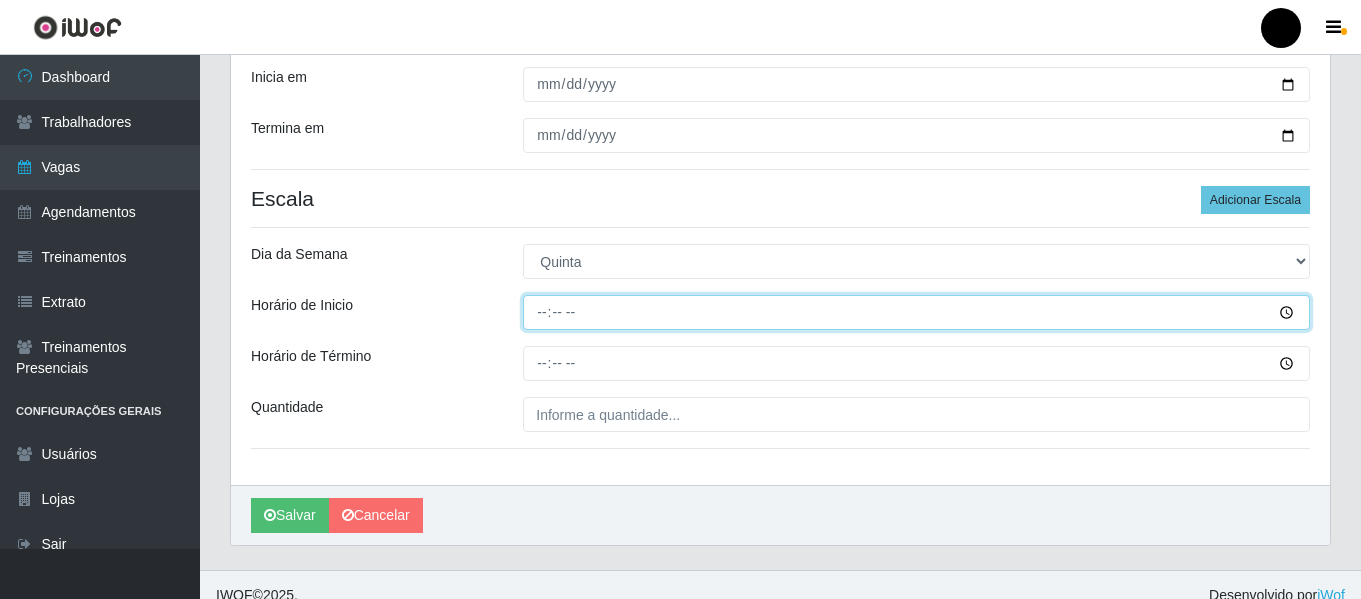 click on "Horário de Inicio" at bounding box center [916, 312] 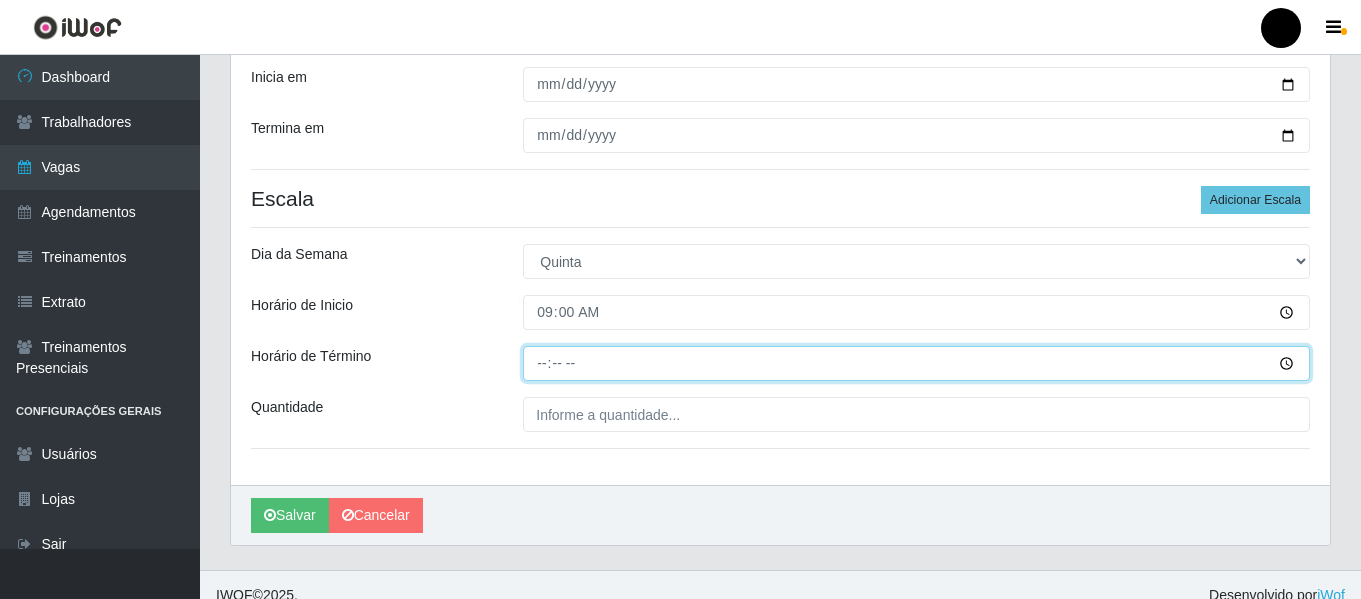 click on "Horário de Término" at bounding box center [916, 363] 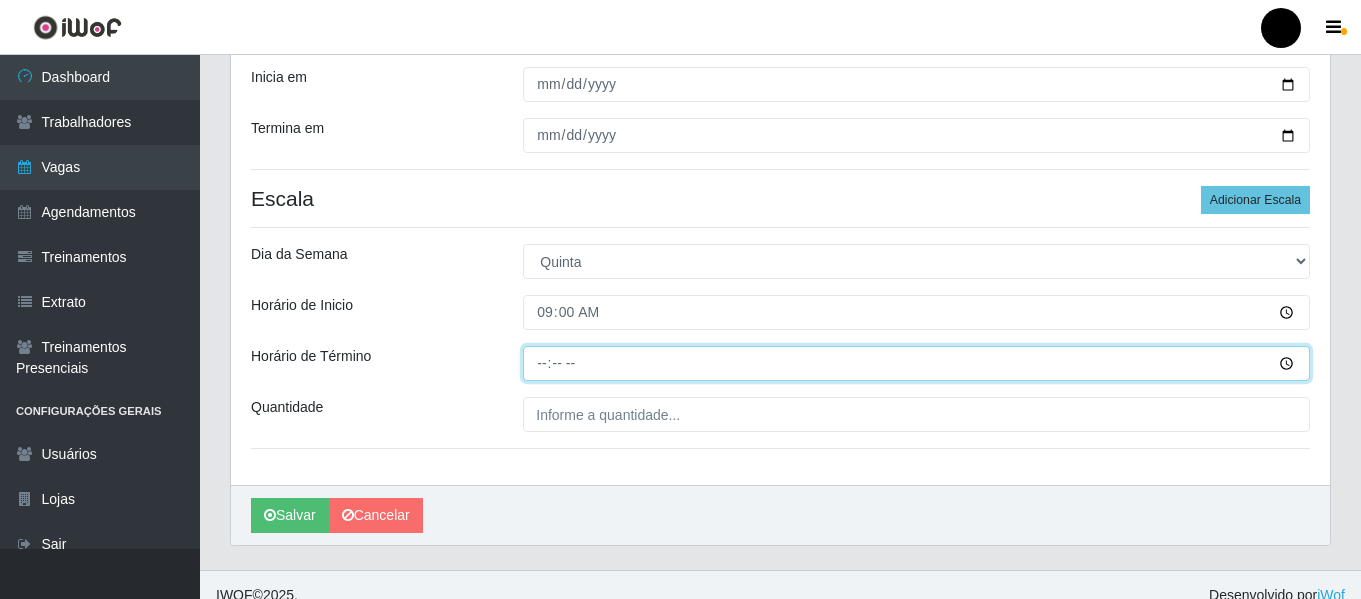 type on "15:00" 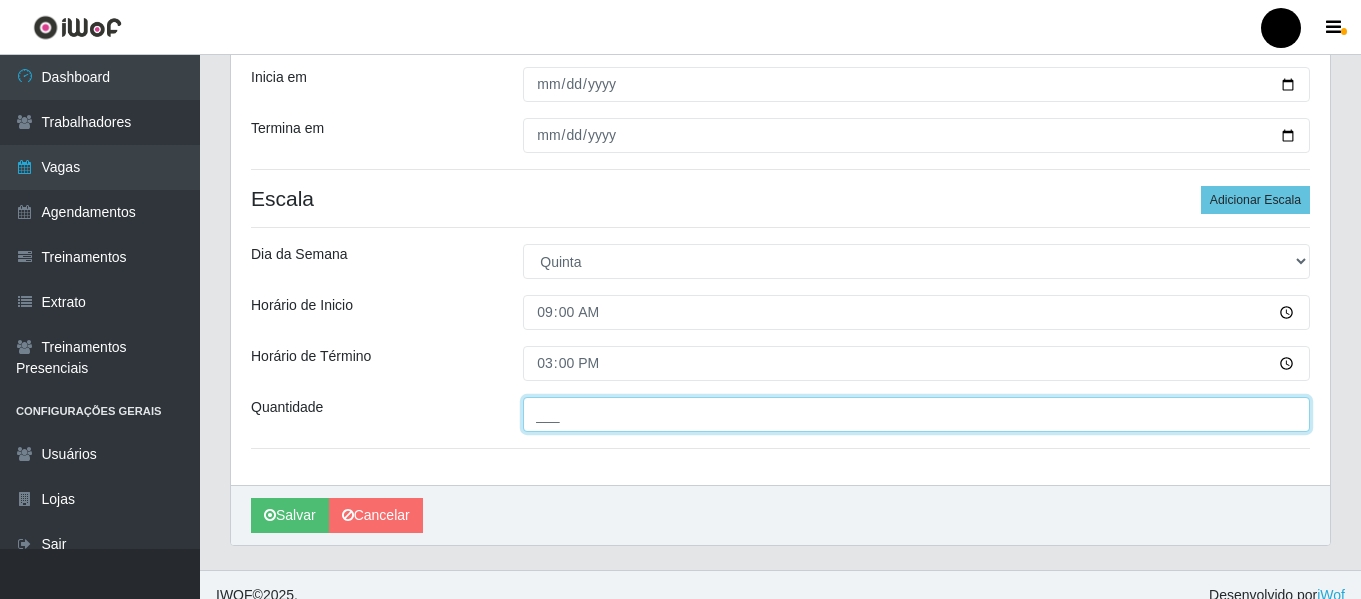 click on "___" at bounding box center (916, 414) 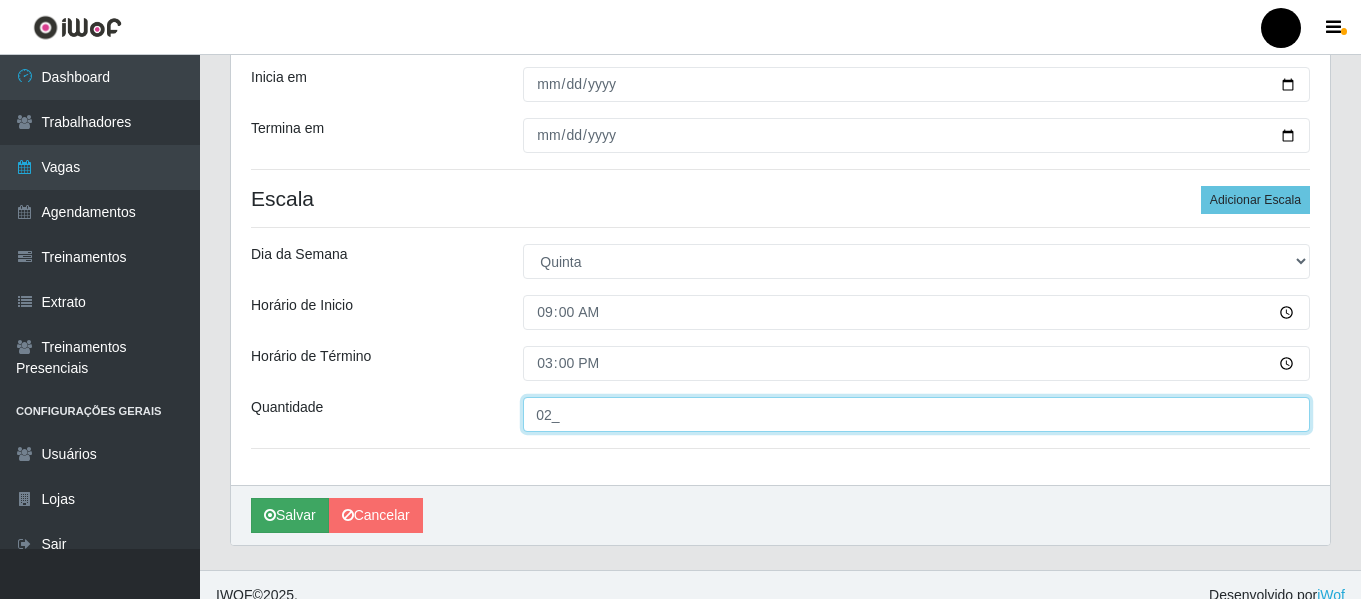 type on "02_" 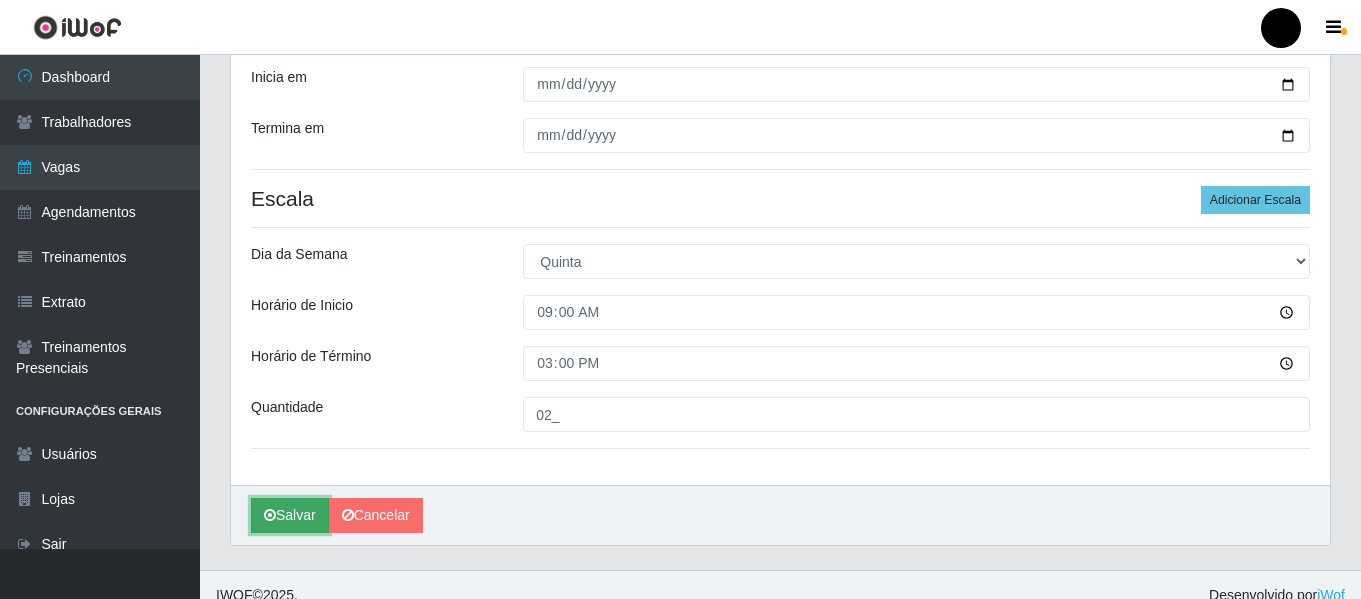 click on "Salvar" at bounding box center (290, 515) 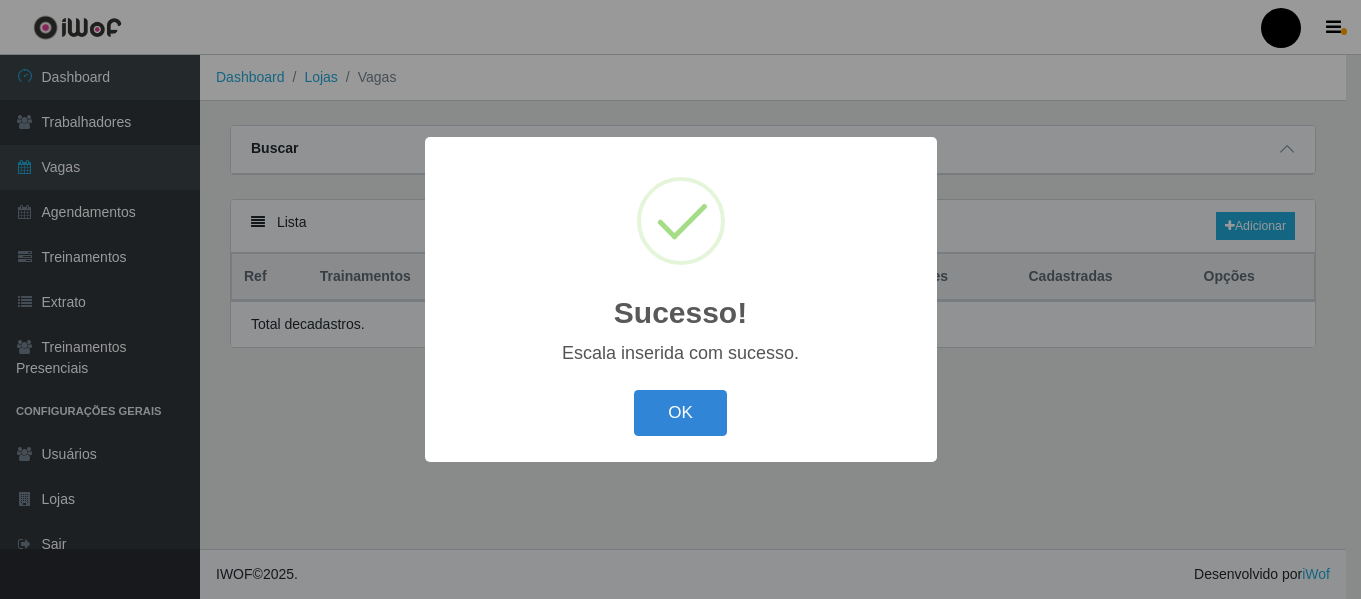 scroll, scrollTop: 0, scrollLeft: 0, axis: both 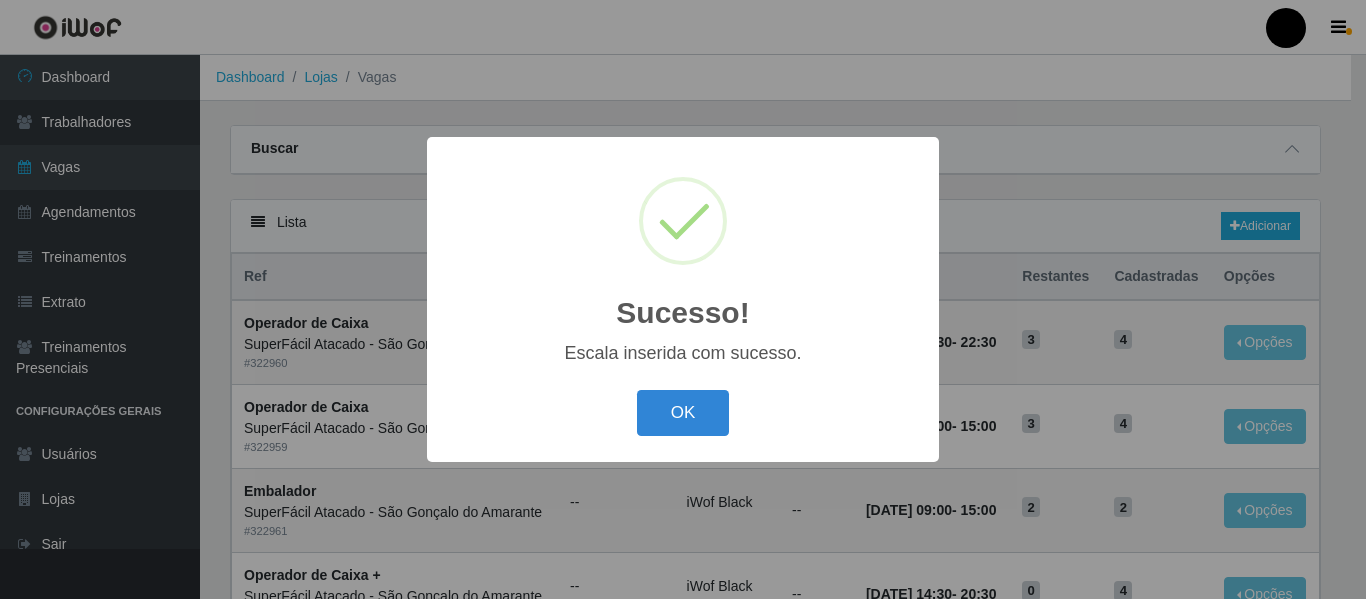 click on "OK" at bounding box center [683, 413] 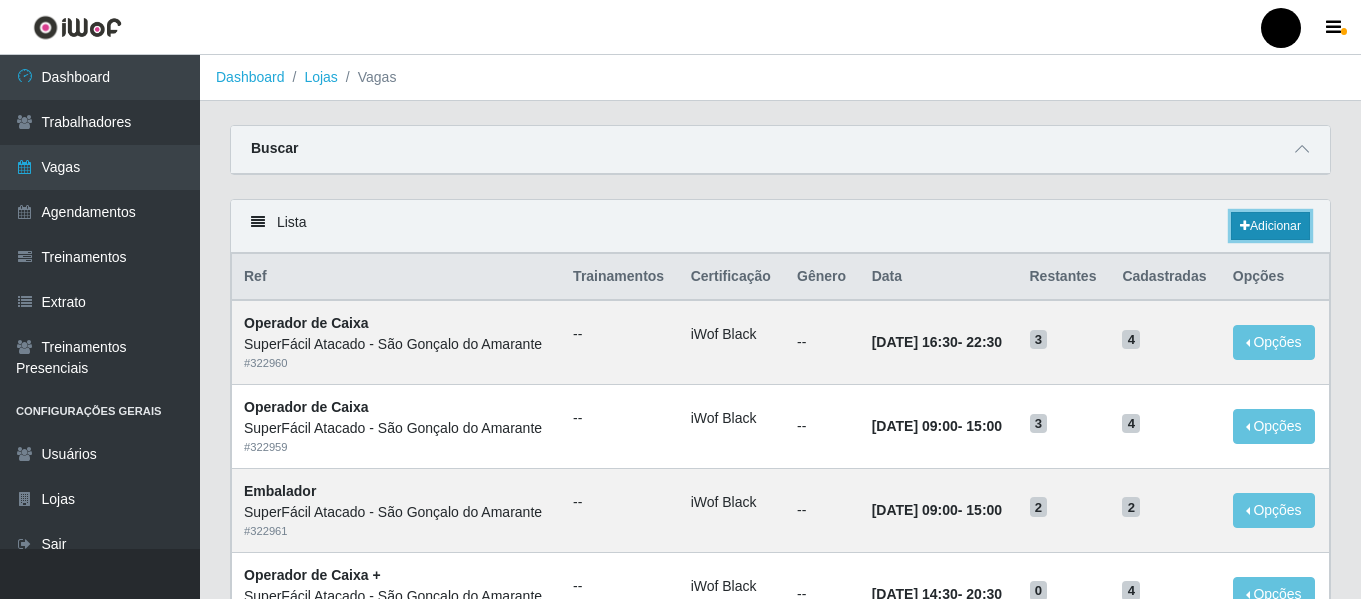 click on "Adicionar" at bounding box center (1270, 226) 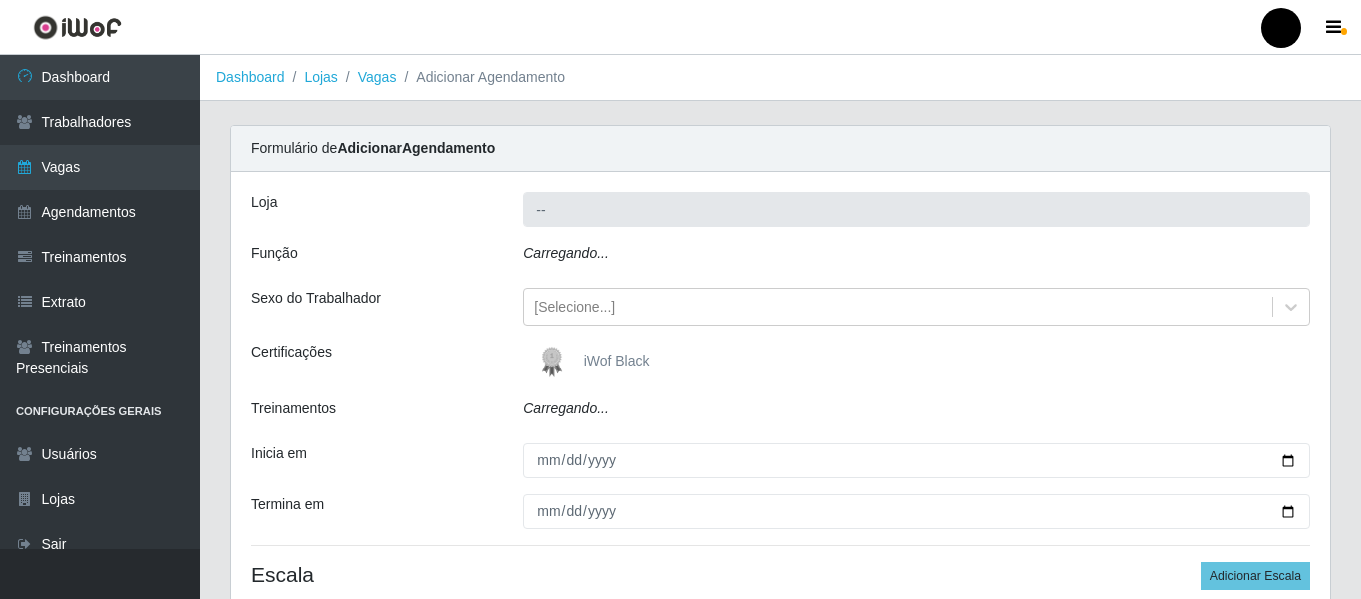 type on "SuperFácil Atacado - São Gonçalo do Amarante" 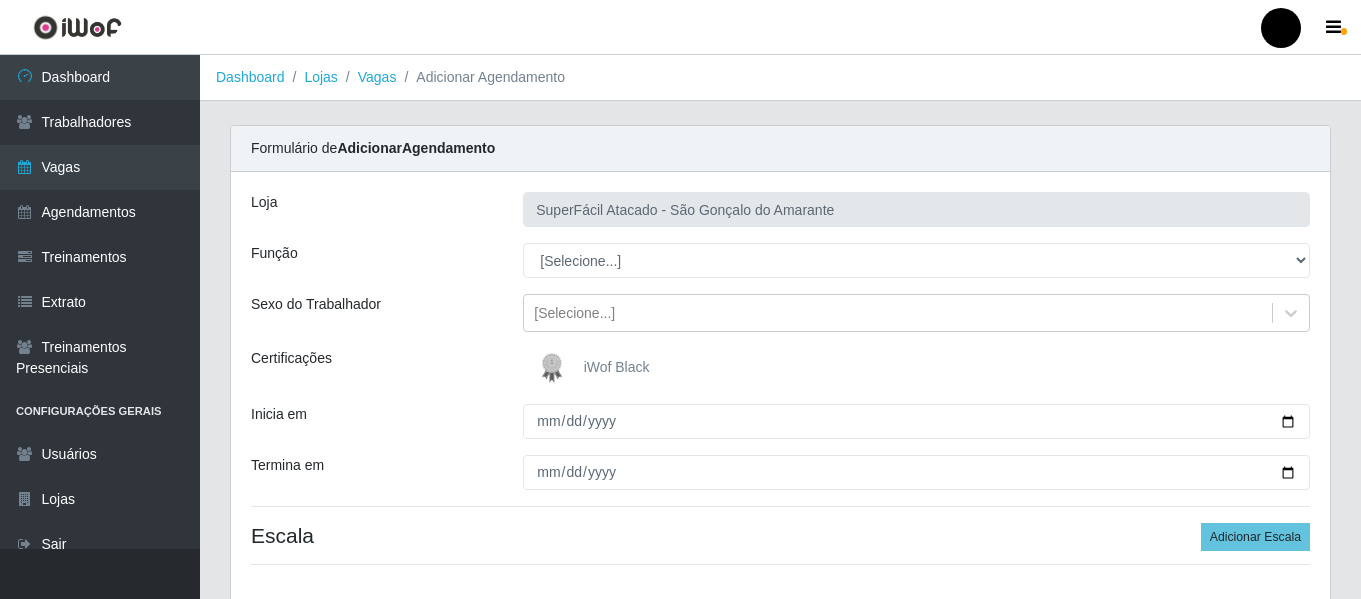 click on "iWof Black" at bounding box center (617, 367) 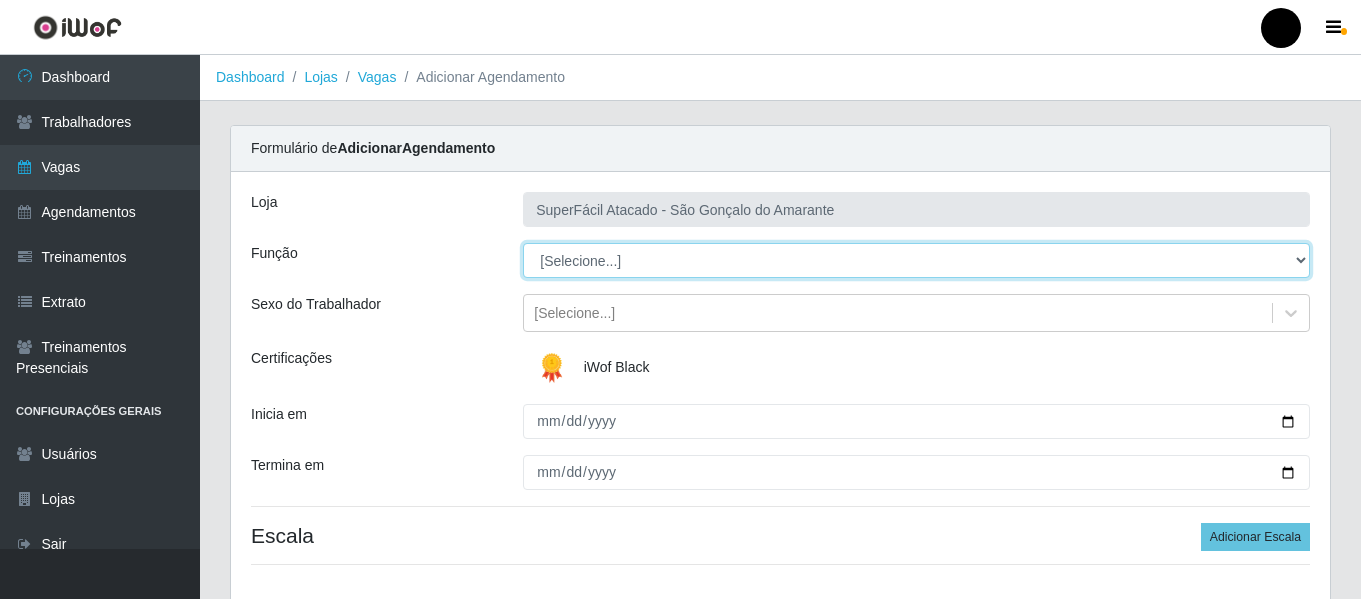 click on "[Selecione...] Auxiliar de Estacionamento Auxiliar de Estacionamento + Auxiliar de Estacionamento ++ Balconista de Padaria  Balconista de Padaria + Embalador Embalador + Embalador ++ Operador de Caixa Operador de Caixa + Operador de Caixa ++ Repositor de Hortifruti Repositor de Hortifruti + Repositor de Hortifruti ++" at bounding box center (916, 260) 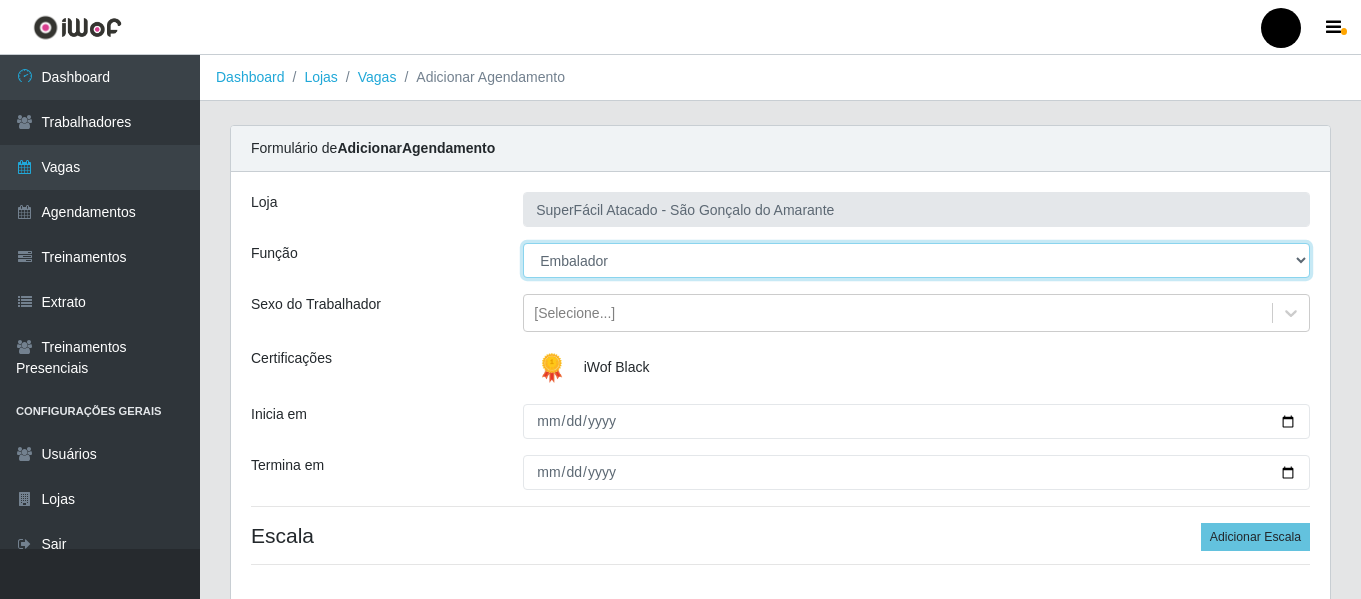 click on "[Selecione...] Auxiliar de Estacionamento Auxiliar de Estacionamento + Auxiliar de Estacionamento ++ Balconista de Padaria  Balconista de Padaria + Embalador Embalador + Embalador ++ Operador de Caixa Operador de Caixa + Operador de Caixa ++ Repositor de Hortifruti Repositor de Hortifruti + Repositor de Hortifruti ++" at bounding box center [916, 260] 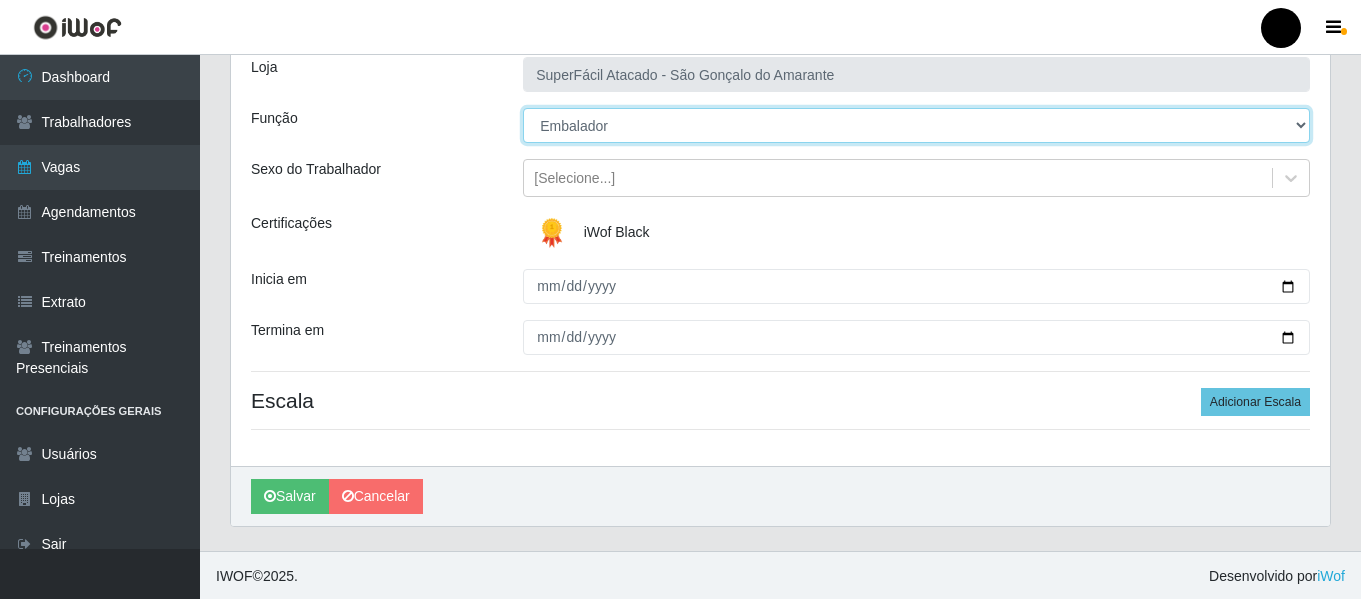scroll, scrollTop: 137, scrollLeft: 0, axis: vertical 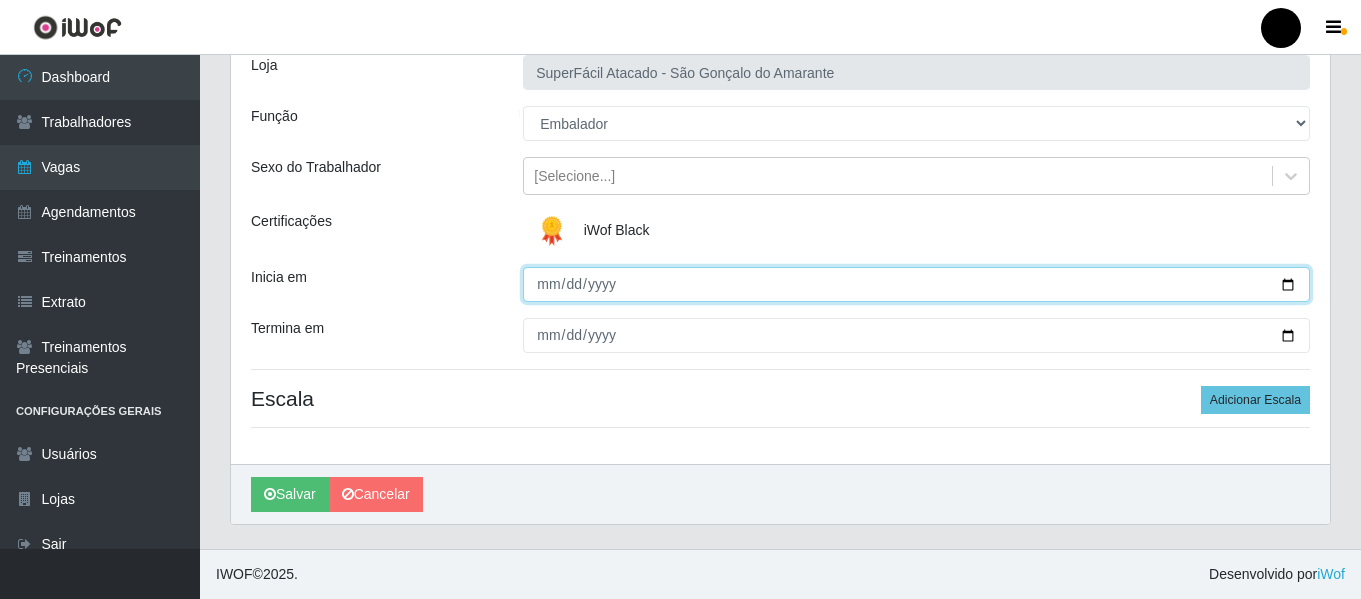 click on "Inicia em" at bounding box center (916, 284) 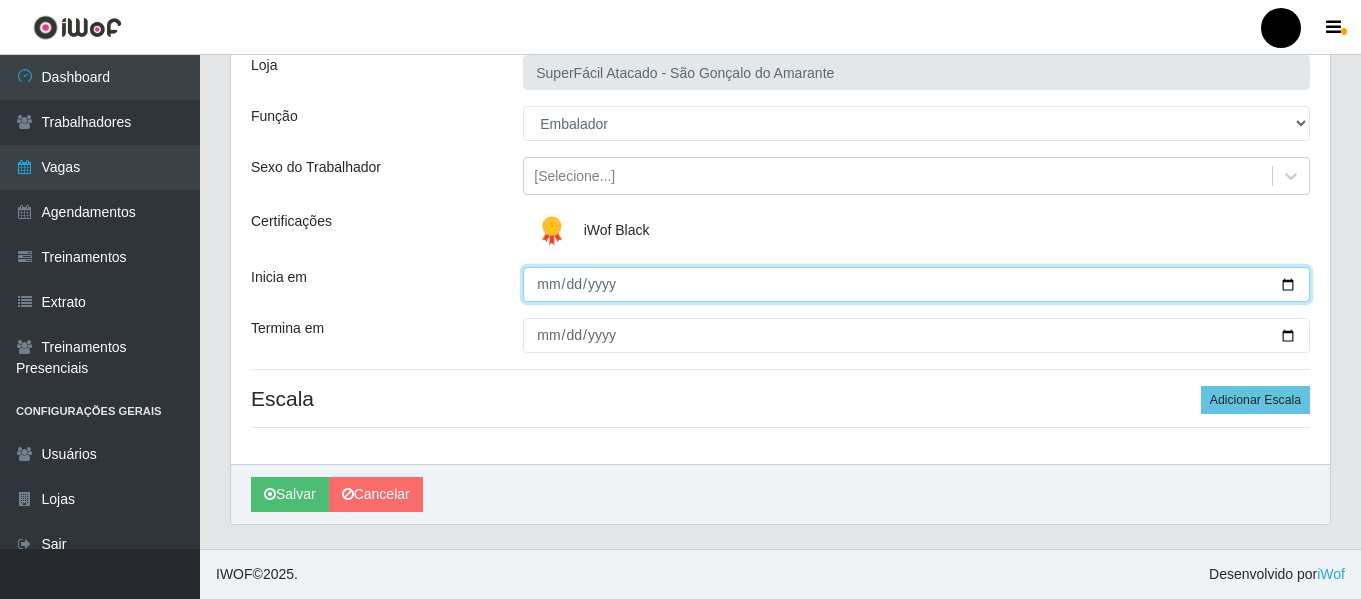 type on "[DATE]" 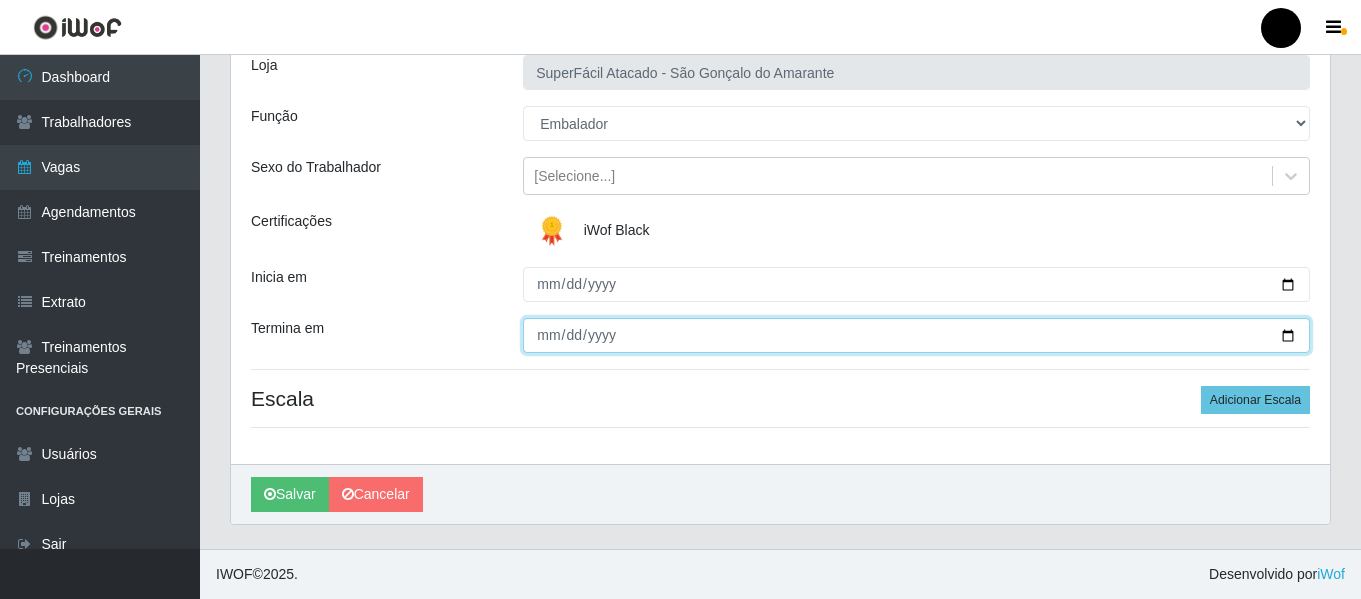 click on "Termina em" at bounding box center [916, 335] 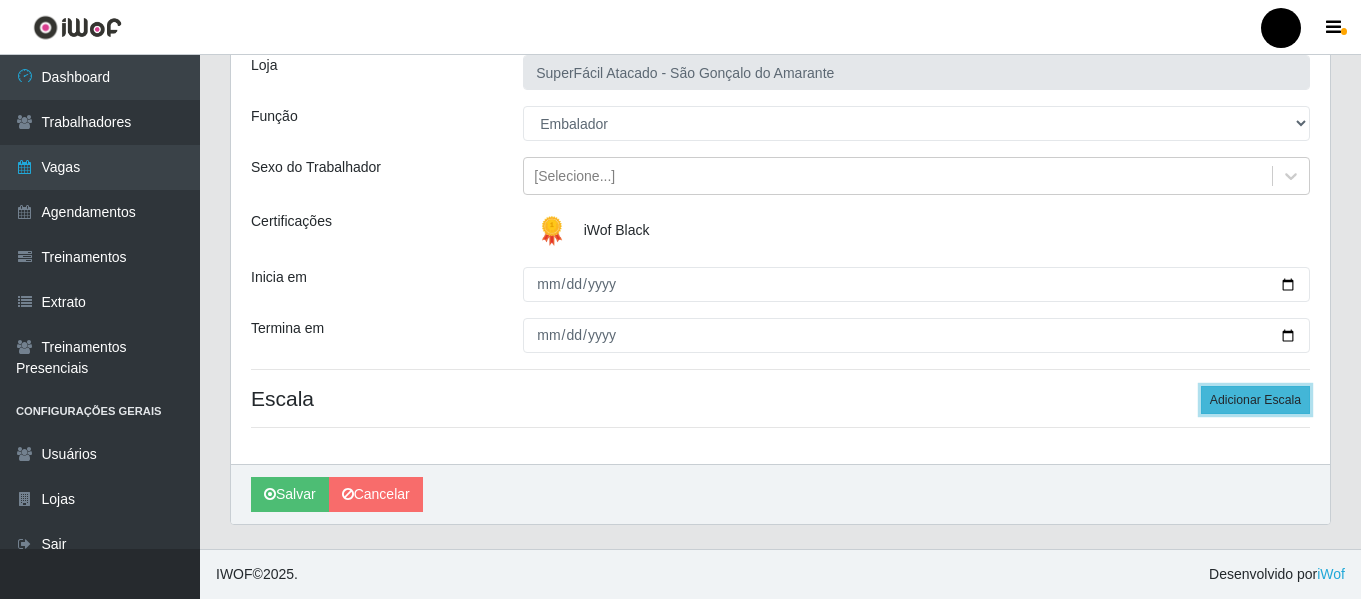 click on "Adicionar Escala" at bounding box center (1255, 400) 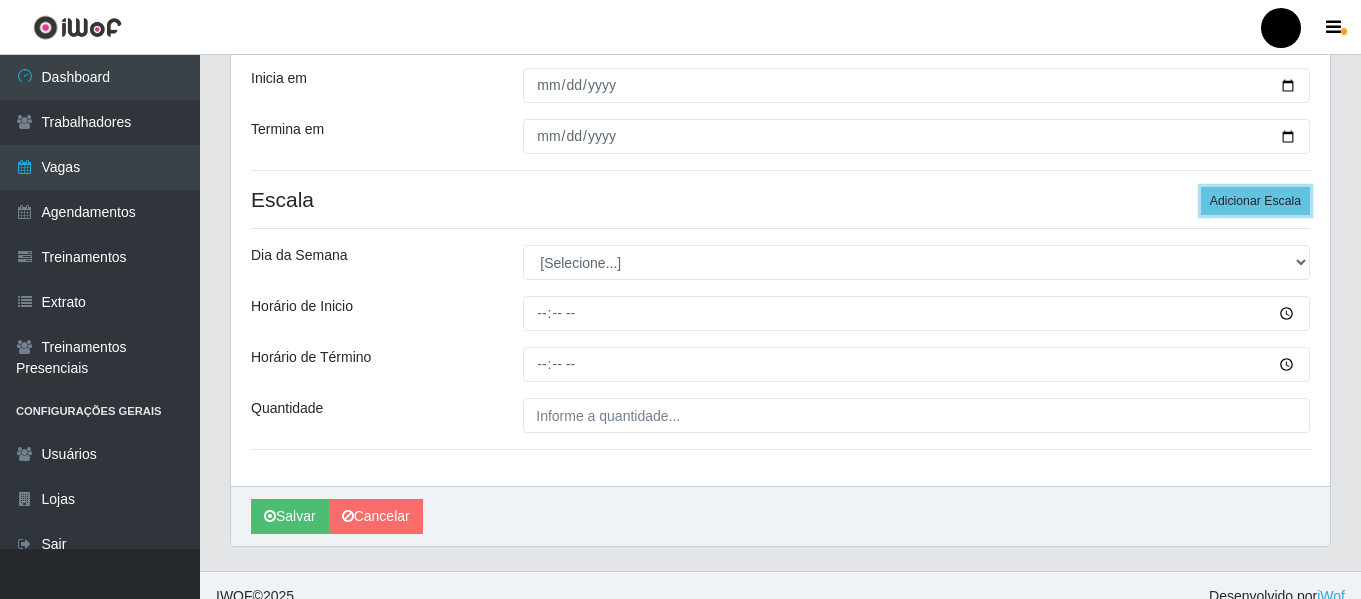 scroll, scrollTop: 337, scrollLeft: 0, axis: vertical 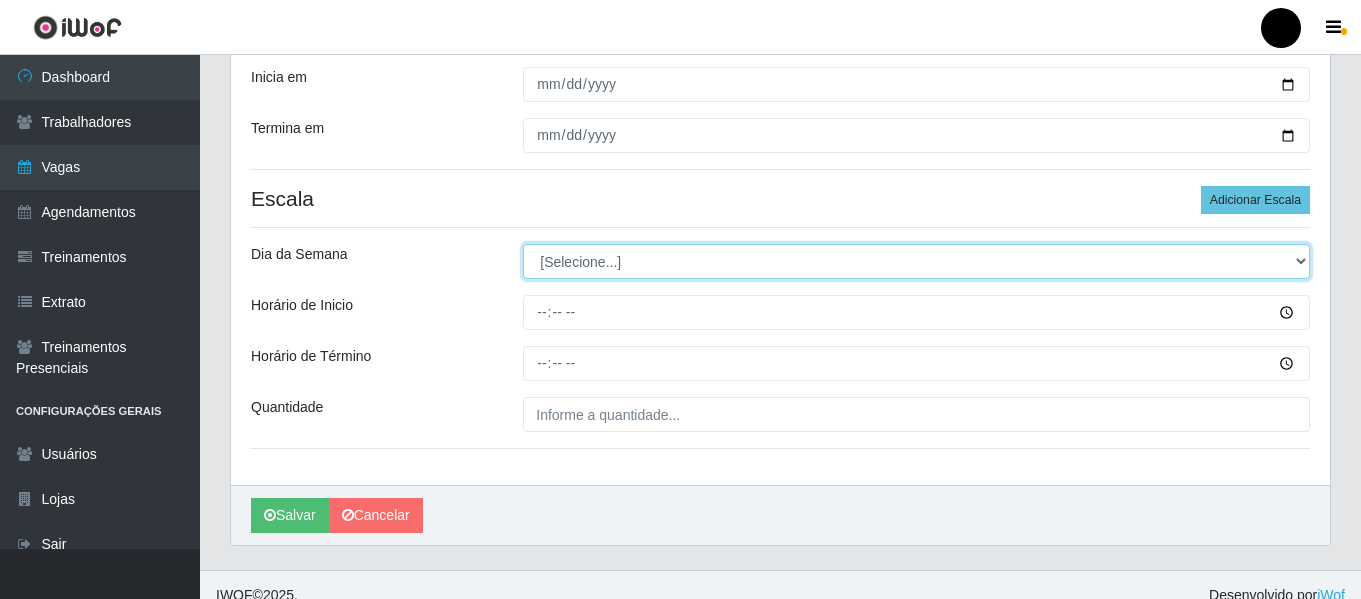 click on "[Selecione...] Segunda Terça Quarta Quinta Sexta Sábado Domingo" at bounding box center [916, 261] 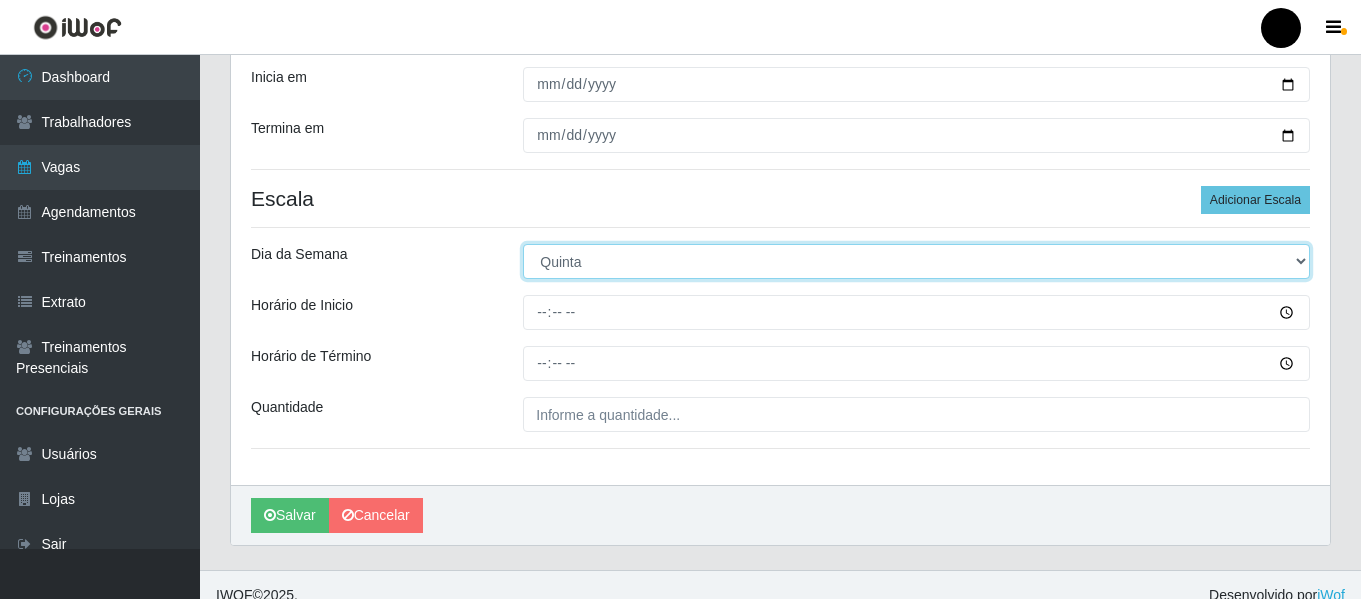 click on "[Selecione...] Segunda Terça Quarta Quinta Sexta Sábado Domingo" at bounding box center [916, 261] 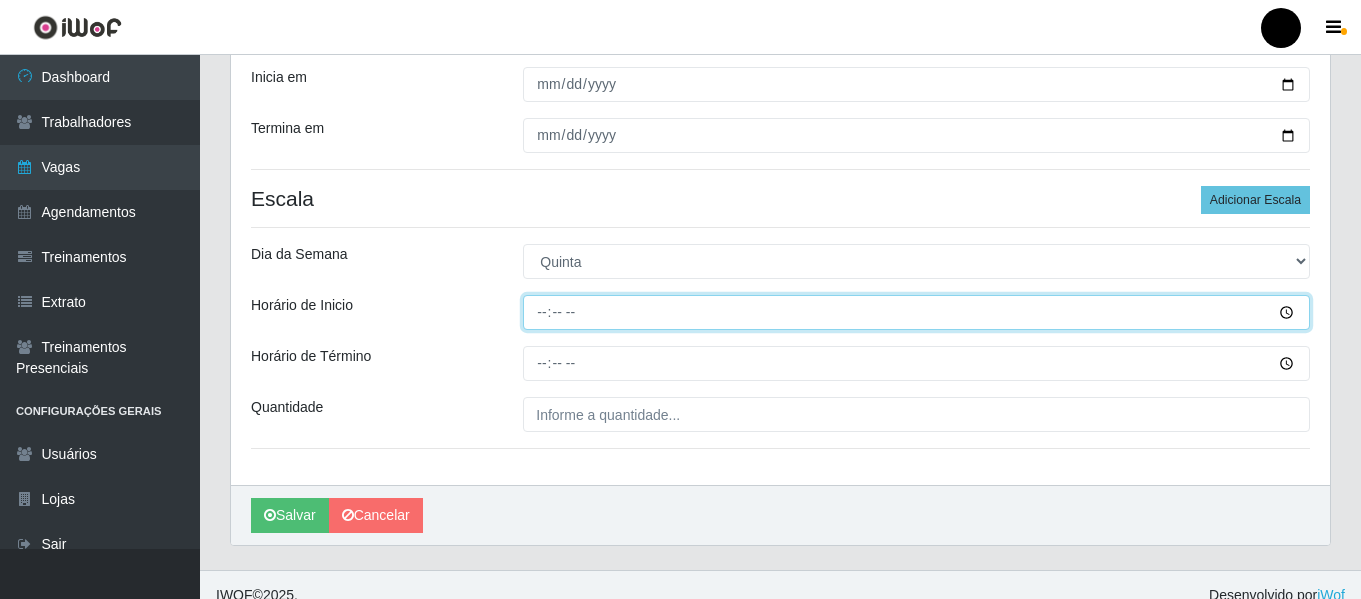 click on "Horário de Inicio" at bounding box center [916, 312] 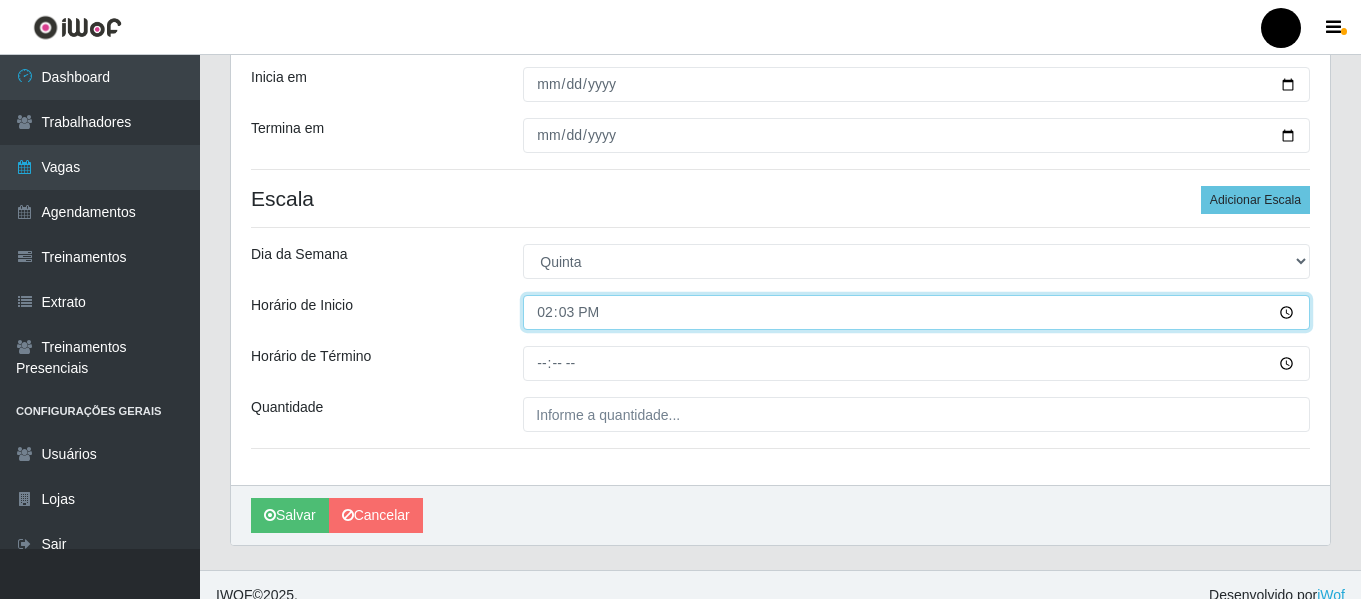 type on "14:30" 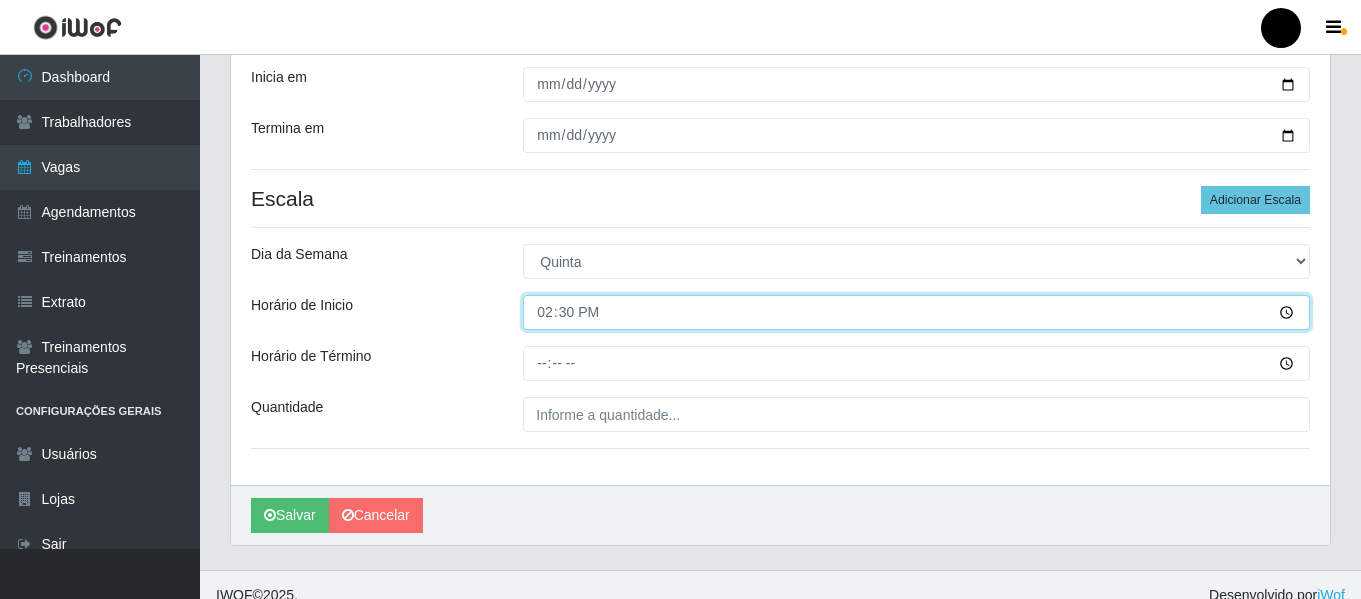 click on "14:30" at bounding box center (916, 312) 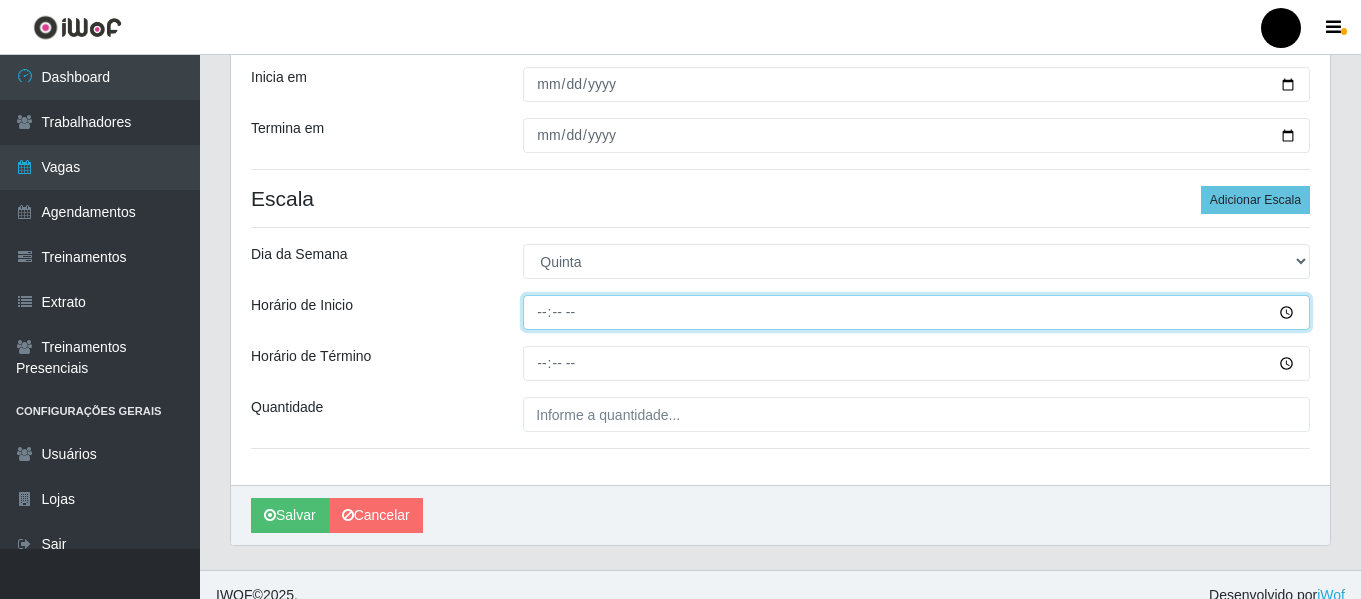 click on "Horário de Inicio" at bounding box center (916, 312) 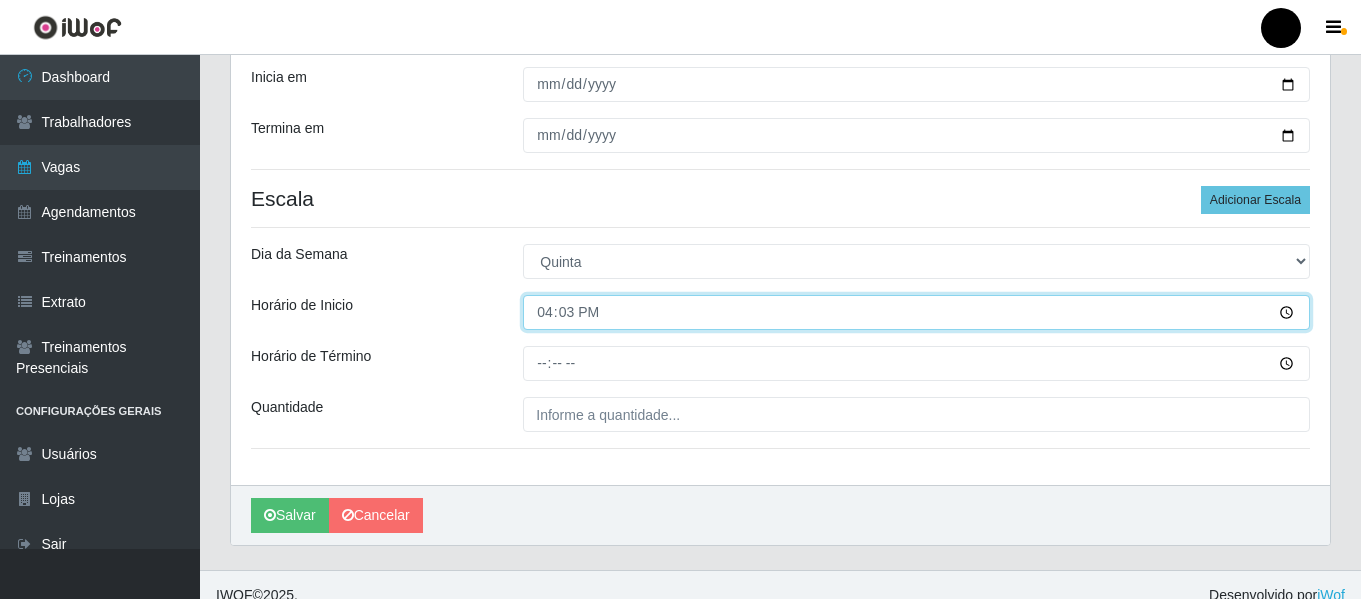 type on "16:30" 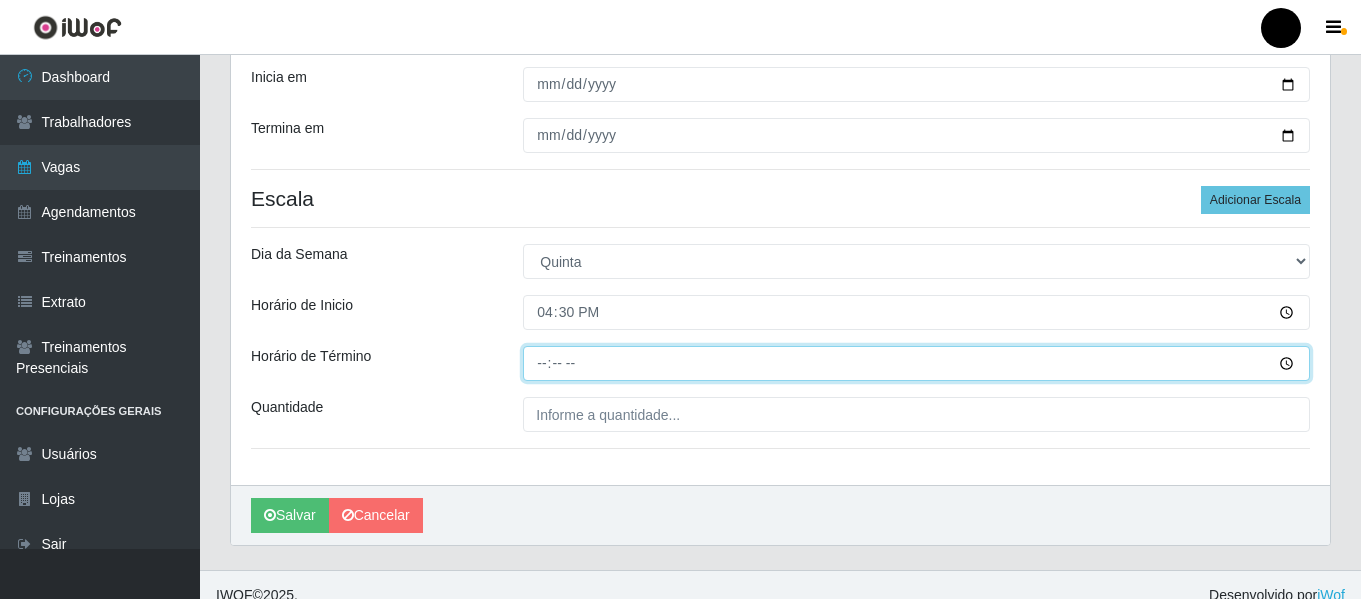 click on "Horário de Término" at bounding box center (916, 363) 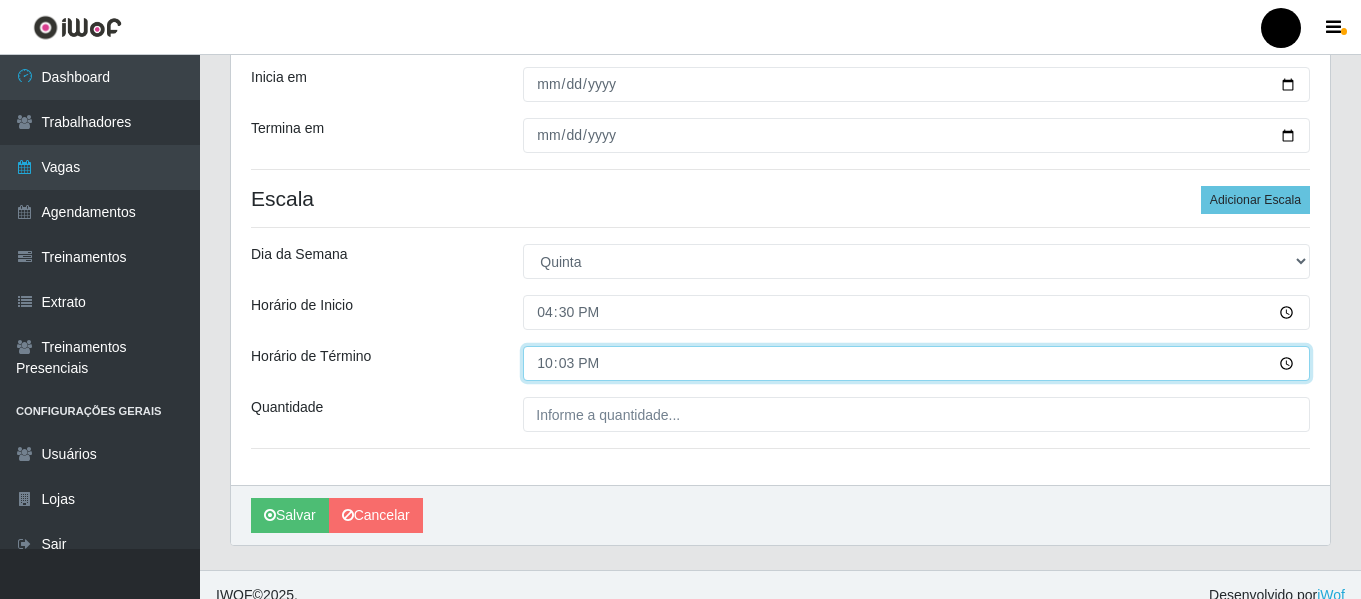 type on "22:30" 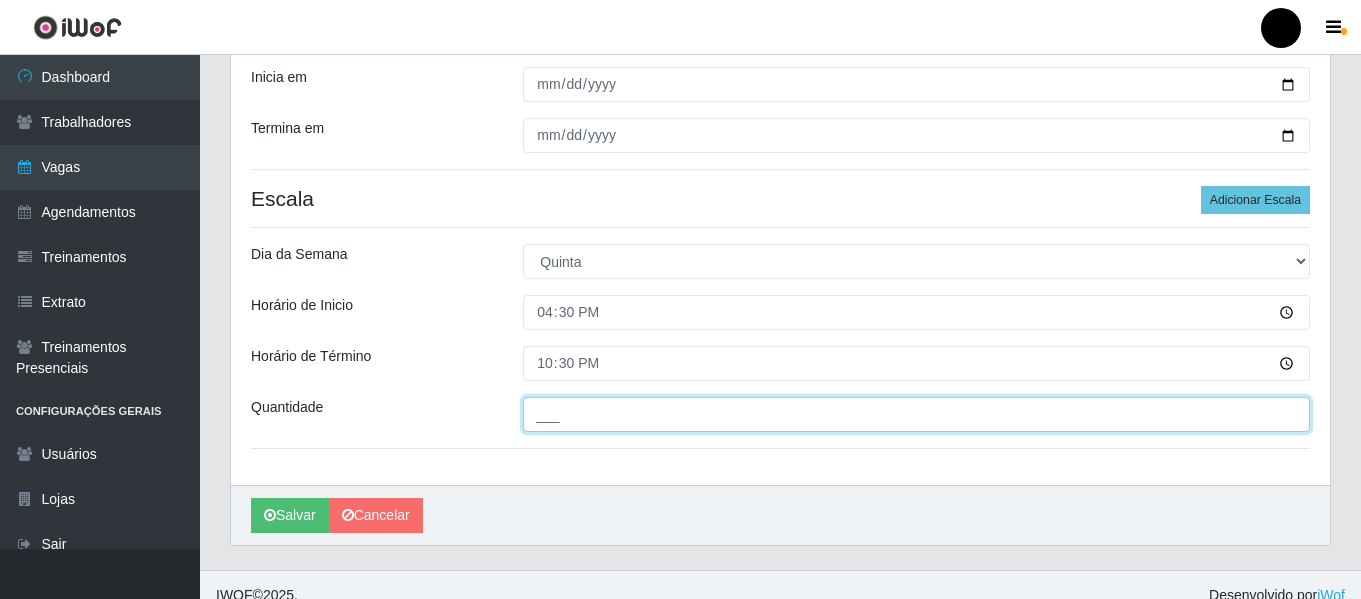 click on "___" at bounding box center [916, 414] 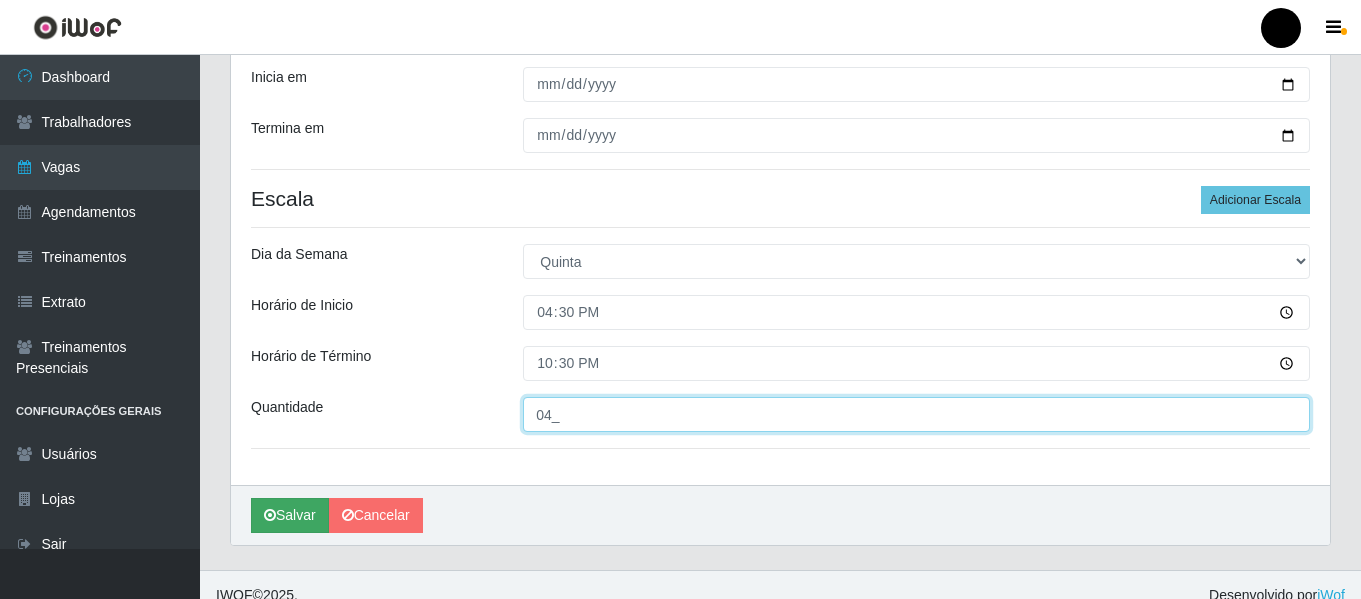 type on "04_" 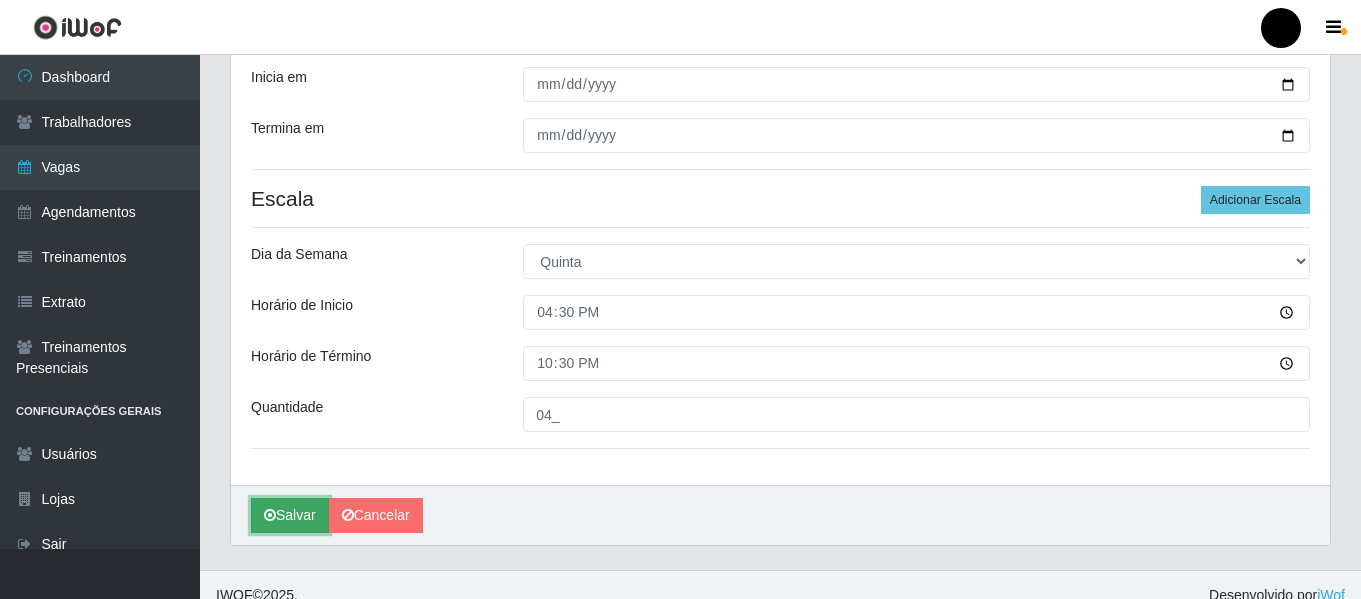 click on "Salvar" at bounding box center (290, 515) 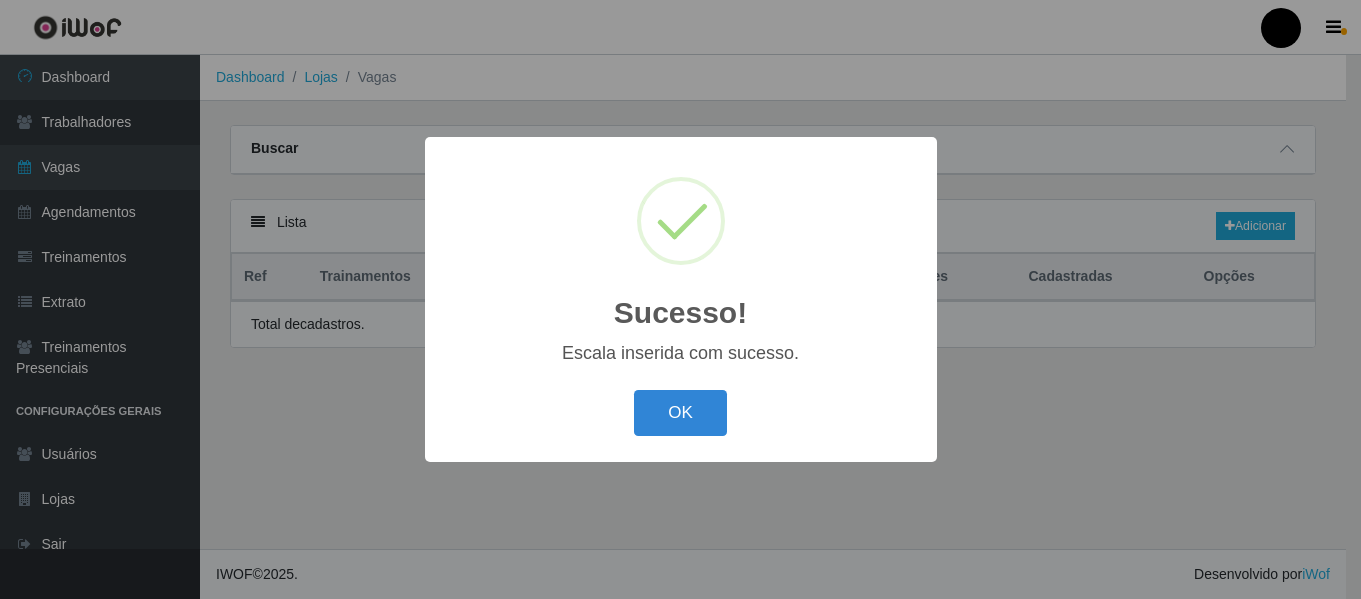 scroll, scrollTop: 0, scrollLeft: 0, axis: both 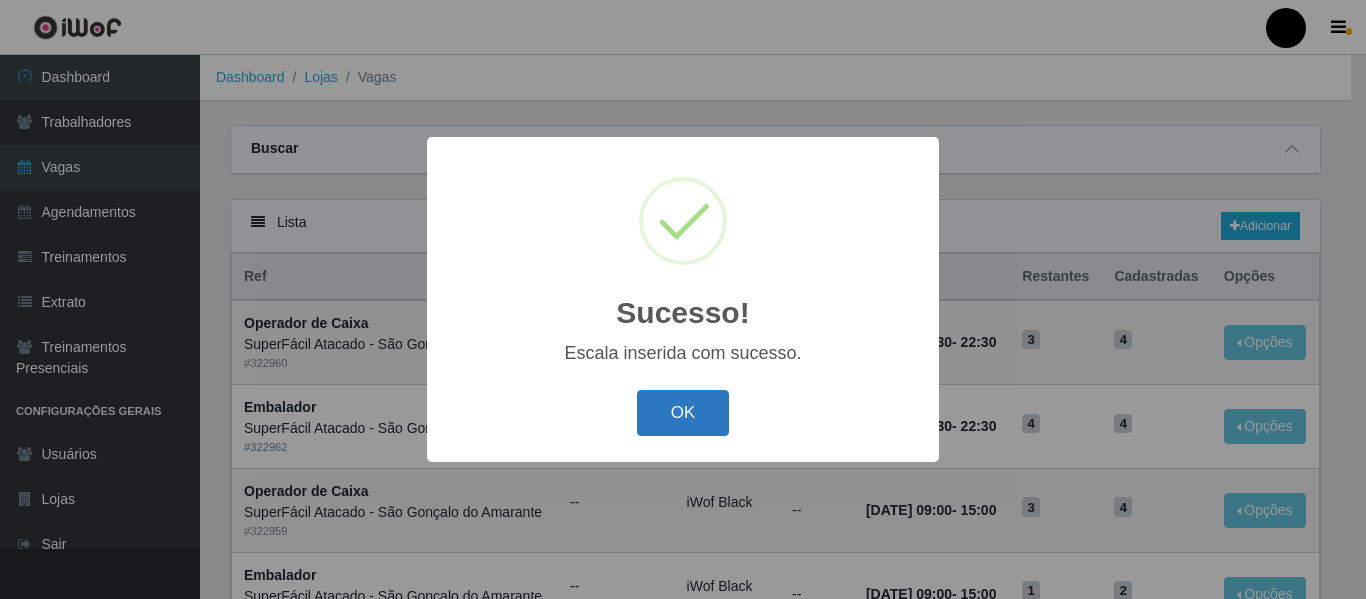 click on "OK" at bounding box center (683, 413) 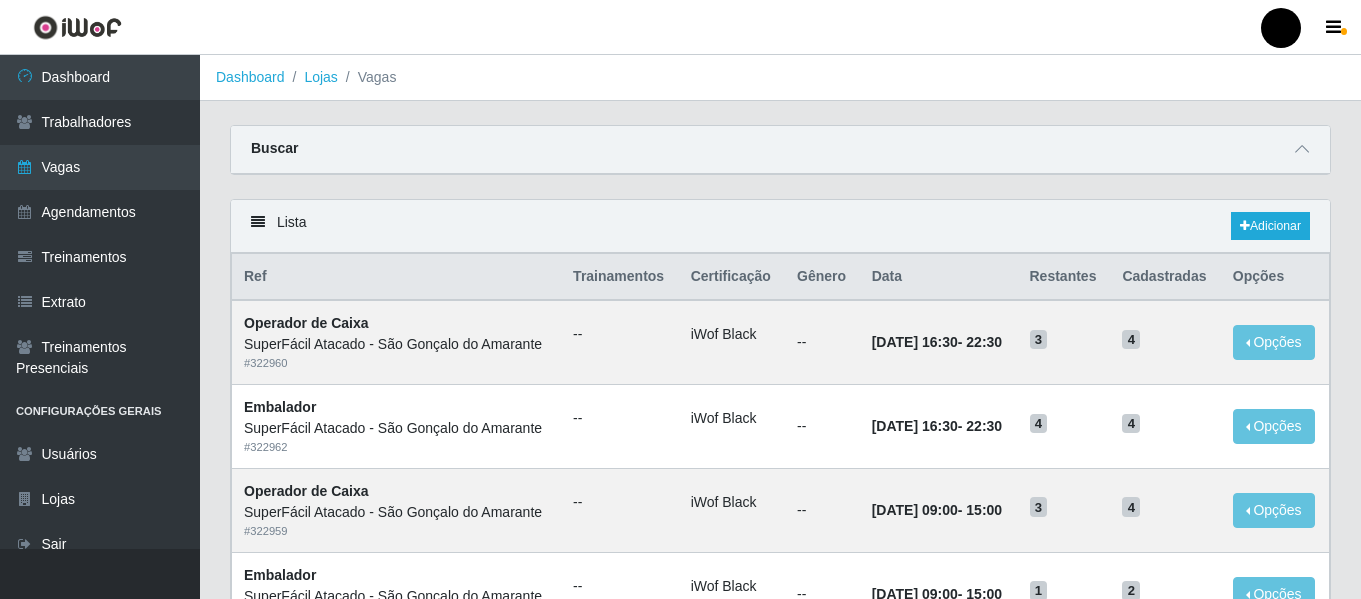 drag, startPoint x: 768, startPoint y: 155, endPoint x: 768, endPoint y: 167, distance: 12 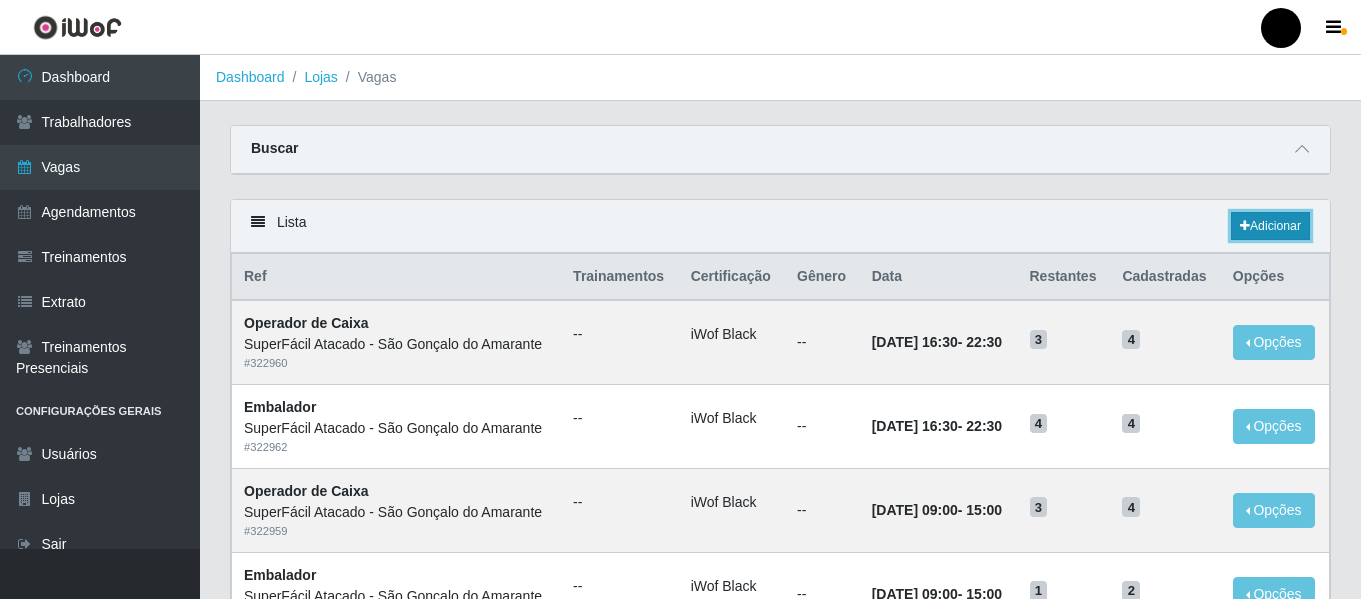 click at bounding box center (1245, 226) 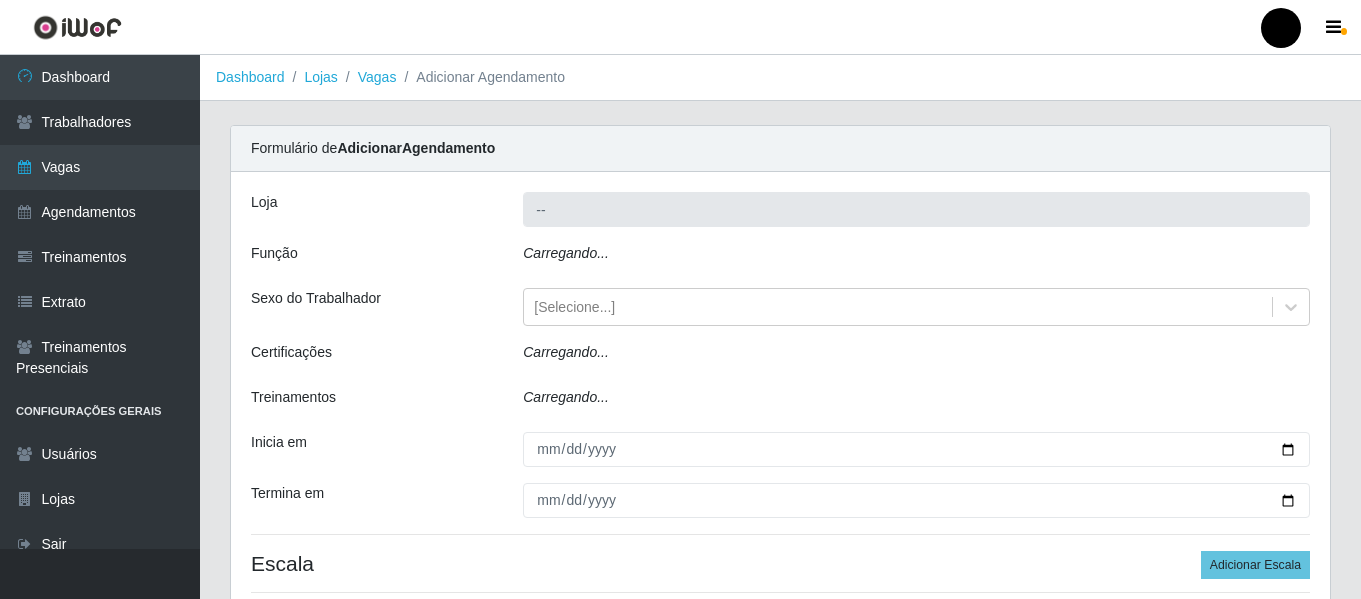 type on "SuperFácil Atacado - São Gonçalo do Amarante" 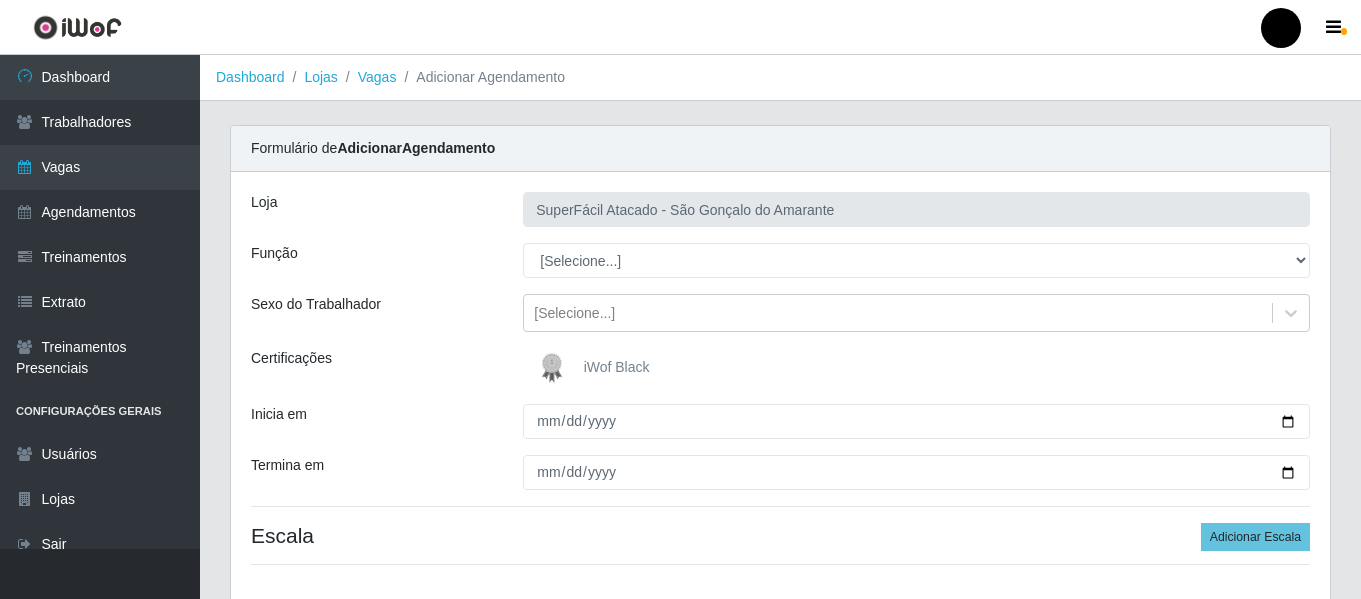 click on "iWof Black" at bounding box center (617, 367) 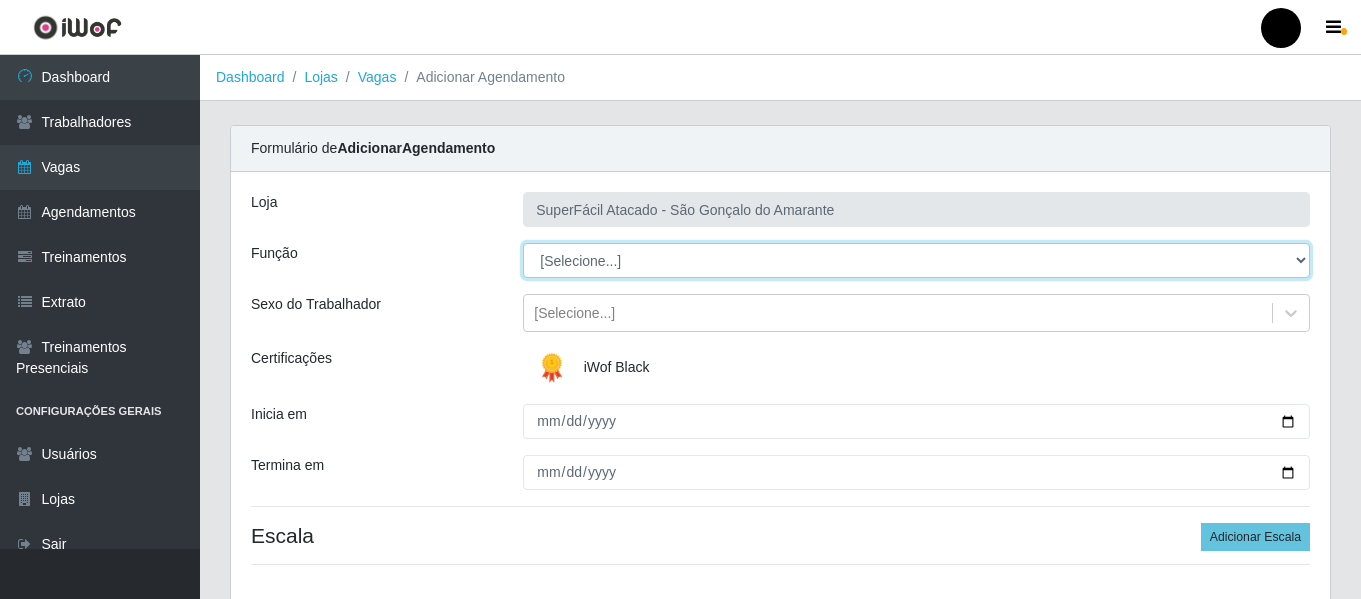 click on "[Selecione...] Auxiliar de Estacionamento Auxiliar de Estacionamento + Auxiliar de Estacionamento ++ Balconista de Padaria  Balconista de Padaria + Embalador Embalador + Embalador ++ Operador de Caixa Operador de Caixa + Operador de Caixa ++ Repositor de Hortifruti Repositor de Hortifruti + Repositor de Hortifruti ++" at bounding box center (916, 260) 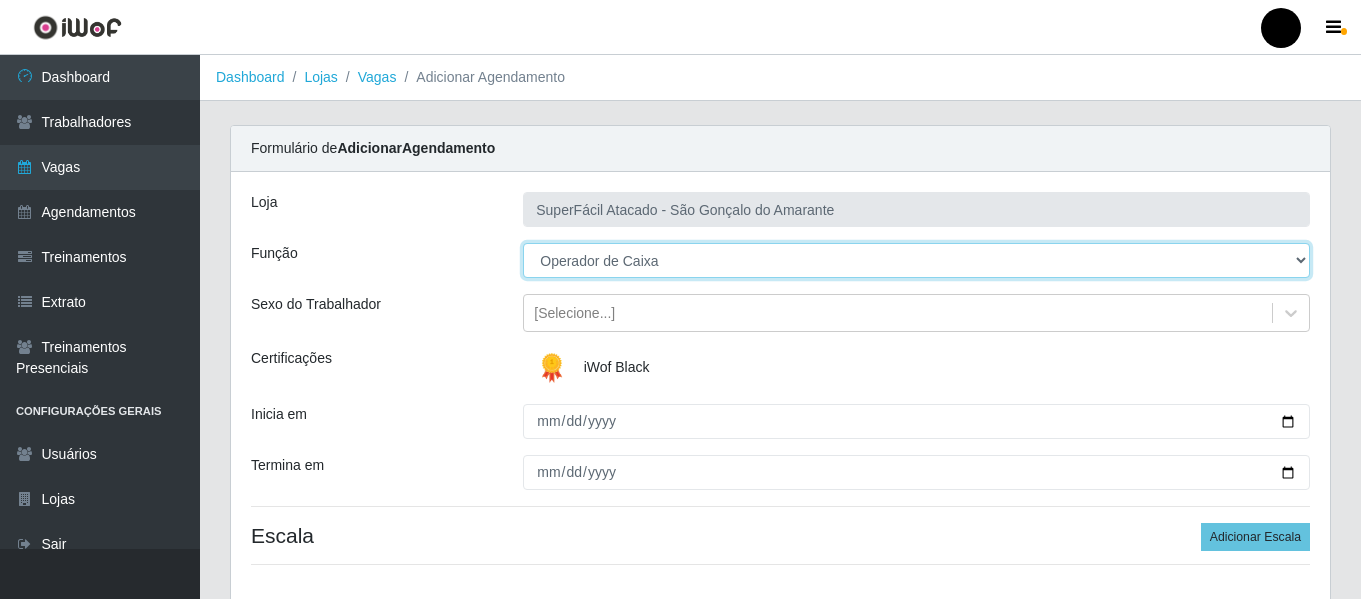 click on "[Selecione...] Auxiliar de Estacionamento Auxiliar de Estacionamento + Auxiliar de Estacionamento ++ Balconista de Padaria  Balconista de Padaria + Embalador Embalador + Embalador ++ Operador de Caixa Operador de Caixa + Operador de Caixa ++ Repositor de Hortifruti Repositor de Hortifruti + Repositor de Hortifruti ++" at bounding box center (916, 260) 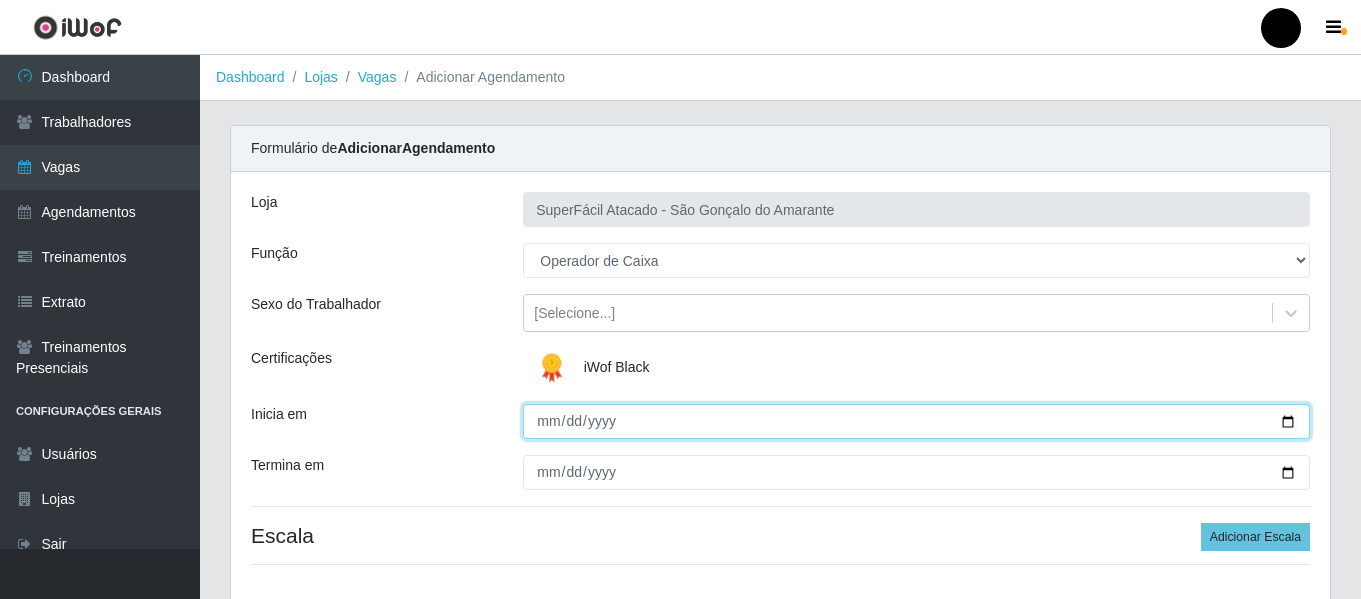 click on "Inicia em" at bounding box center [916, 421] 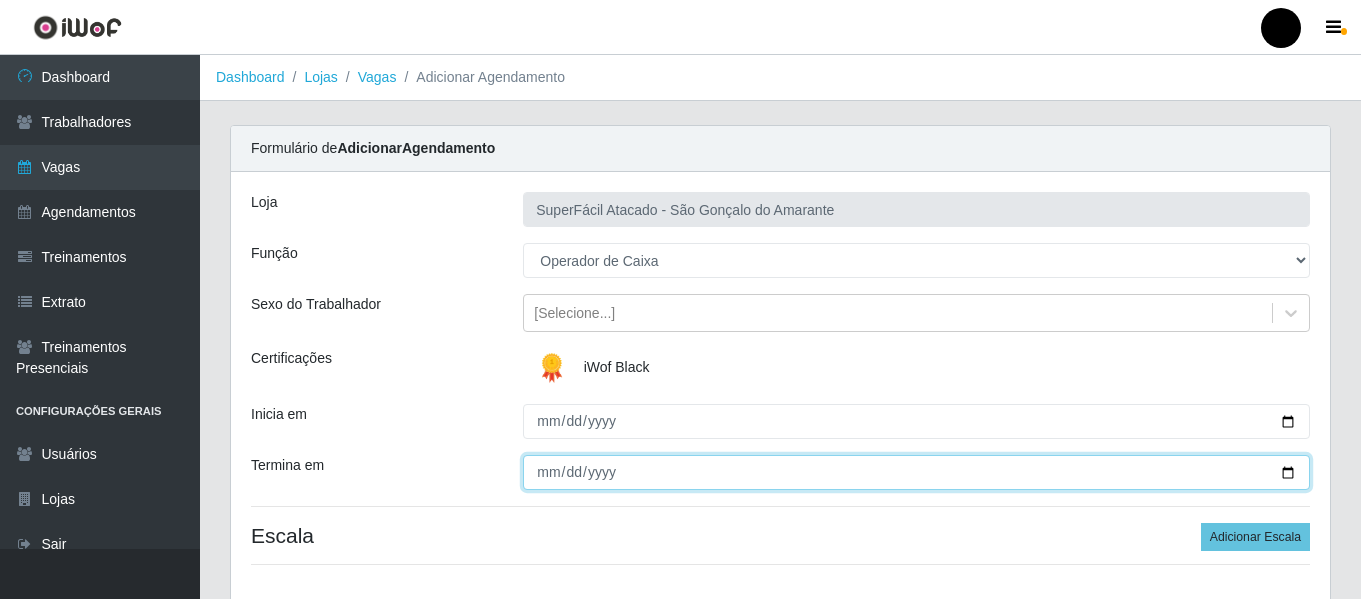 click on "Termina em" at bounding box center (916, 472) 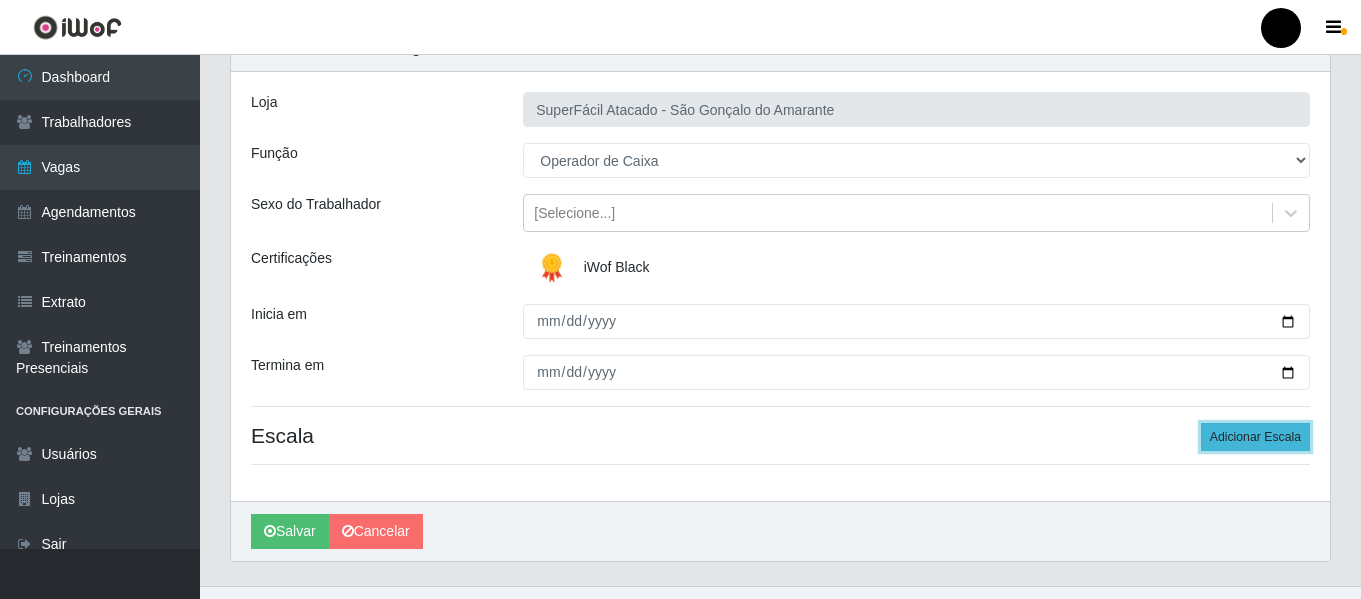click on "Adicionar Escala" at bounding box center (1255, 437) 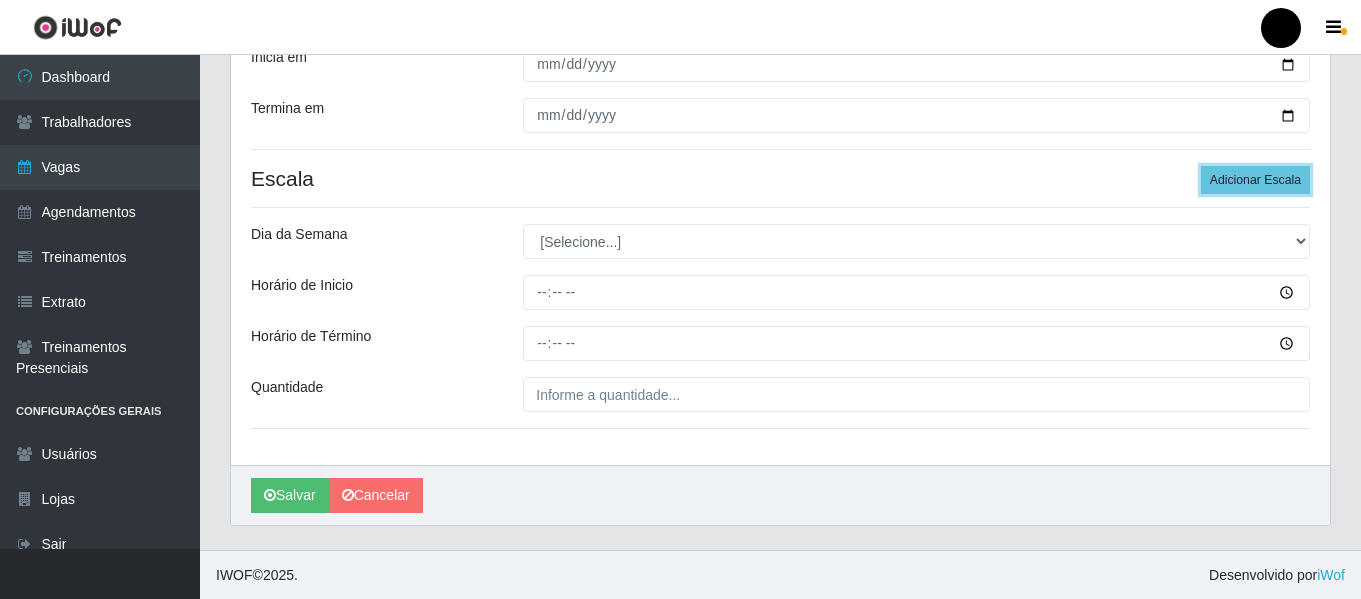 scroll, scrollTop: 358, scrollLeft: 0, axis: vertical 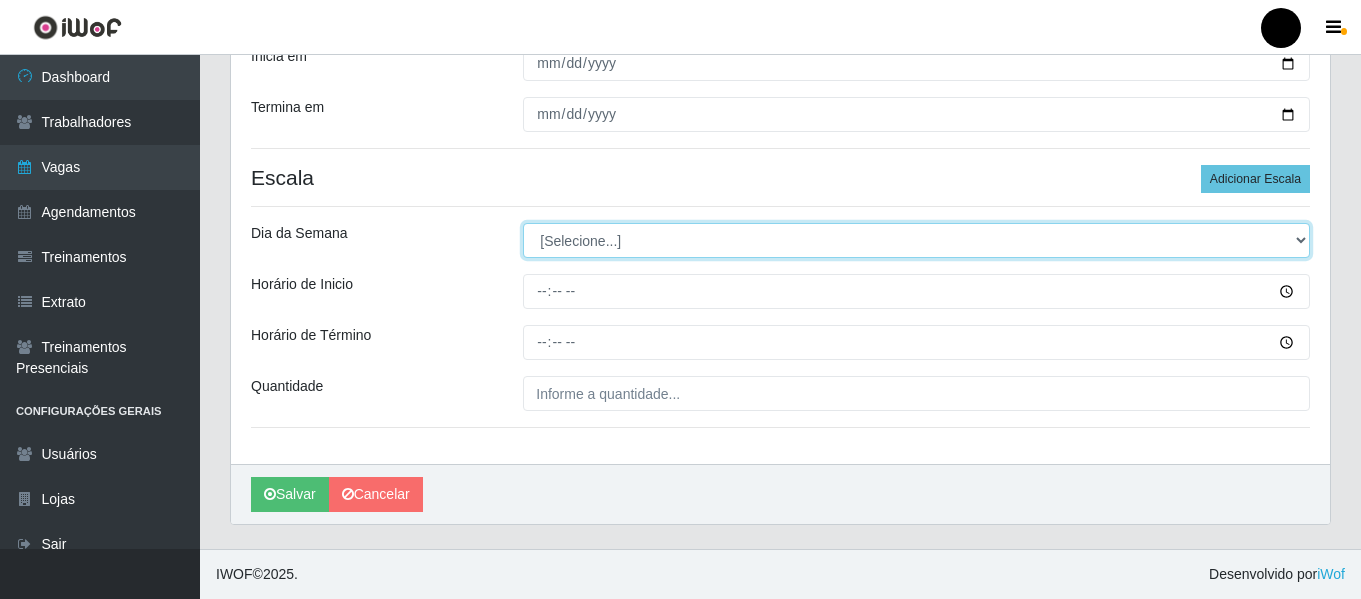 click on "[Selecione...] Segunda Terça Quarta Quinta Sexta Sábado Domingo" at bounding box center (916, 240) 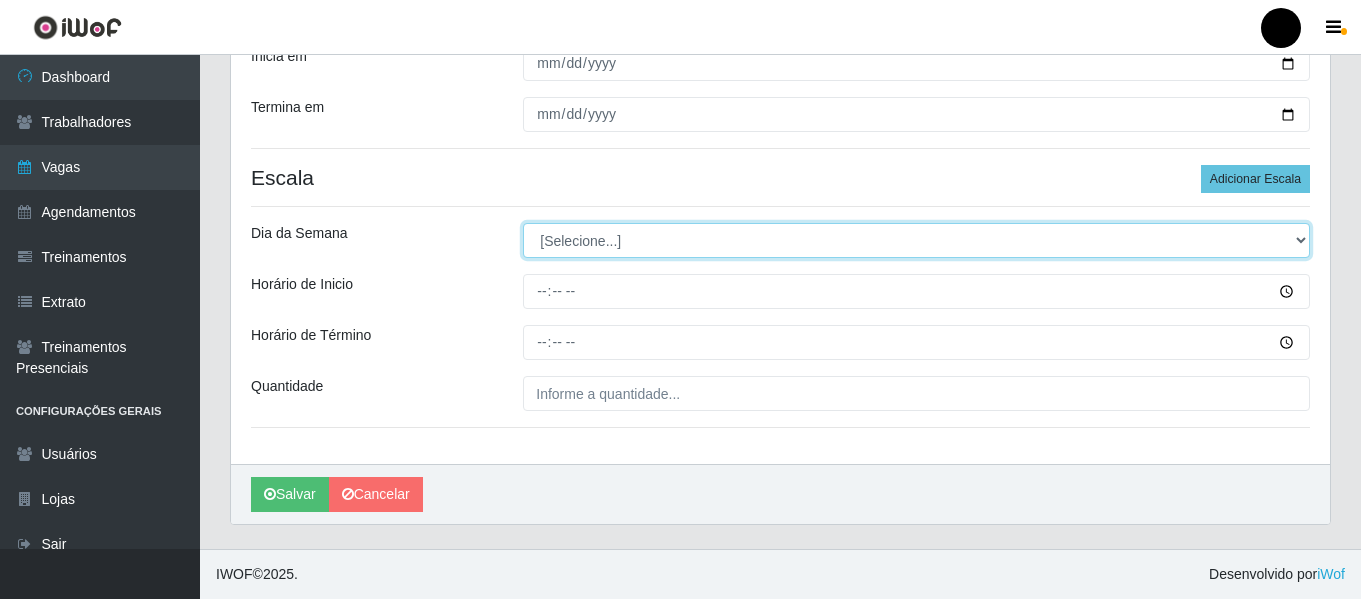 select on "5" 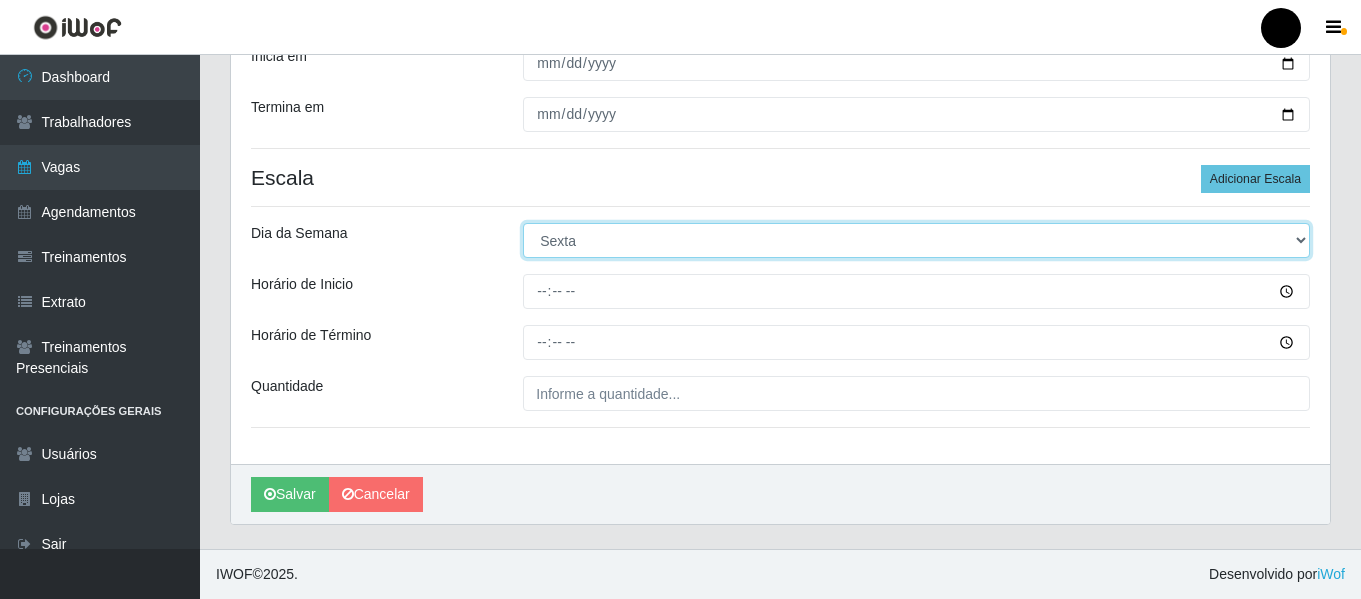 click on "[Selecione...] Segunda Terça Quarta Quinta Sexta Sábado Domingo" at bounding box center [916, 240] 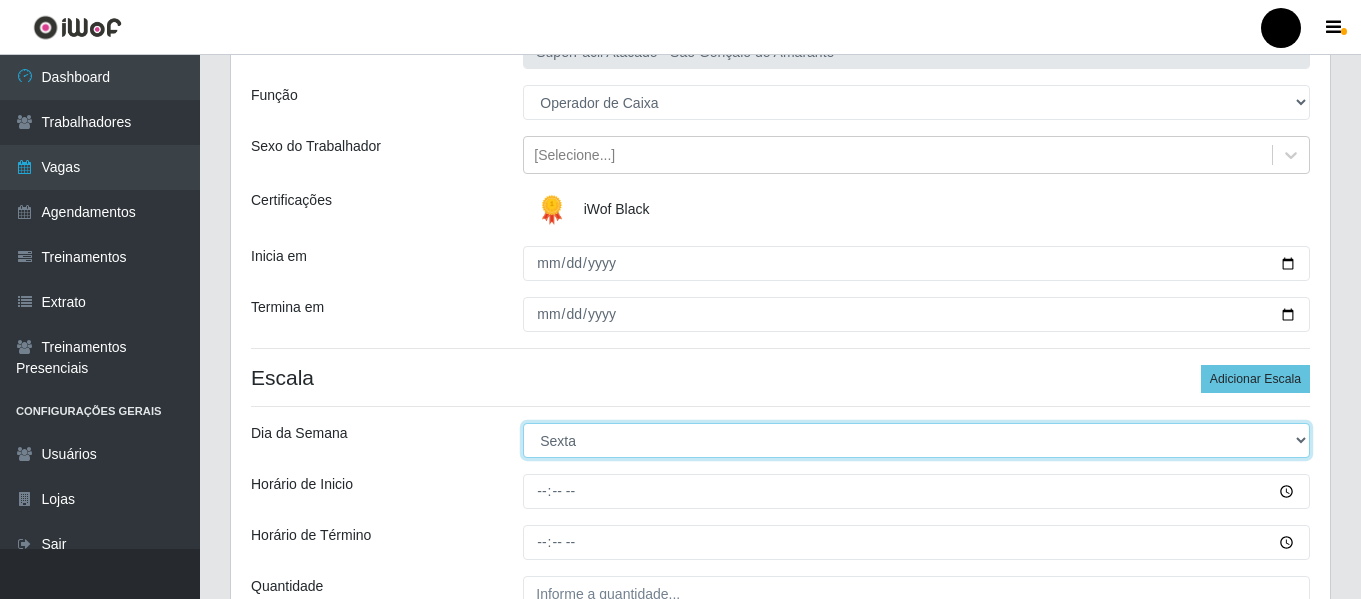 scroll, scrollTop: 258, scrollLeft: 0, axis: vertical 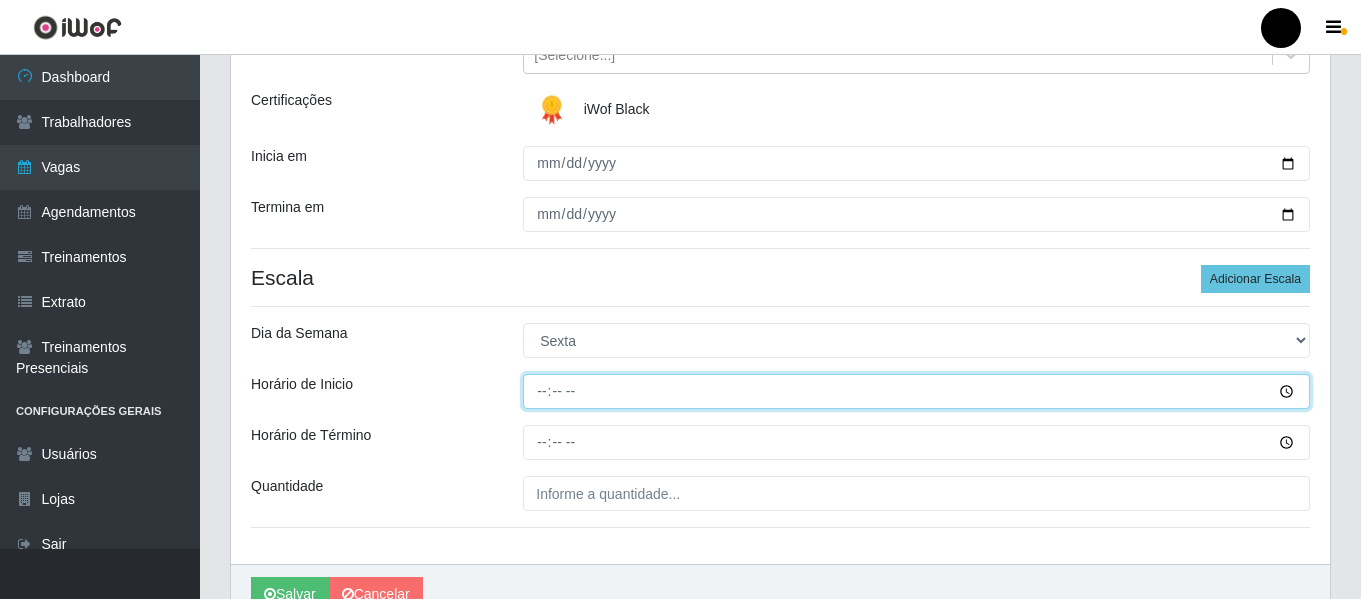 click on "Horário de Inicio" at bounding box center [916, 391] 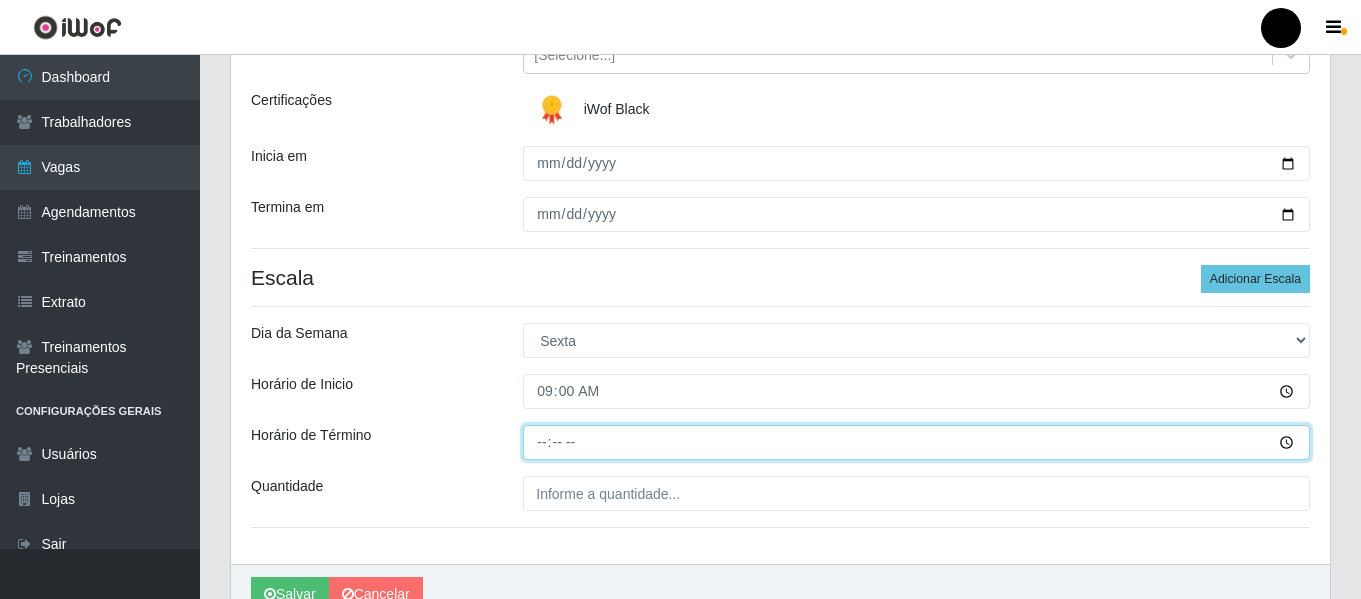 click on "Horário de Término" at bounding box center [916, 442] 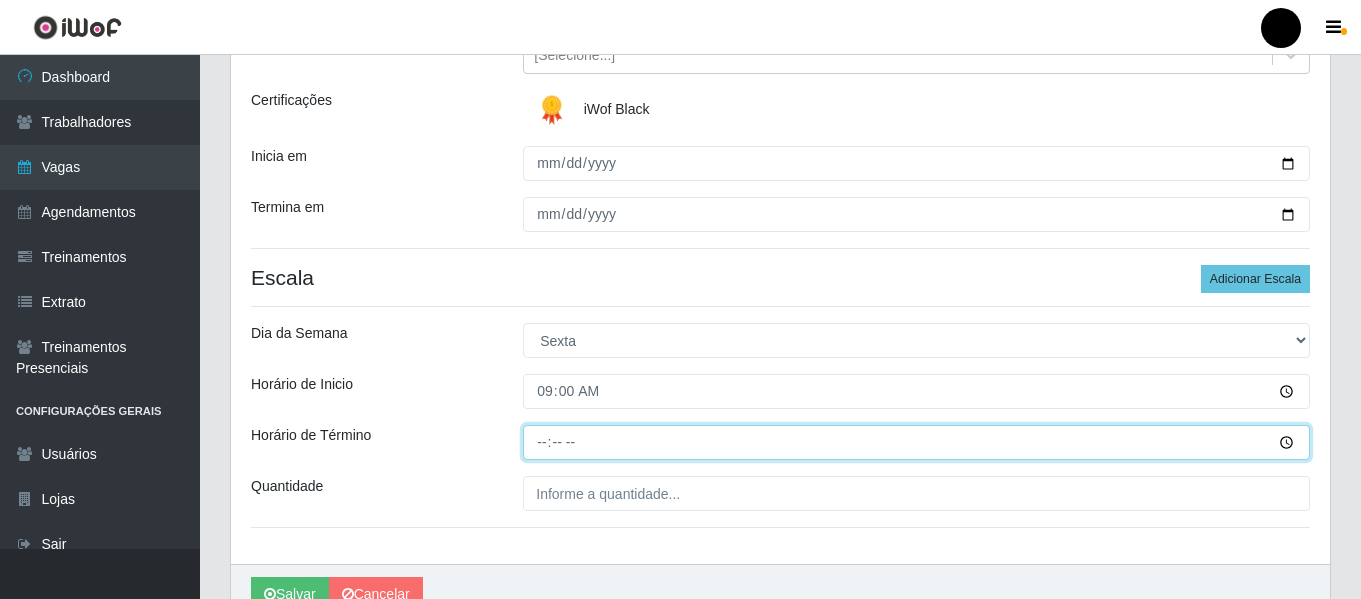 type on "15:00" 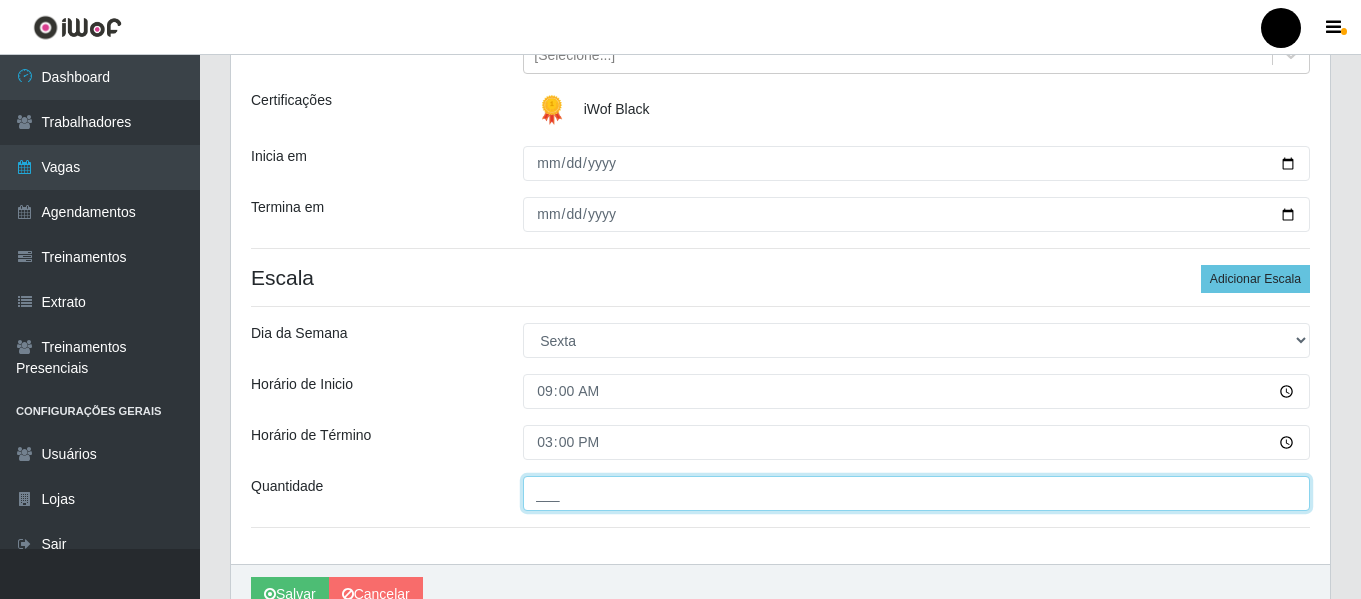 click on "___" at bounding box center (916, 493) 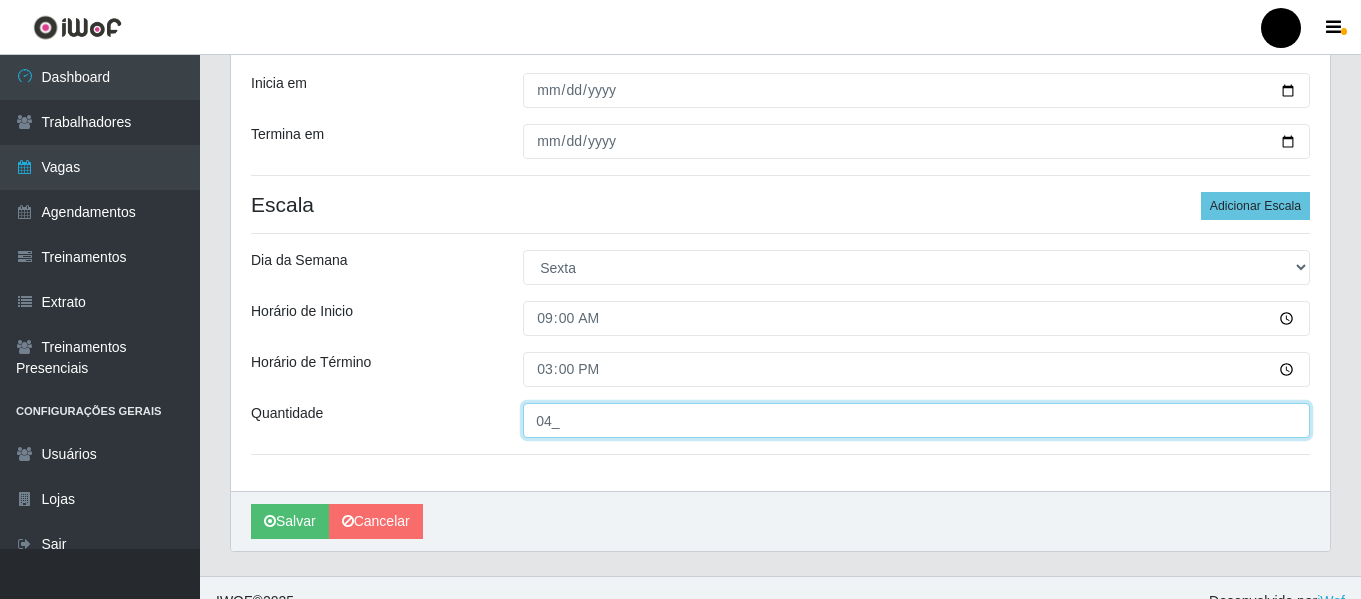 scroll, scrollTop: 358, scrollLeft: 0, axis: vertical 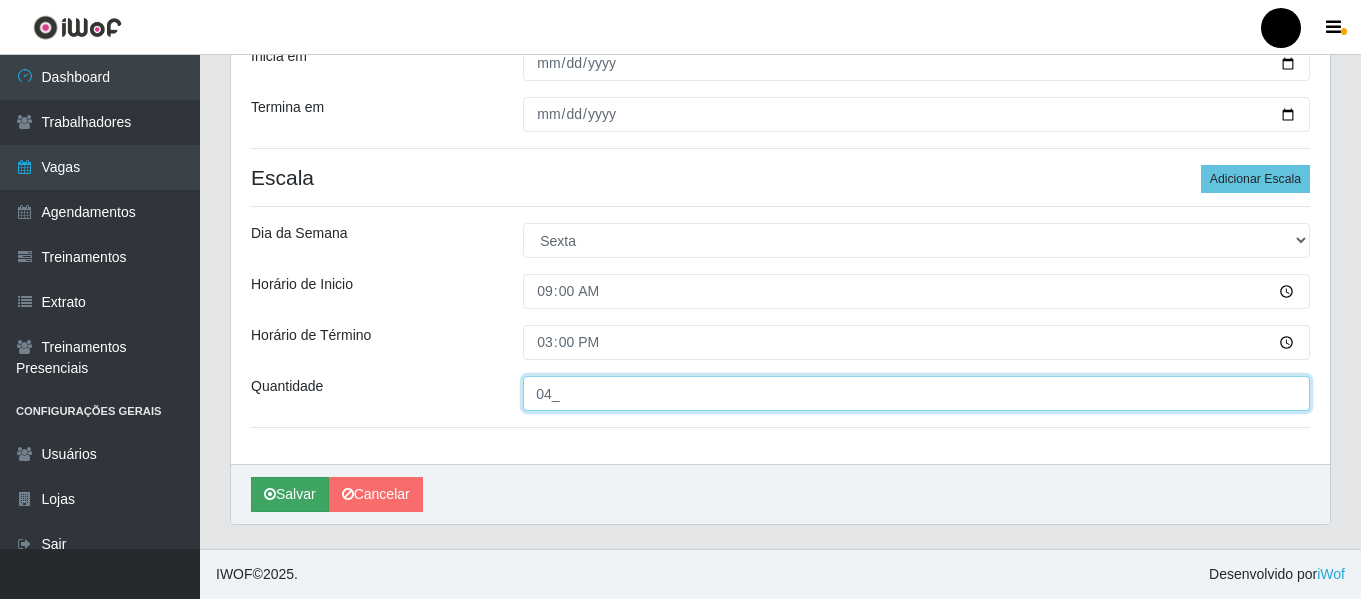 type on "04_" 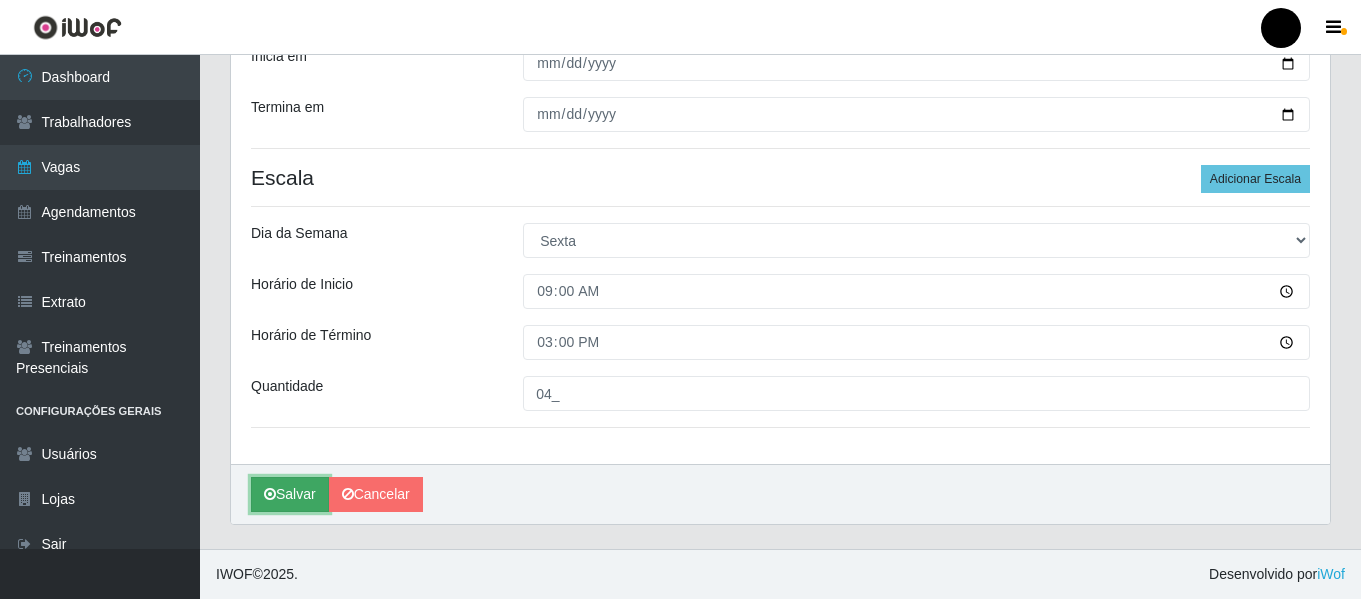 click at bounding box center (270, 494) 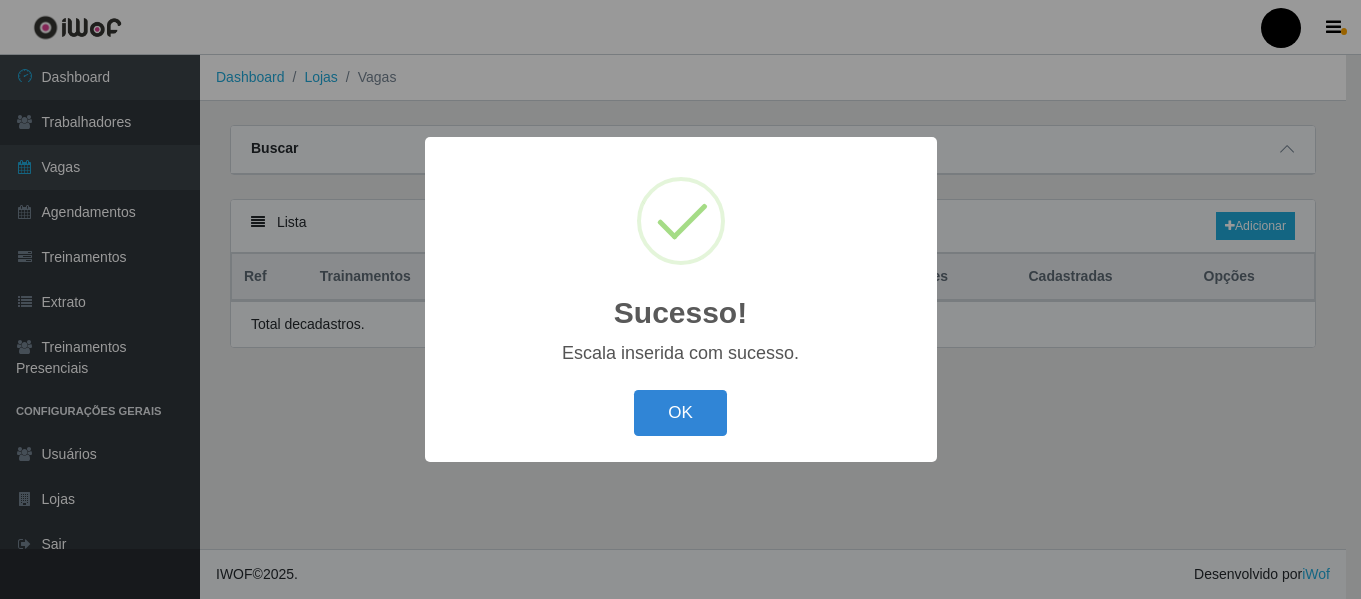 scroll, scrollTop: 0, scrollLeft: 0, axis: both 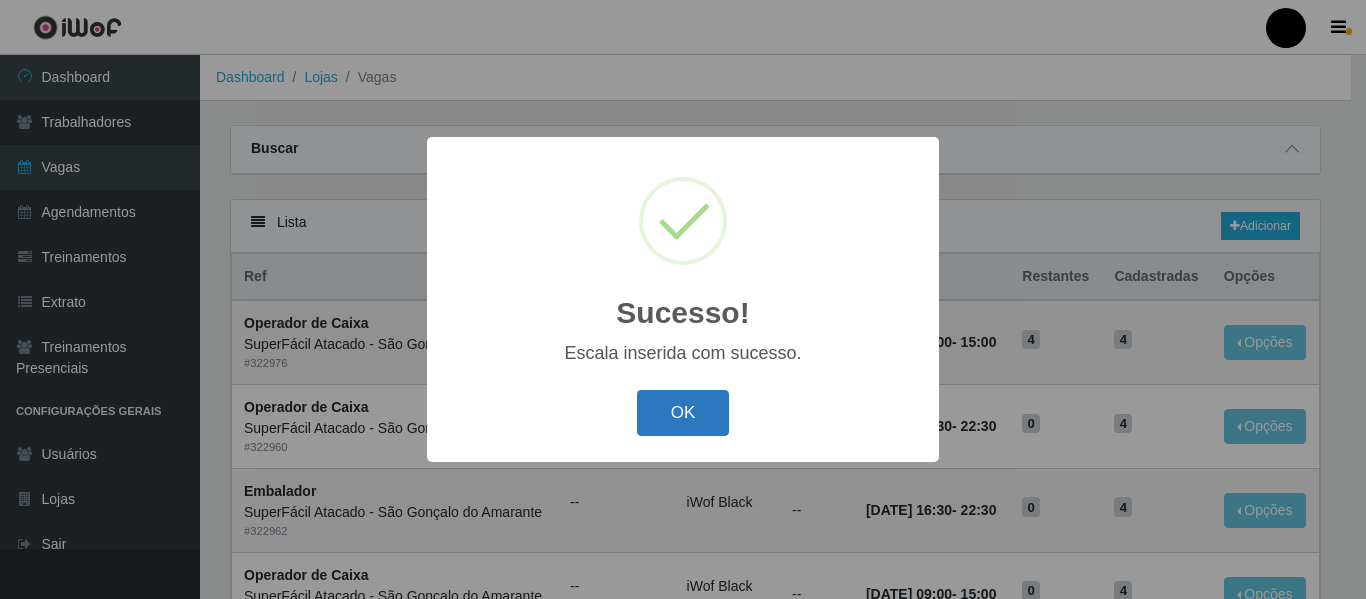 click on "OK" at bounding box center (683, 413) 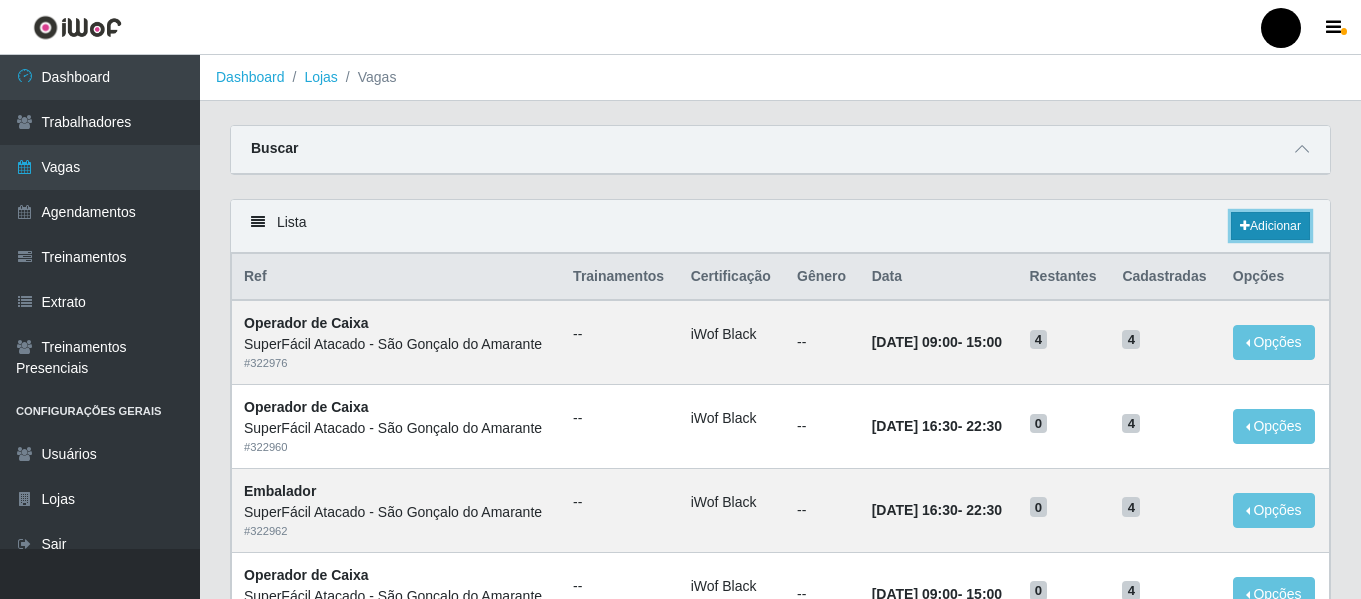 click on "Adicionar" at bounding box center (1270, 226) 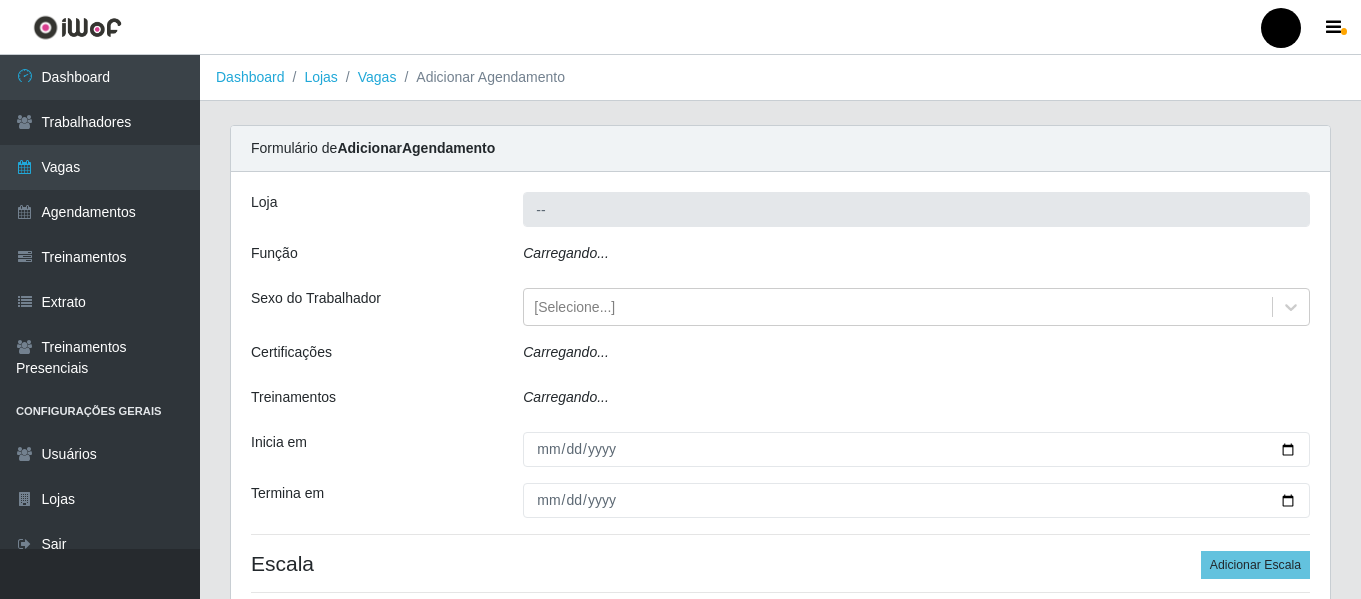 type on "SuperFácil Atacado - São Gonçalo do Amarante" 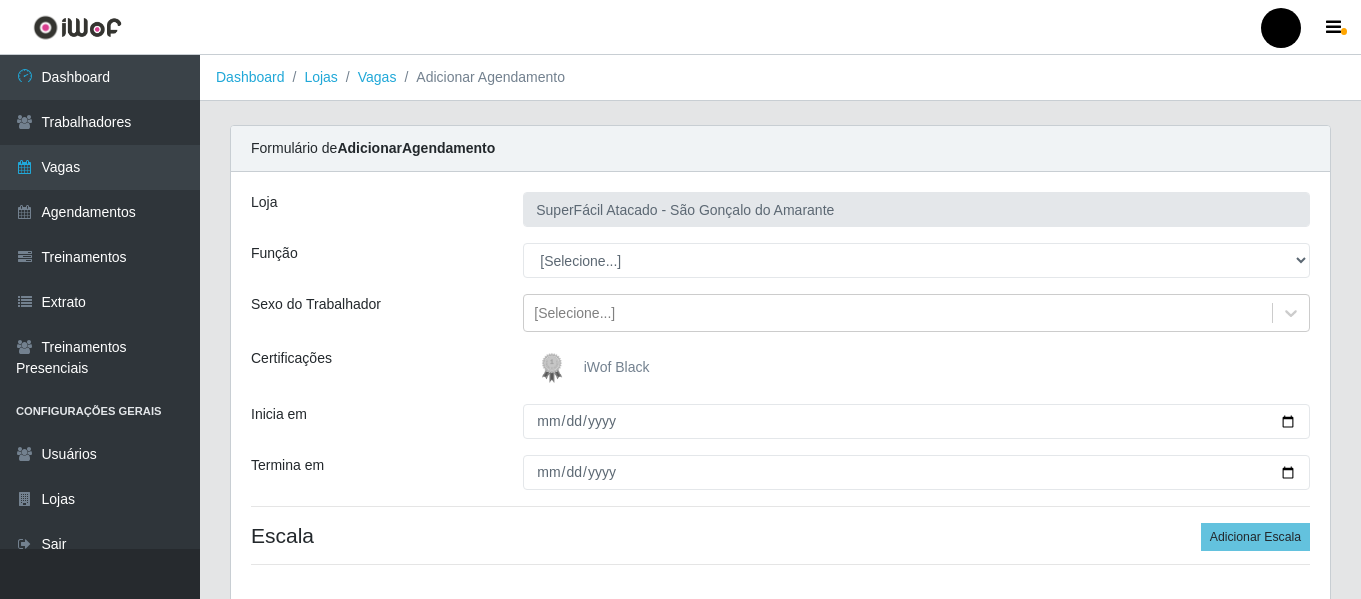 click on "iWof Black" at bounding box center (617, 367) 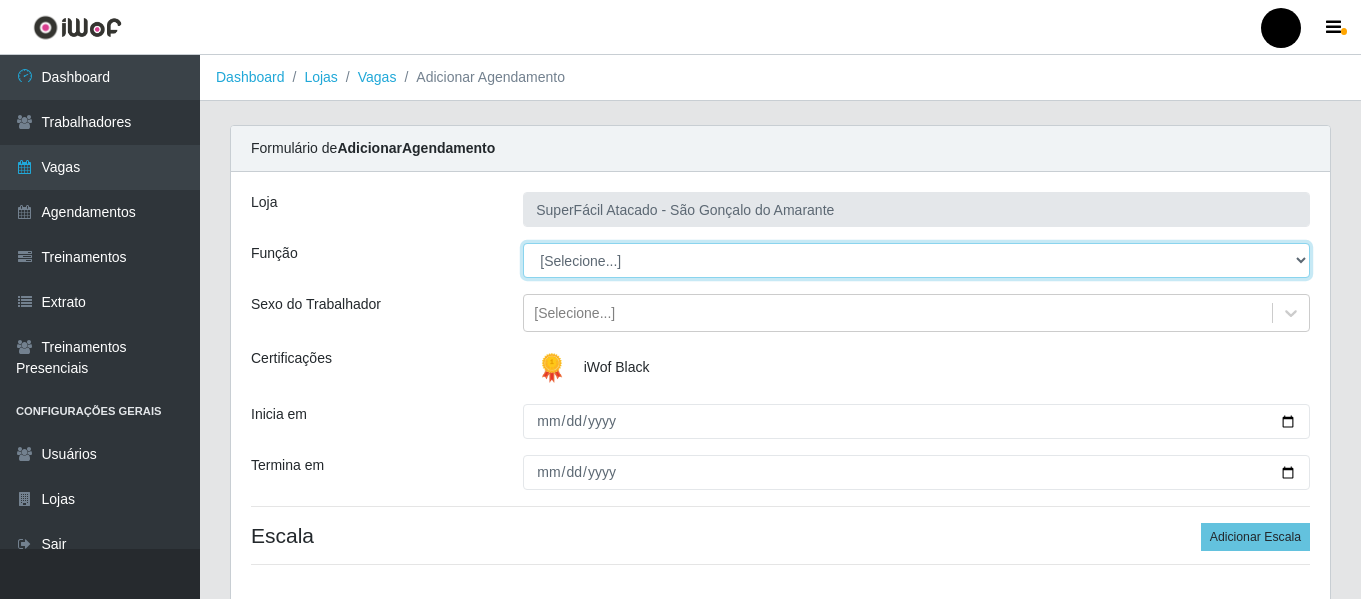 click on "[Selecione...] Auxiliar de Estacionamento Auxiliar de Estacionamento + Auxiliar de Estacionamento ++ Balconista de Padaria  Balconista de Padaria + Embalador Embalador + Embalador ++ Operador de Caixa Operador de Caixa + Operador de Caixa ++ Repositor de Hortifruti Repositor de Hortifruti + Repositor de Hortifruti ++" at bounding box center (916, 260) 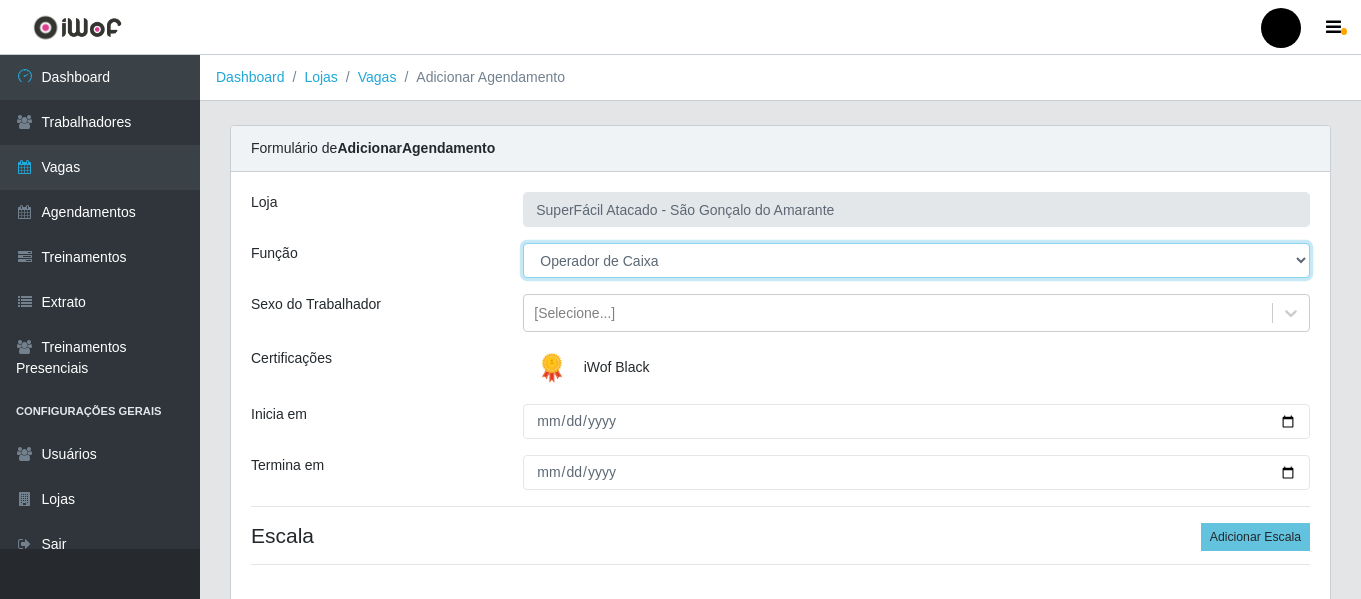 click on "[Selecione...] Auxiliar de Estacionamento Auxiliar de Estacionamento + Auxiliar de Estacionamento ++ Balconista de Padaria  Balconista de Padaria + Embalador Embalador + Embalador ++ Operador de Caixa Operador de Caixa + Operador de Caixa ++ Repositor de Hortifruti Repositor de Hortifruti + Repositor de Hortifruti ++" at bounding box center (916, 260) 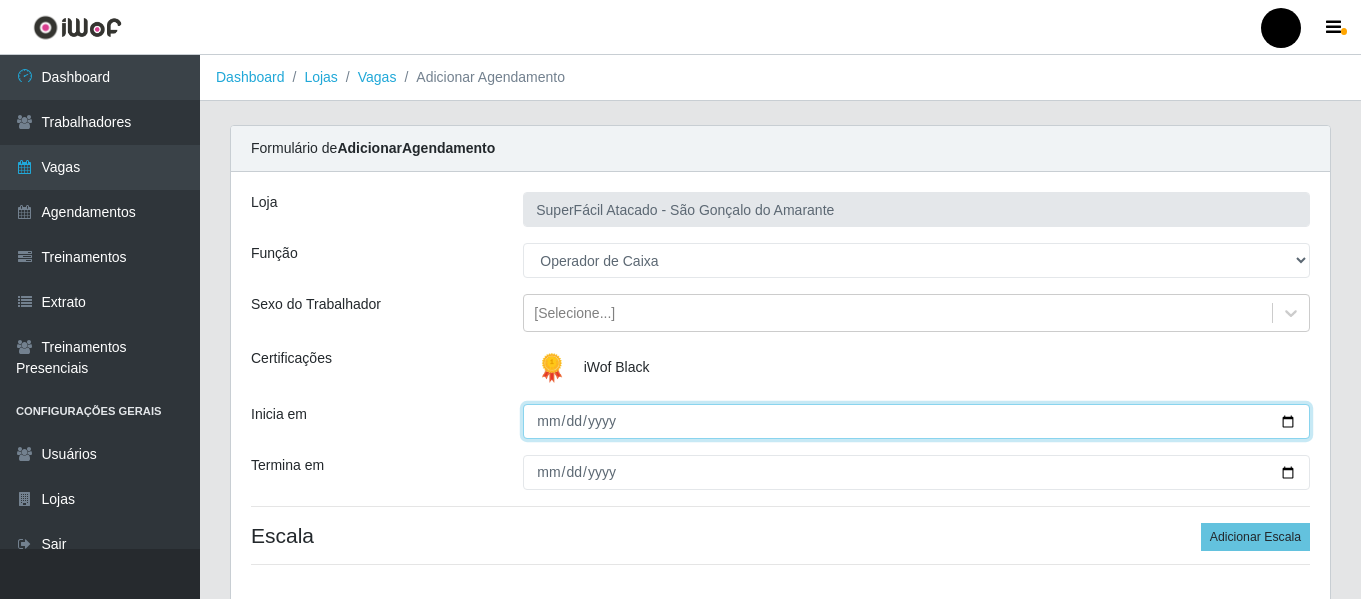 click on "Inicia em" at bounding box center (916, 421) 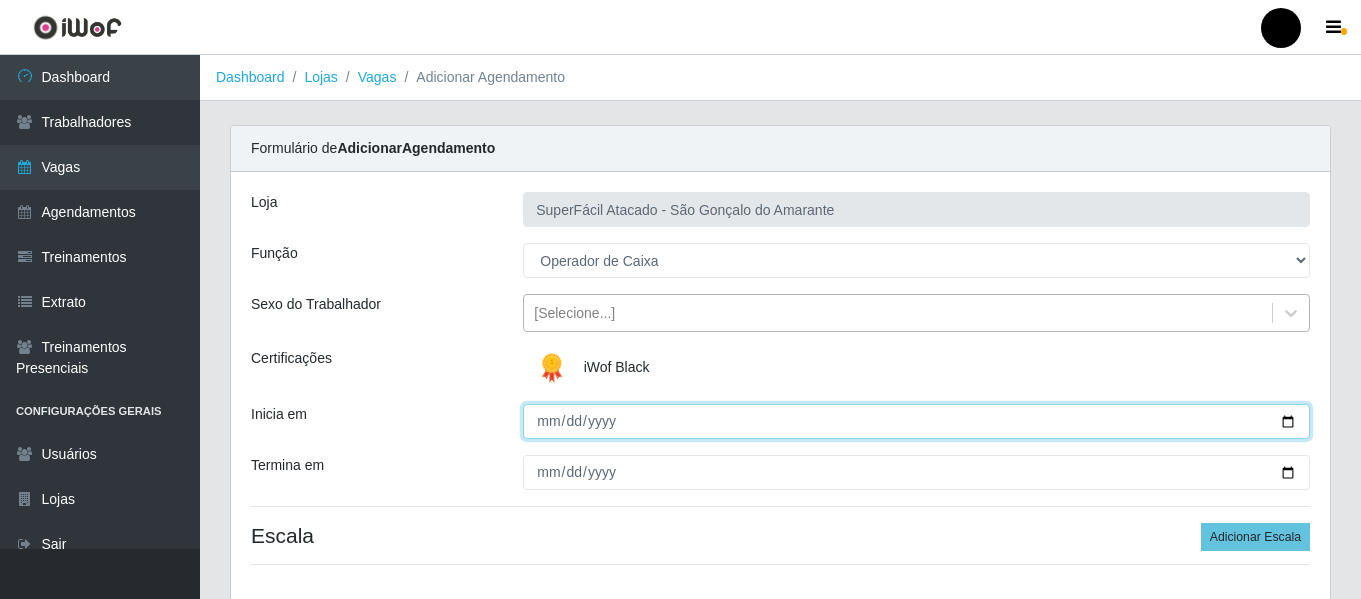 type on "[DATE]" 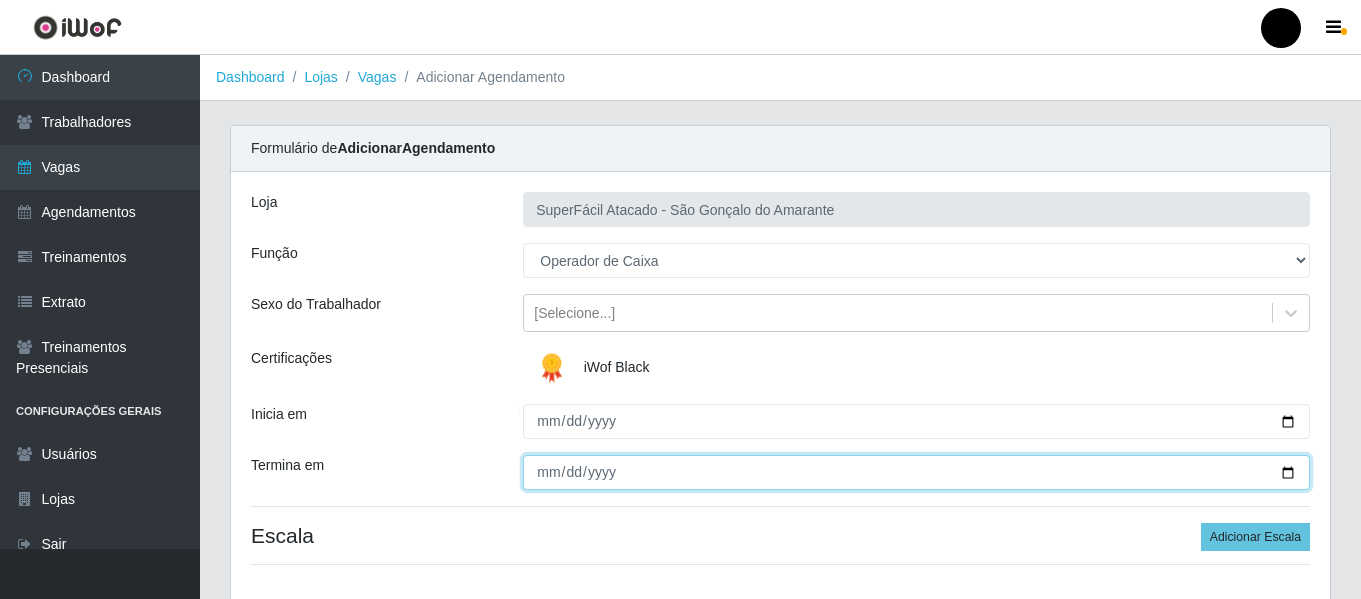 click on "Termina em" at bounding box center [916, 472] 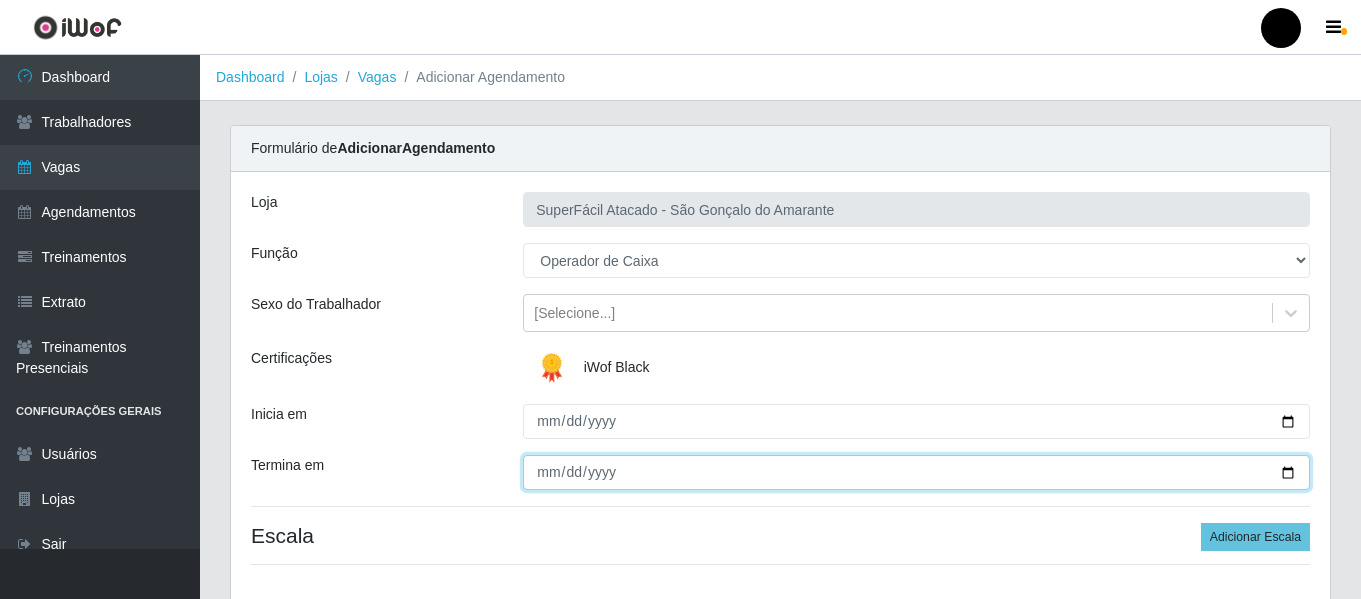 type on "[DATE]" 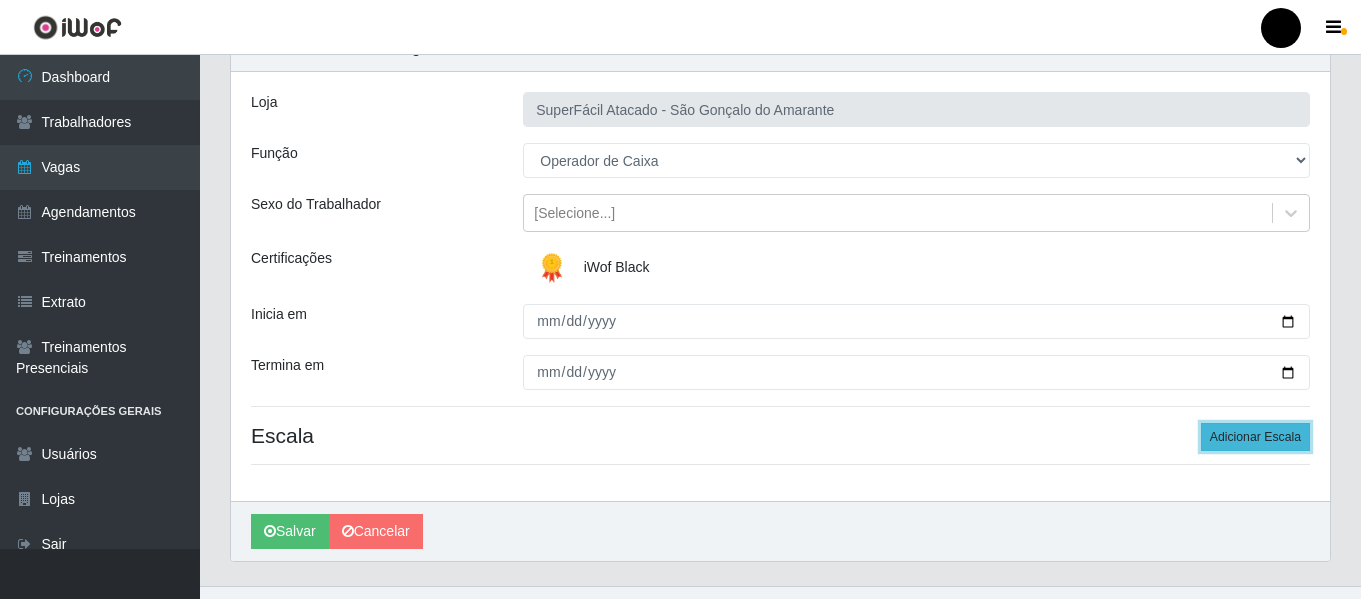 click on "Adicionar Escala" at bounding box center [1255, 437] 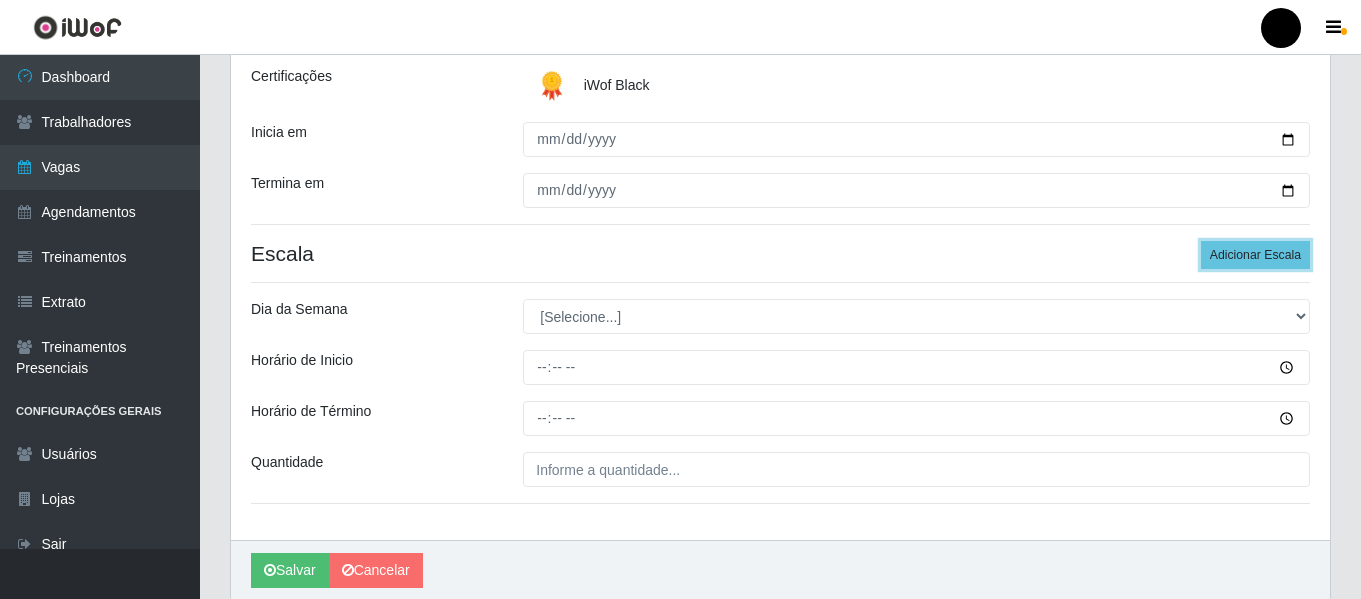 scroll, scrollTop: 300, scrollLeft: 0, axis: vertical 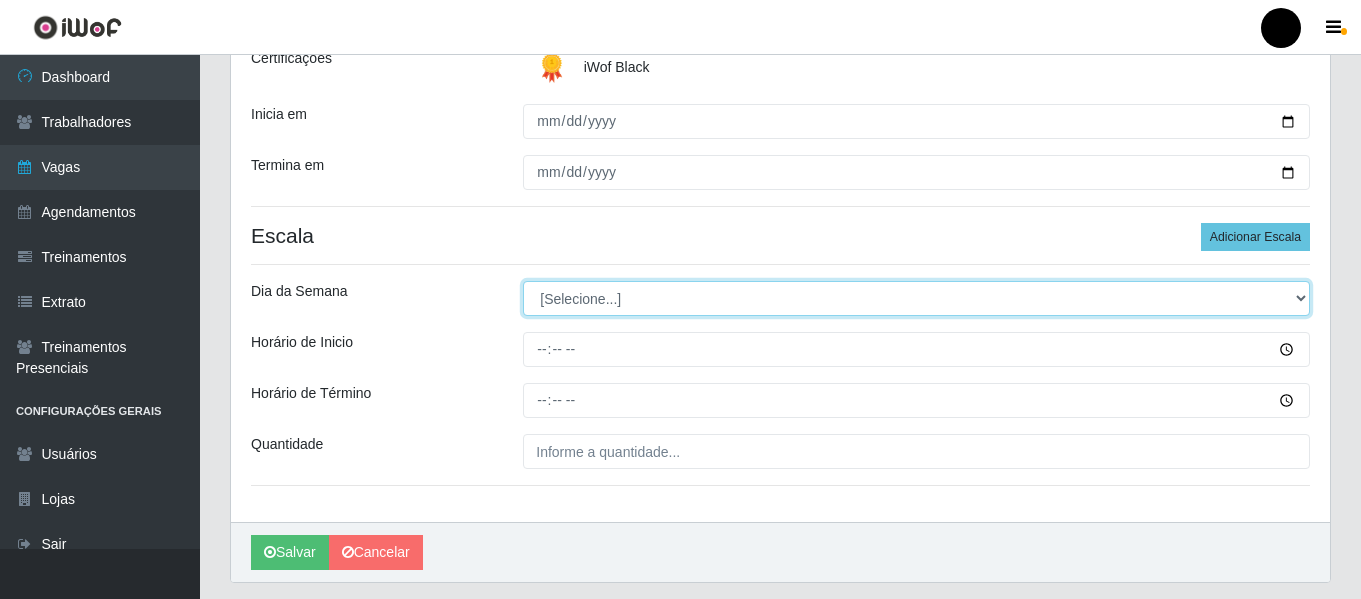 click on "[Selecione...] Segunda Terça Quarta Quinta Sexta Sábado Domingo" at bounding box center [916, 298] 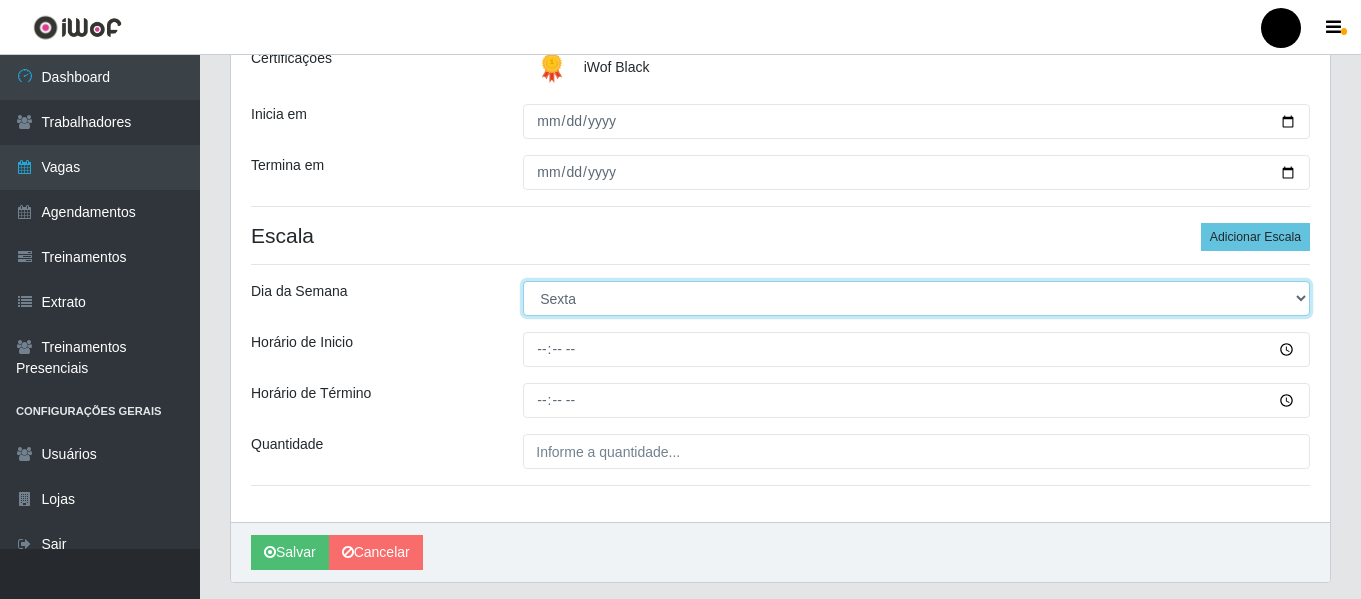 click on "[Selecione...] Segunda Terça Quarta Quinta Sexta Sábado Domingo" at bounding box center [916, 298] 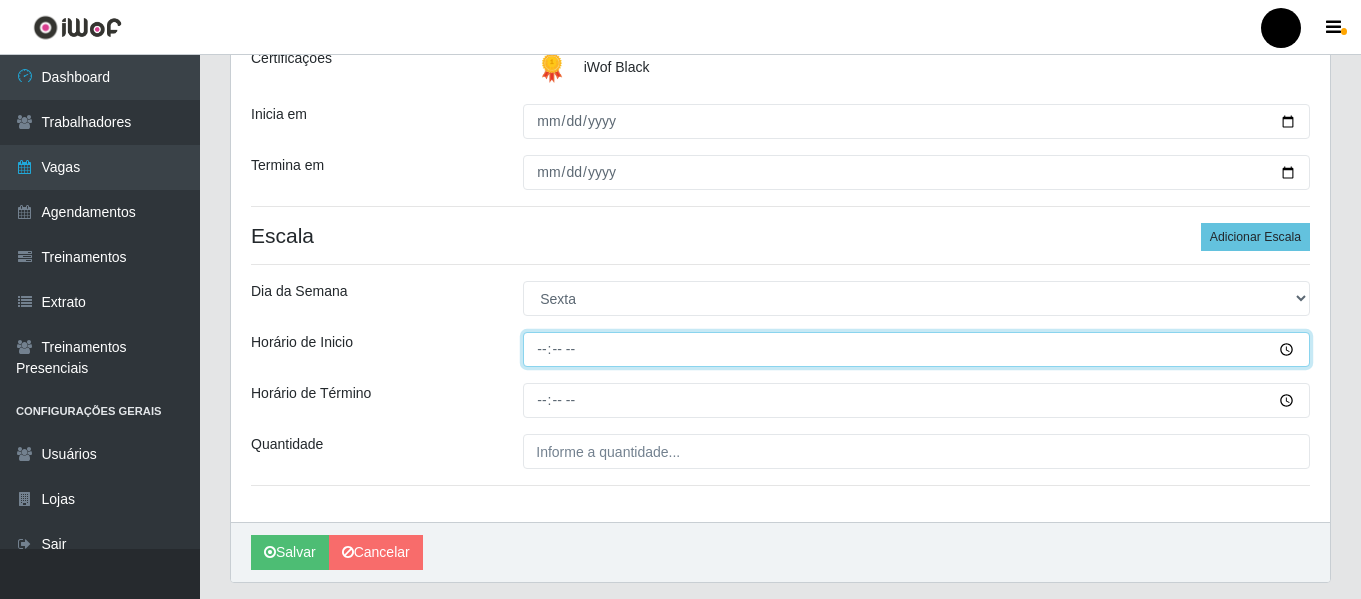 click on "Horário de Inicio" at bounding box center (916, 349) 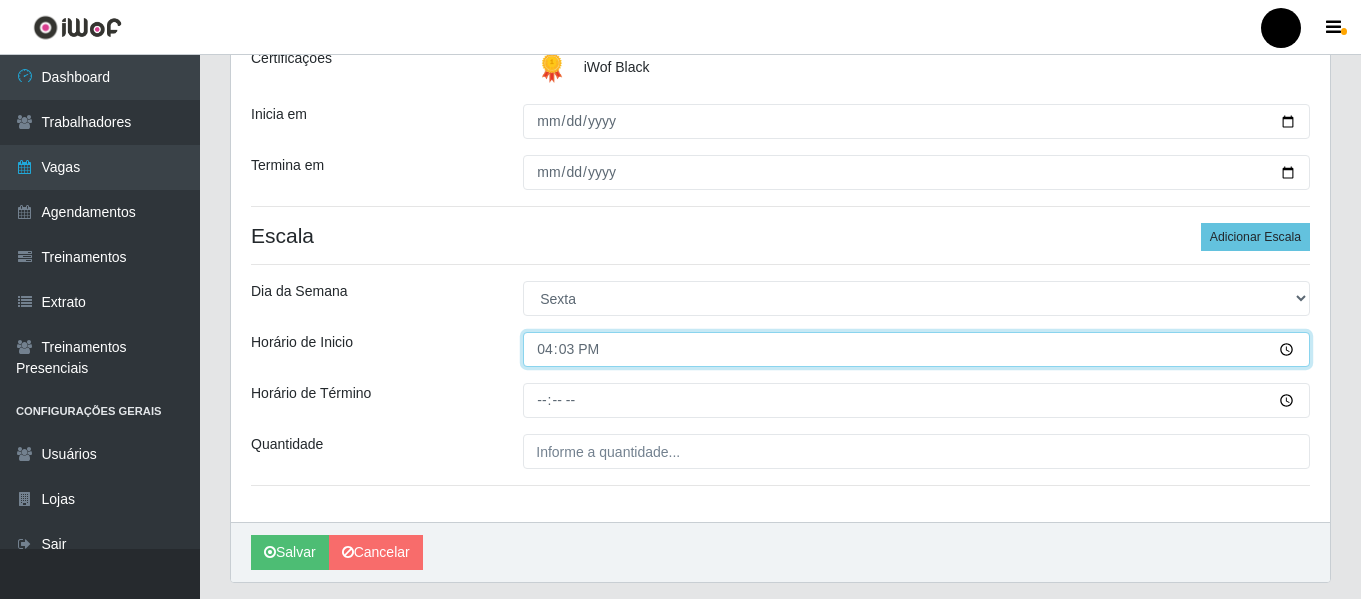 type on "16:30" 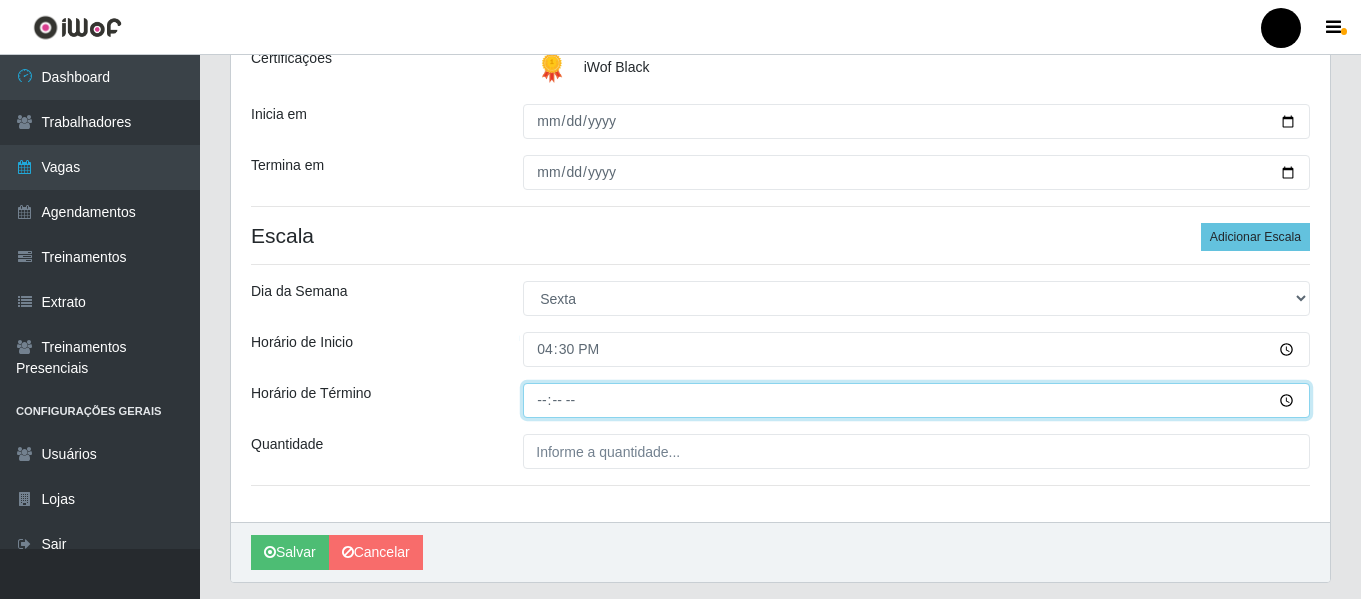 click on "Horário de Término" at bounding box center [916, 400] 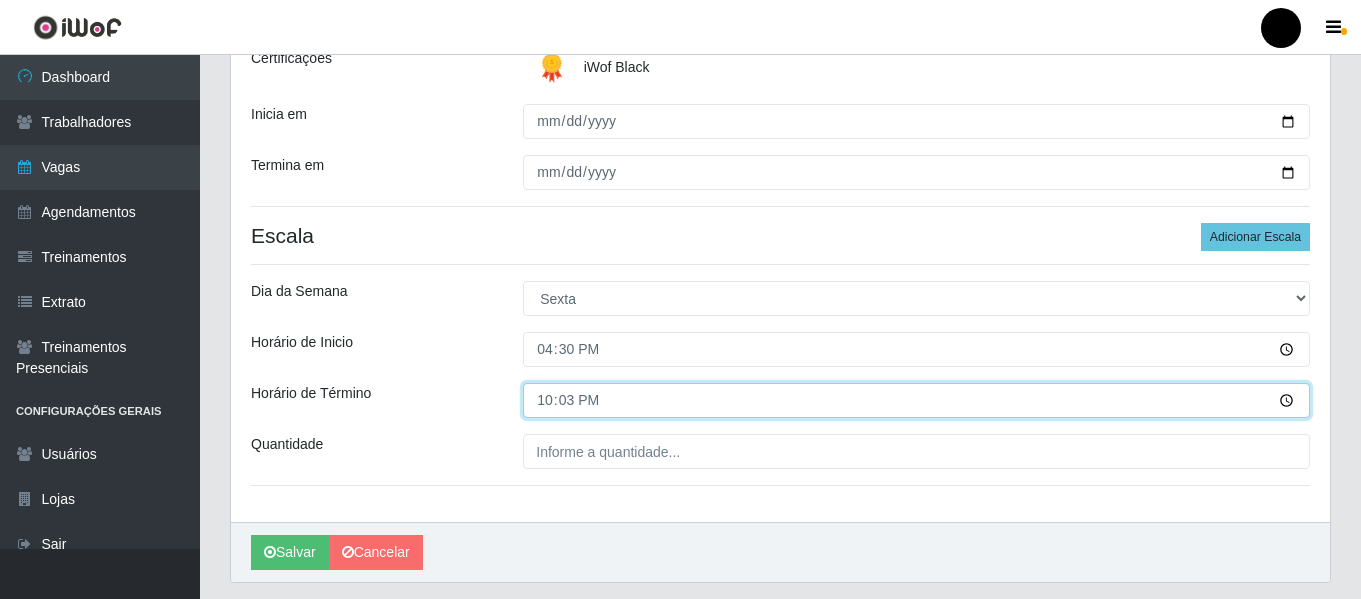 type on "22:30" 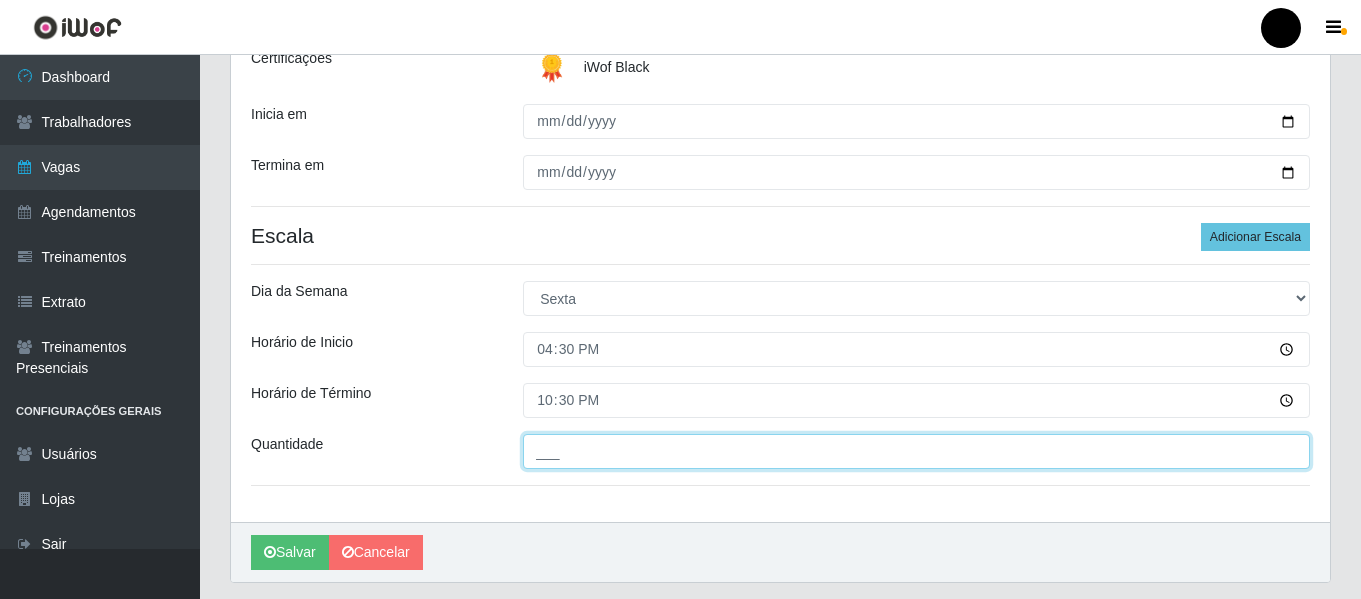 drag, startPoint x: 546, startPoint y: 454, endPoint x: 577, endPoint y: 453, distance: 31.016125 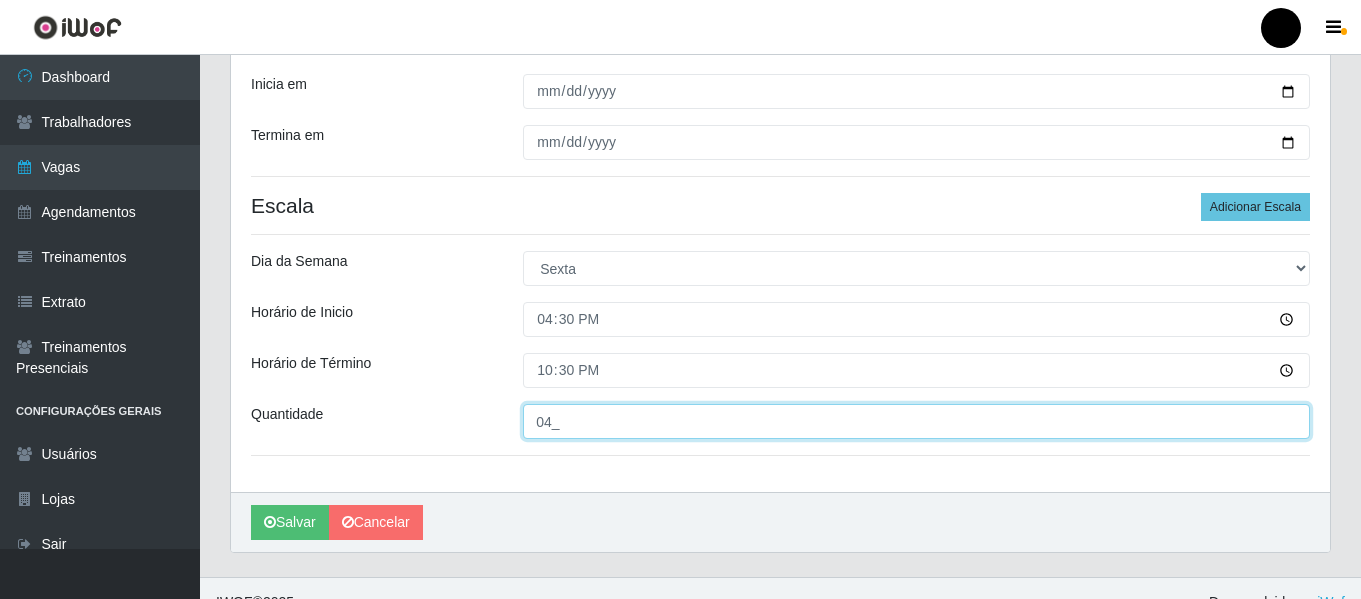 scroll, scrollTop: 358, scrollLeft: 0, axis: vertical 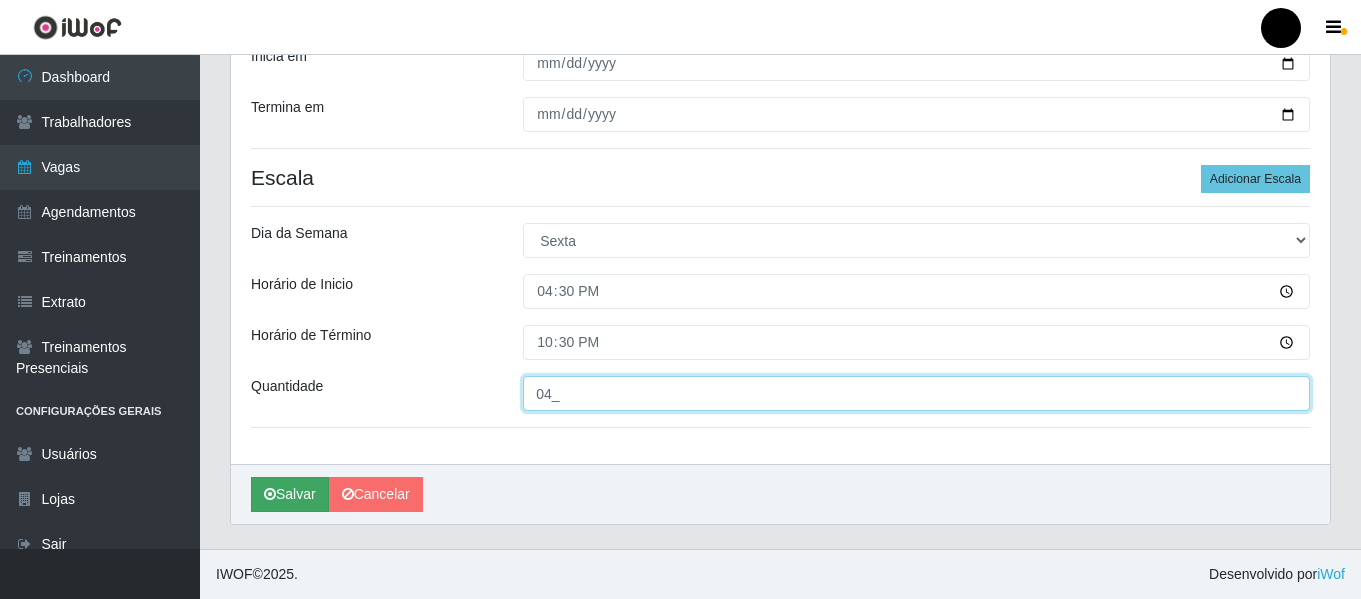type on "04_" 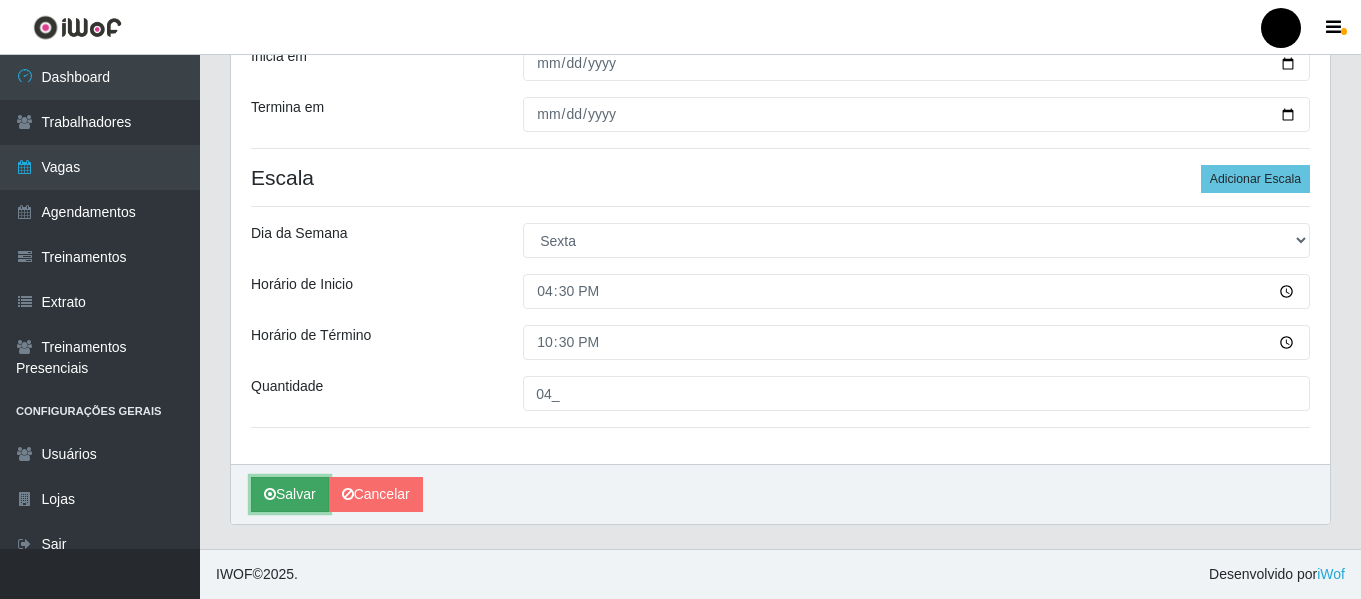 click on "Salvar" at bounding box center (290, 494) 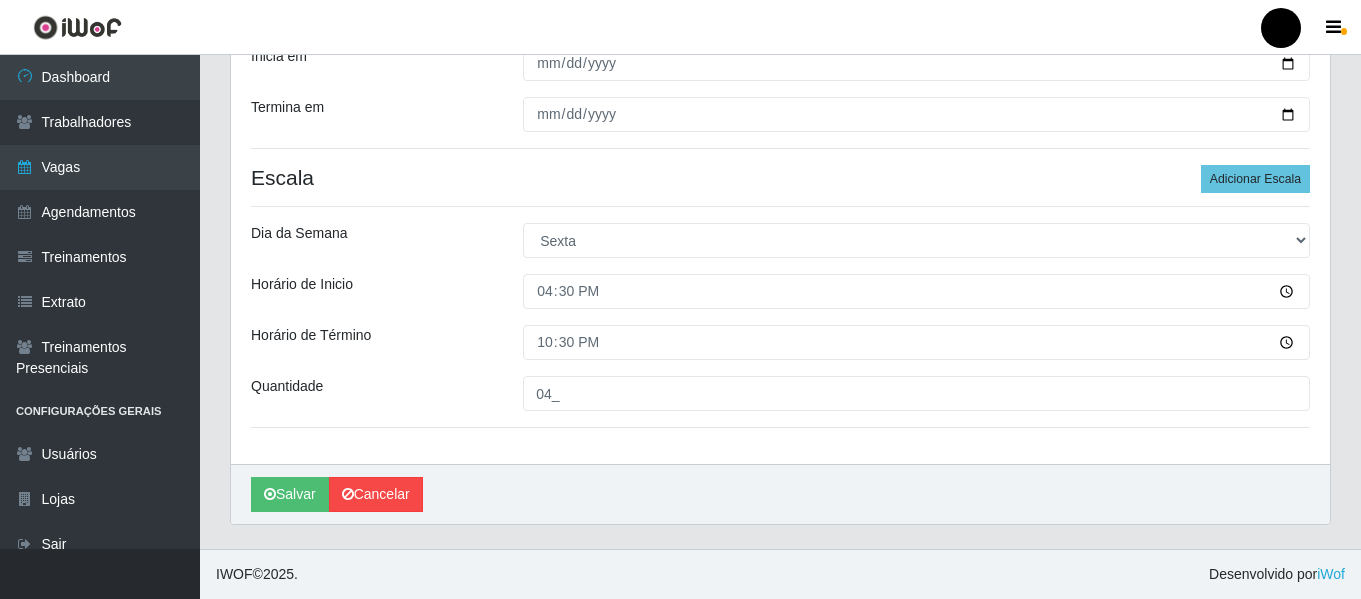 scroll, scrollTop: 0, scrollLeft: 0, axis: both 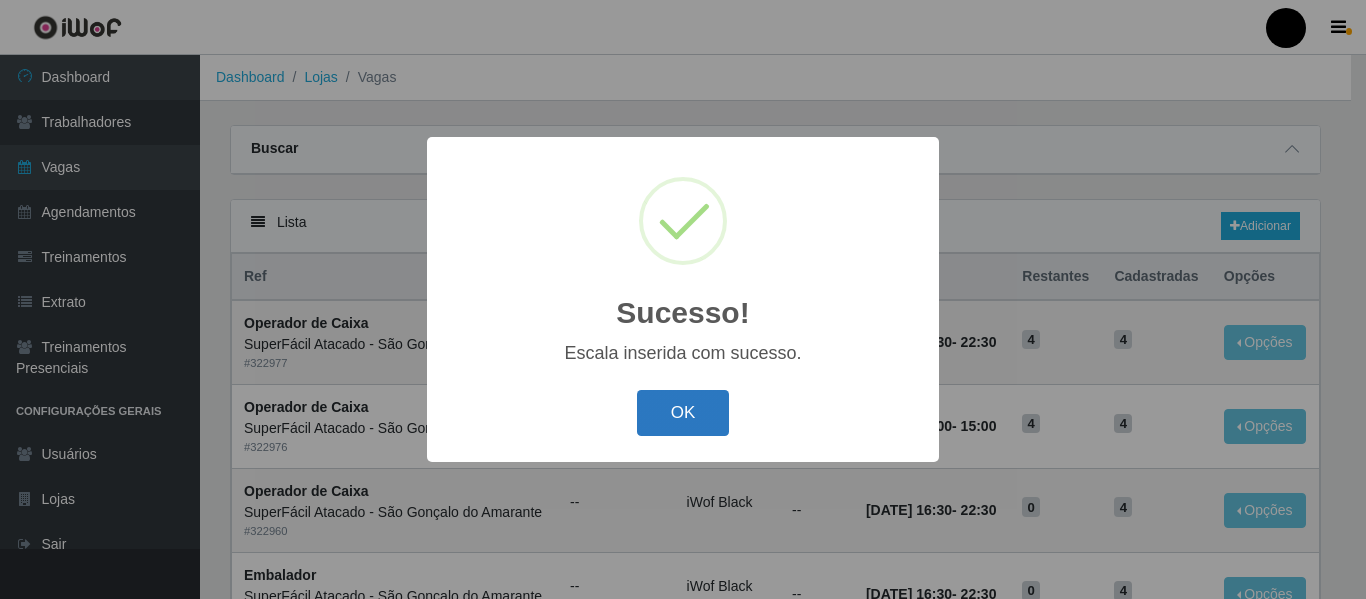click on "OK" at bounding box center [683, 413] 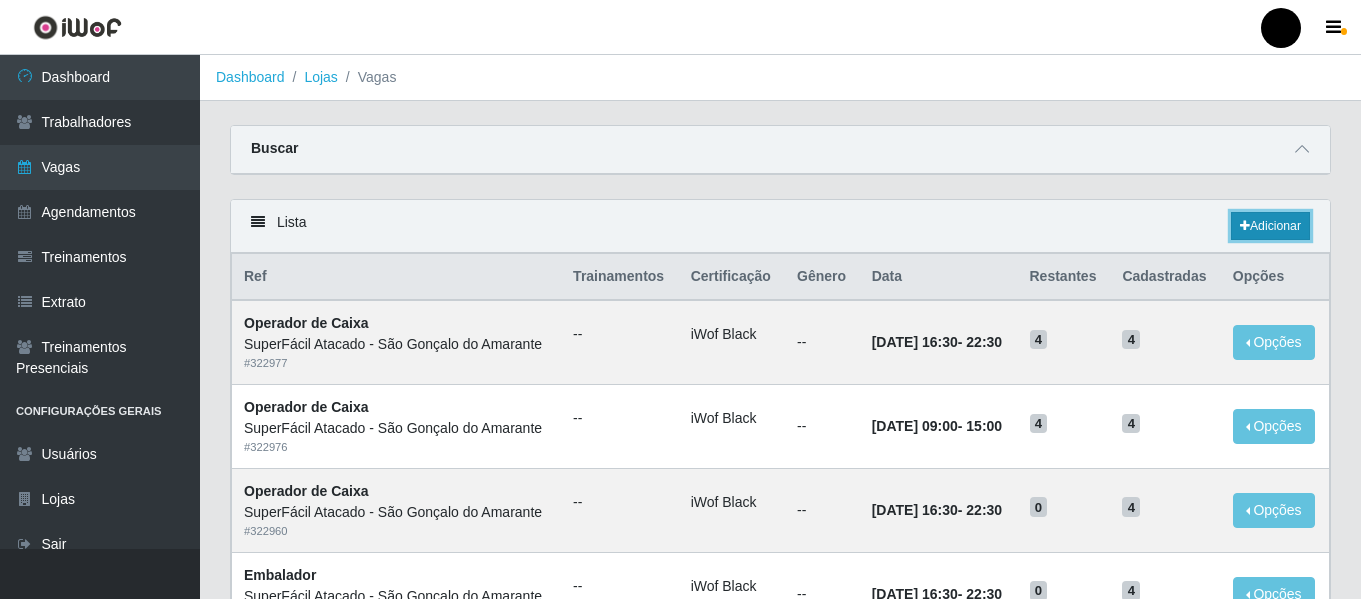 click at bounding box center (1245, 226) 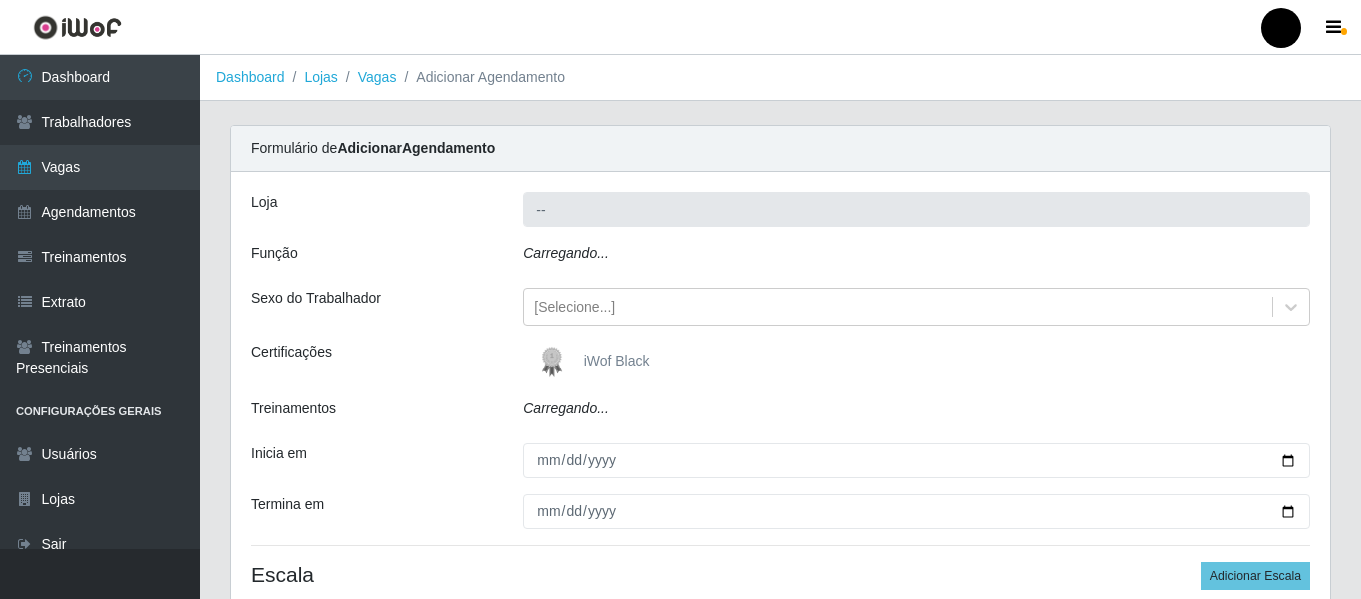 type on "SuperFácil Atacado - São Gonçalo do Amarante" 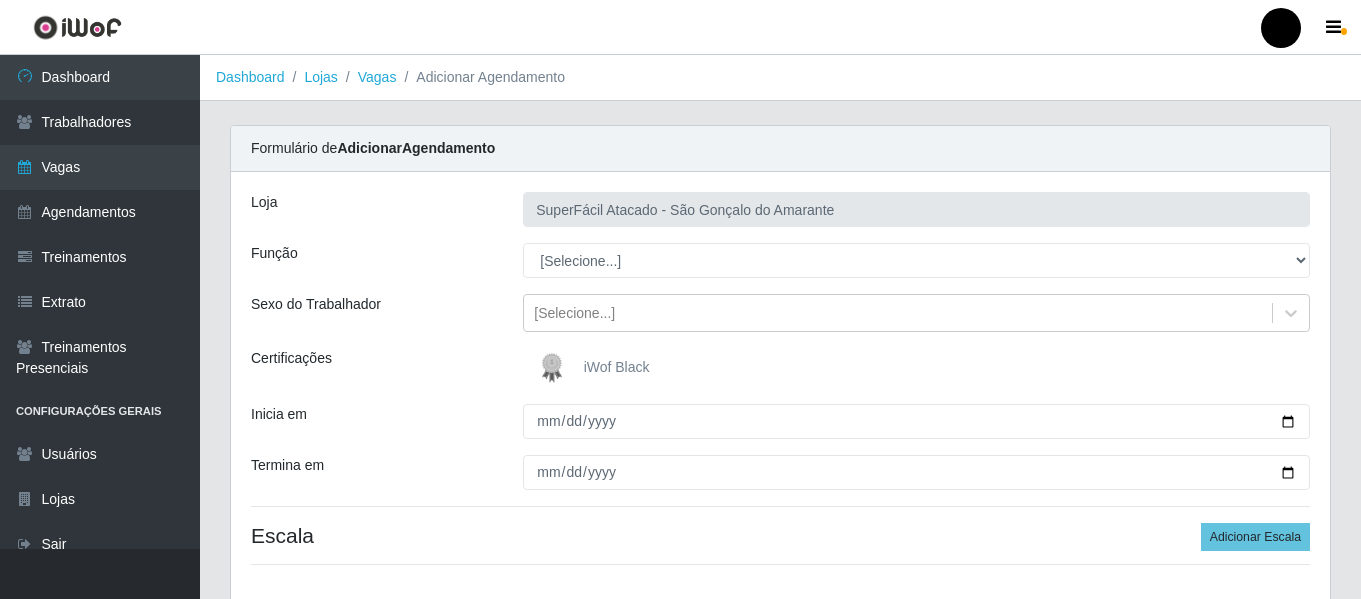 click on "iWof Black" at bounding box center (617, 367) 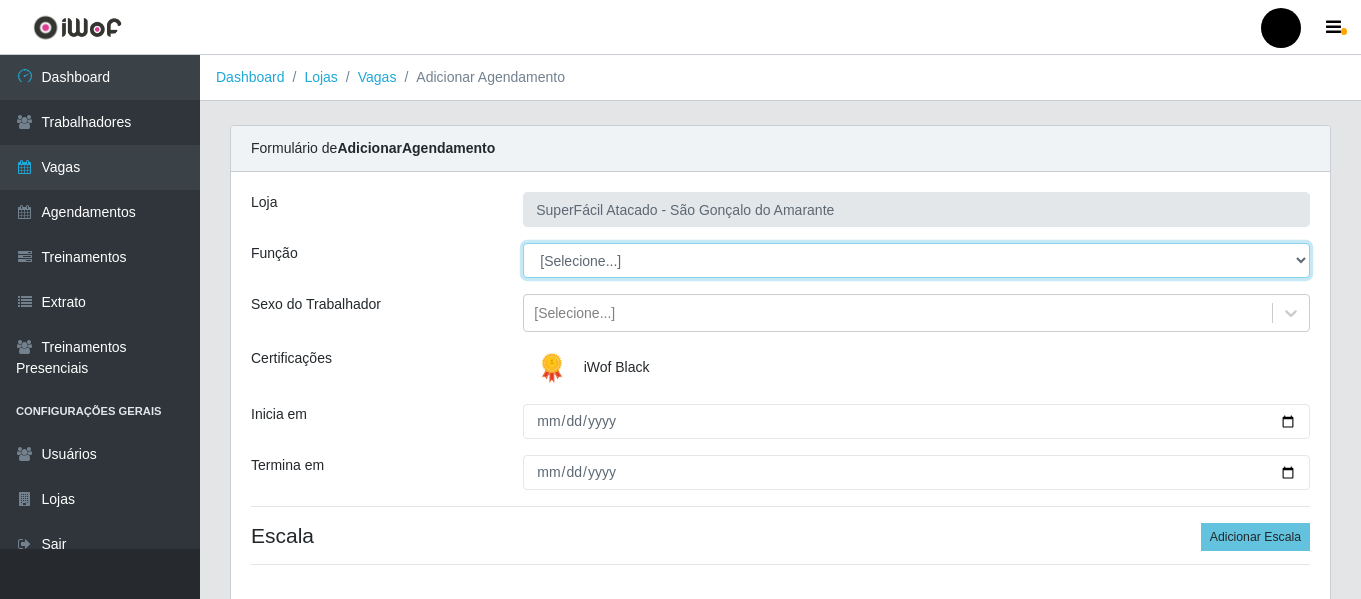 click on "[Selecione...] Auxiliar de Estacionamento Auxiliar de Estacionamento + Auxiliar de Estacionamento ++ Balconista de Padaria  Balconista de Padaria + Embalador Embalador + Embalador ++ Operador de Caixa Operador de Caixa + Operador de Caixa ++ Repositor de Hortifruti Repositor de Hortifruti + Repositor de Hortifruti ++" at bounding box center (916, 260) 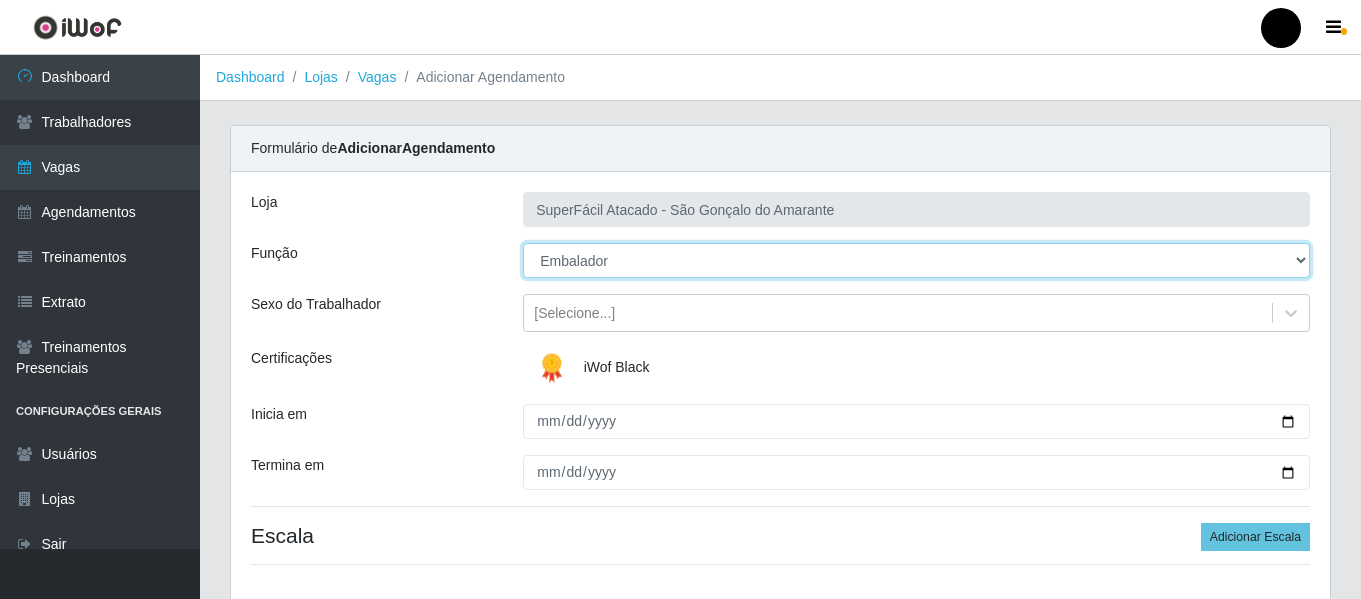 click on "[Selecione...] Auxiliar de Estacionamento Auxiliar de Estacionamento + Auxiliar de Estacionamento ++ Balconista de Padaria  Balconista de Padaria + Embalador Embalador + Embalador ++ Operador de Caixa Operador de Caixa + Operador de Caixa ++ Repositor de Hortifruti Repositor de Hortifruti + Repositor de Hortifruti ++" at bounding box center [916, 260] 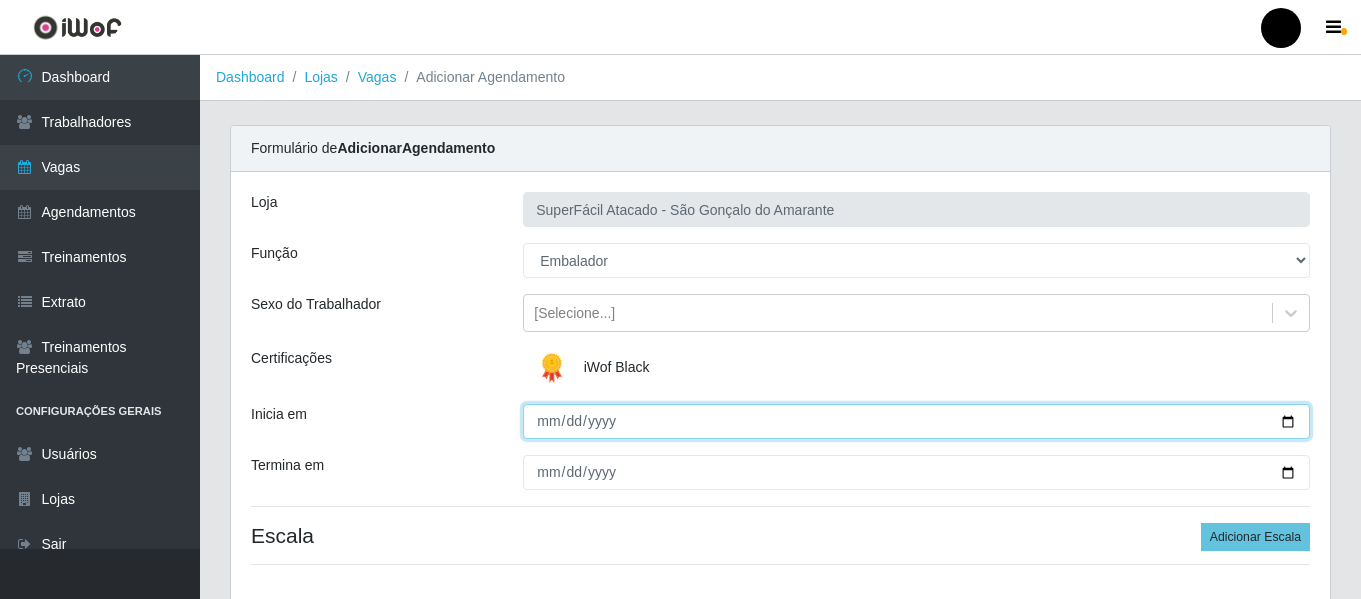 drag, startPoint x: 1285, startPoint y: 417, endPoint x: 1275, endPoint y: 413, distance: 10.770329 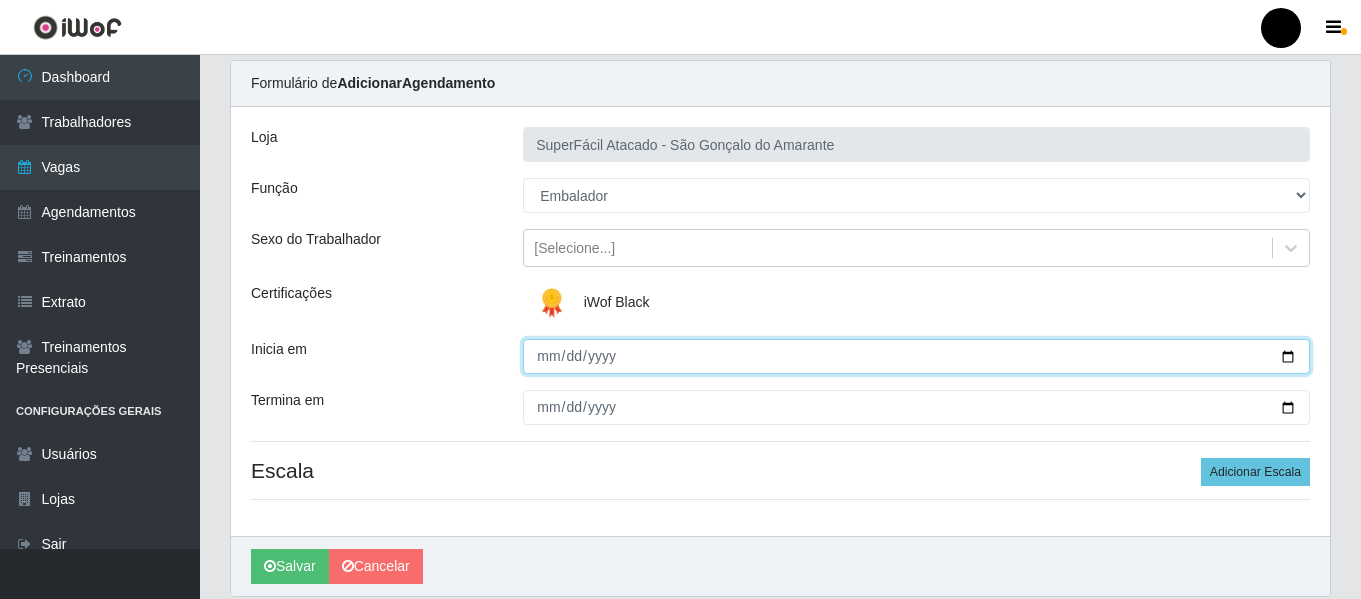 scroll, scrollTop: 100, scrollLeft: 0, axis: vertical 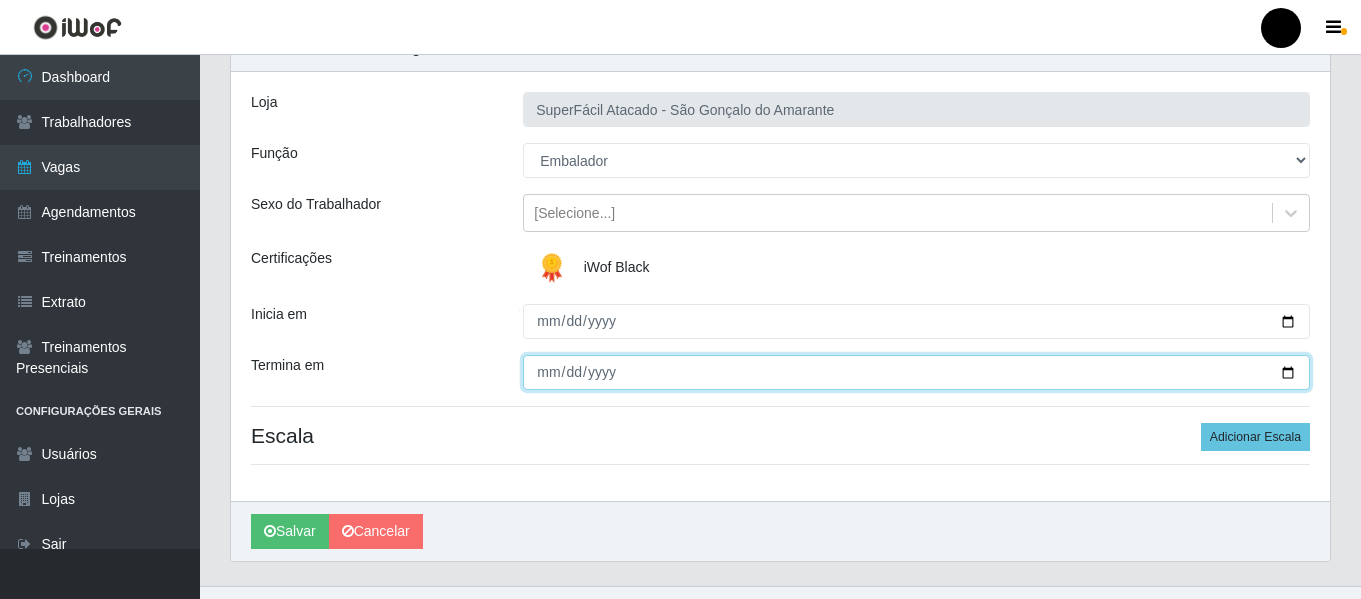 click on "Termina em" at bounding box center [916, 372] 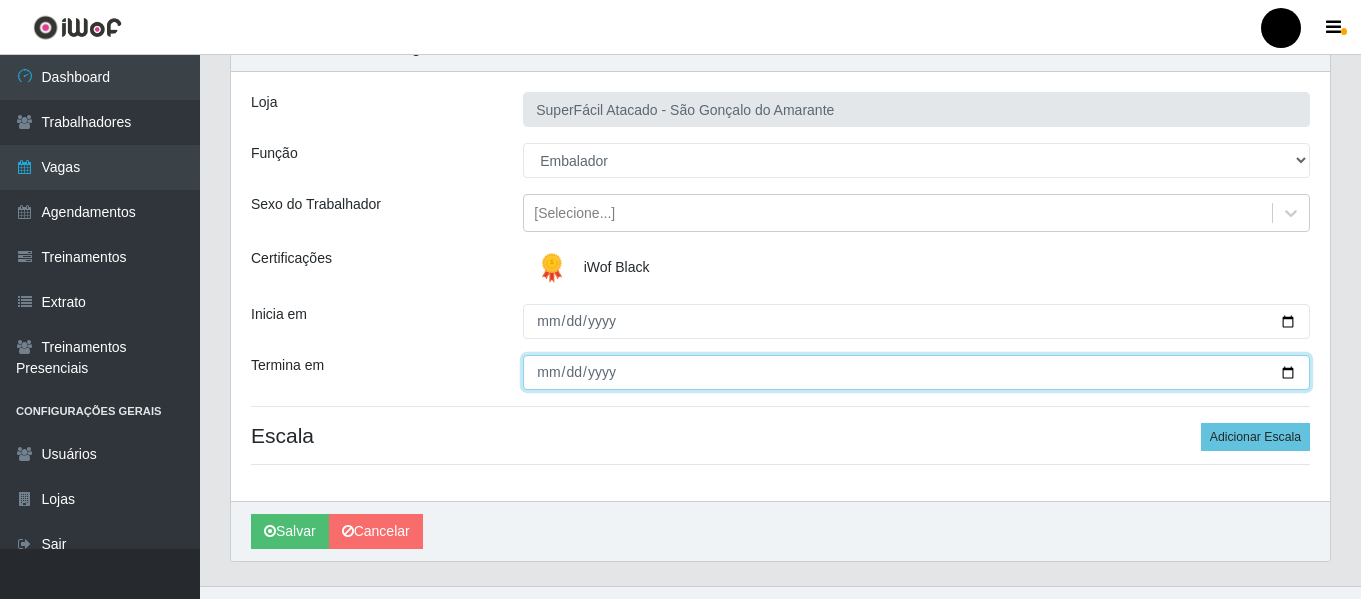type on "[DATE]" 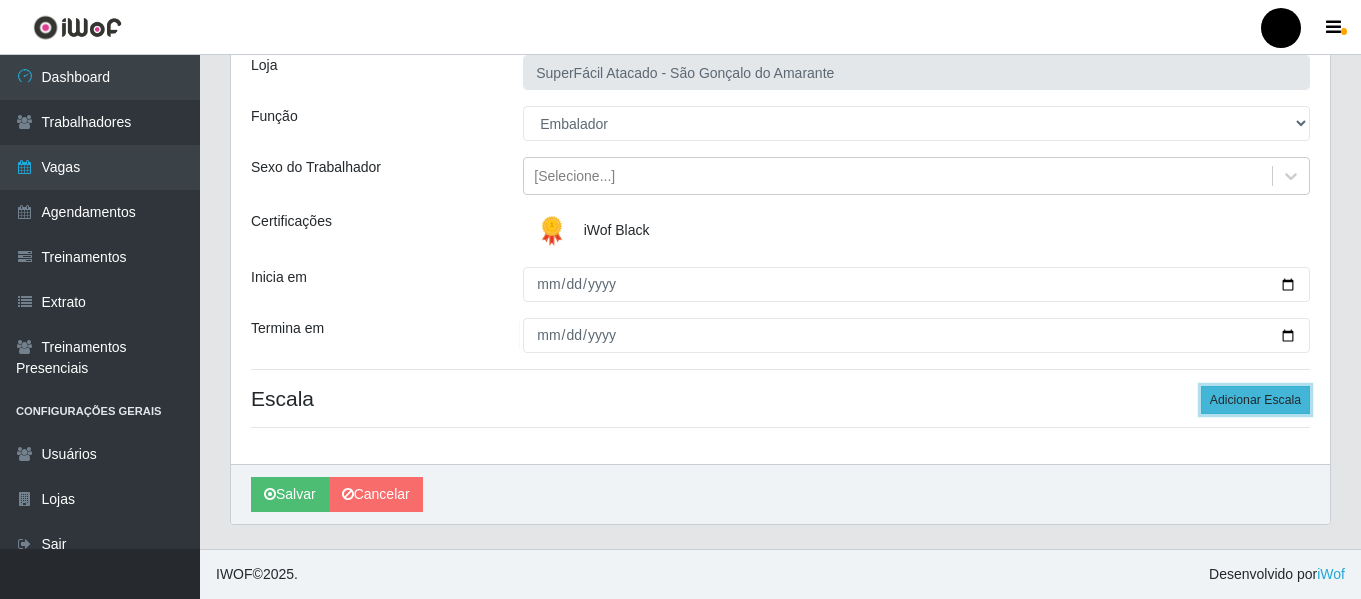 click on "Adicionar Escala" at bounding box center [1255, 400] 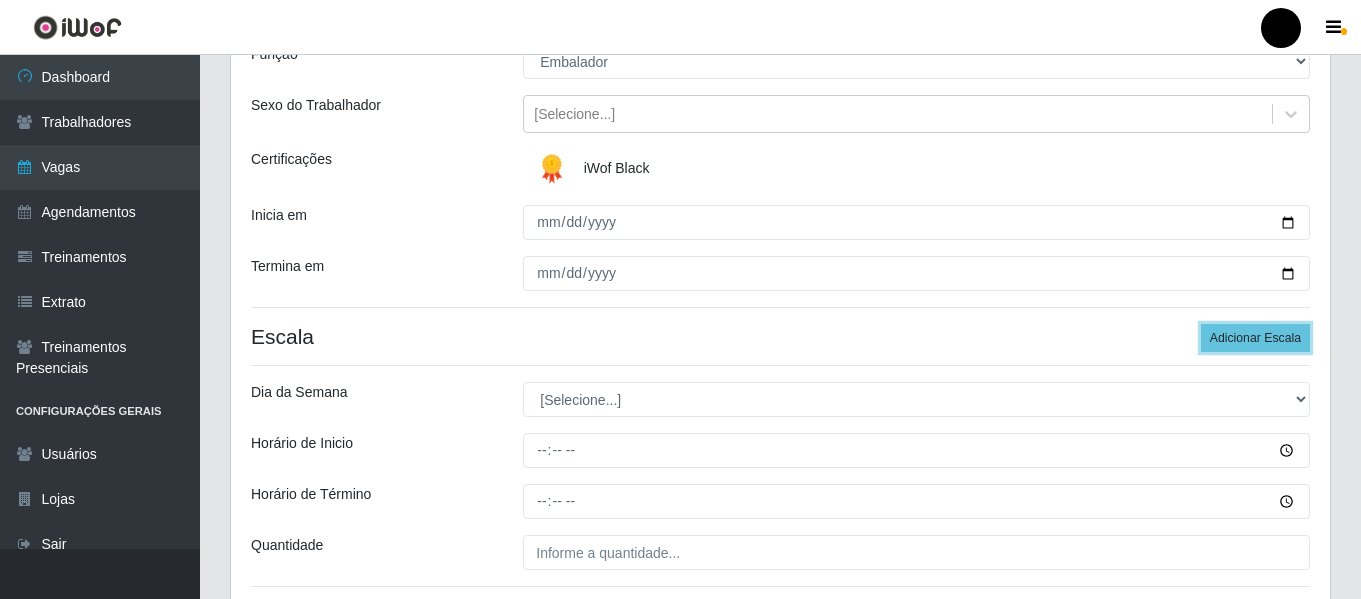 scroll, scrollTop: 200, scrollLeft: 0, axis: vertical 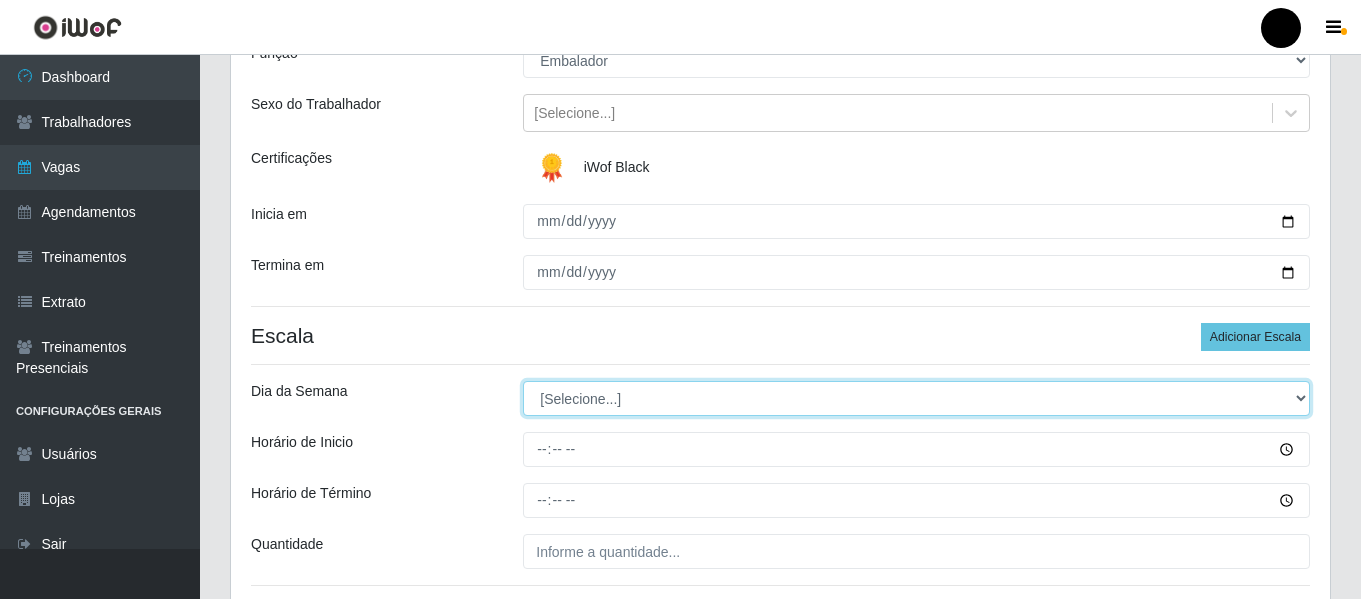 click on "[Selecione...] Segunda Terça Quarta Quinta Sexta Sábado Domingo" at bounding box center (916, 398) 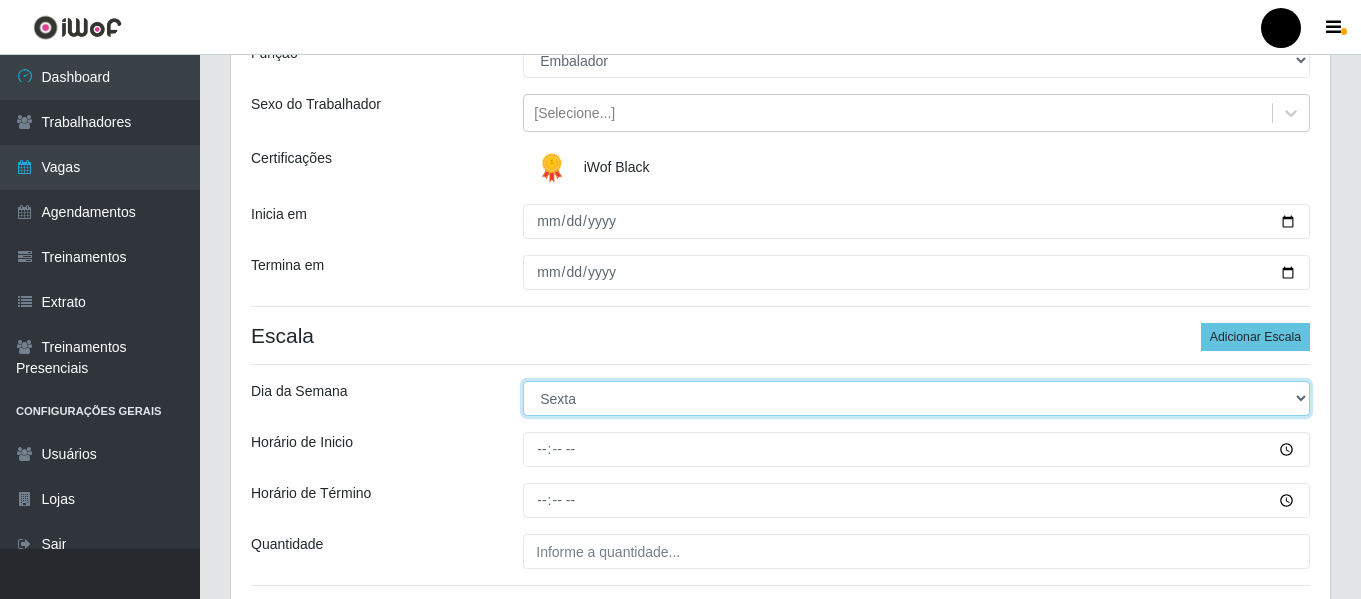 click on "[Selecione...] Segunda Terça Quarta Quinta Sexta Sábado Domingo" at bounding box center [916, 398] 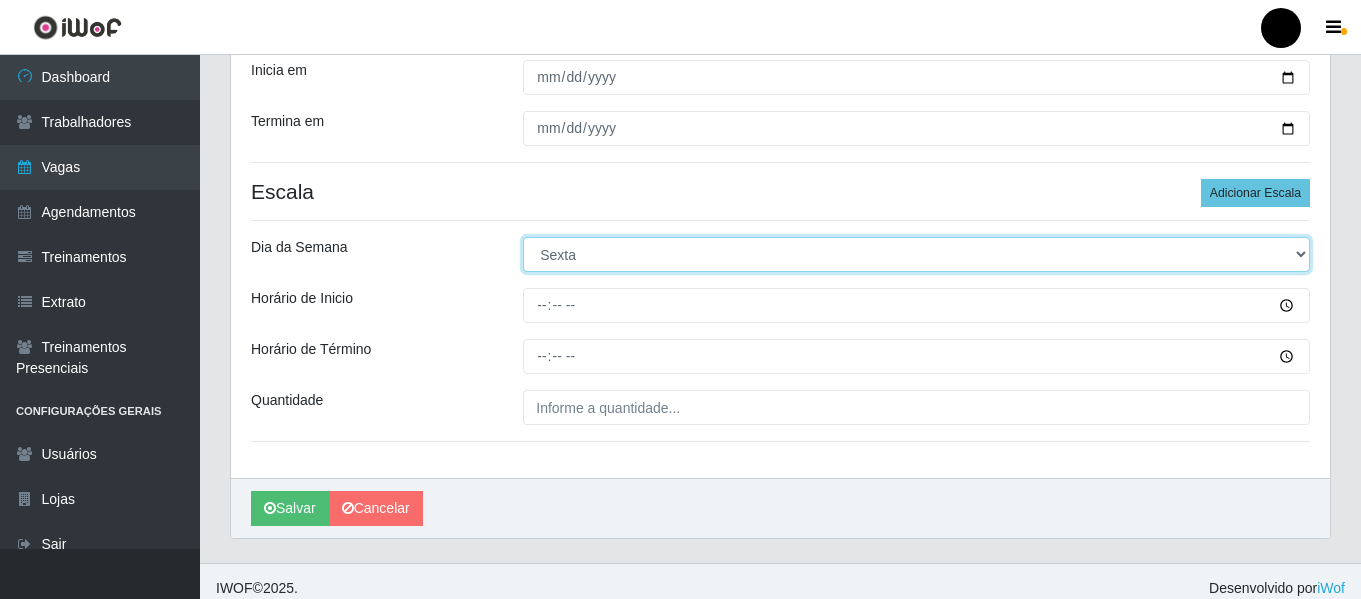 scroll, scrollTop: 358, scrollLeft: 0, axis: vertical 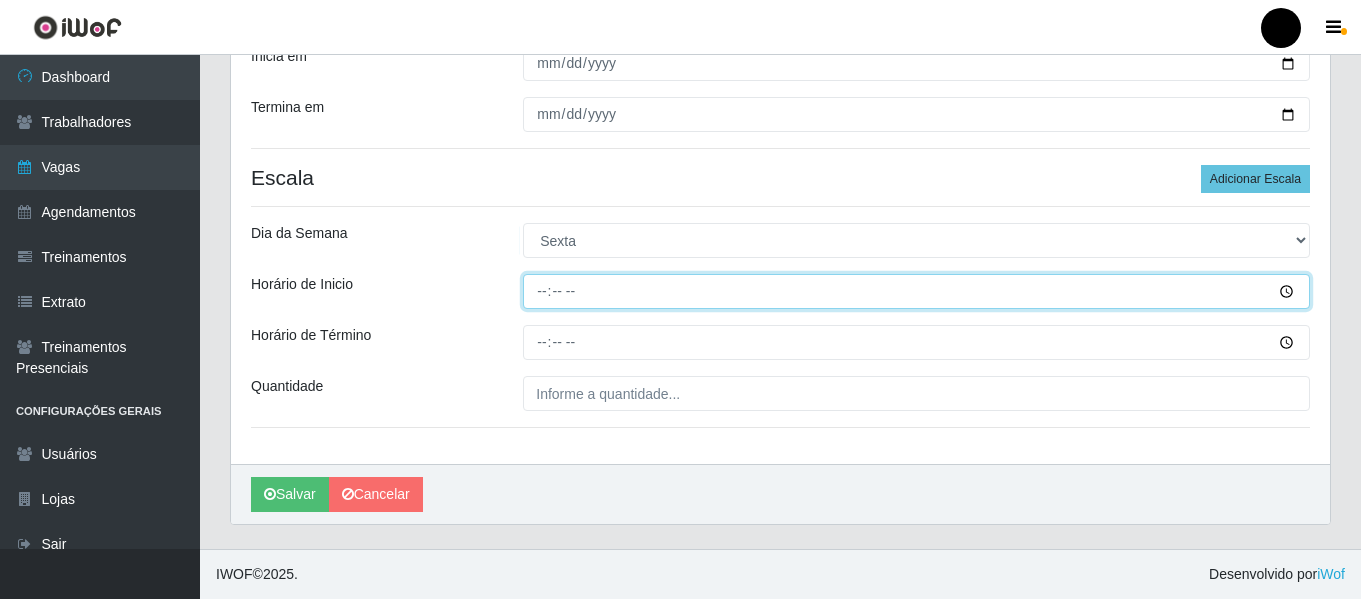 click on "Horário de Inicio" at bounding box center [916, 291] 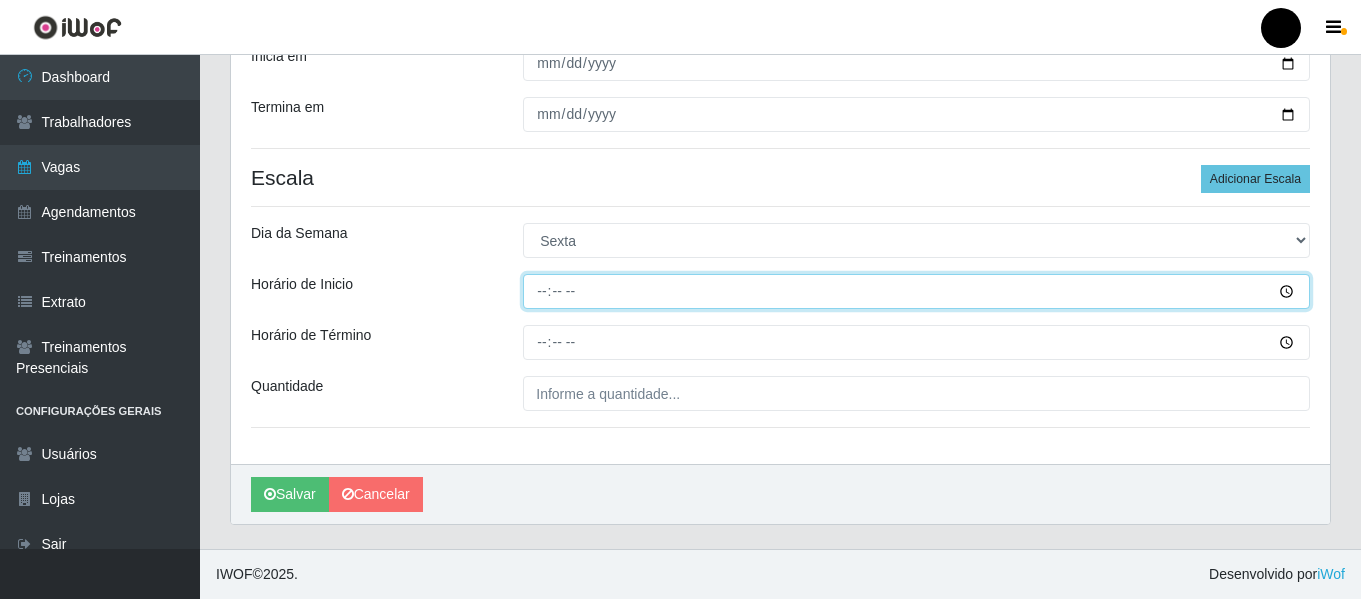 type on "09:00" 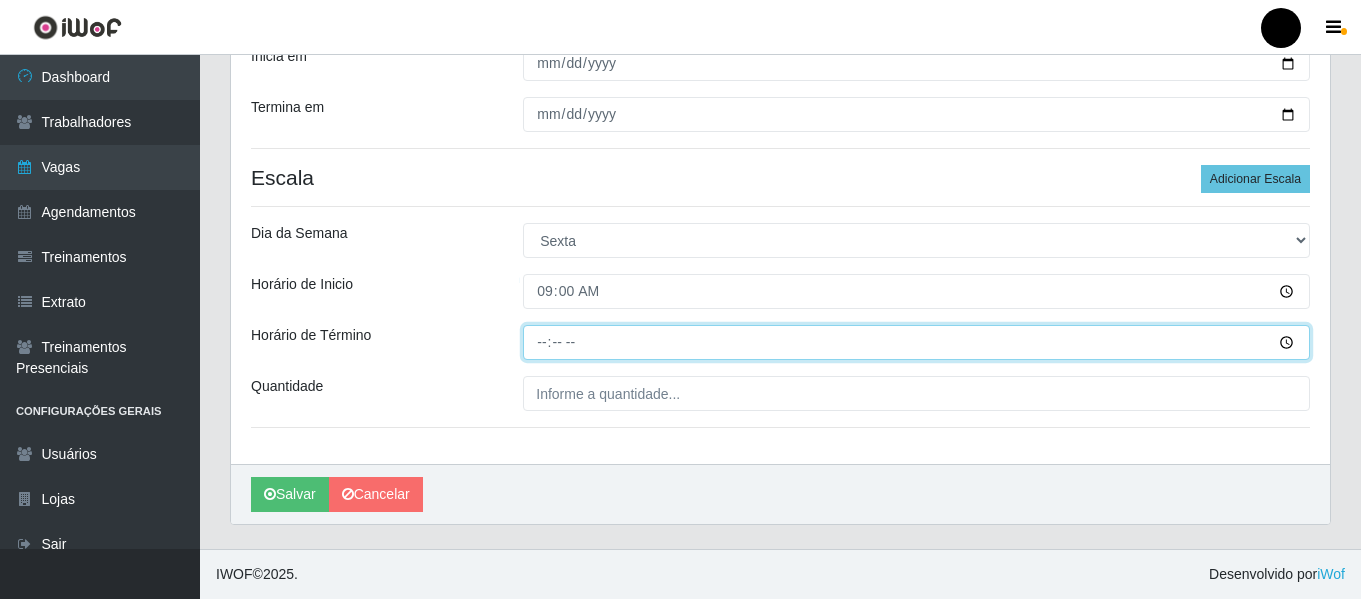 click on "Horário de Término" at bounding box center (916, 342) 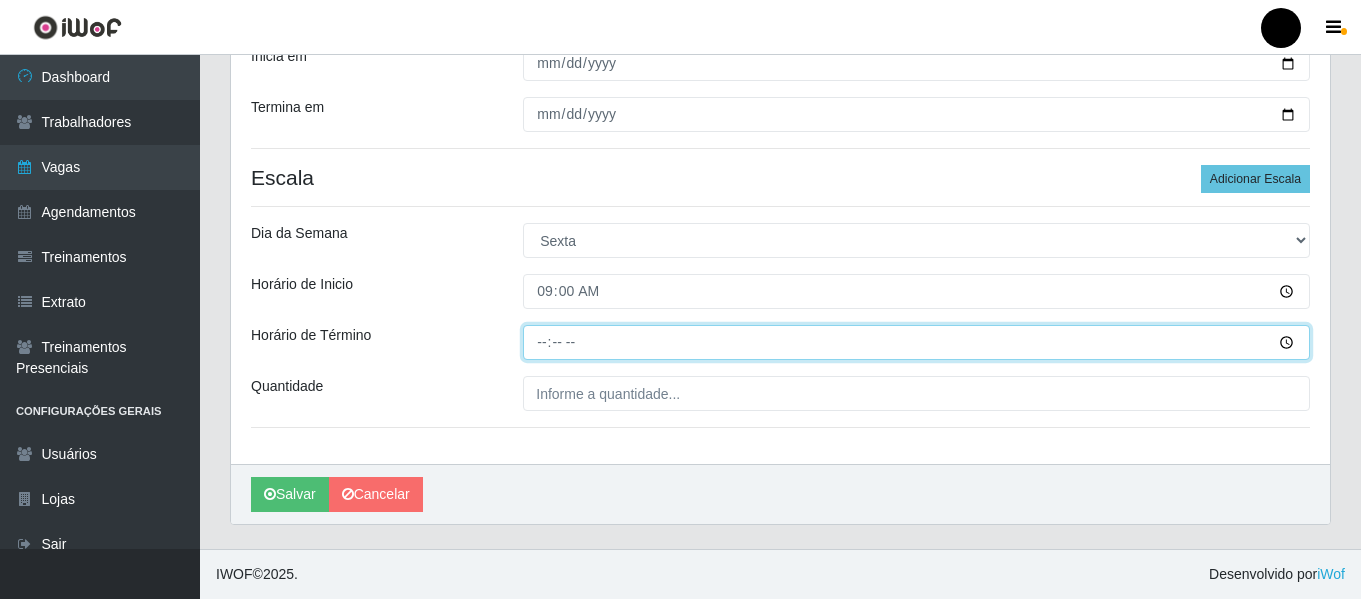 type on "15:00" 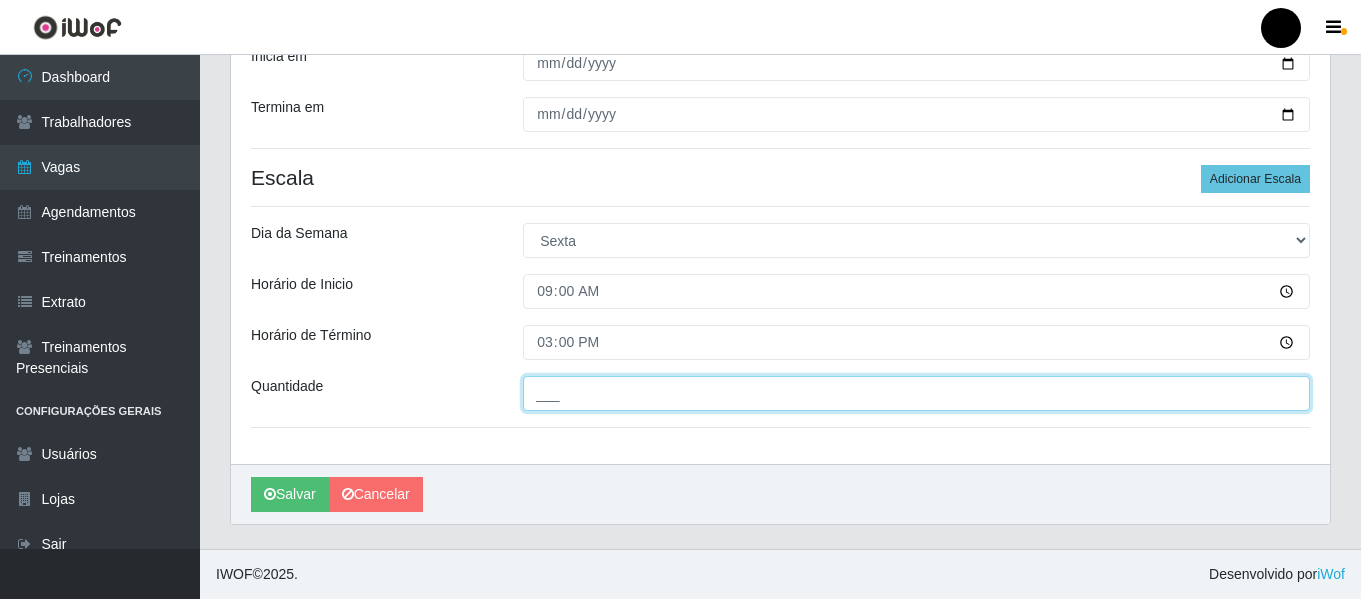 click on "___" at bounding box center [916, 393] 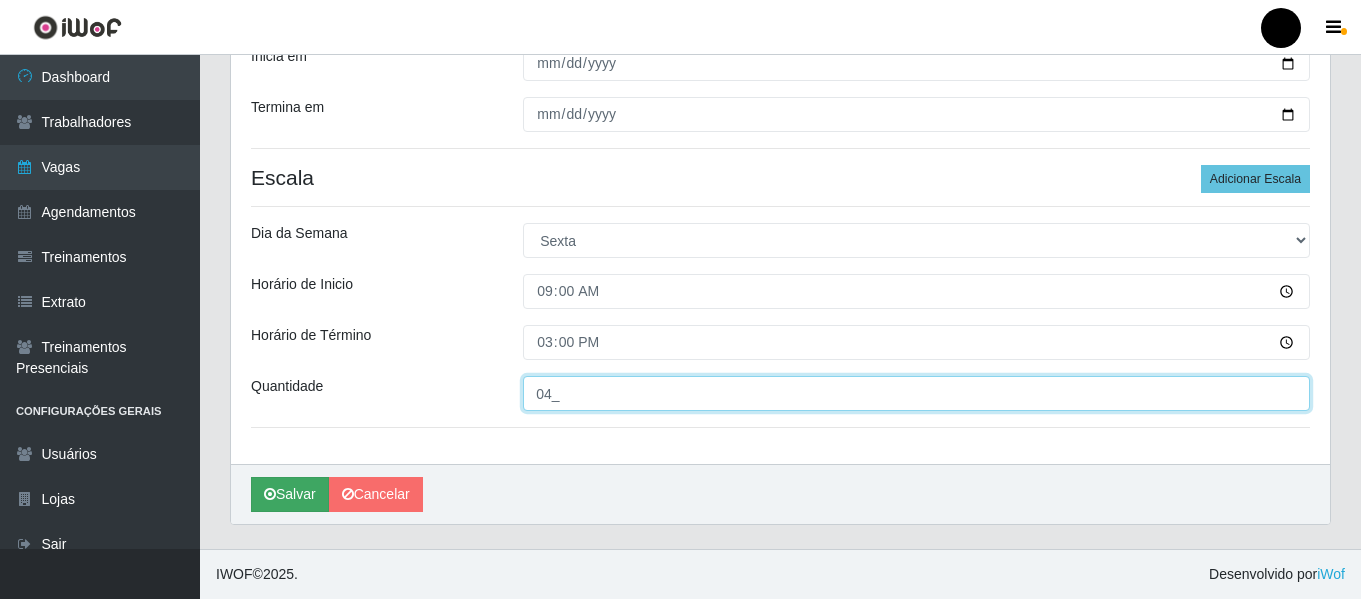 type on "04_" 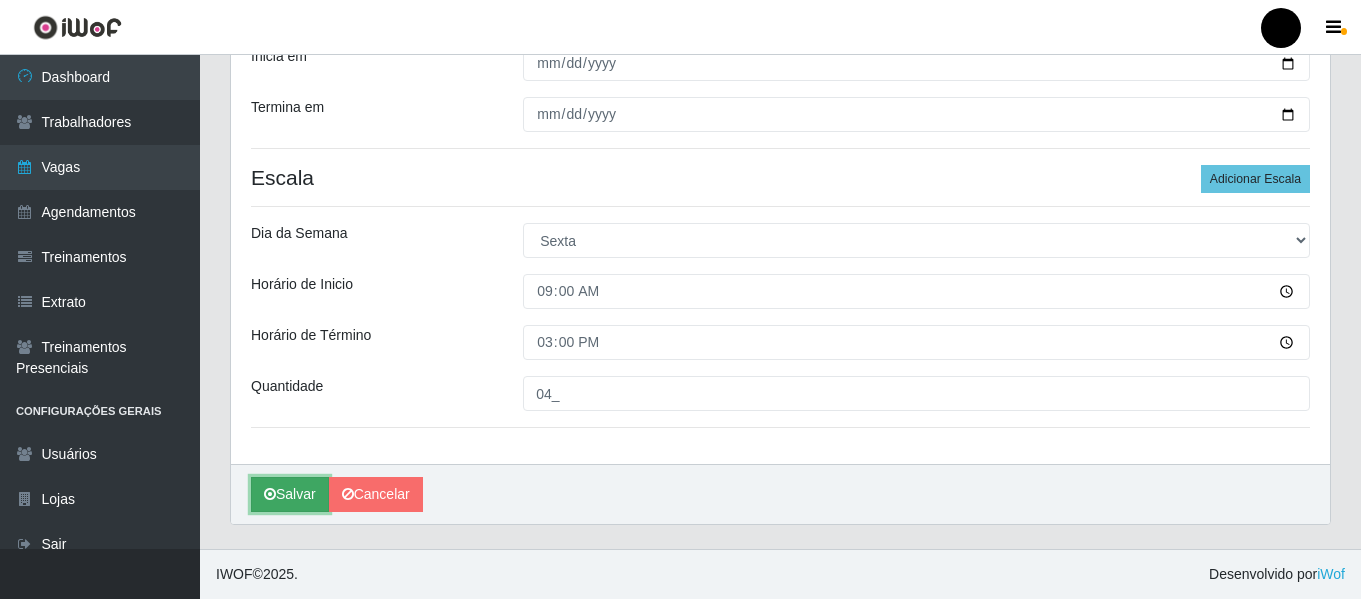 click on "Salvar" at bounding box center [290, 494] 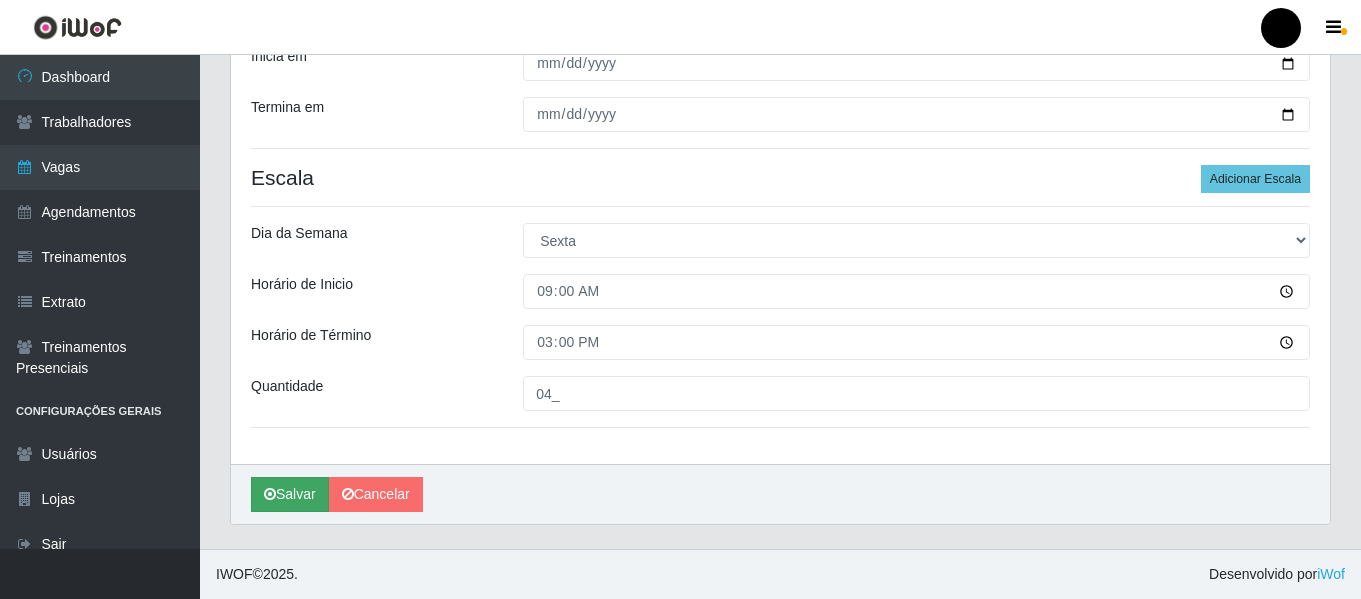 scroll, scrollTop: 0, scrollLeft: 0, axis: both 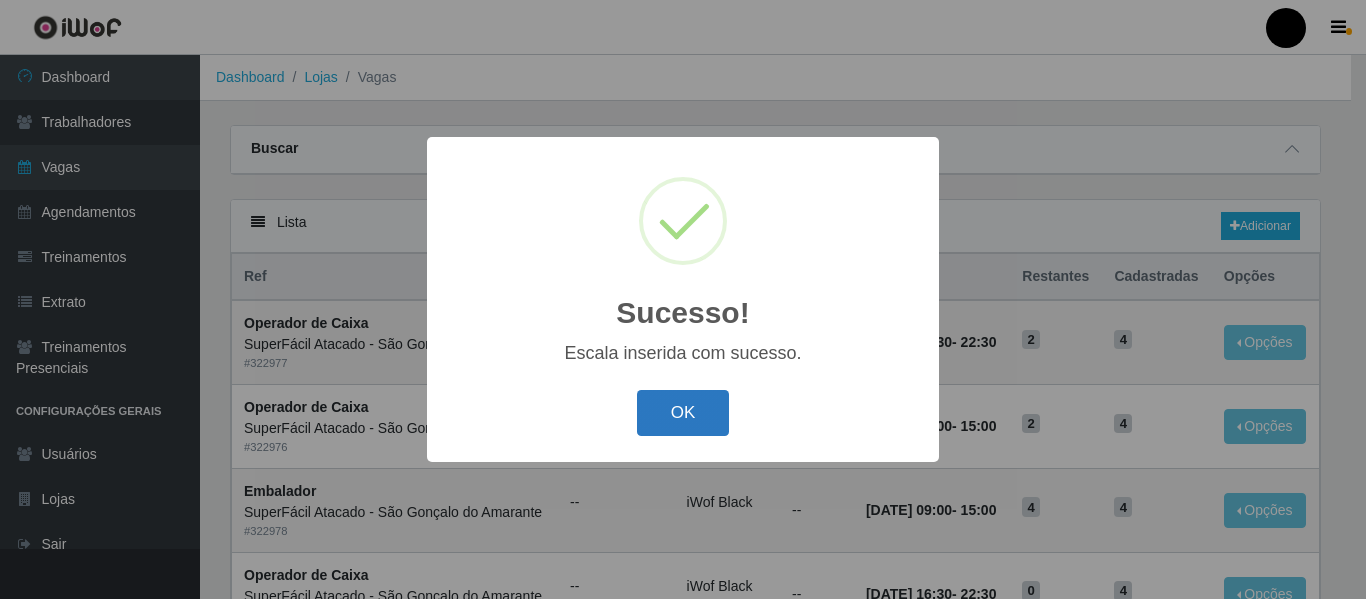 click on "OK" at bounding box center (683, 413) 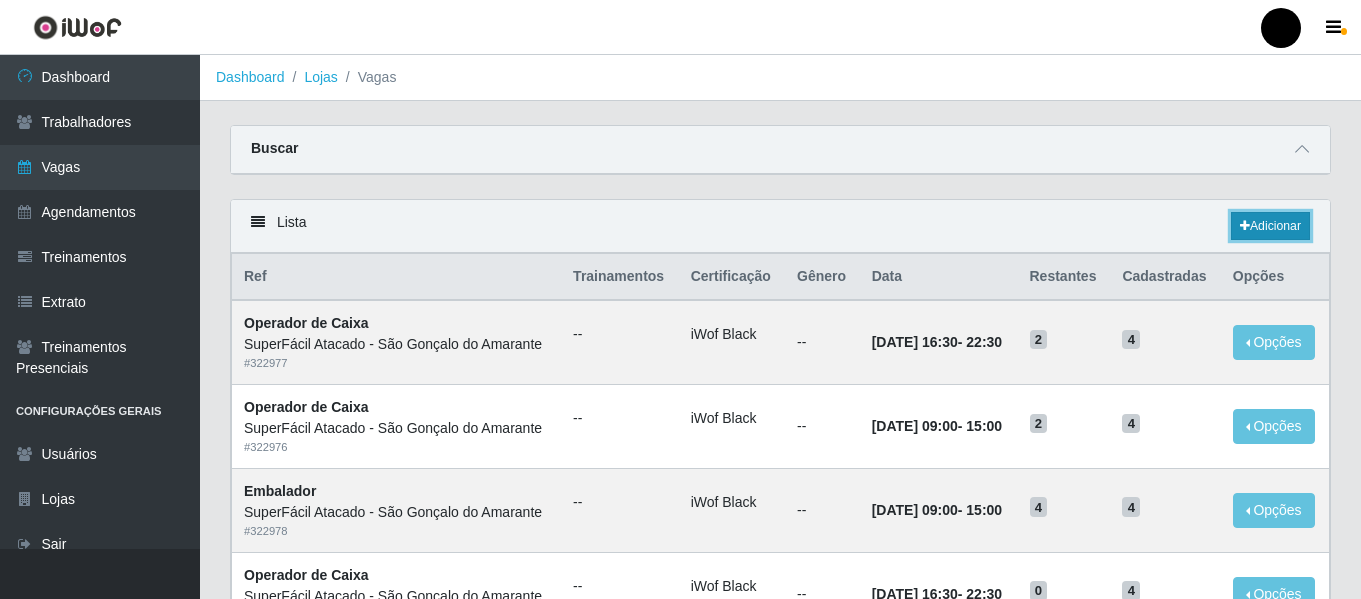 click on "Adicionar" at bounding box center (1270, 226) 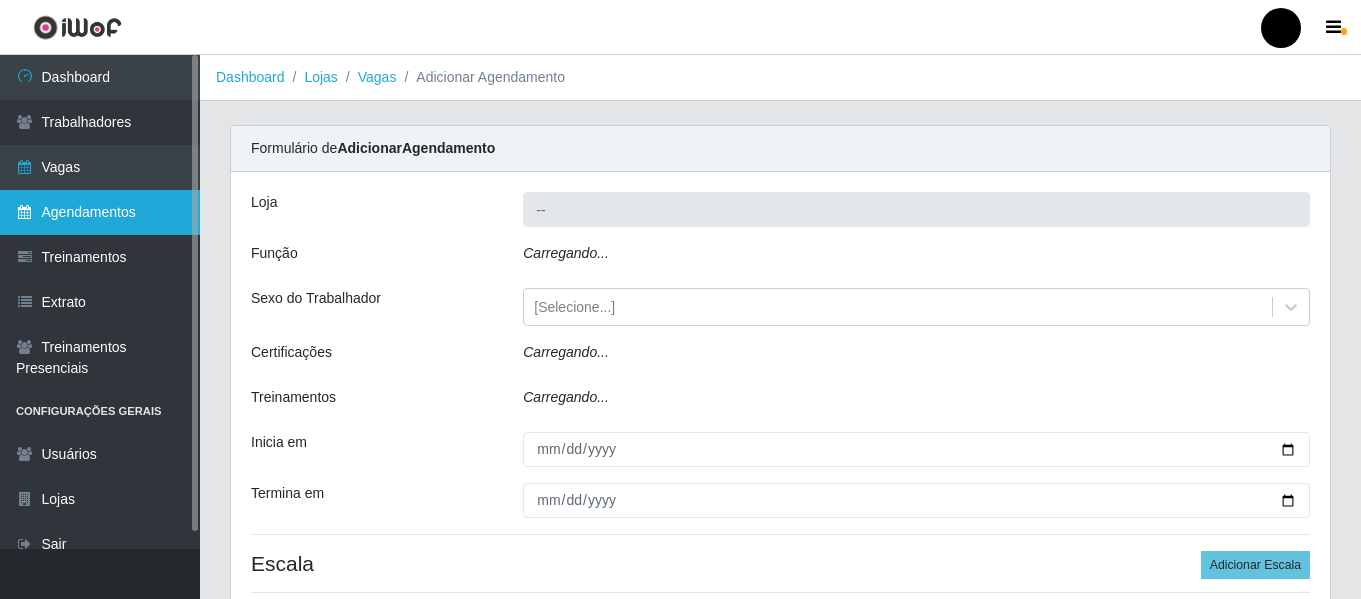 type on "SuperFácil Atacado - São Gonçalo do Amarante" 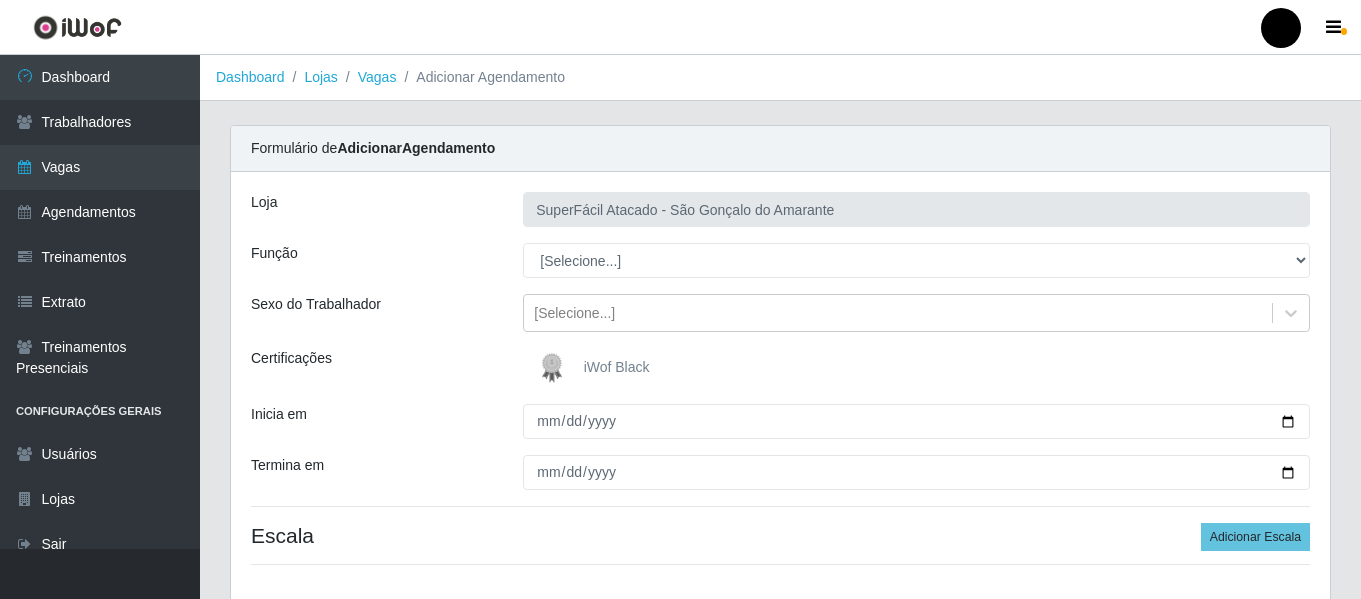 click on "iWof Black" at bounding box center (617, 367) 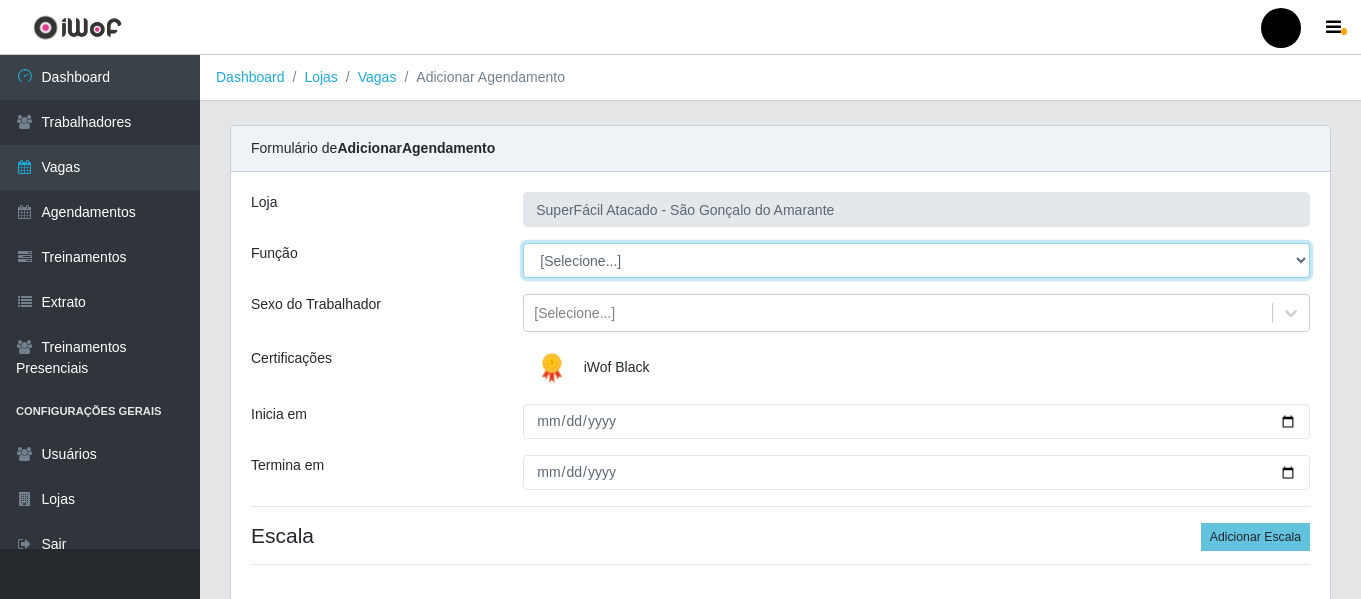 click on "[Selecione...] Auxiliar de Estacionamento Auxiliar de Estacionamento + Auxiliar de Estacionamento ++ Balconista de Padaria  Balconista de Padaria + Embalador Embalador + Embalador ++ Operador de Caixa Operador de Caixa + Operador de Caixa ++ Repositor de Hortifruti Repositor de Hortifruti + Repositor de Hortifruti ++" at bounding box center (916, 260) 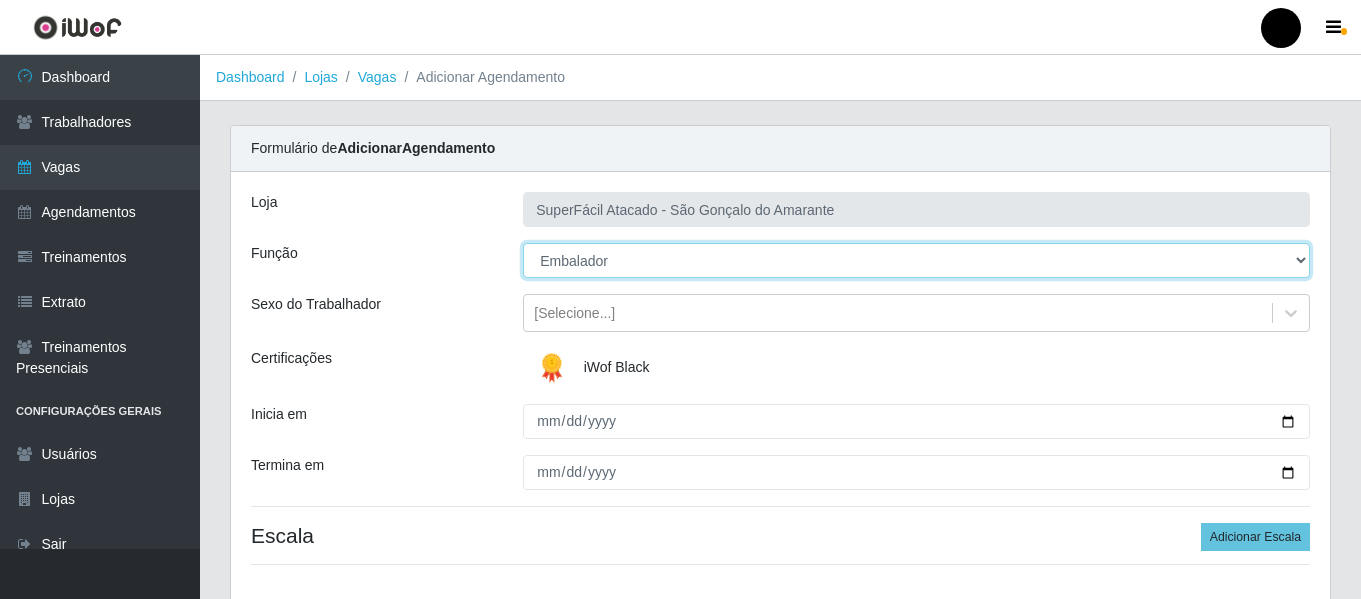 click on "[Selecione...] Auxiliar de Estacionamento Auxiliar de Estacionamento + Auxiliar de Estacionamento ++ Balconista de Padaria  Balconista de Padaria + Embalador Embalador + Embalador ++ Operador de Caixa Operador de Caixa + Operador de Caixa ++ Repositor de Hortifruti Repositor de Hortifruti + Repositor de Hortifruti ++" at bounding box center (916, 260) 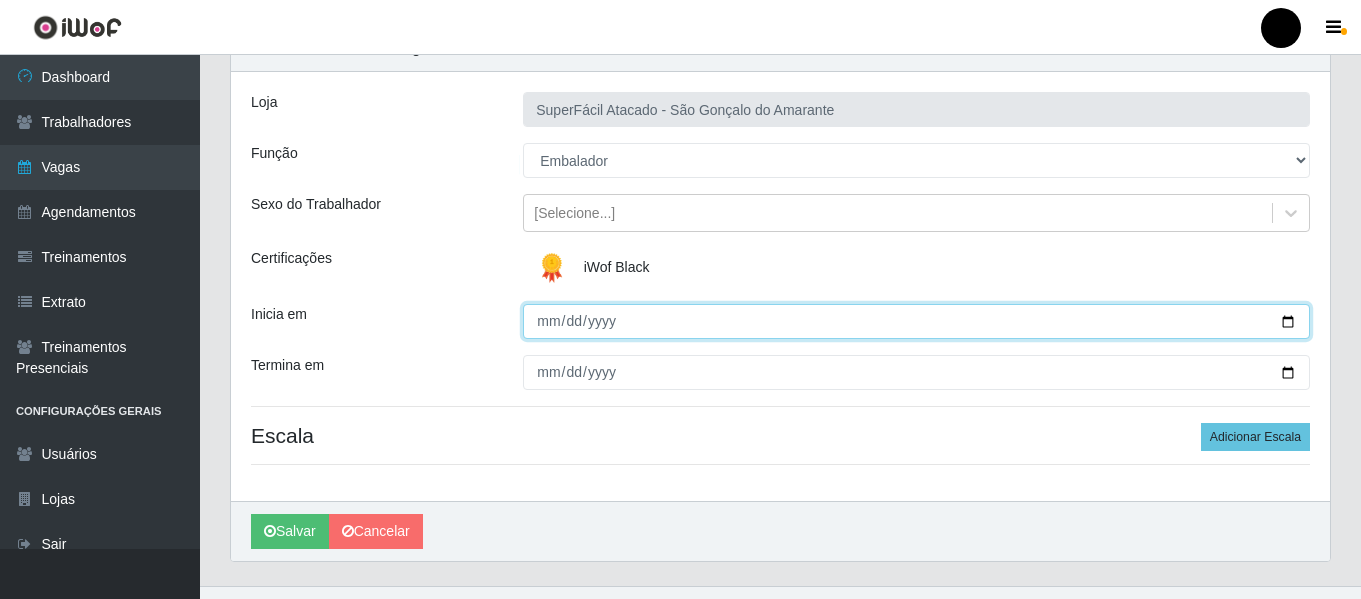 click on "Inicia em" at bounding box center (916, 321) 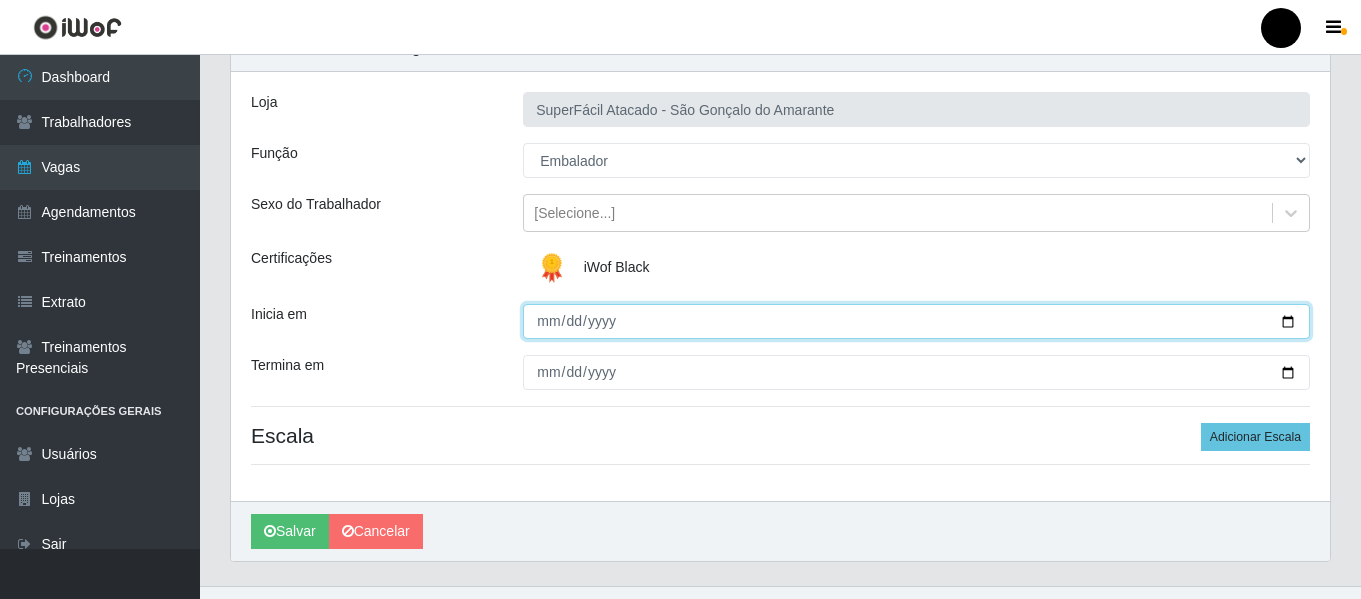 type on "[DATE]" 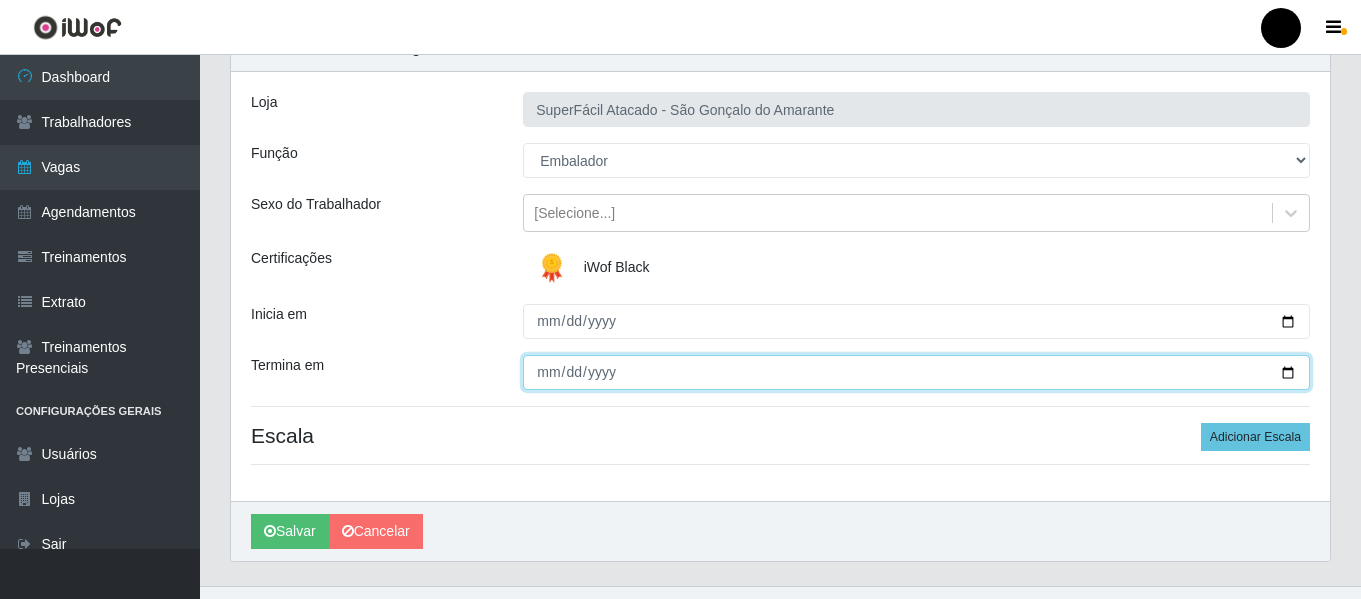 click on "Termina em" at bounding box center [916, 372] 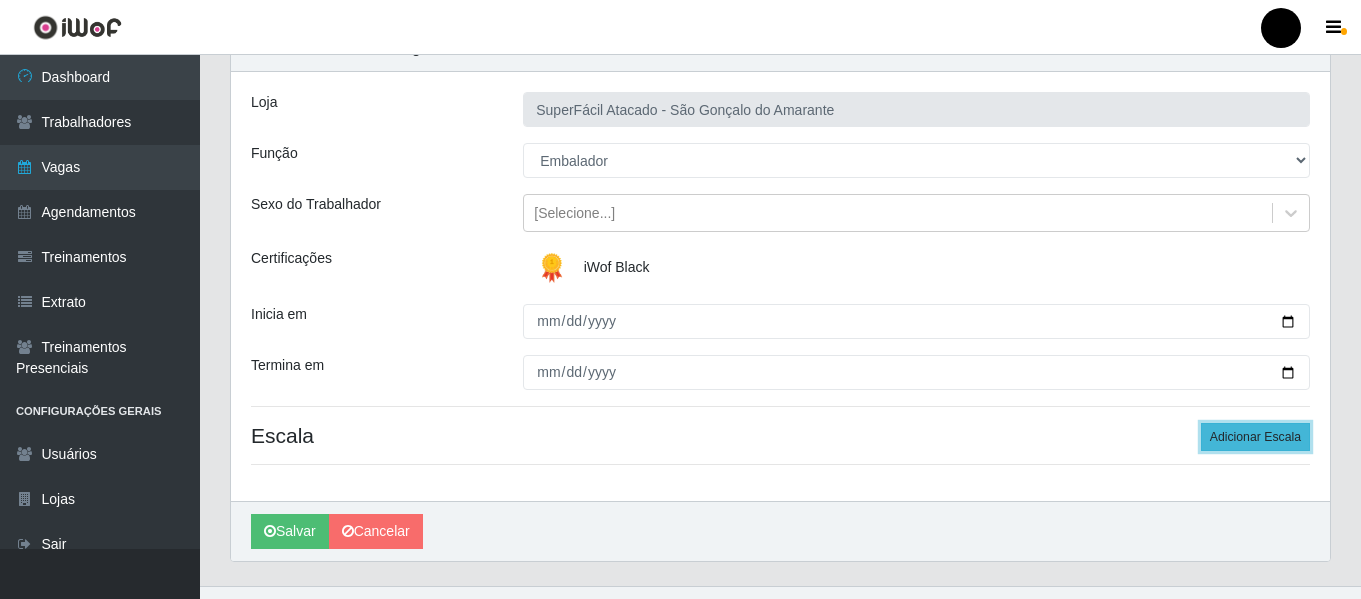 click on "Adicionar Escala" at bounding box center (1255, 437) 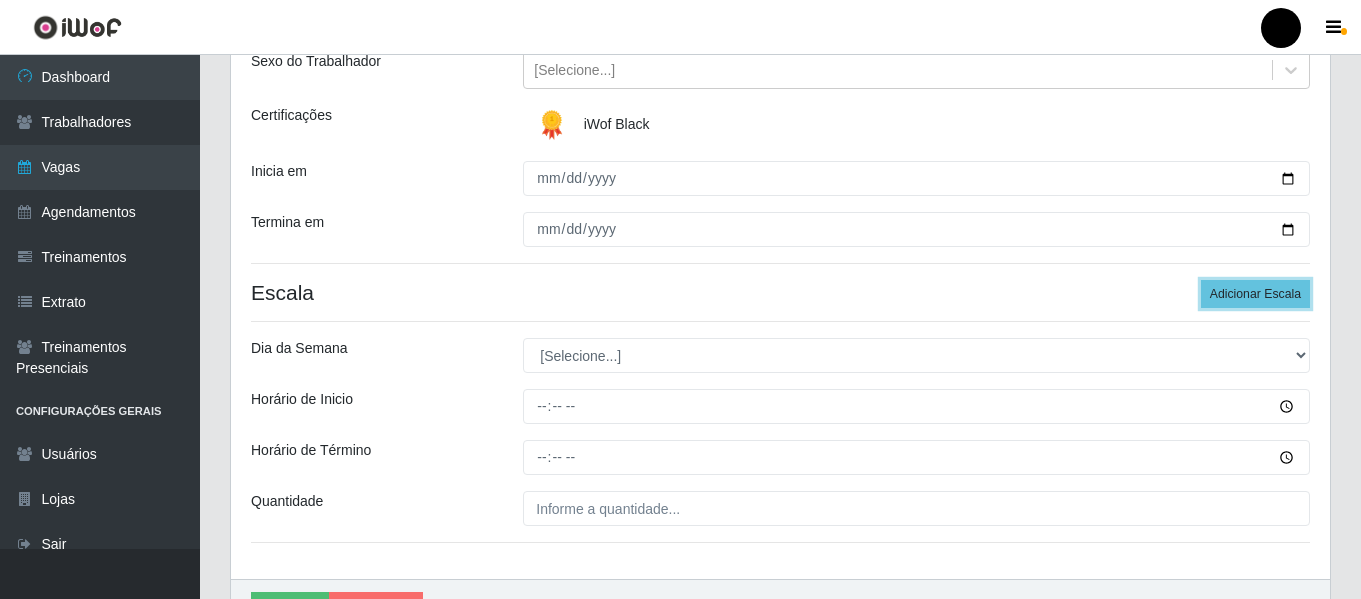 scroll, scrollTop: 300, scrollLeft: 0, axis: vertical 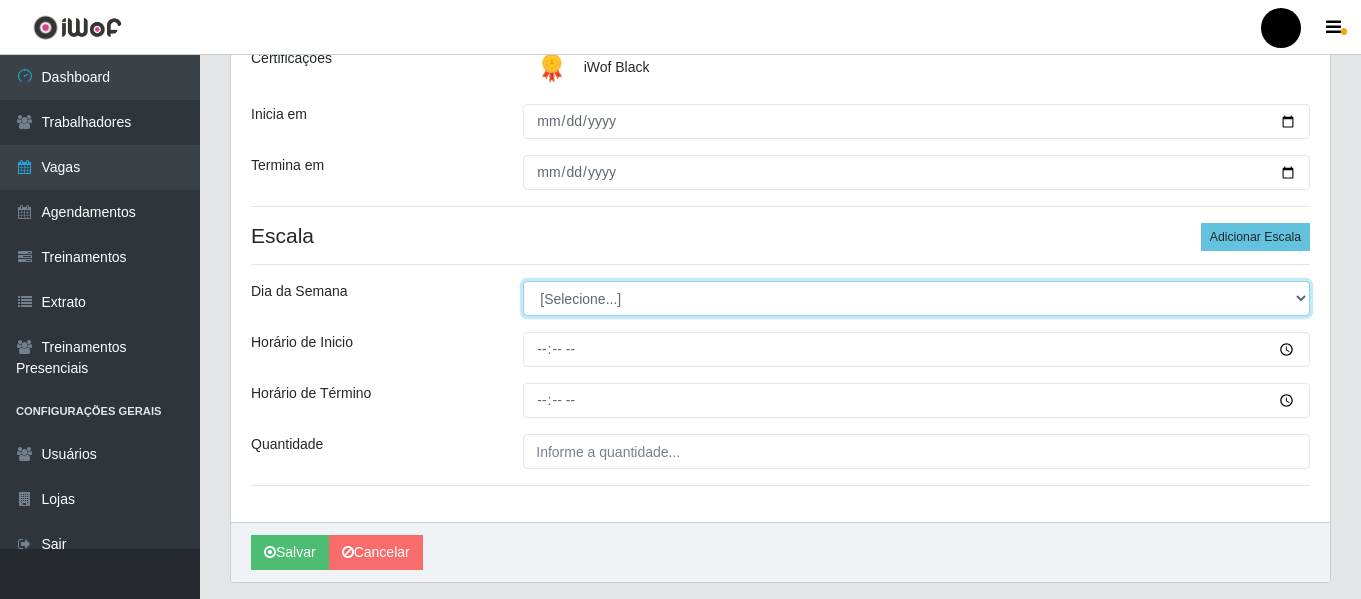 click on "[Selecione...] Segunda Terça Quarta Quinta Sexta Sábado Domingo" at bounding box center [916, 298] 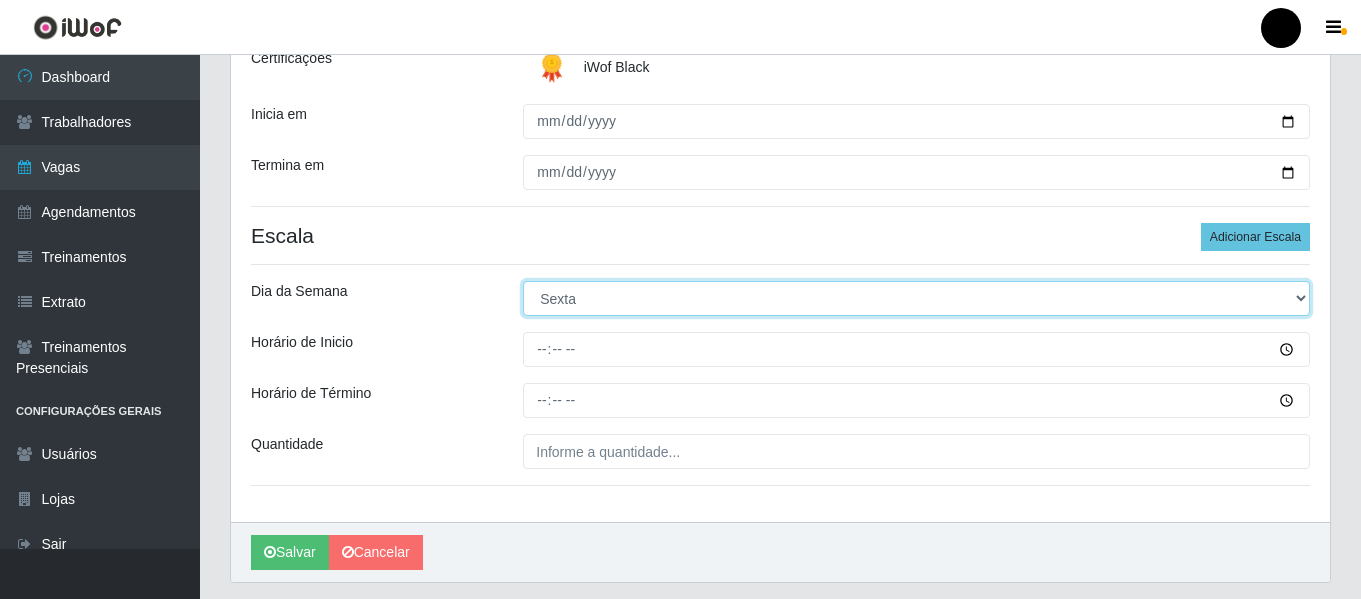 click on "[Selecione...] Segunda Terça Quarta Quinta Sexta Sábado Domingo" at bounding box center (916, 298) 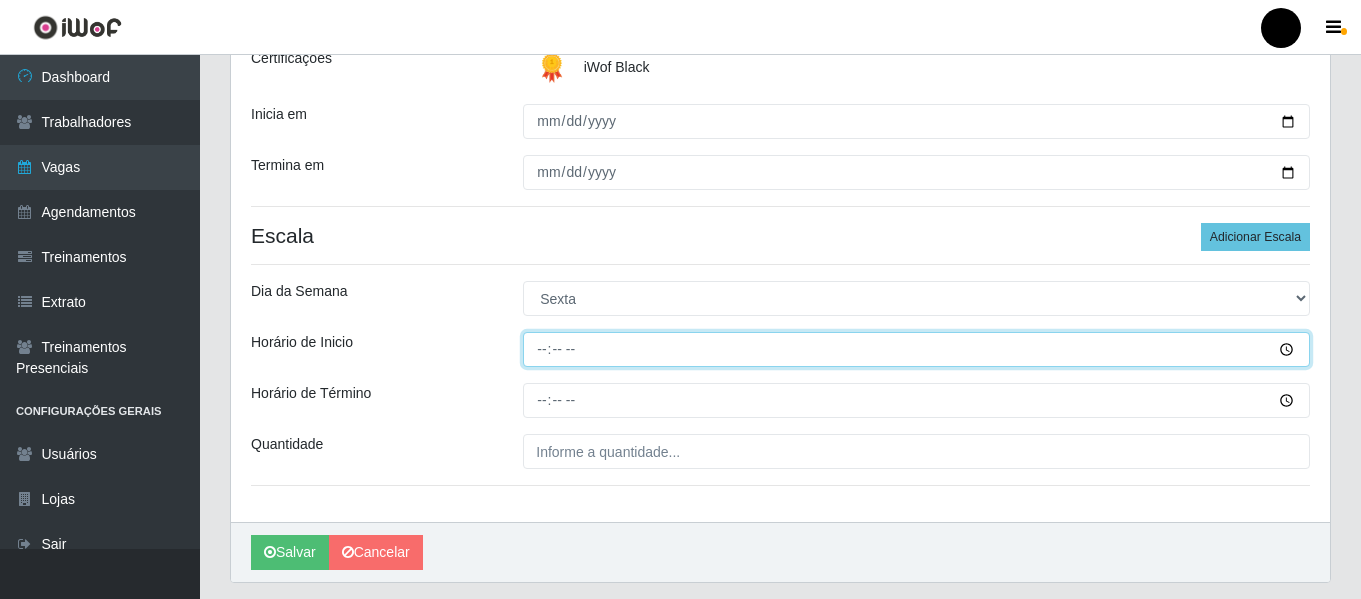 click on "Horário de Inicio" at bounding box center [916, 349] 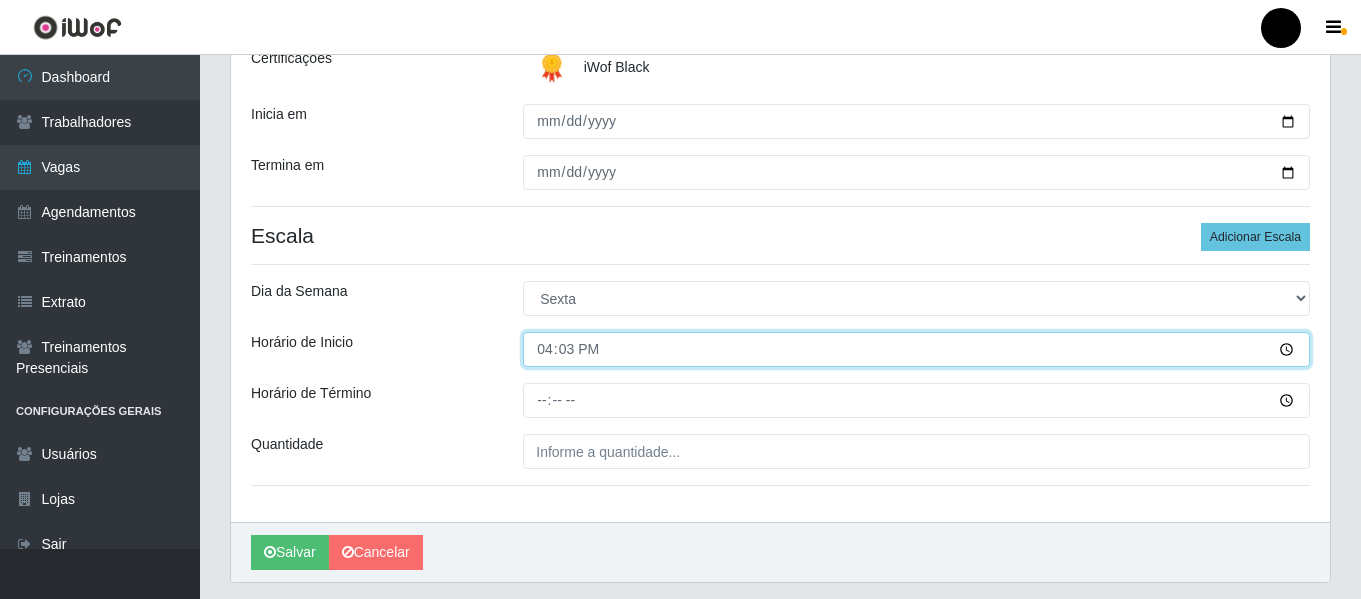 type on "16:30" 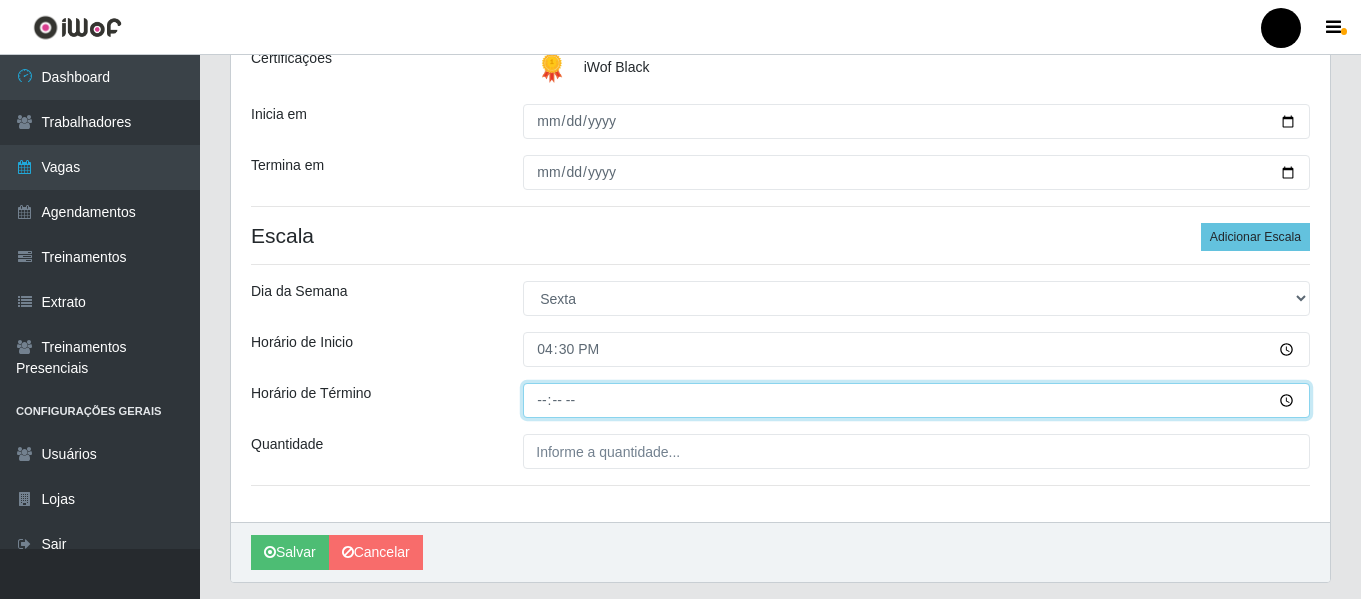 click on "Horário de Término" at bounding box center [916, 400] 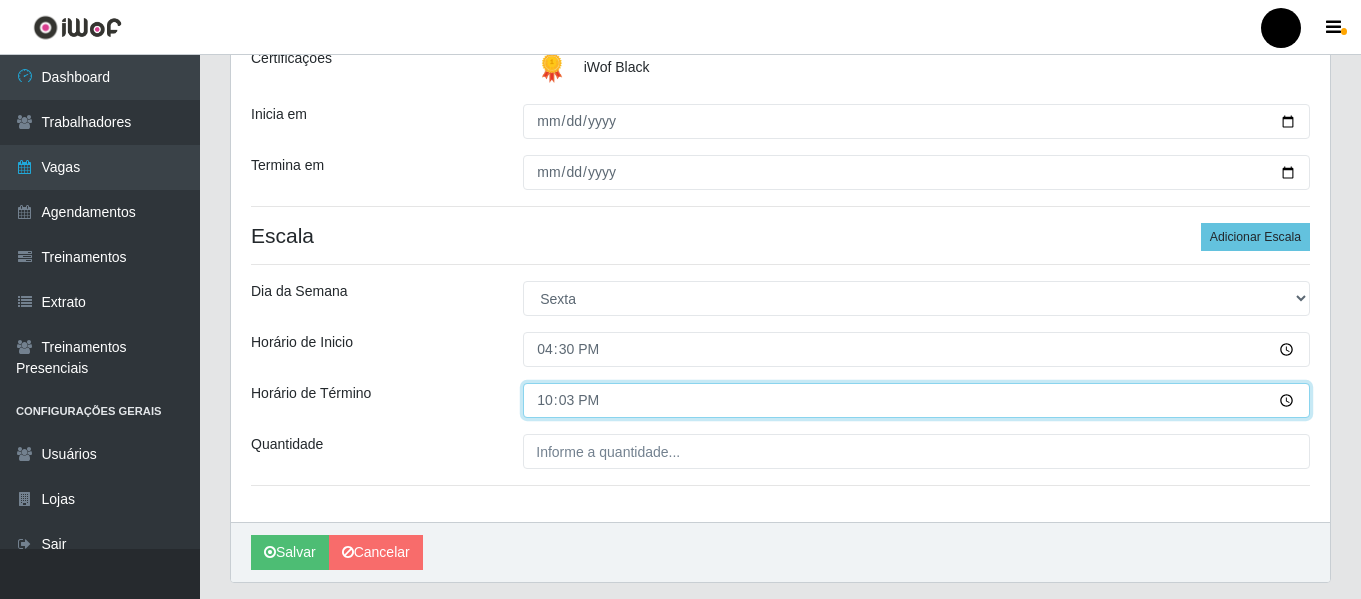 type on "22:30" 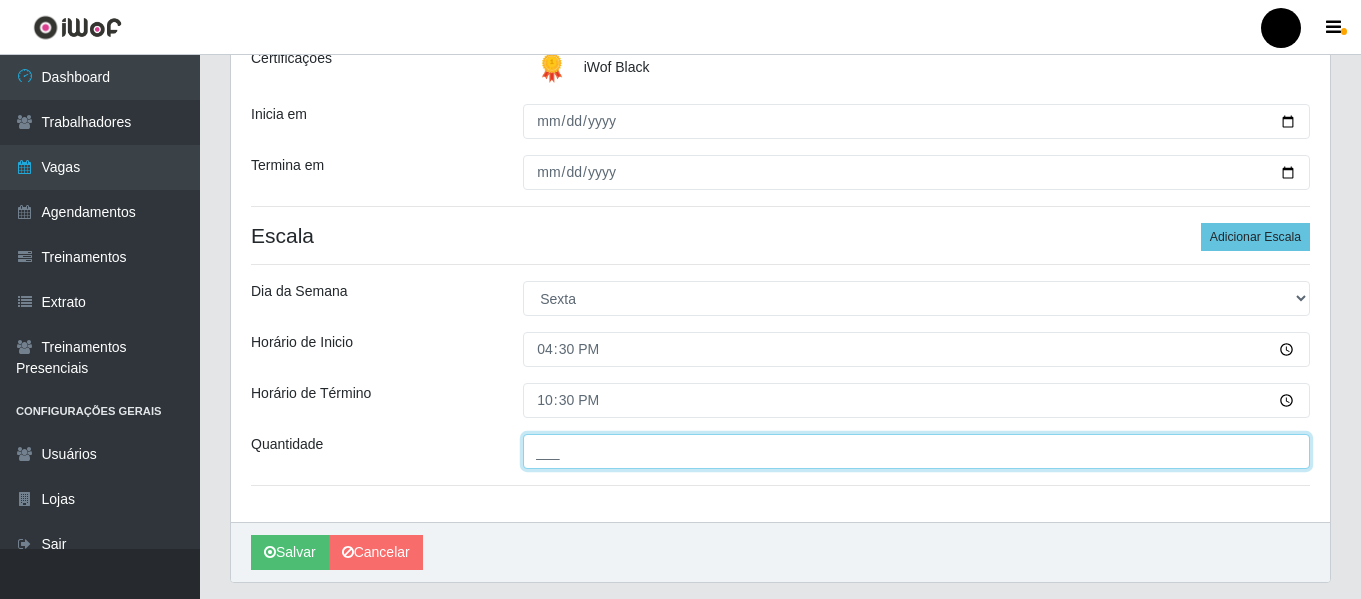 click on "___" at bounding box center [916, 451] 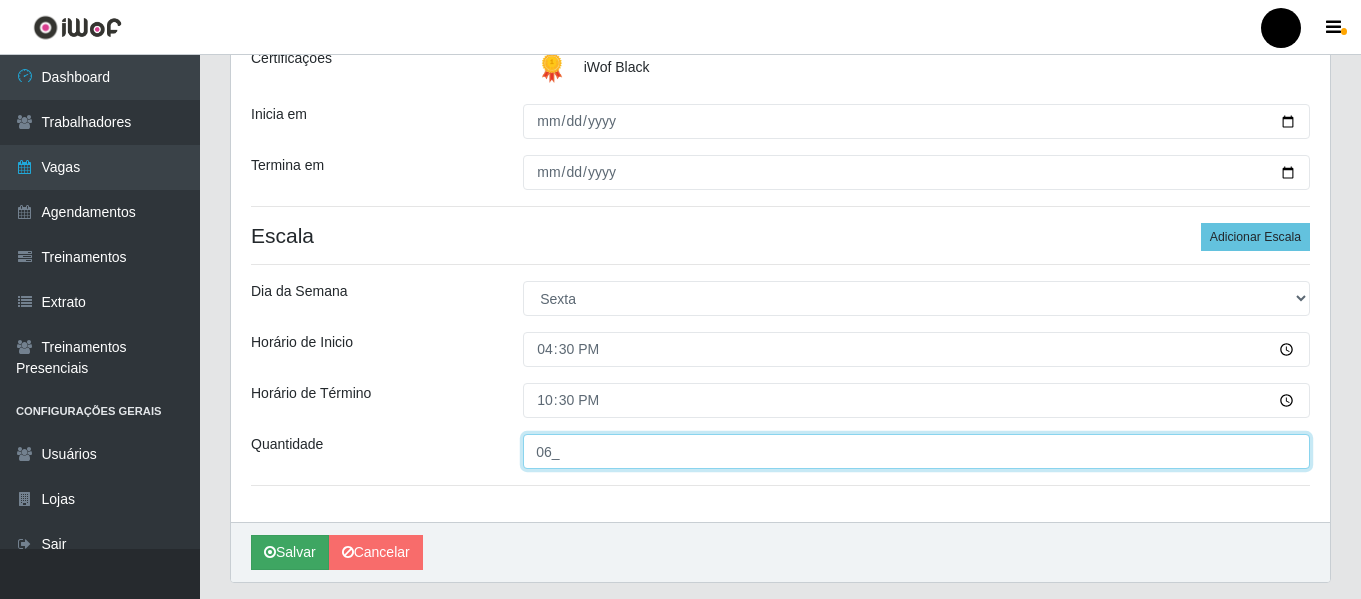 type on "06_" 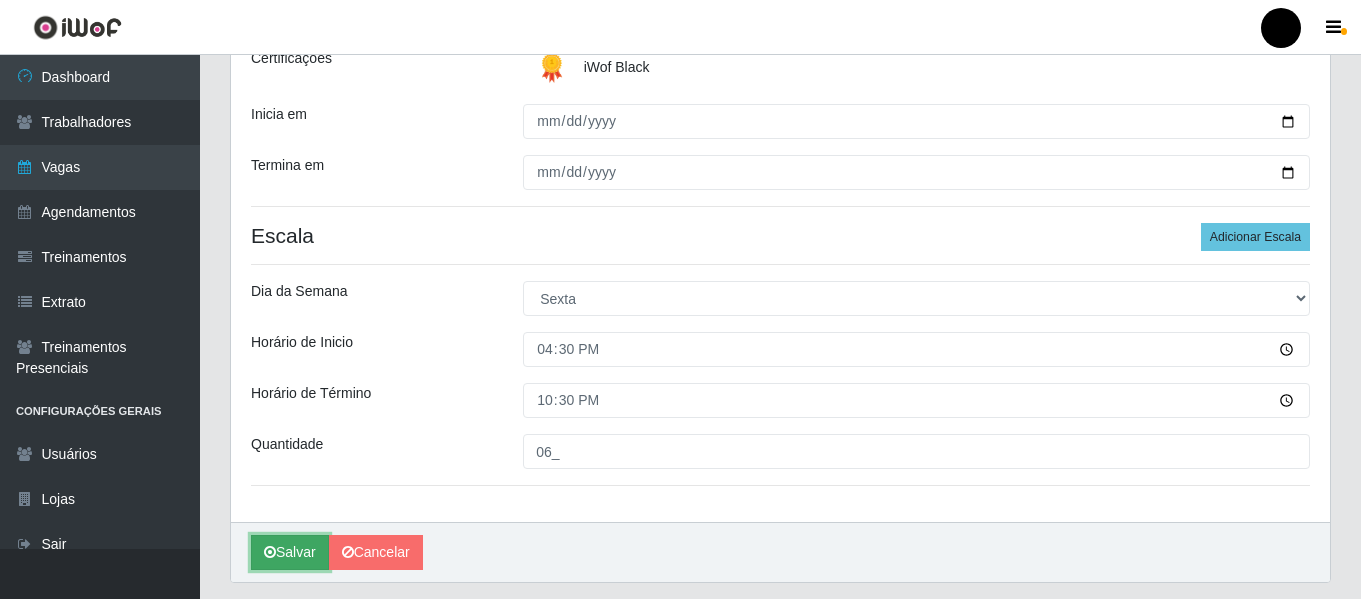 click on "Salvar" at bounding box center (290, 552) 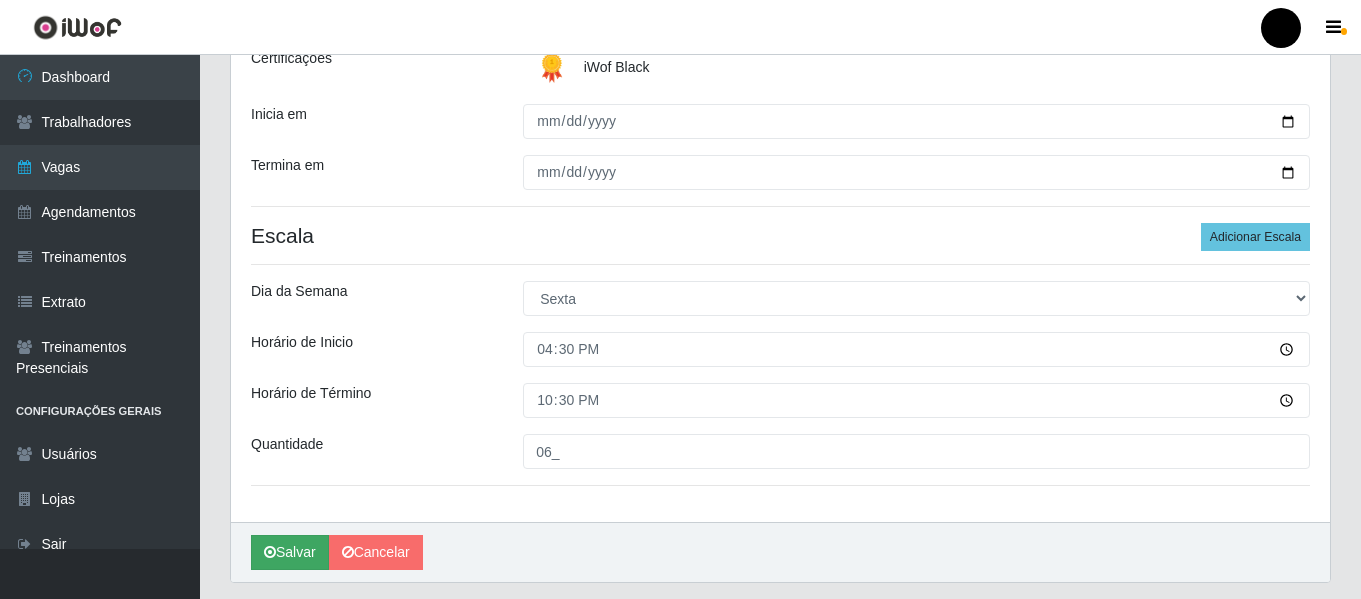 scroll, scrollTop: 0, scrollLeft: 0, axis: both 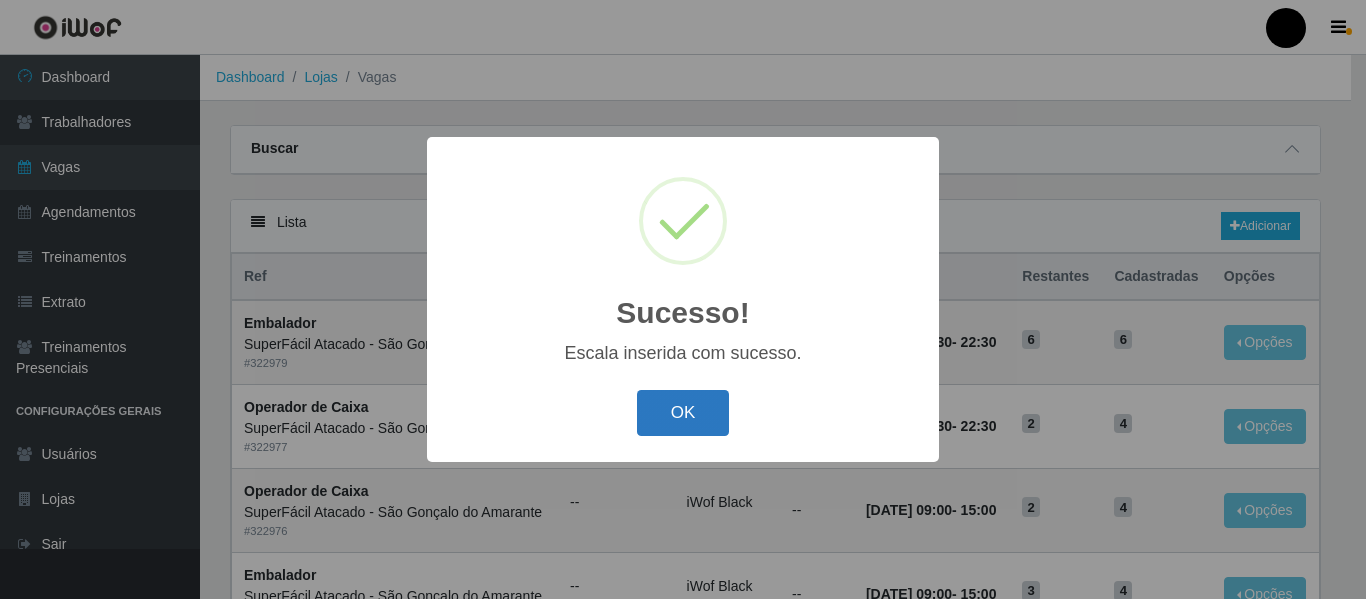 click on "OK" at bounding box center (683, 413) 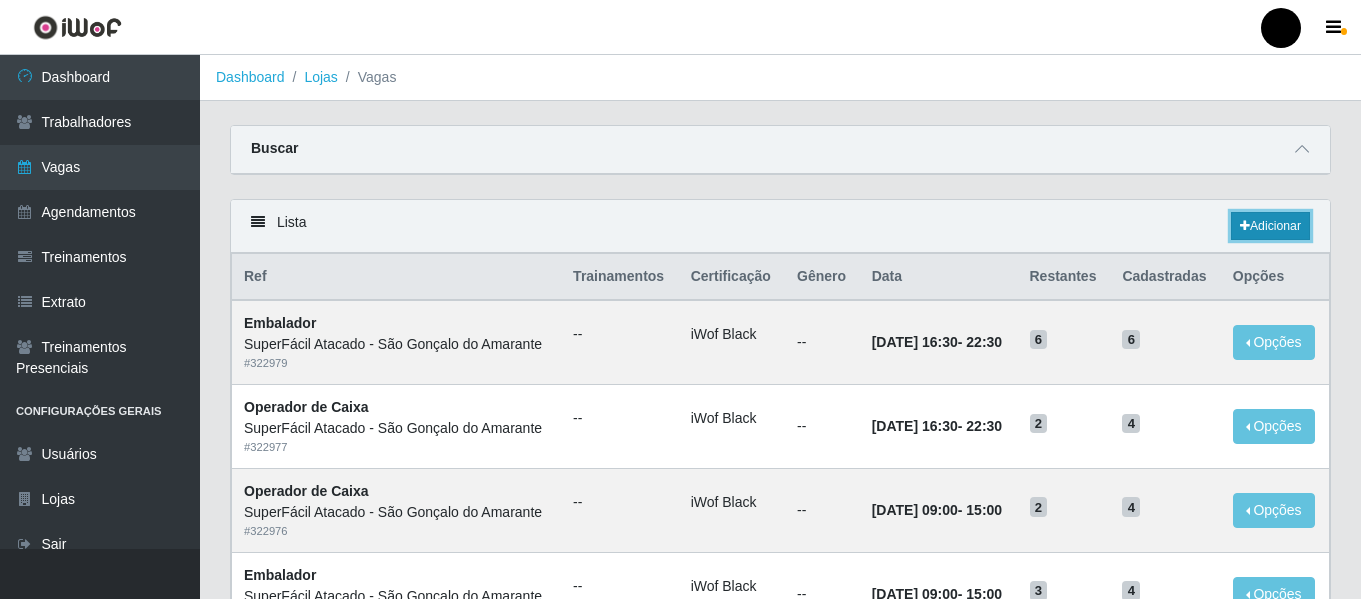 click on "Adicionar" at bounding box center [1270, 226] 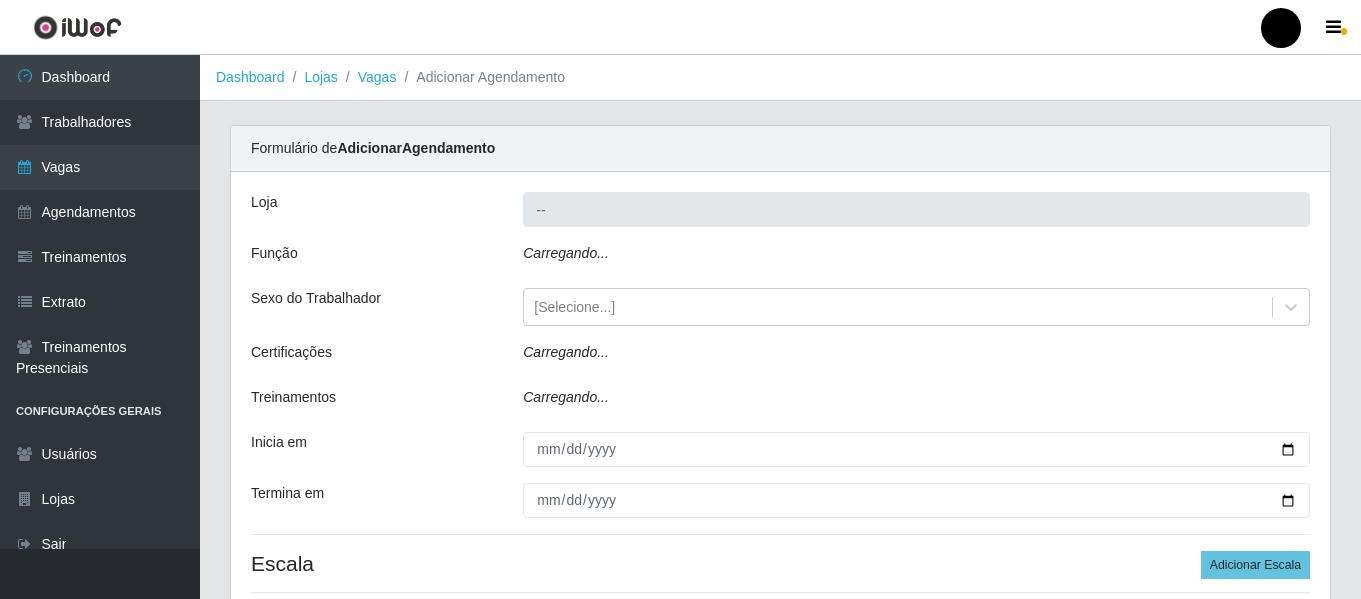type on "SuperFácil Atacado - São Gonçalo do Amarante" 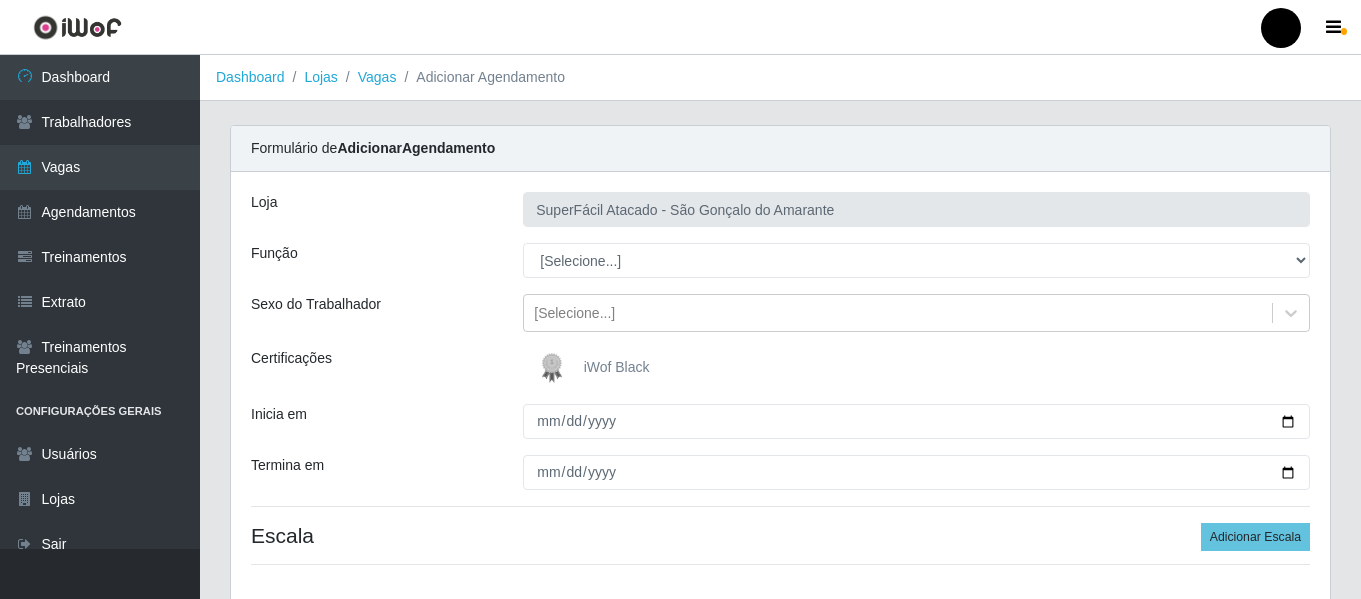 click on "iWof Black" at bounding box center [617, 367] 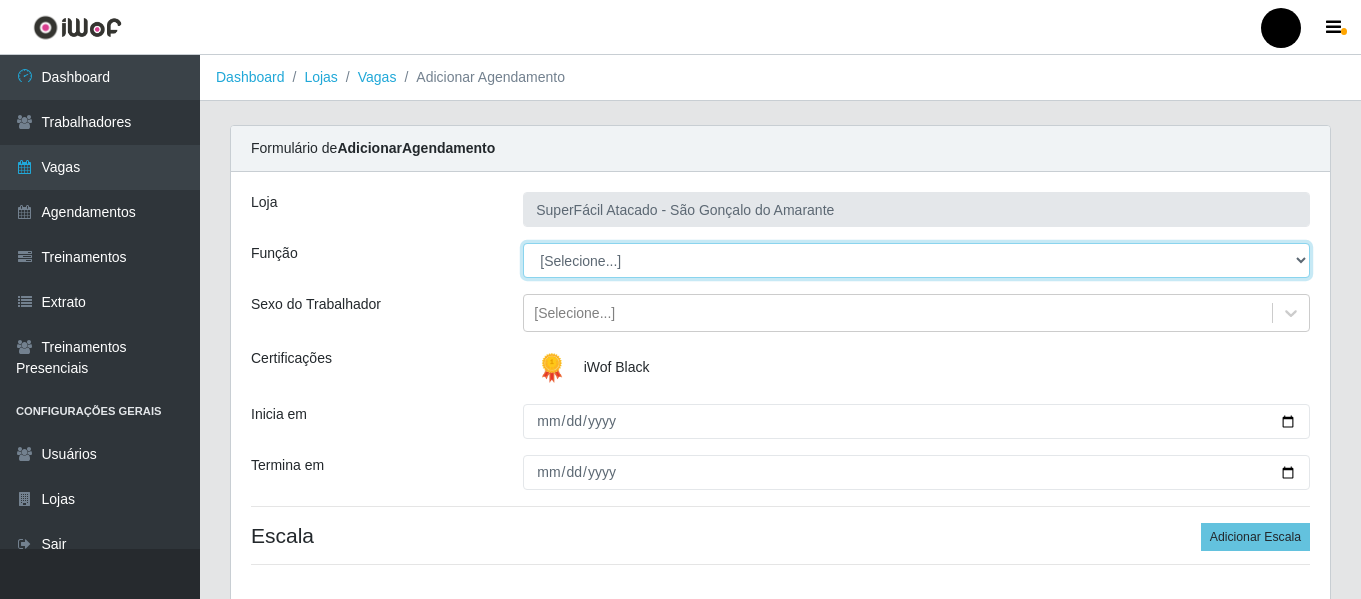 click on "[Selecione...] Auxiliar de Estacionamento Auxiliar de Estacionamento + Auxiliar de Estacionamento ++ Balconista de Padaria  Balconista de Padaria + Embalador Embalador + Embalador ++ Operador de Caixa Operador de Caixa + Operador de Caixa ++ Repositor de Hortifruti Repositor de Hortifruti + Repositor de Hortifruti ++" at bounding box center (916, 260) 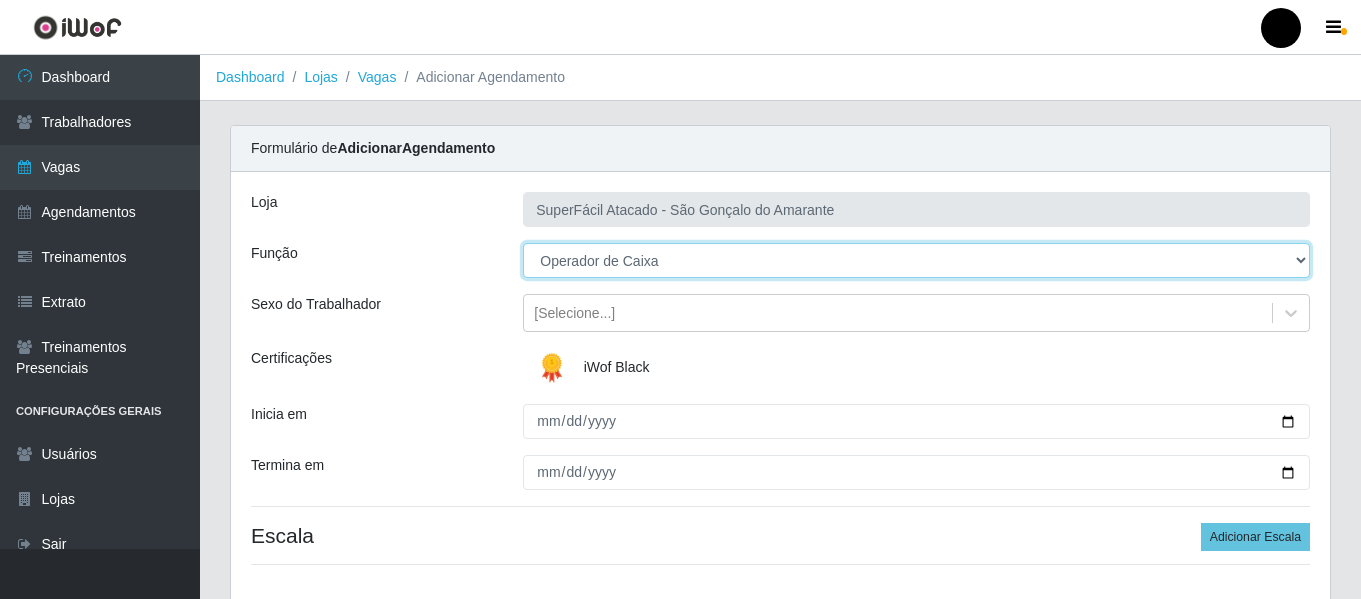 click on "[Selecione...] Auxiliar de Estacionamento Auxiliar de Estacionamento + Auxiliar de Estacionamento ++ Balconista de Padaria  Balconista de Padaria + Embalador Embalador + Embalador ++ Operador de Caixa Operador de Caixa + Operador de Caixa ++ Repositor de Hortifruti Repositor de Hortifruti + Repositor de Hortifruti ++" at bounding box center (916, 260) 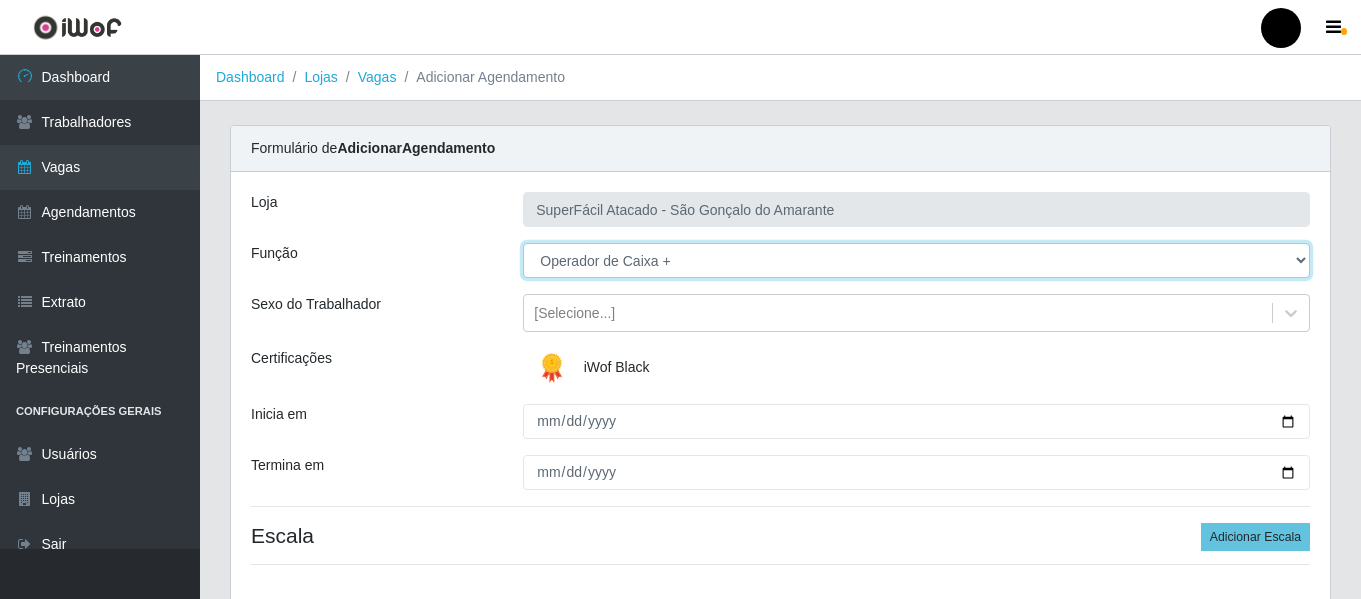 click on "[Selecione...] Auxiliar de Estacionamento Auxiliar de Estacionamento + Auxiliar de Estacionamento ++ Balconista de Padaria  Balconista de Padaria + Embalador Embalador + Embalador ++ Operador de Caixa Operador de Caixa + Operador de Caixa ++ Repositor de Hortifruti Repositor de Hortifruti + Repositor de Hortifruti ++" at bounding box center (916, 260) 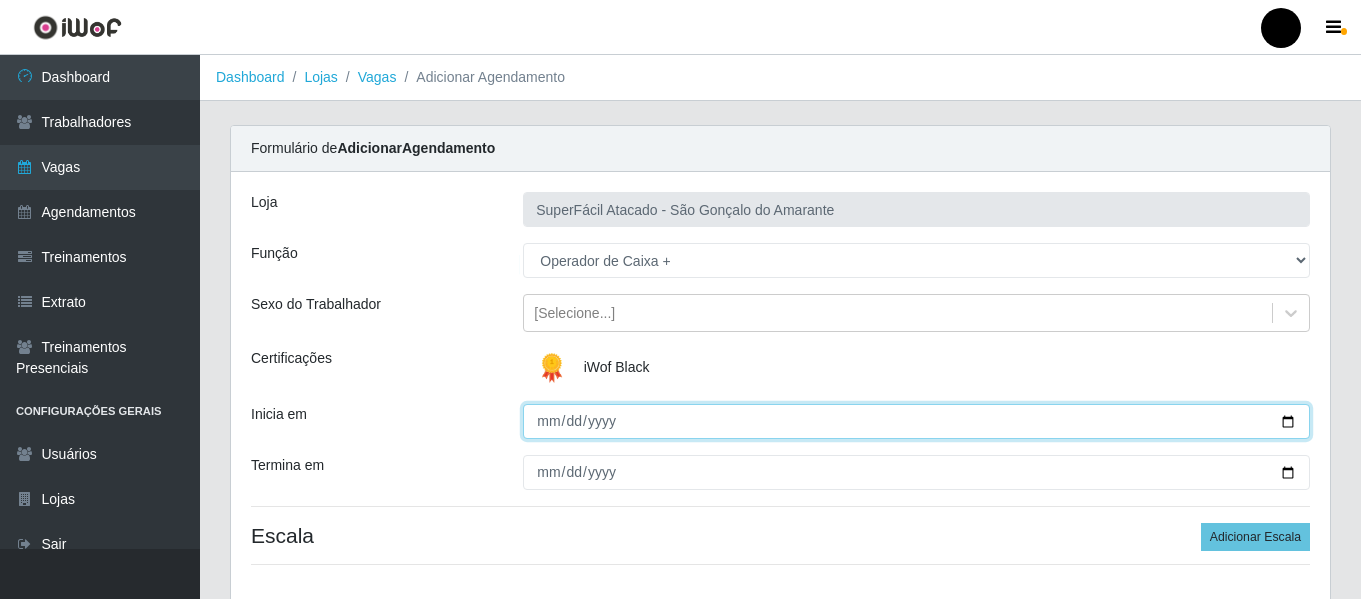 click on "Inicia em" at bounding box center [916, 421] 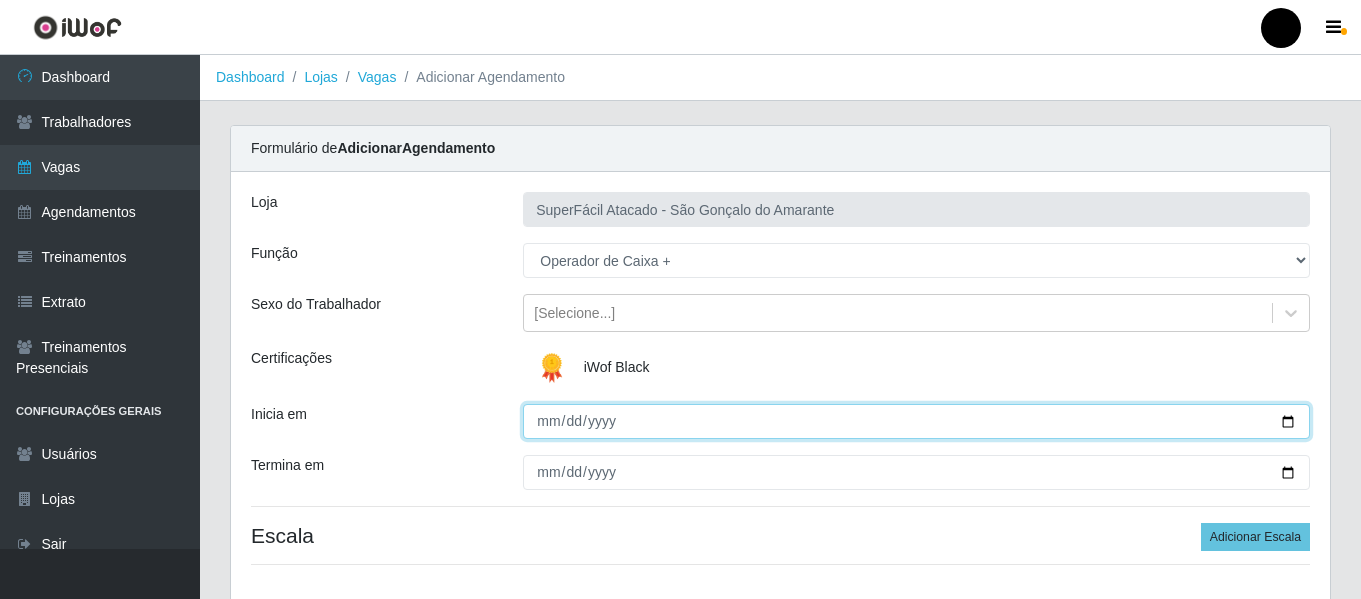 type on "[DATE]" 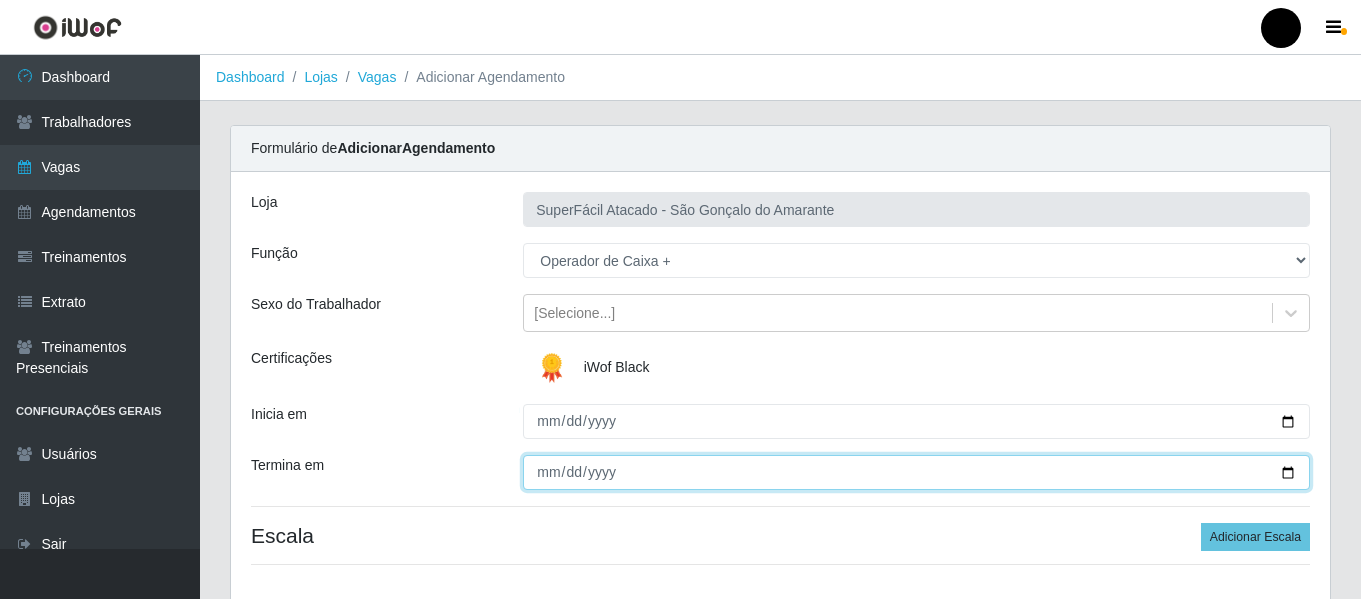 click on "Termina em" at bounding box center [916, 472] 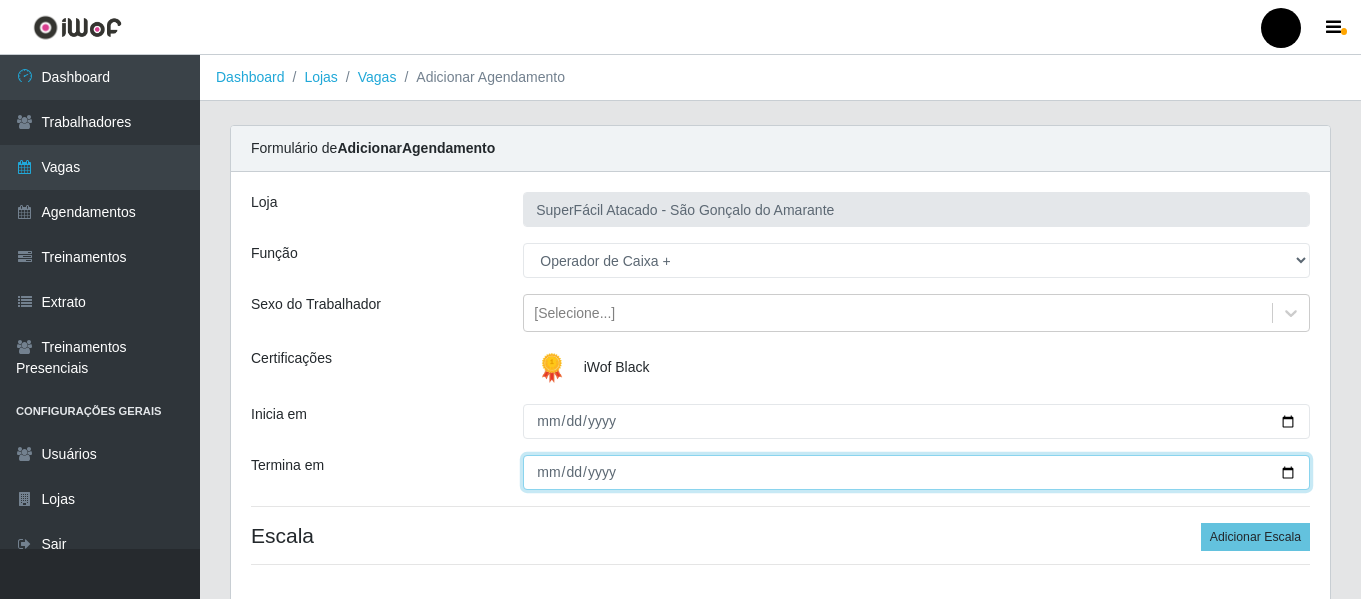 type on "[DATE]" 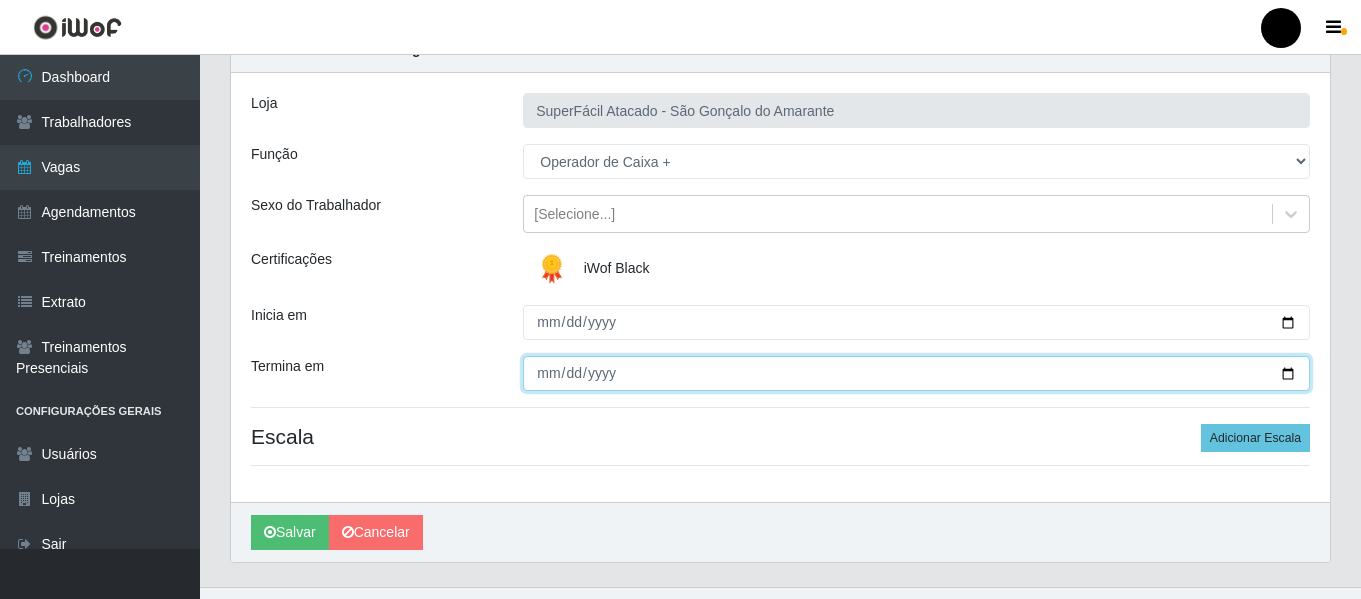 scroll, scrollTop: 100, scrollLeft: 0, axis: vertical 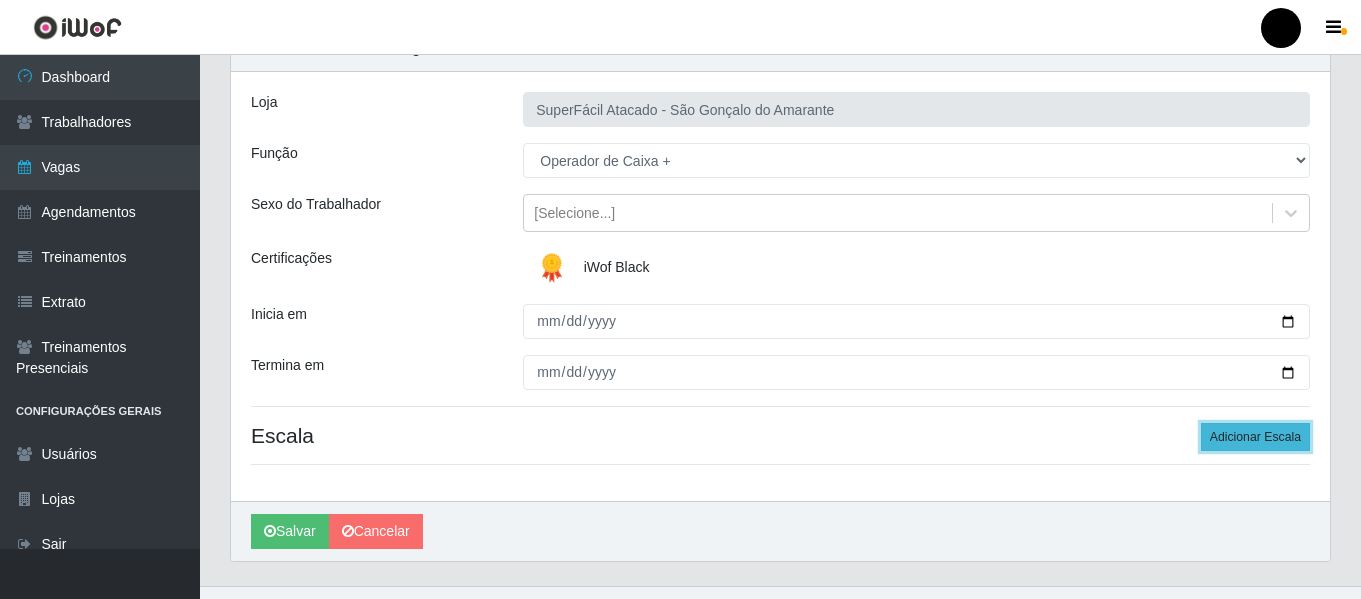 click on "Adicionar Escala" at bounding box center [1255, 437] 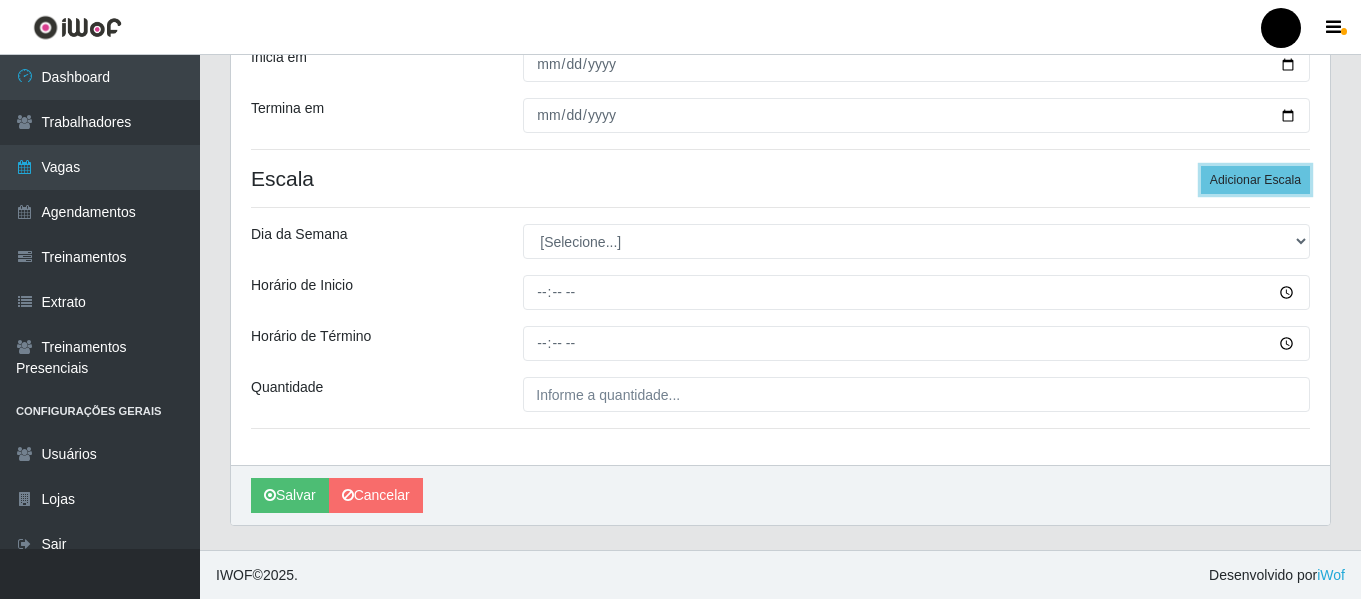 scroll, scrollTop: 358, scrollLeft: 0, axis: vertical 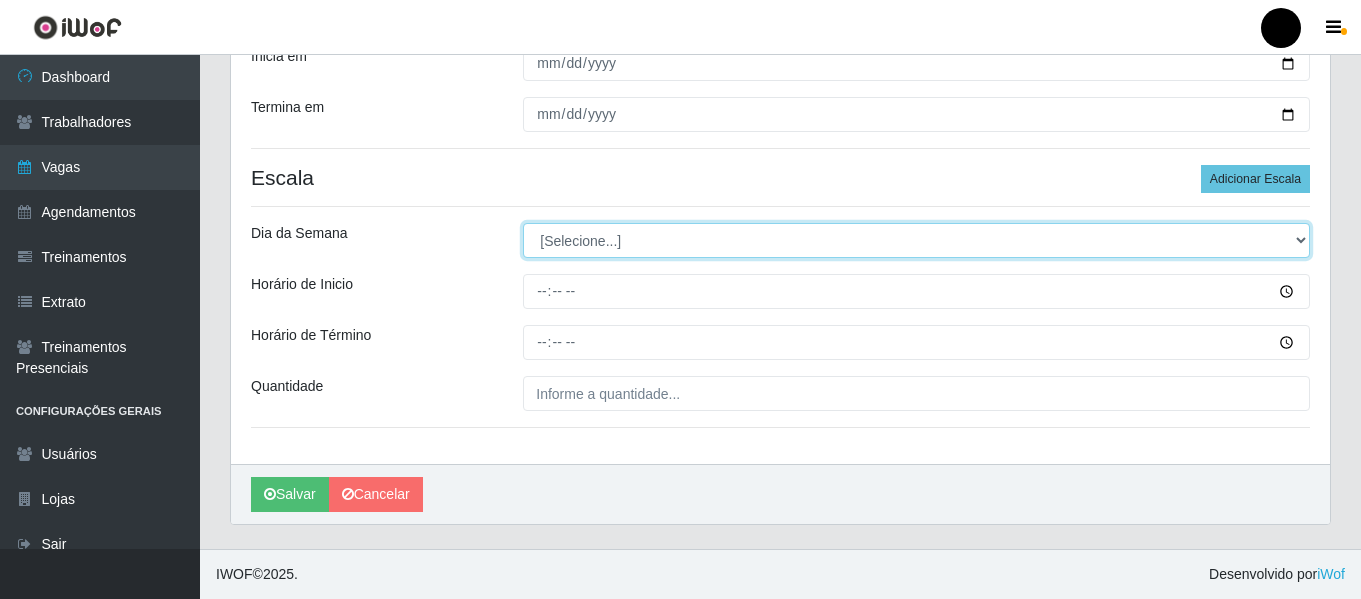 click on "[Selecione...] Segunda Terça Quarta Quinta Sexta Sábado Domingo" at bounding box center (916, 240) 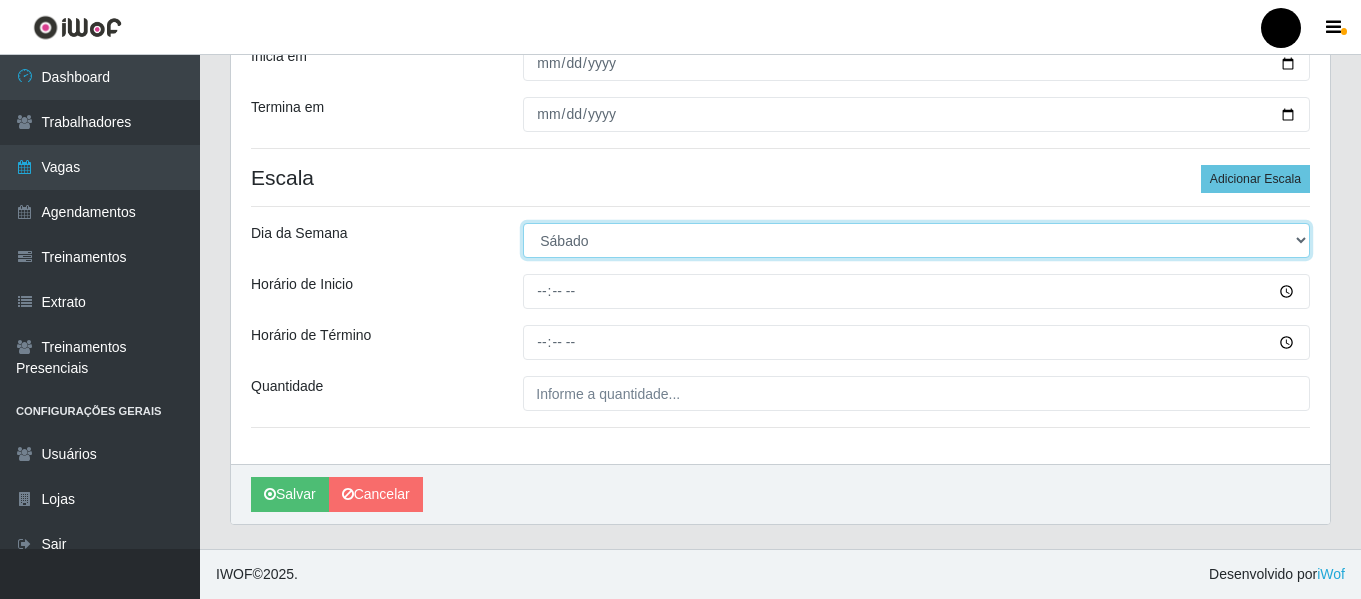 click on "[Selecione...] Segunda Terça Quarta Quinta Sexta Sábado Domingo" at bounding box center (916, 240) 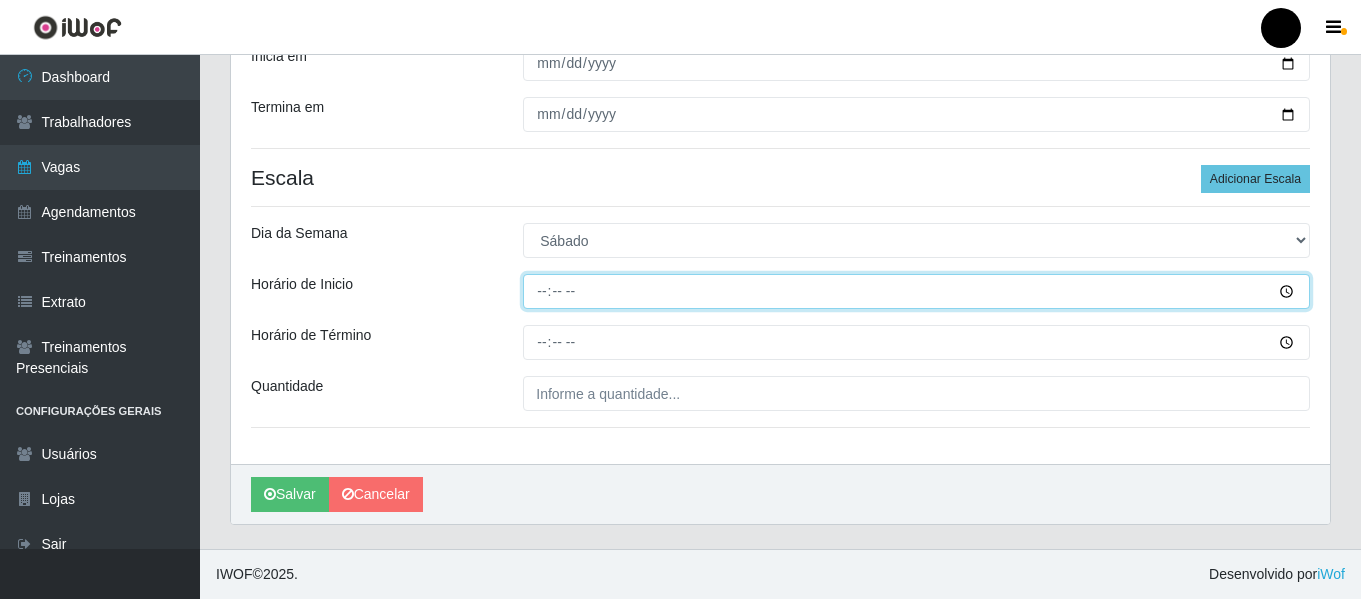 click on "Horário de Inicio" at bounding box center (916, 291) 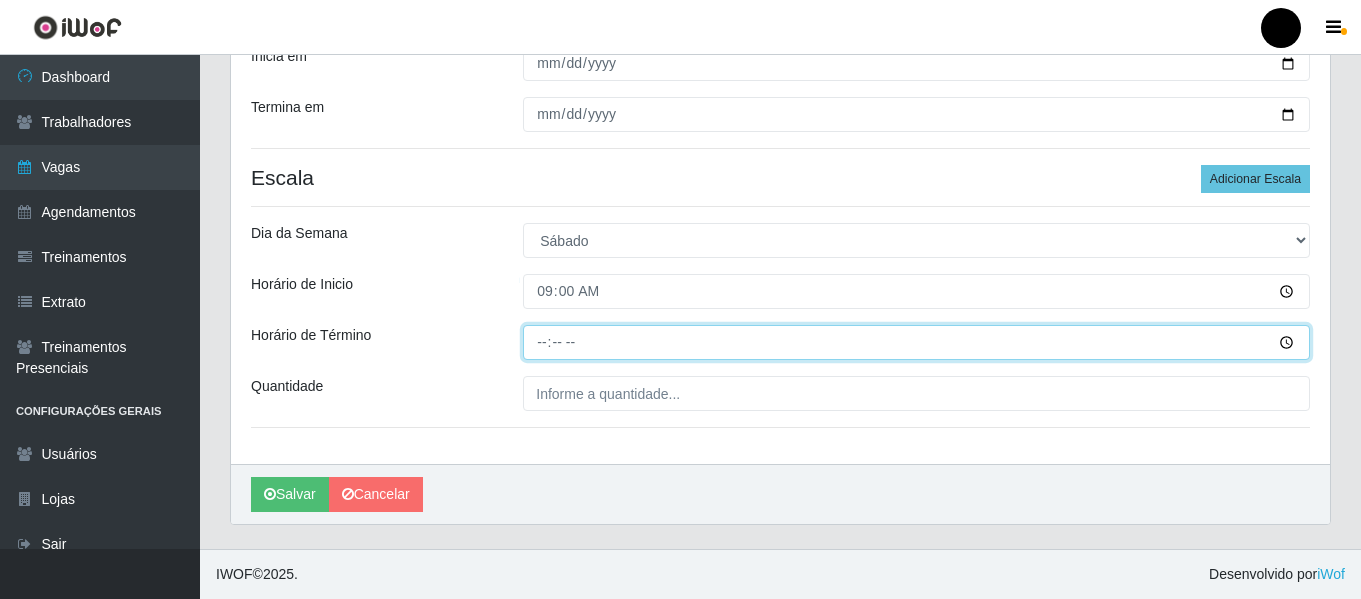 click on "Horário de Término" at bounding box center (916, 342) 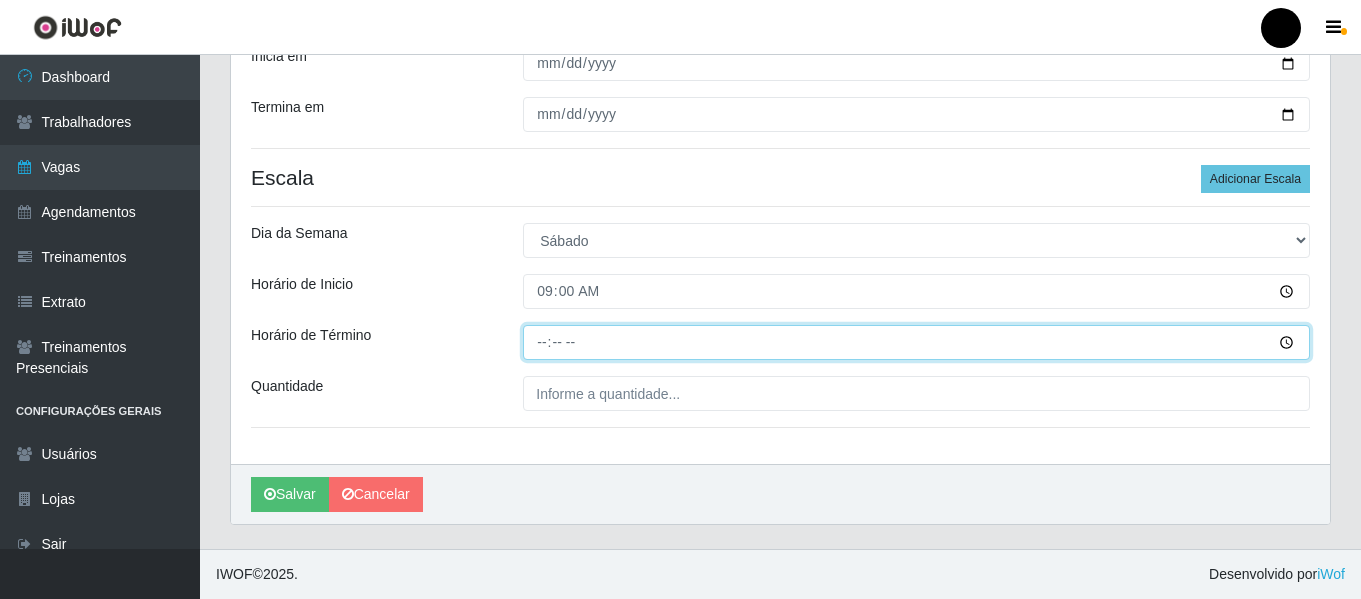 type on "15:00" 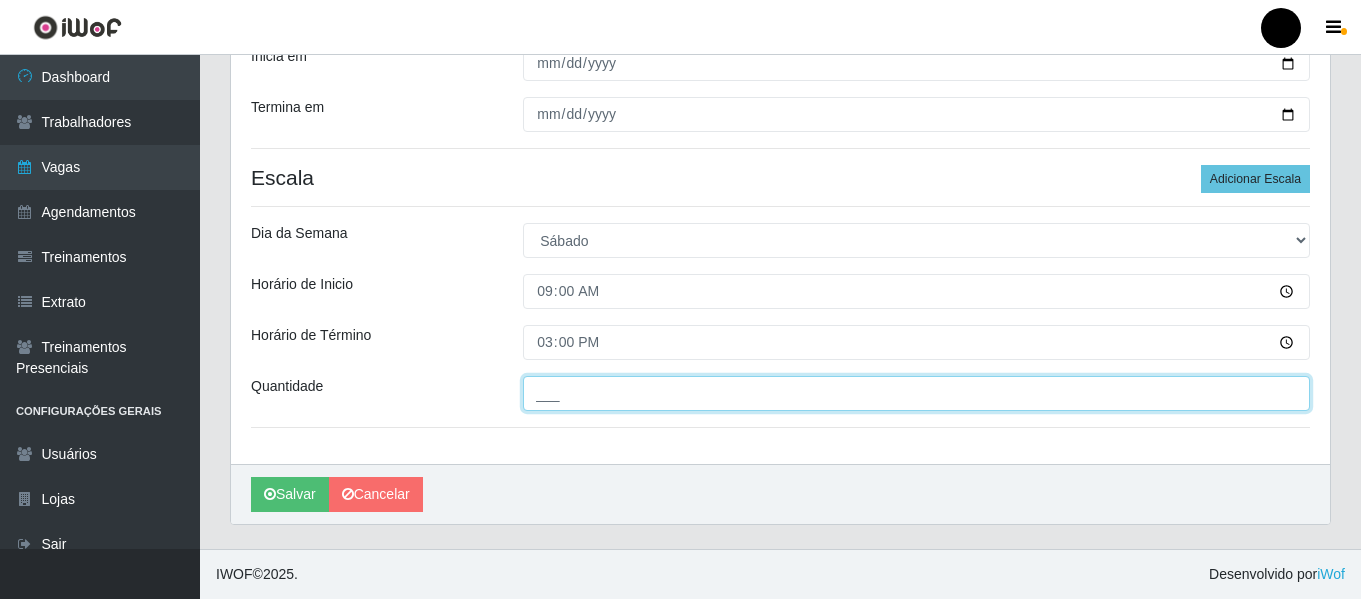 click on "___" at bounding box center (916, 393) 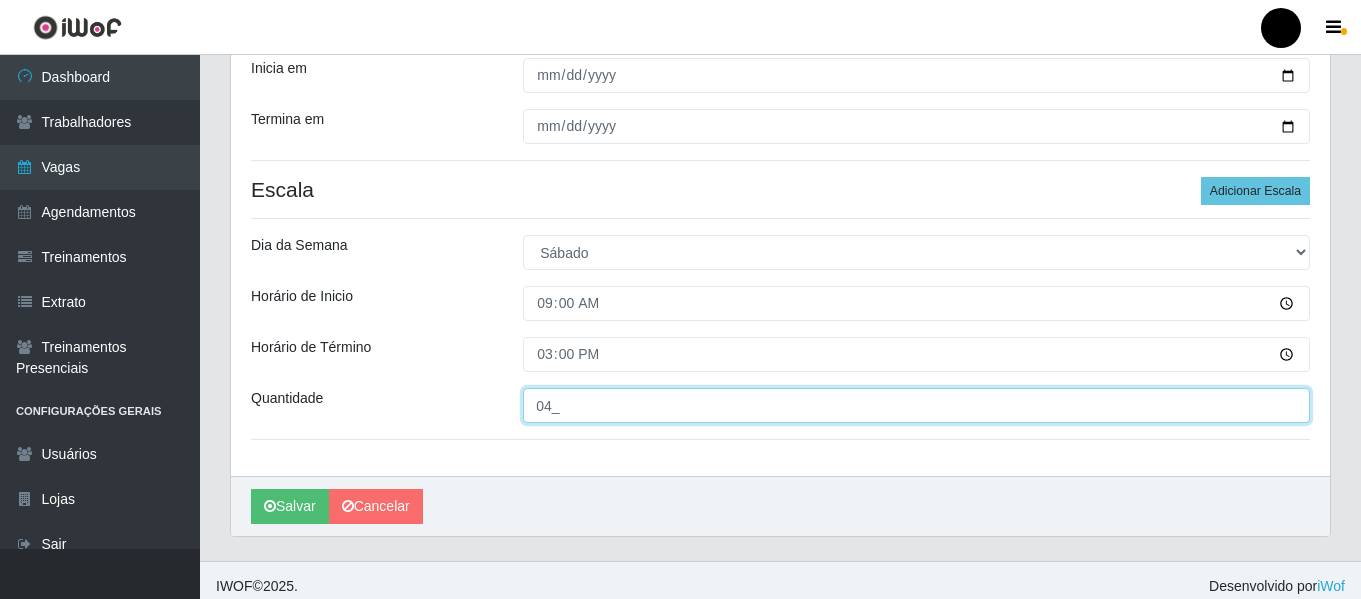 scroll, scrollTop: 358, scrollLeft: 0, axis: vertical 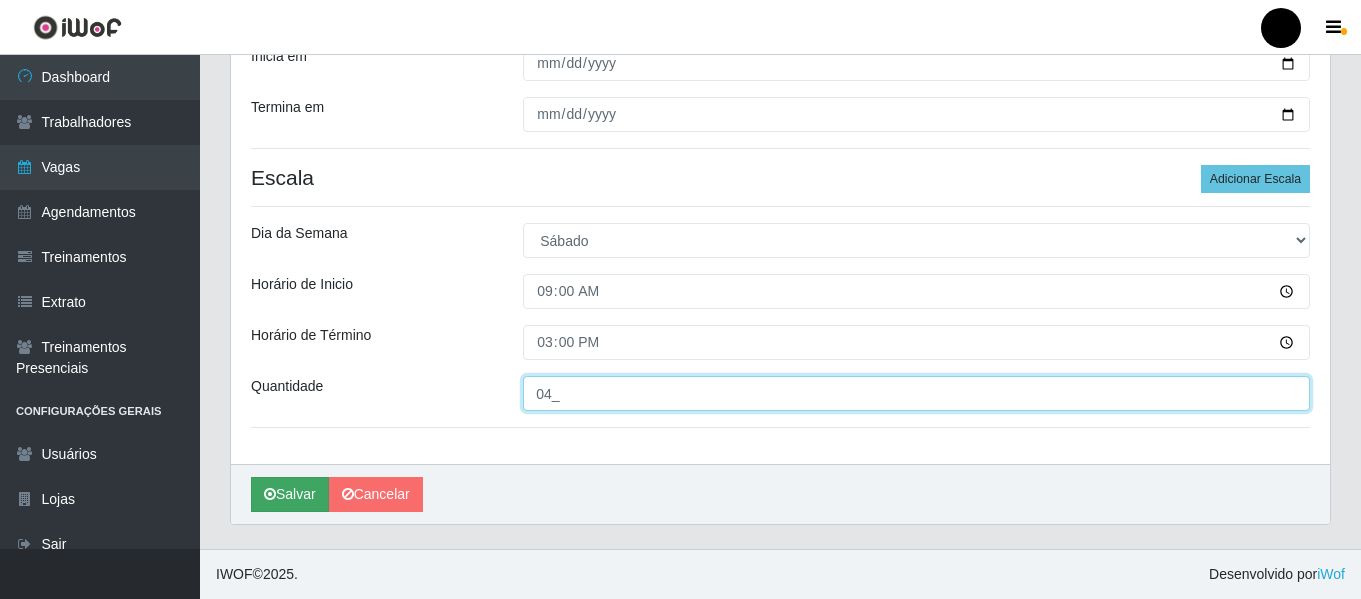 type on "04_" 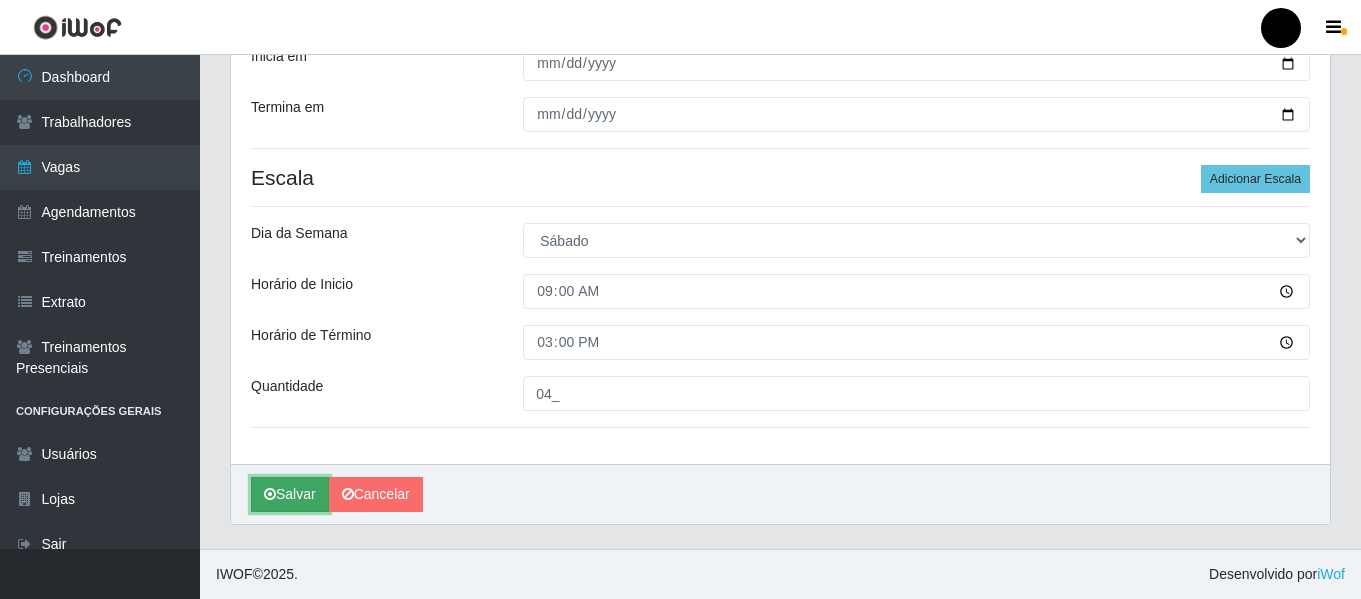 click on "Salvar" at bounding box center (290, 494) 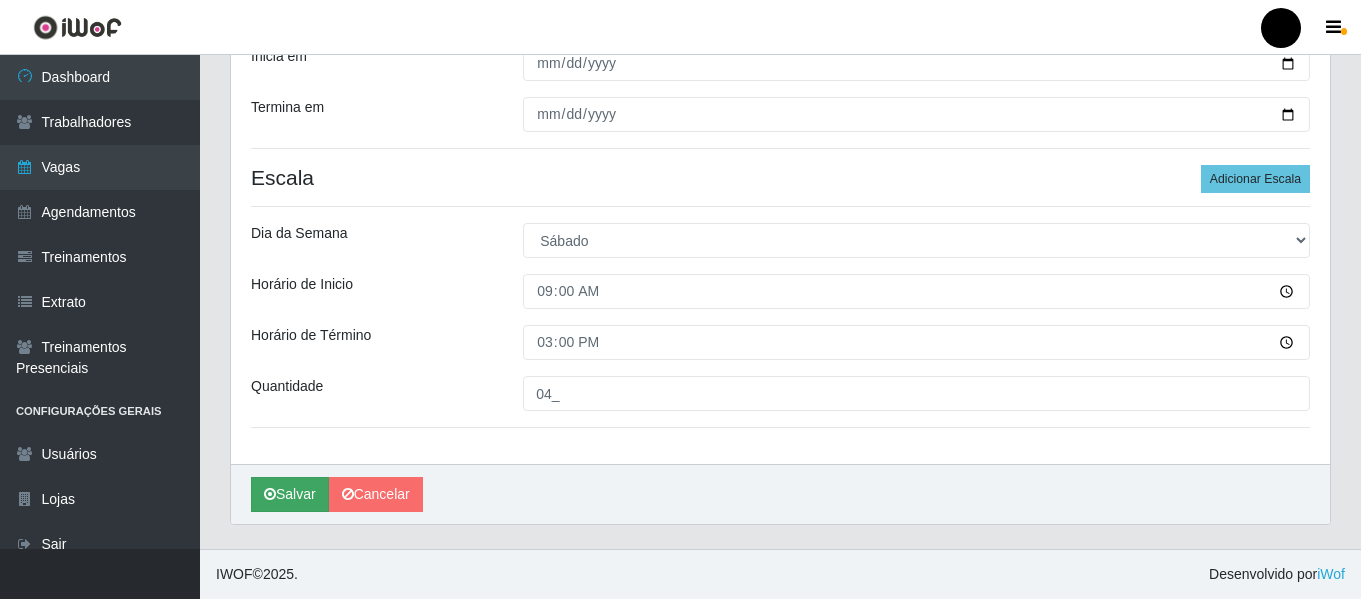 scroll, scrollTop: 0, scrollLeft: 0, axis: both 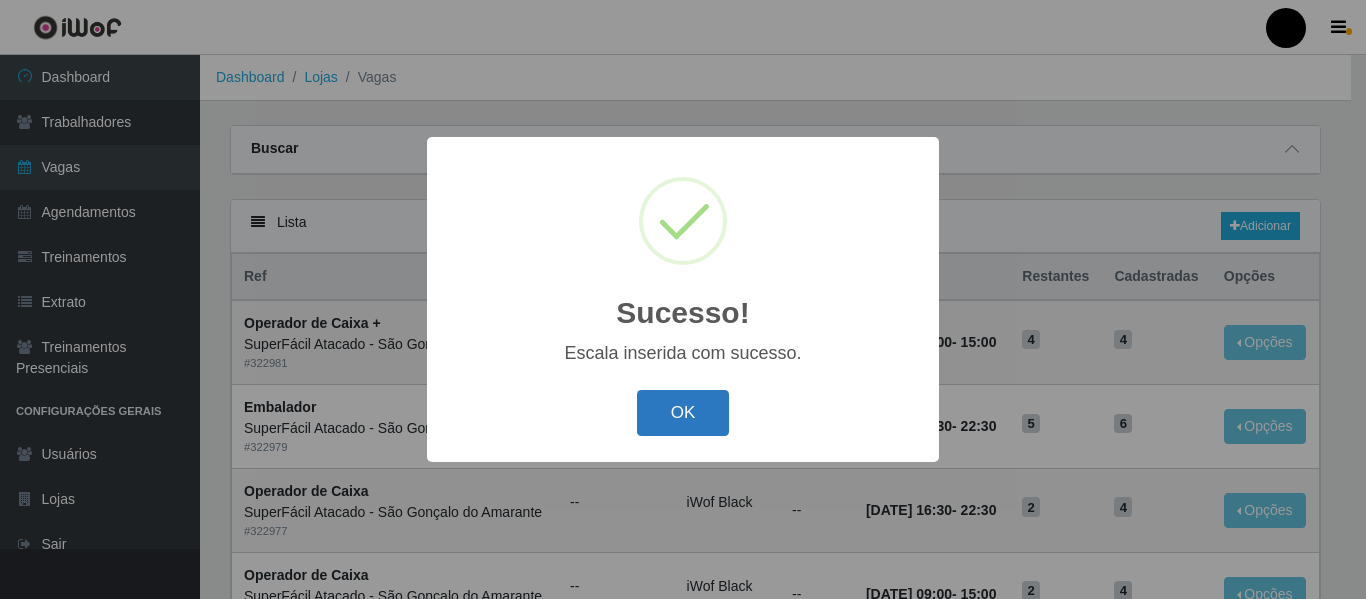 click on "OK" at bounding box center (683, 413) 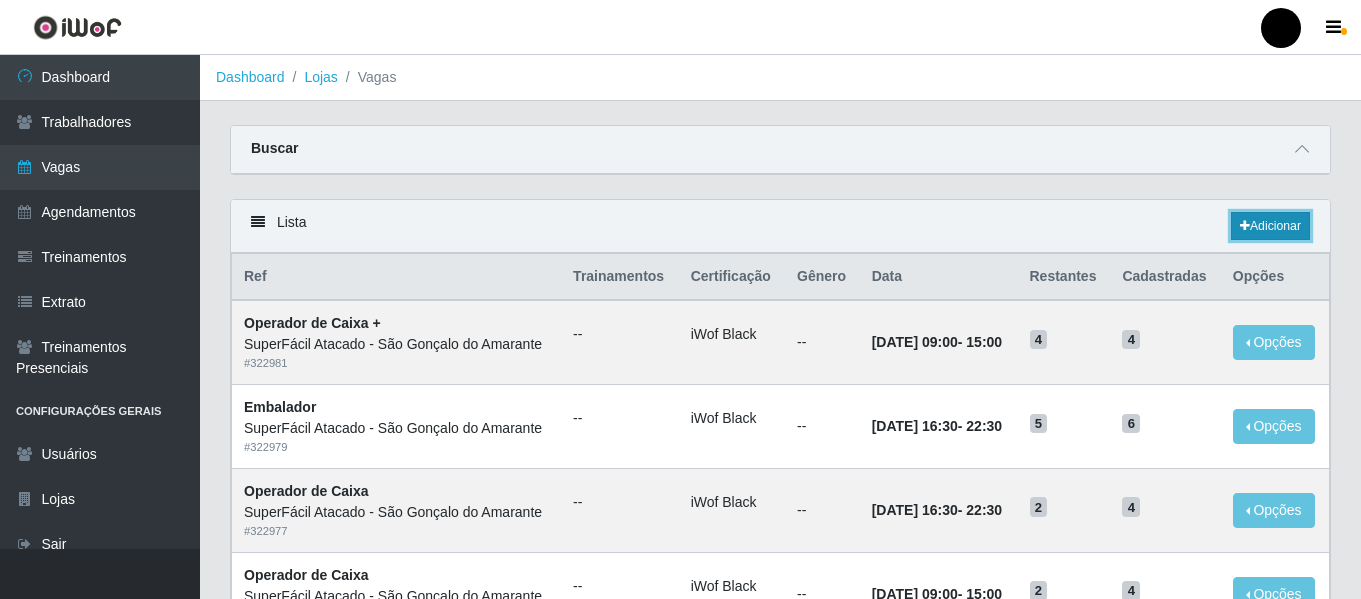 click on "Adicionar" at bounding box center [1270, 226] 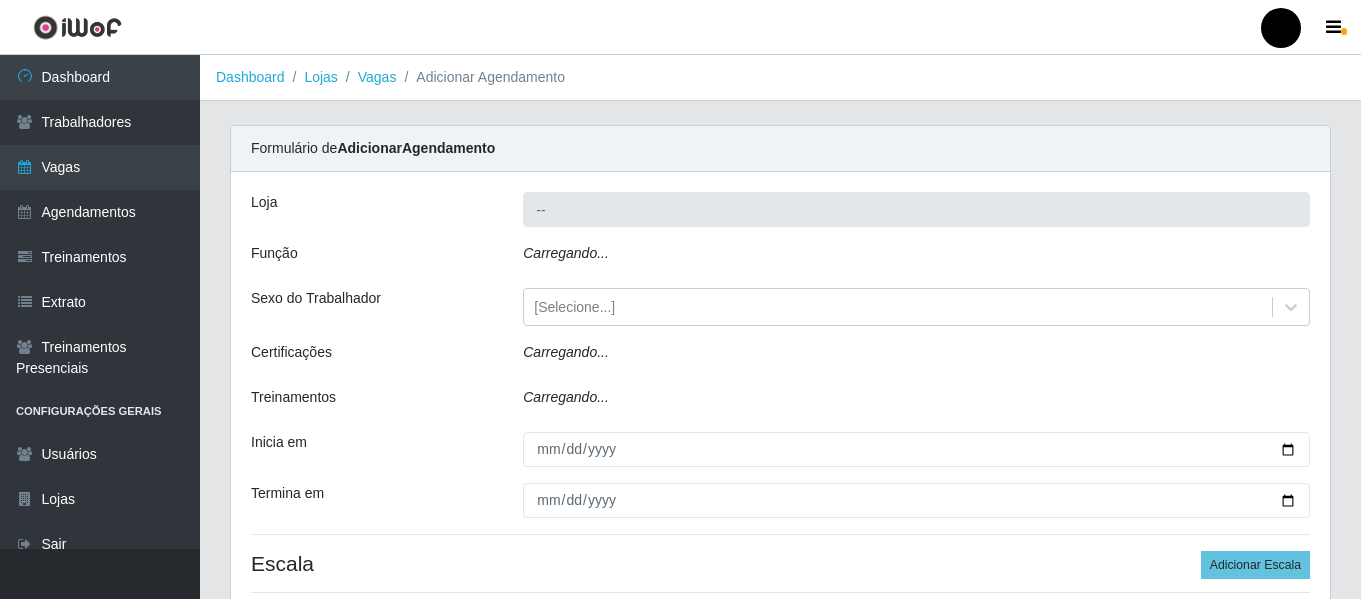 type on "SuperFácil Atacado - São Gonçalo do Amarante" 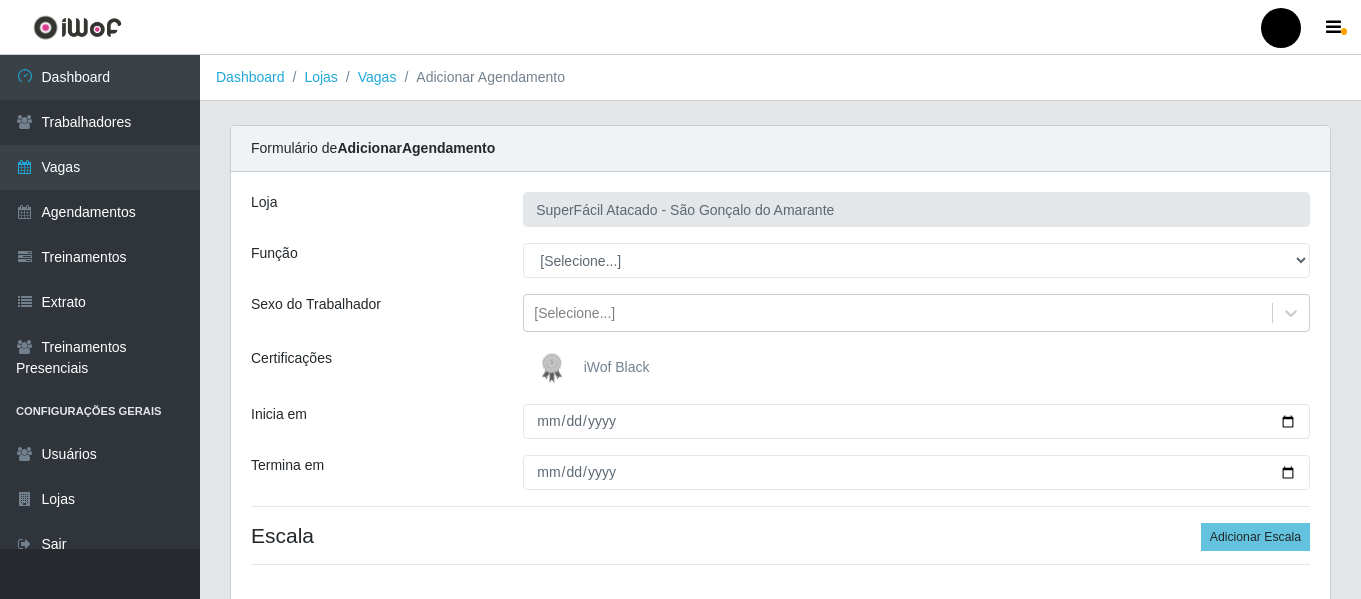 click on "iWof Black" at bounding box center [591, 368] 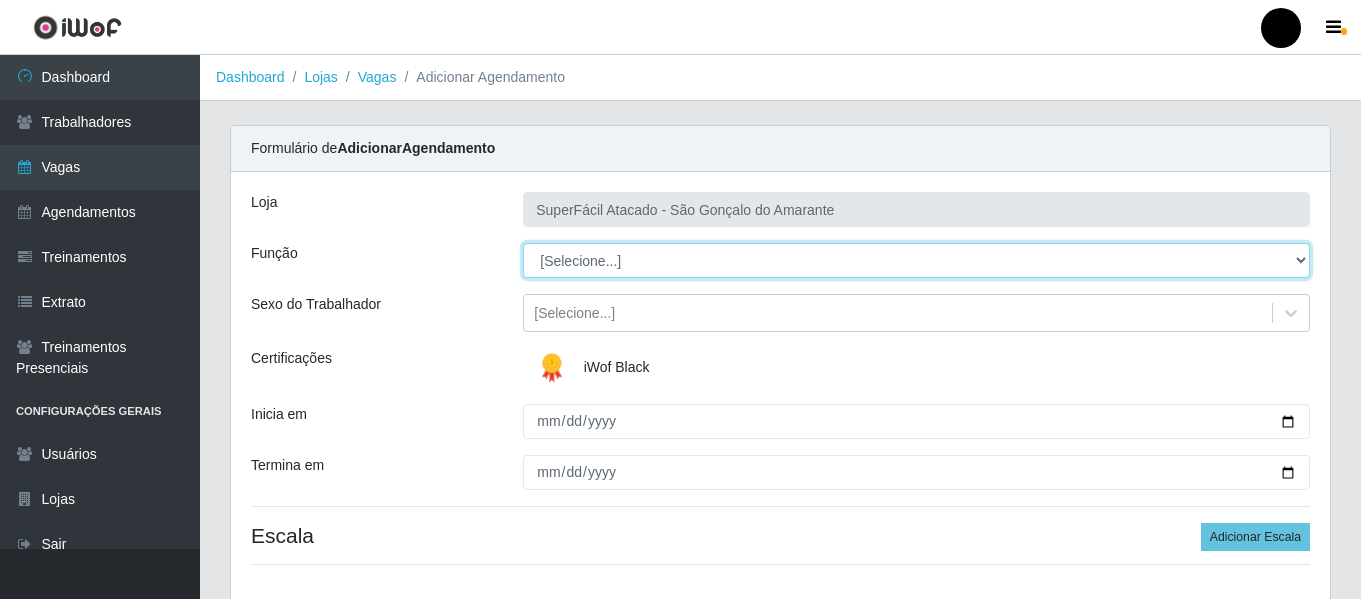 click on "[Selecione...] Auxiliar de Estacionamento Auxiliar de Estacionamento + Auxiliar de Estacionamento ++ Balconista de Padaria  Balconista de Padaria + Embalador Embalador + Embalador ++ Operador de Caixa Operador de Caixa + Operador de Caixa ++ Repositor de Hortifruti Repositor de Hortifruti + Repositor de Hortifruti ++" at bounding box center [916, 260] 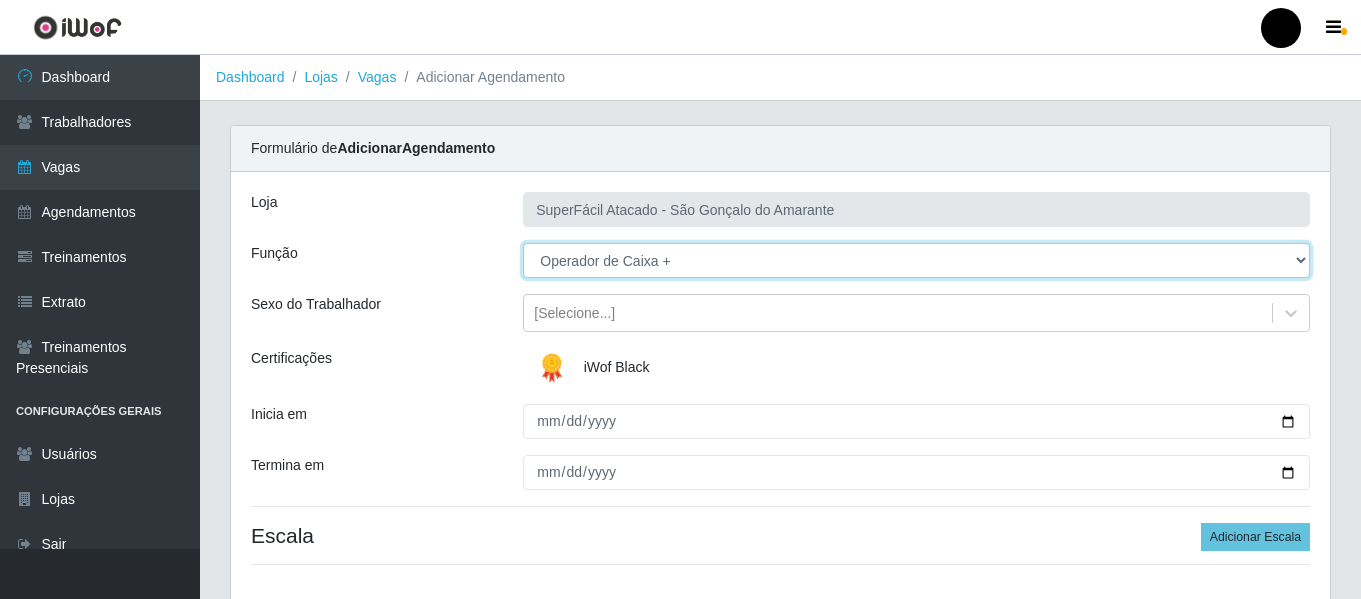 click on "[Selecione...] Auxiliar de Estacionamento Auxiliar de Estacionamento + Auxiliar de Estacionamento ++ Balconista de Padaria  Balconista de Padaria + Embalador Embalador + Embalador ++ Operador de Caixa Operador de Caixa + Operador de Caixa ++ Repositor de Hortifruti Repositor de Hortifruti + Repositor de Hortifruti ++" at bounding box center (916, 260) 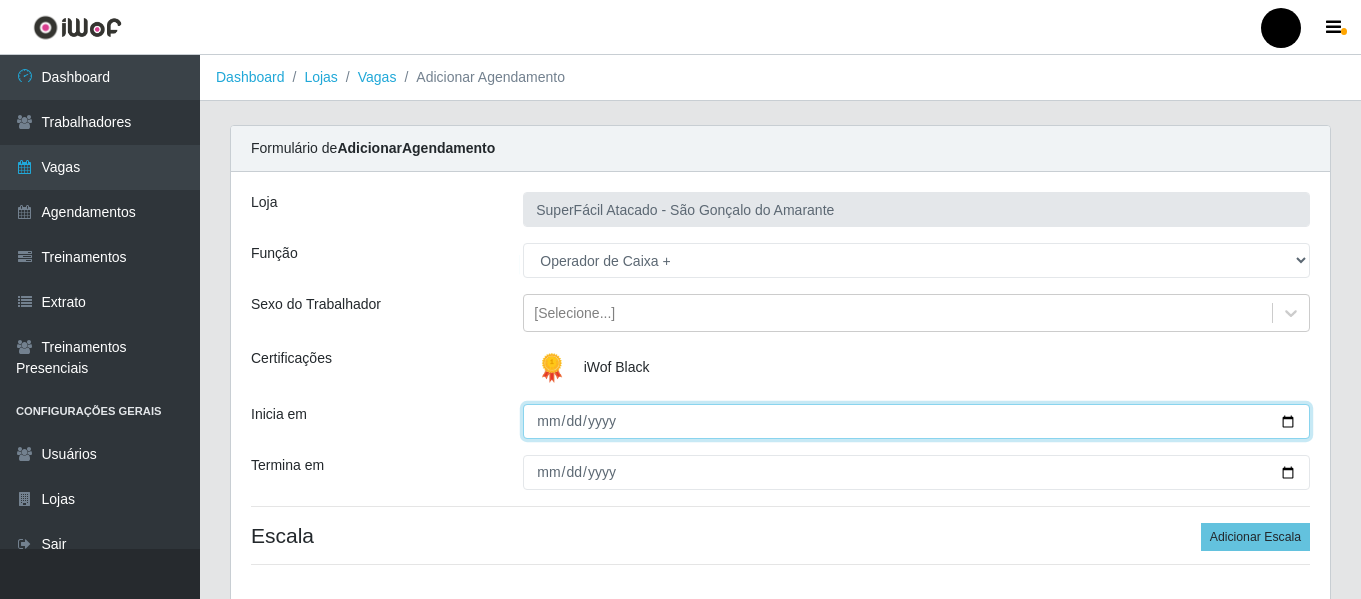 click on "Inicia em" at bounding box center (916, 421) 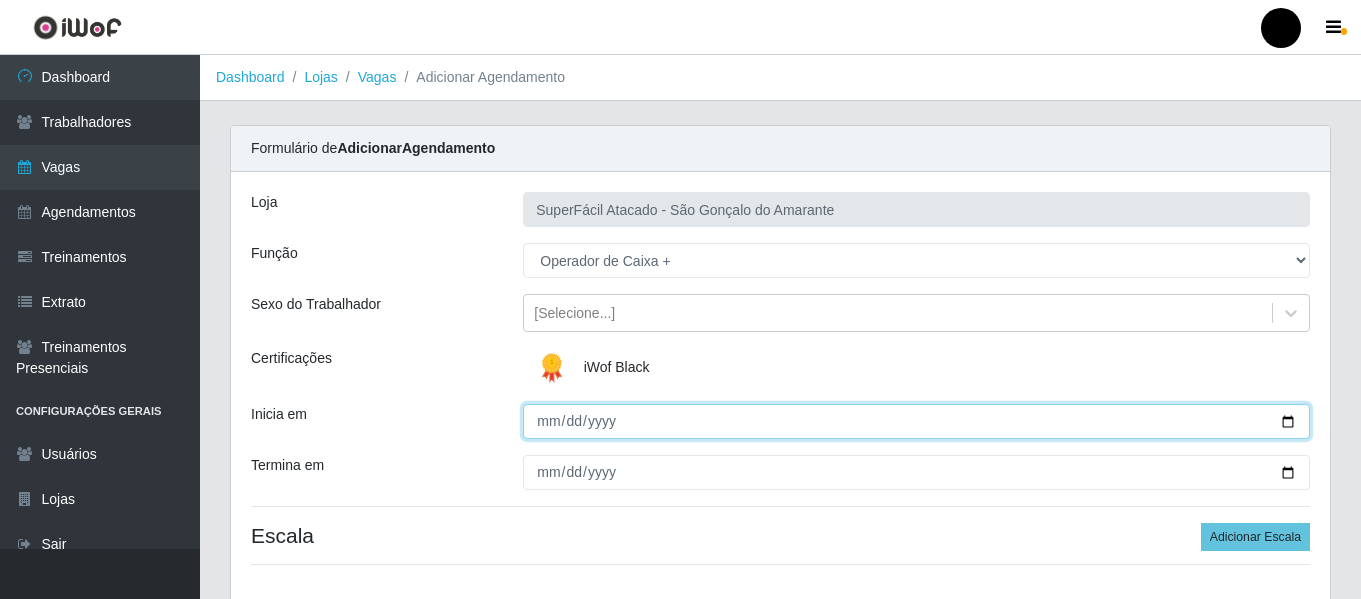 type on "[DATE]" 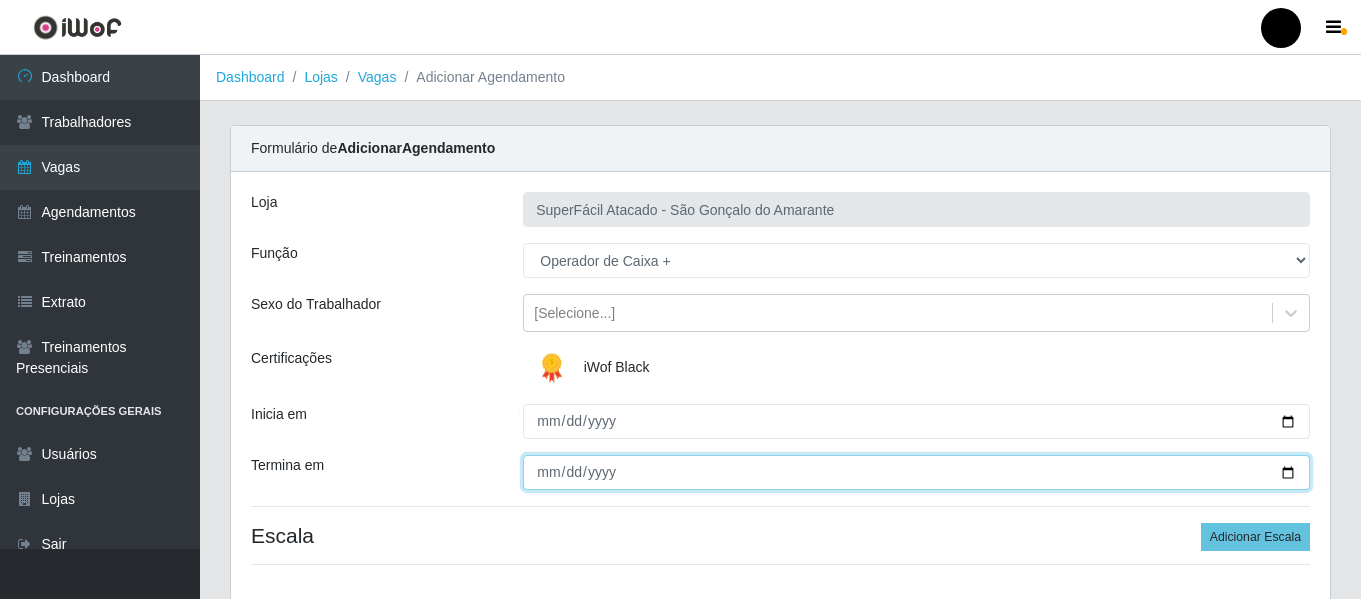 click on "Termina em" at bounding box center [916, 472] 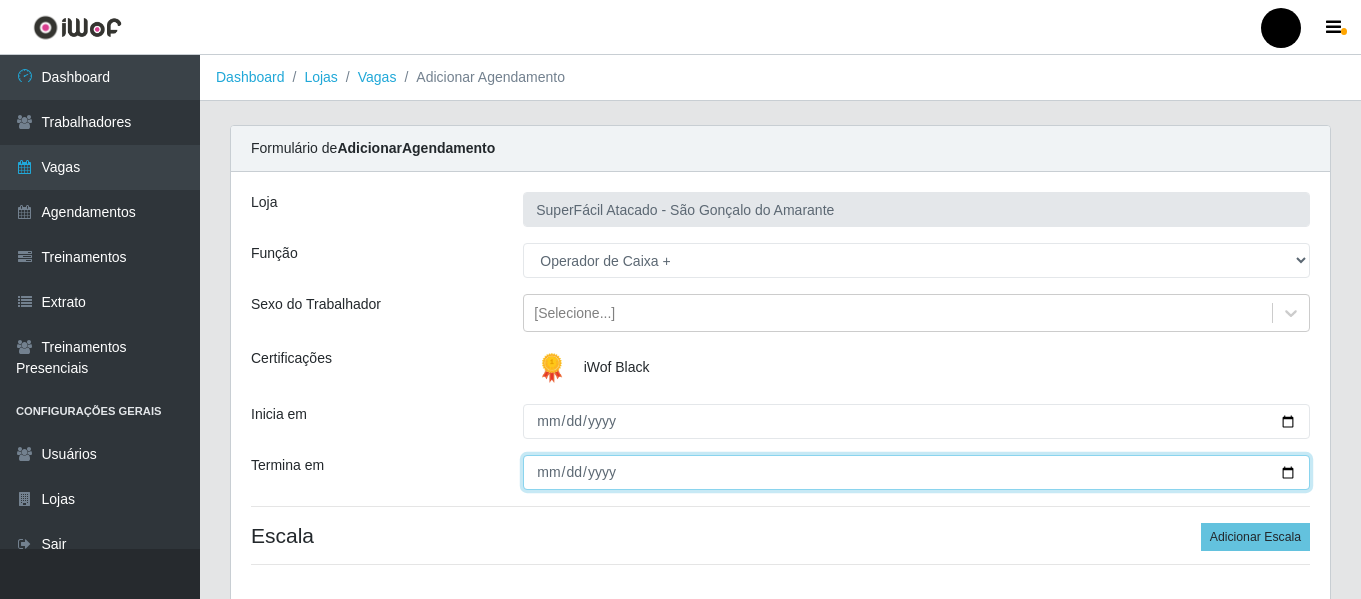 type on "[DATE]" 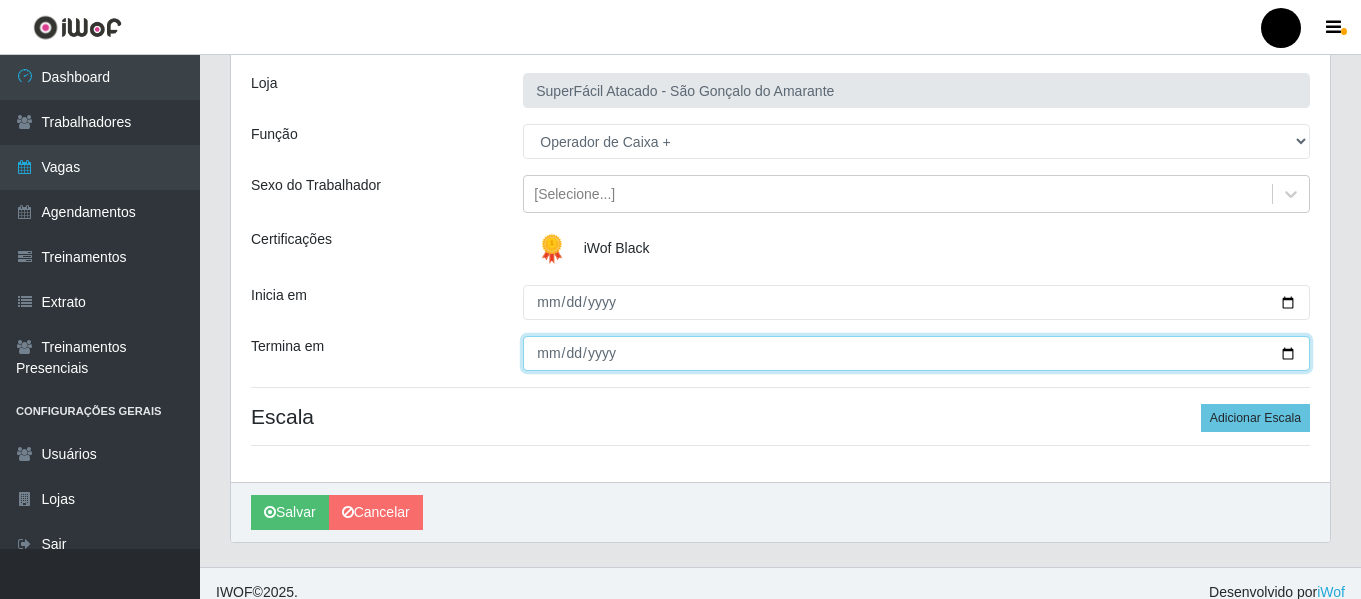 scroll, scrollTop: 137, scrollLeft: 0, axis: vertical 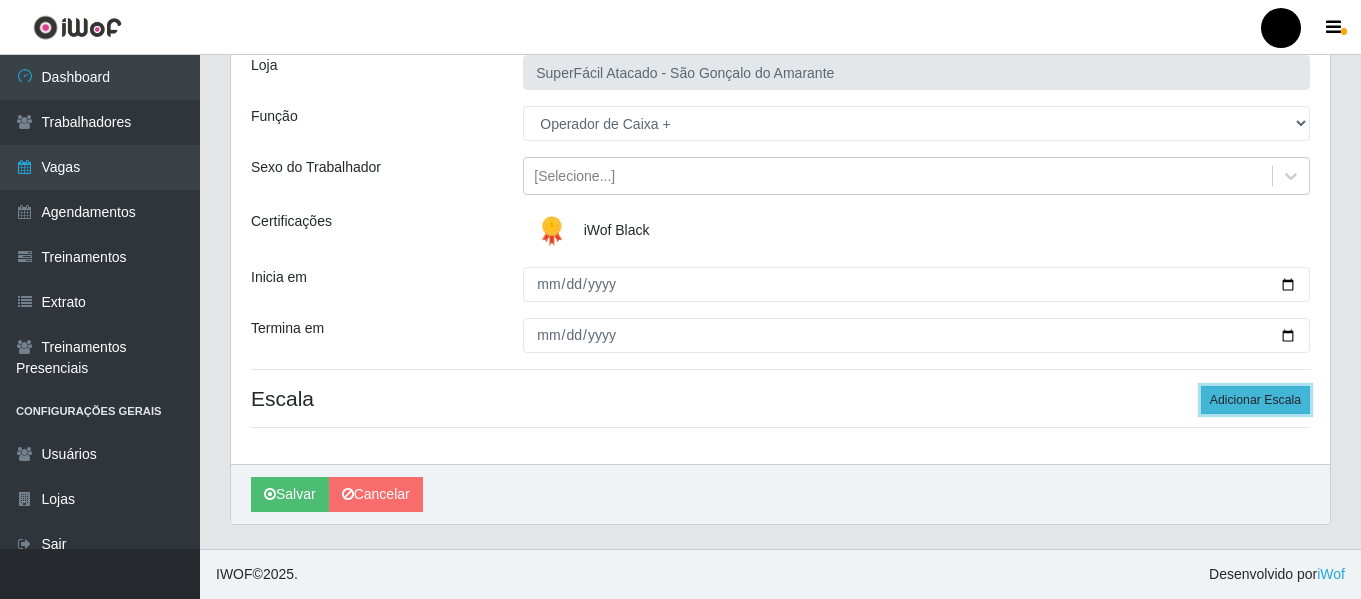 click on "Adicionar Escala" at bounding box center [1255, 400] 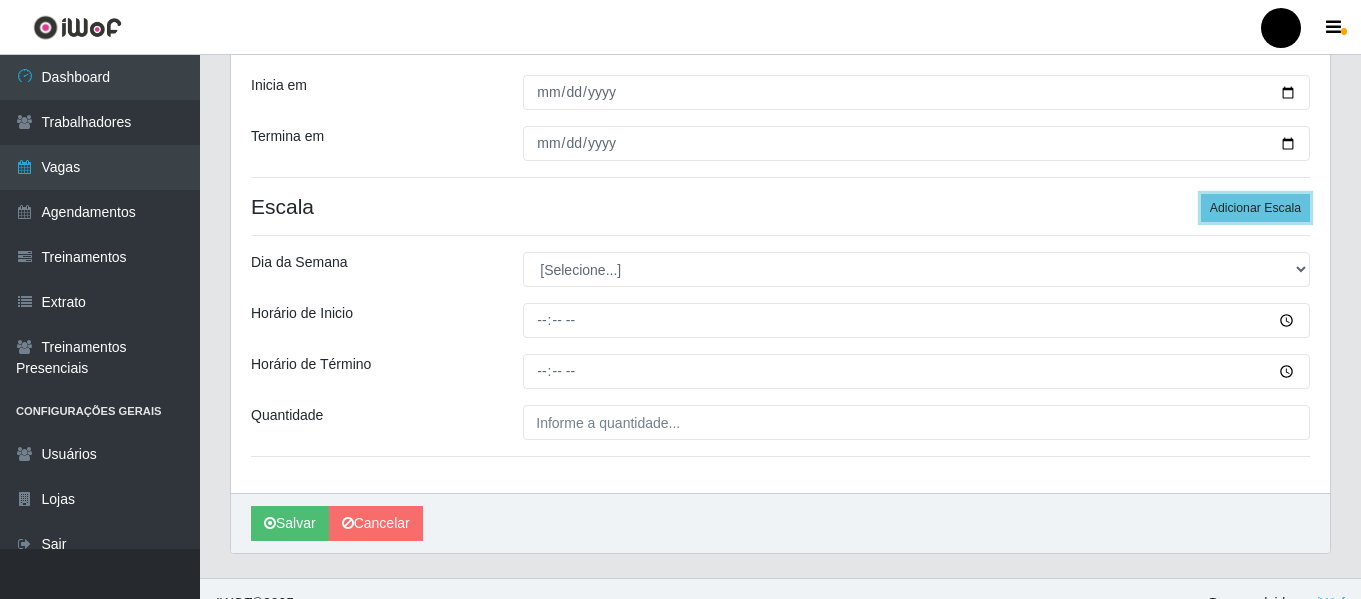 scroll, scrollTop: 337, scrollLeft: 0, axis: vertical 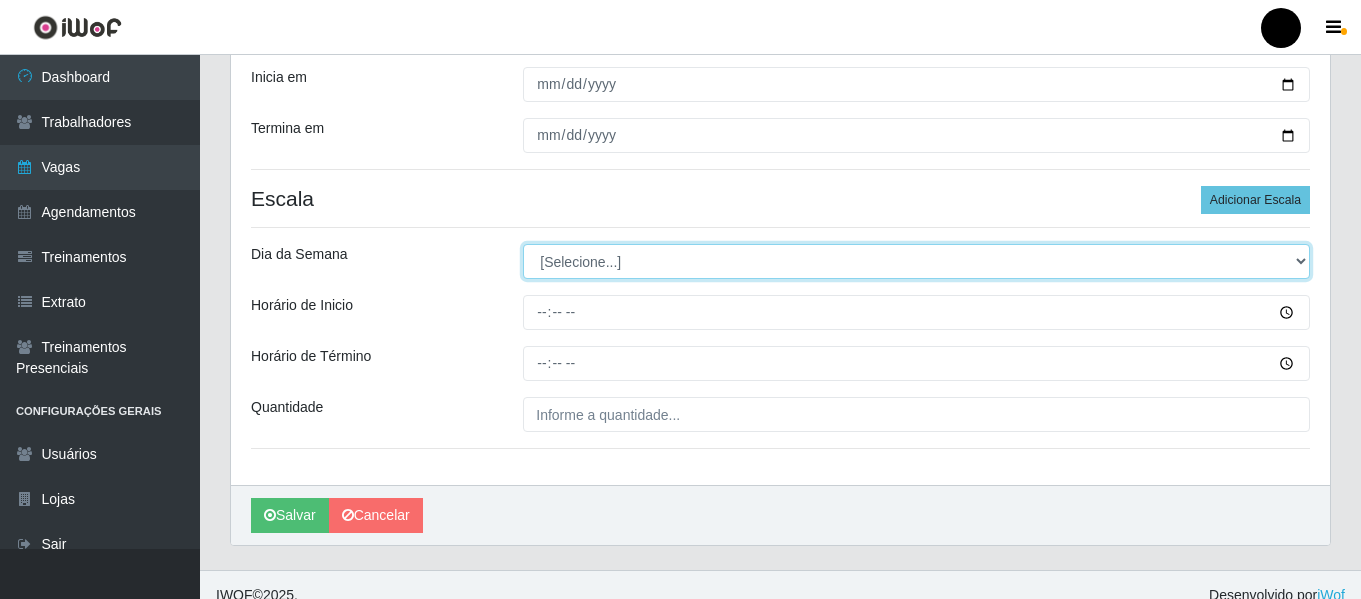 click on "[Selecione...] Segunda Terça Quarta Quinta Sexta Sábado Domingo" at bounding box center [916, 261] 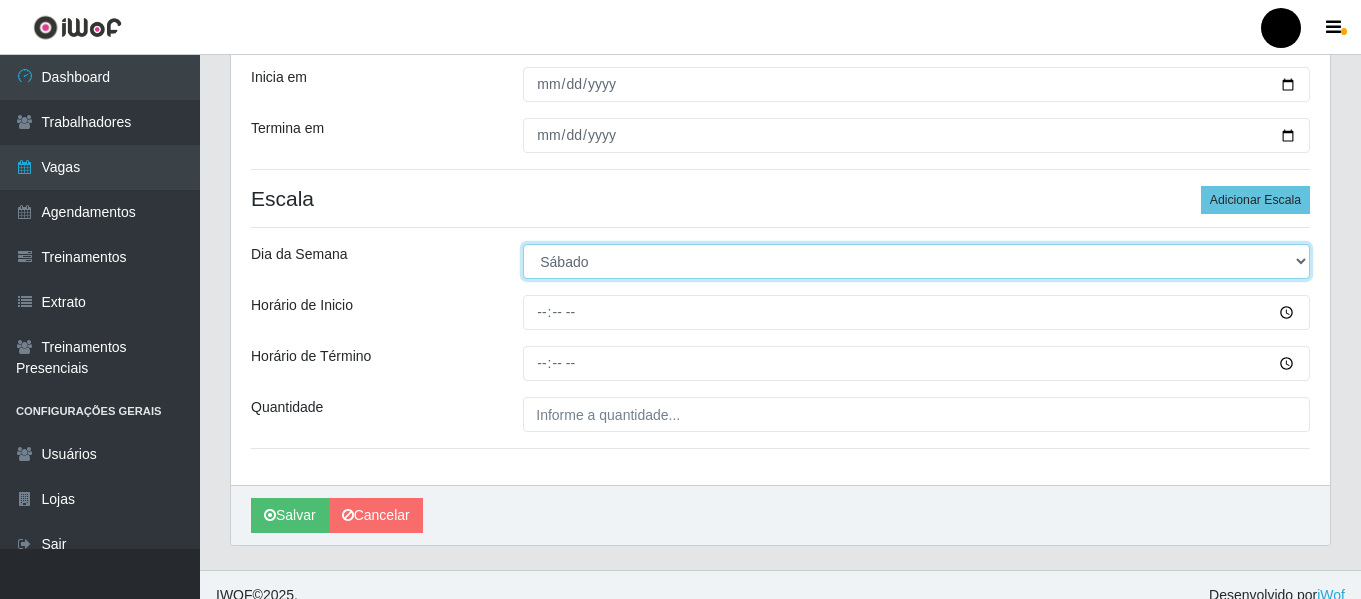 click on "[Selecione...] Segunda Terça Quarta Quinta Sexta Sábado Domingo" at bounding box center [916, 261] 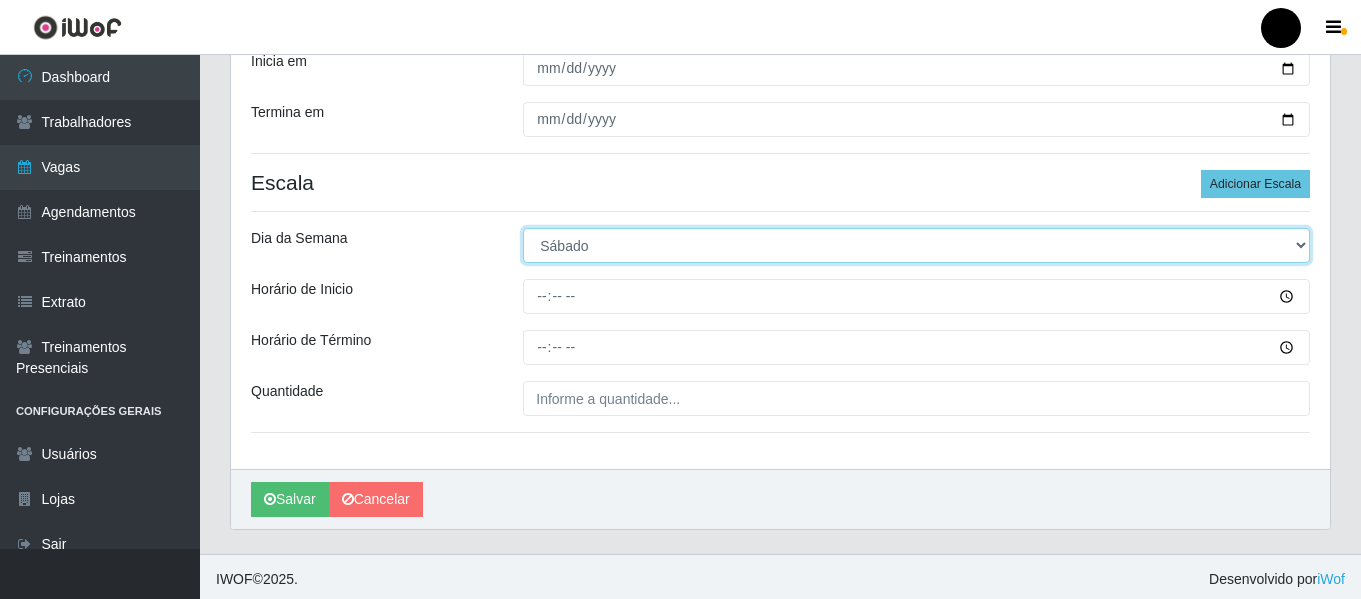 scroll, scrollTop: 358, scrollLeft: 0, axis: vertical 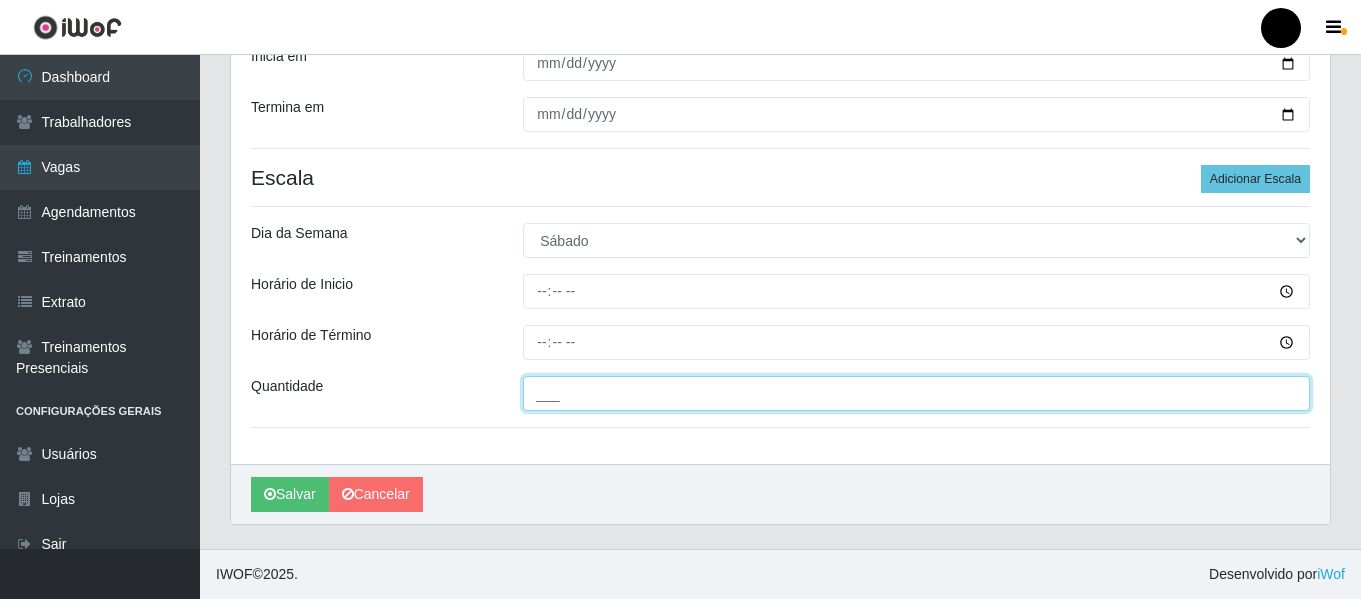 click on "___" at bounding box center [916, 393] 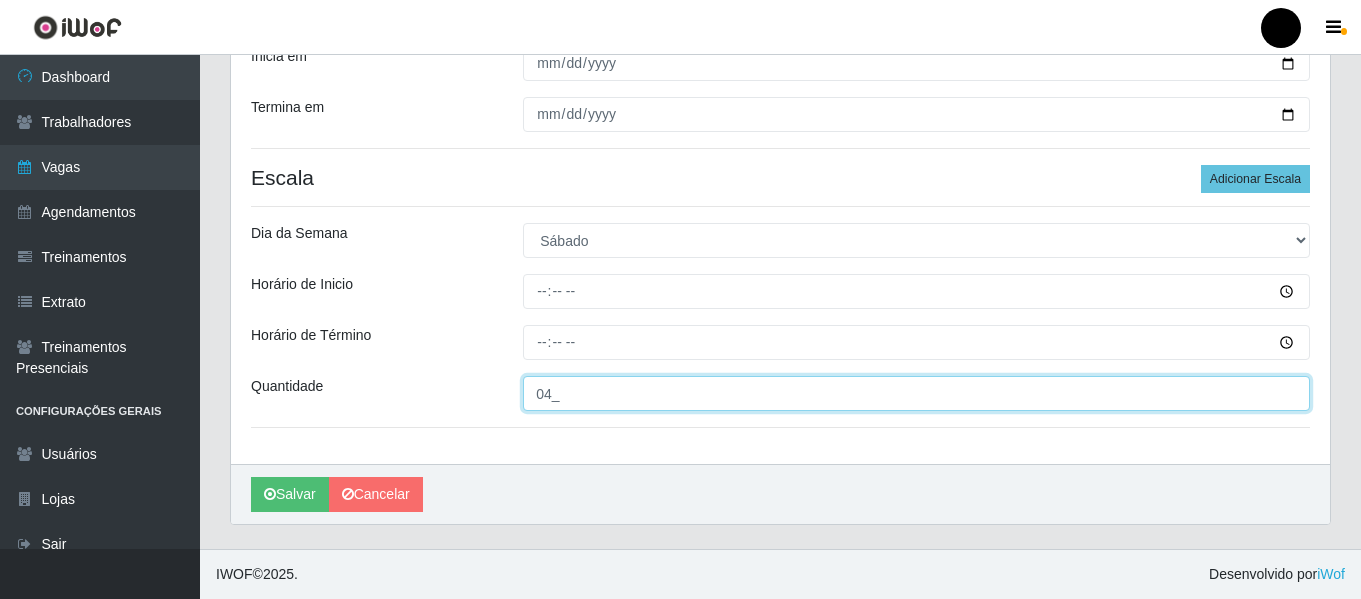 type on "04_" 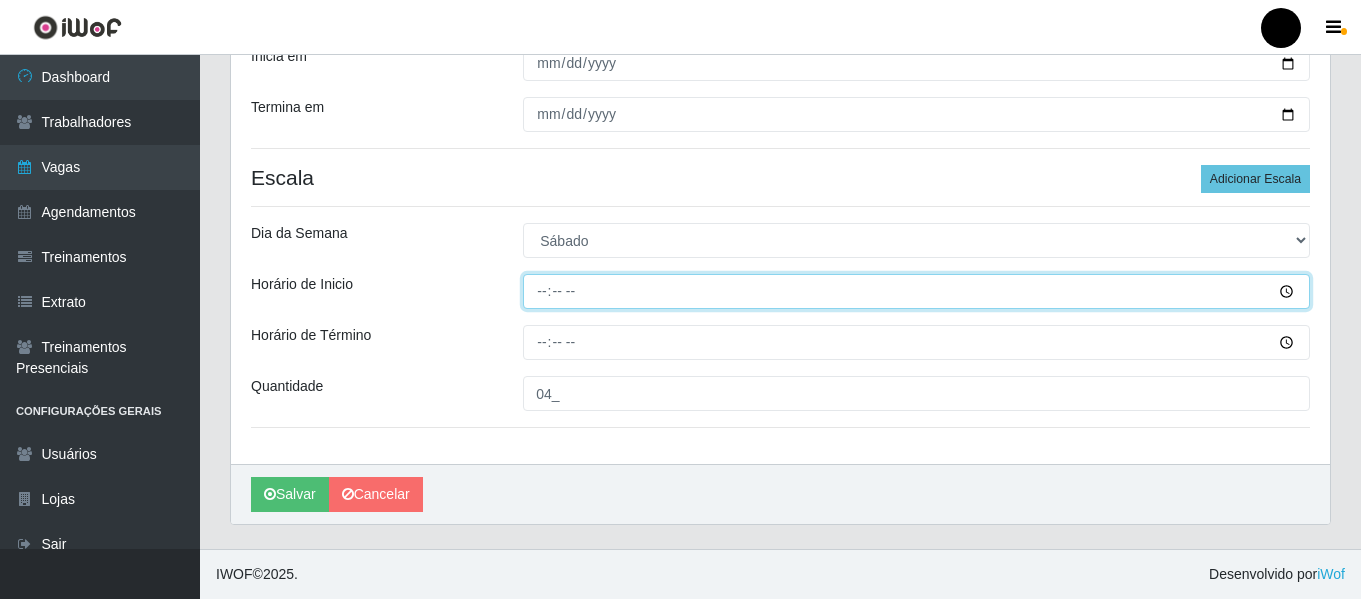 click on "Horário de Inicio" at bounding box center (916, 291) 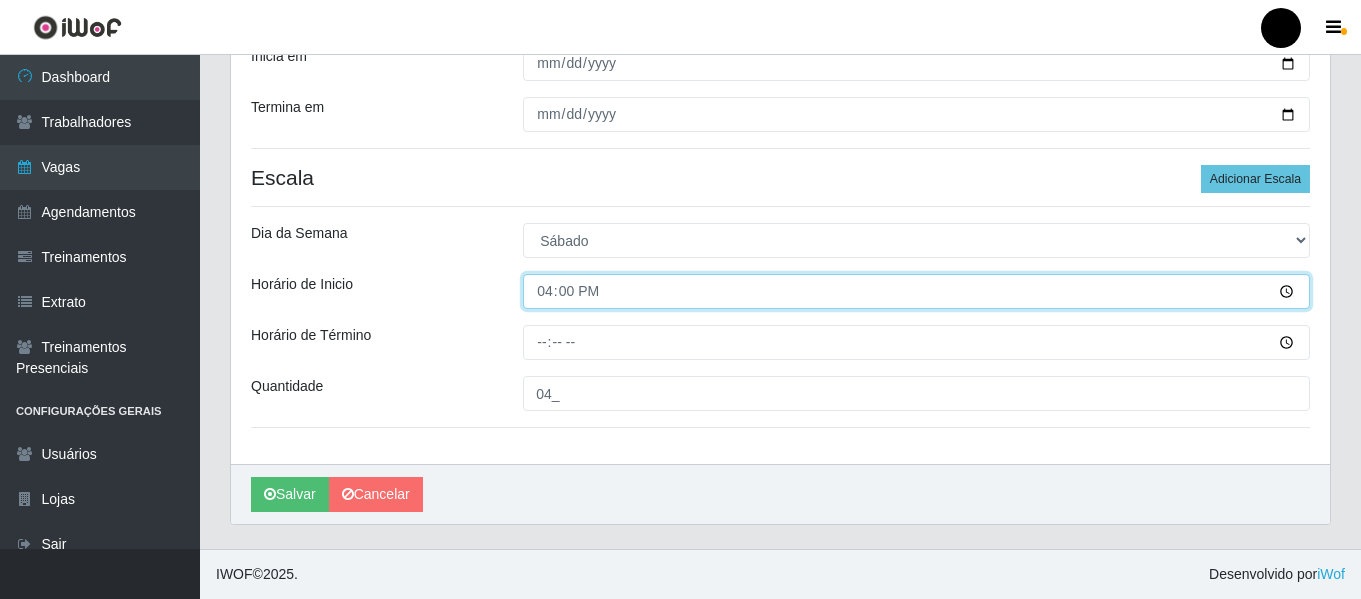 click on "16:00" at bounding box center [916, 291] 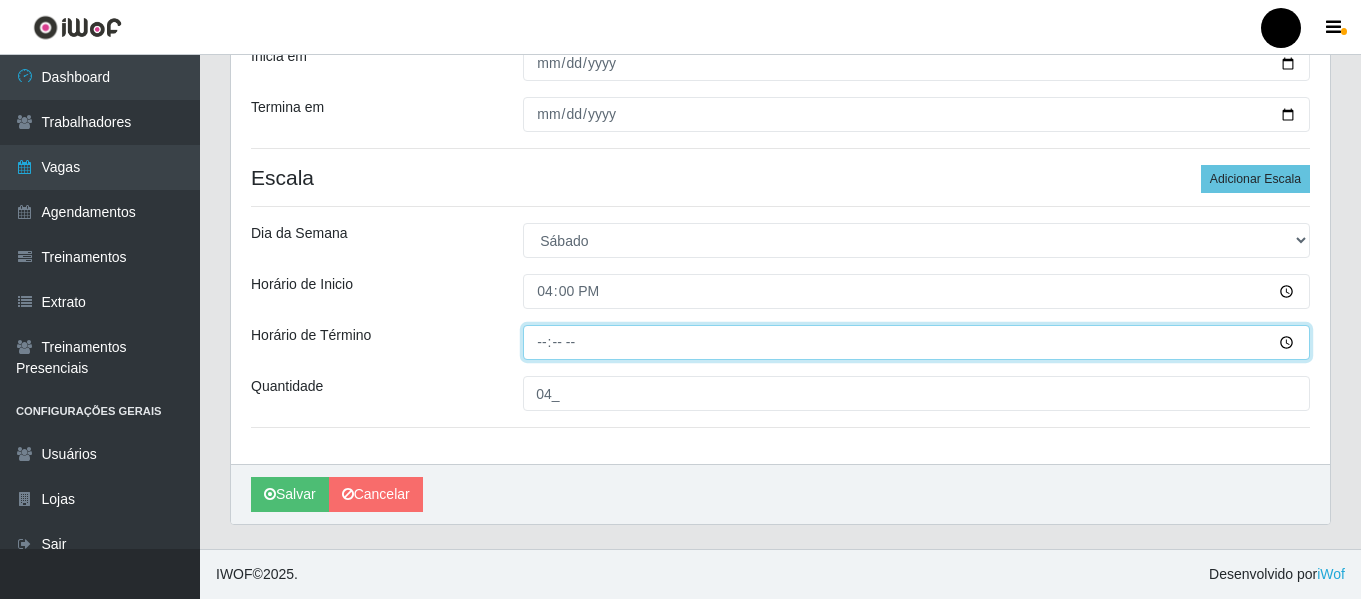 click on "Horário de Término" at bounding box center (916, 342) 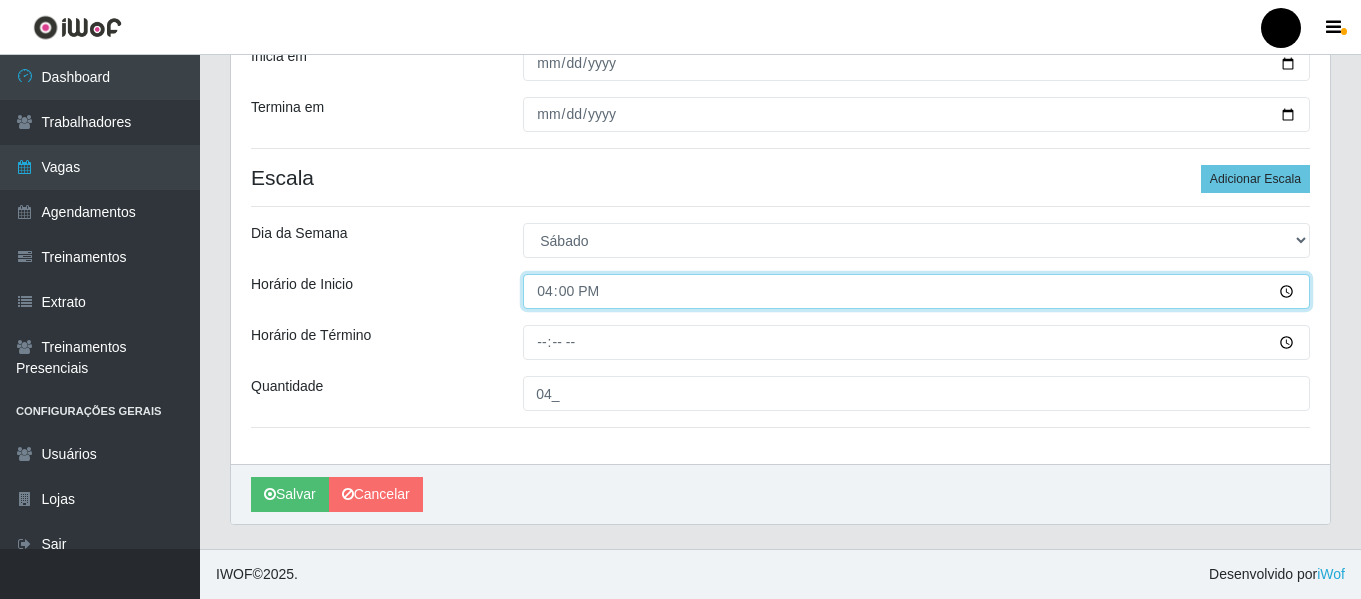 click on "16:00" at bounding box center [916, 291] 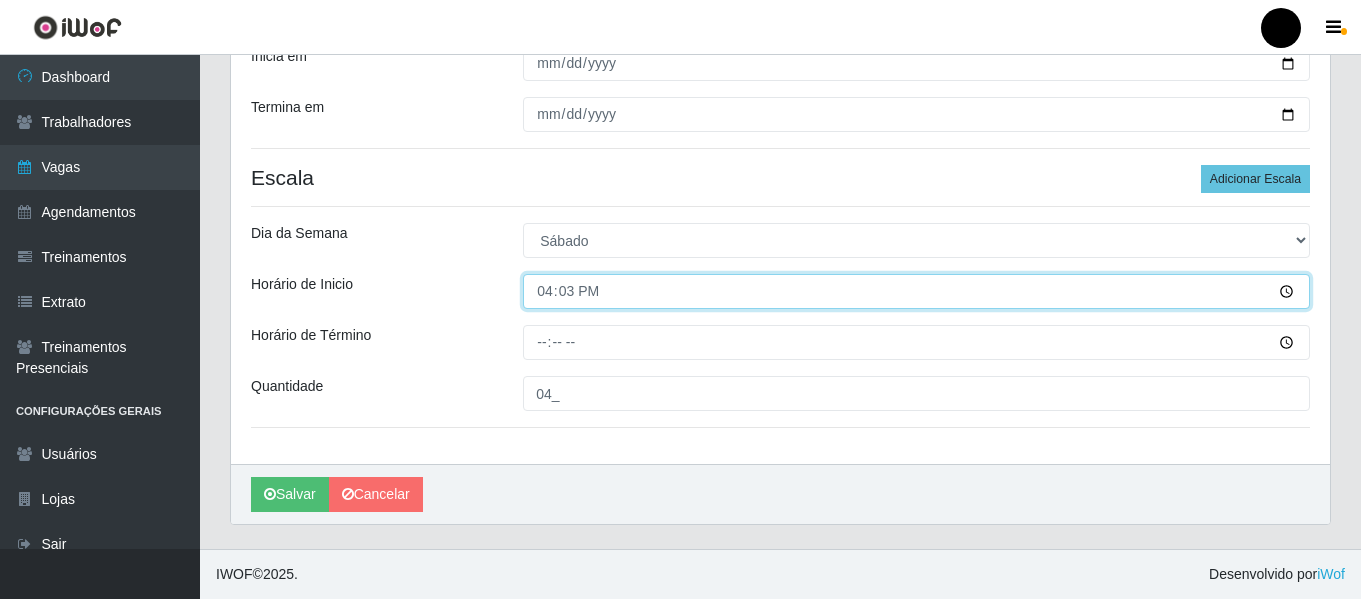 type on "16:30" 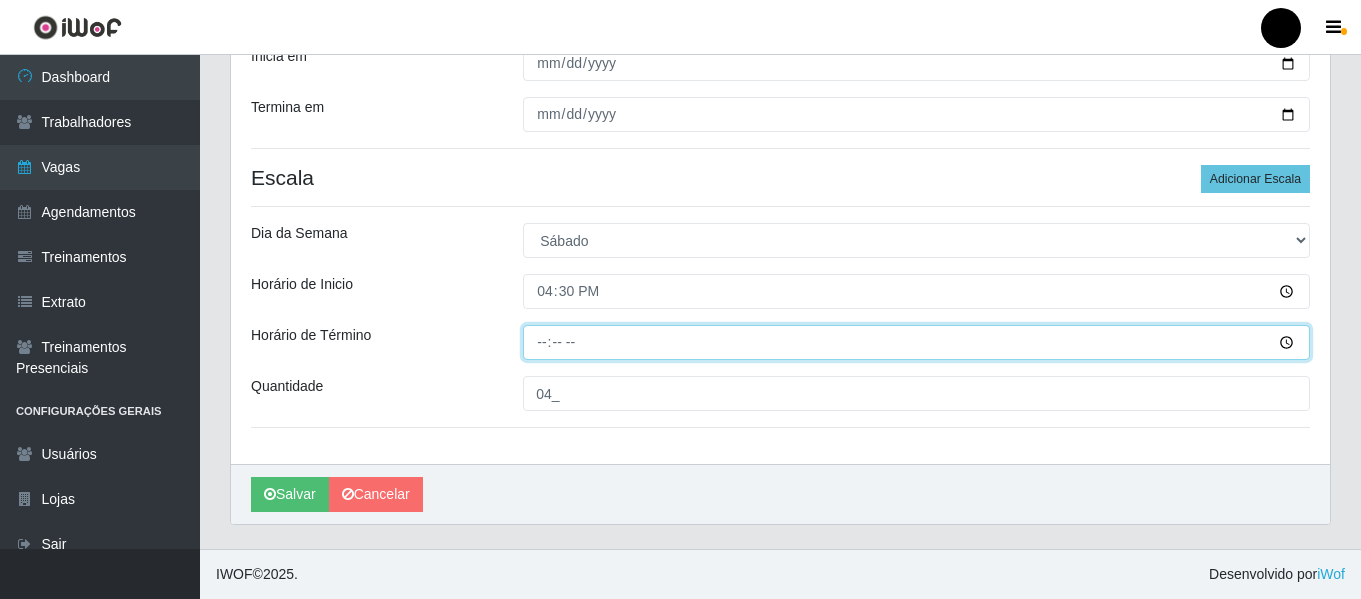 click on "Horário de Término" at bounding box center [916, 342] 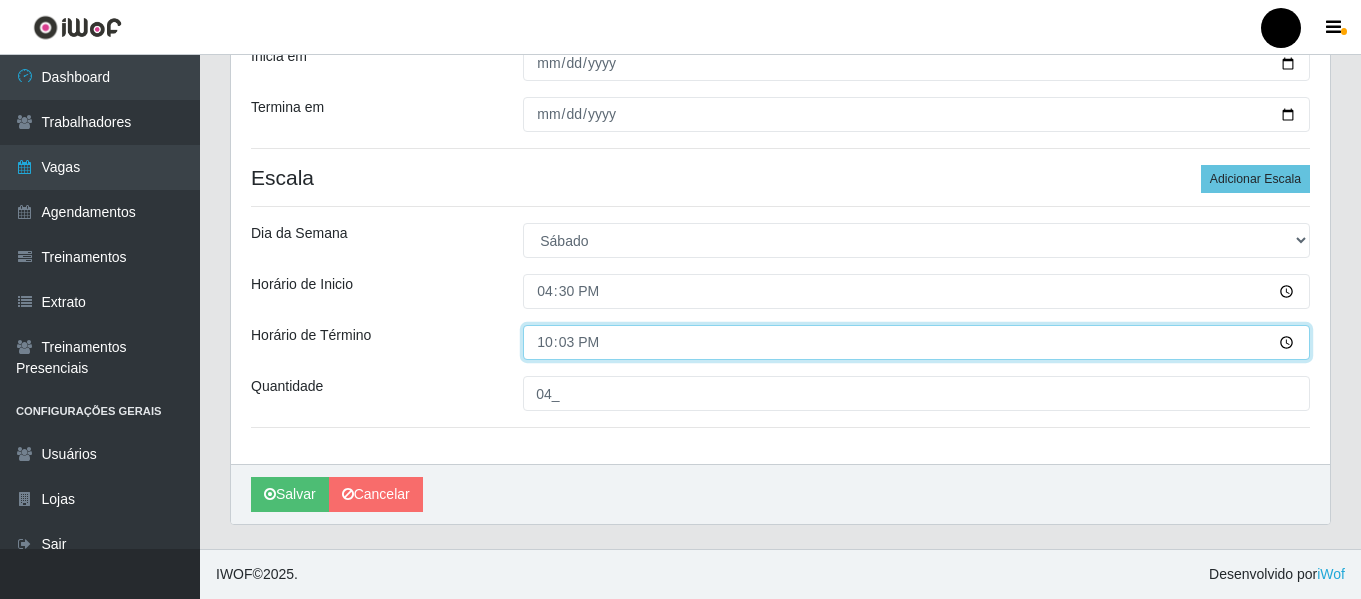 type on "22:30" 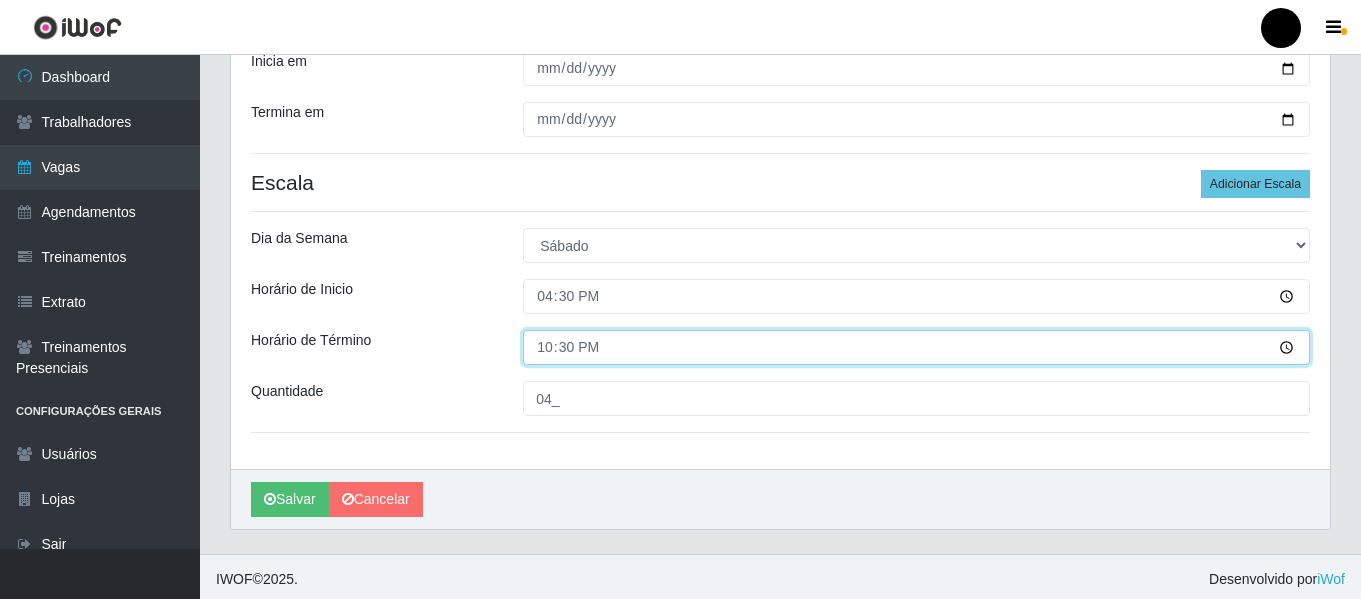 scroll, scrollTop: 358, scrollLeft: 0, axis: vertical 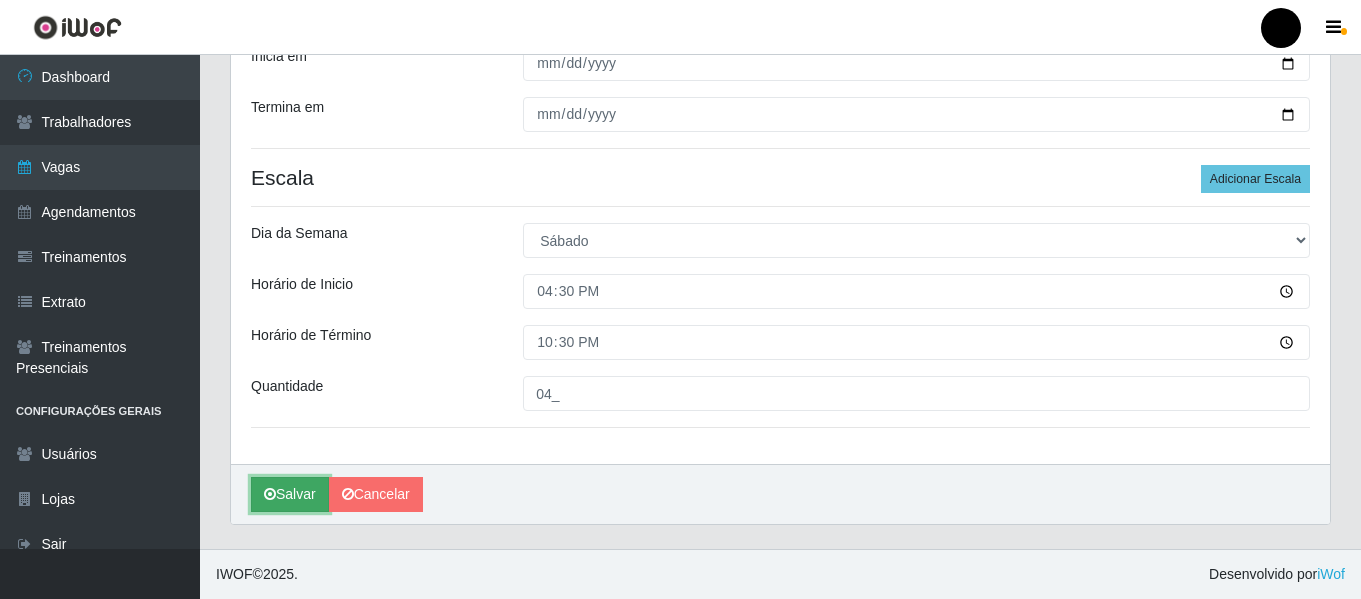 click at bounding box center [270, 494] 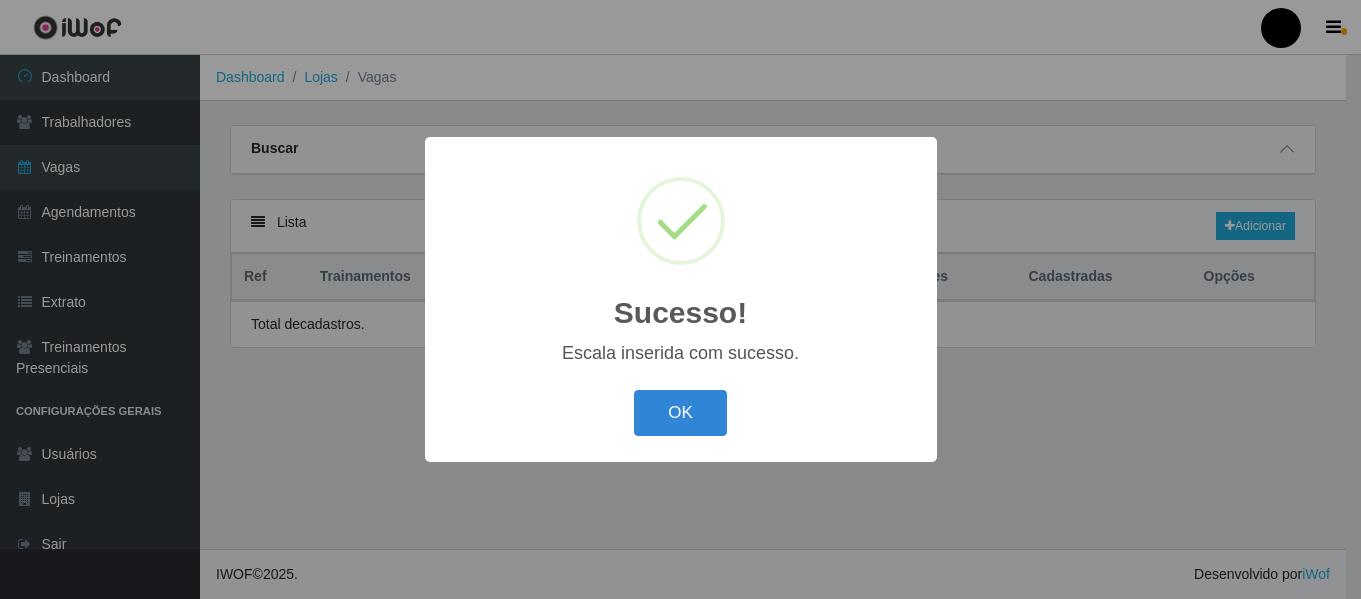 scroll, scrollTop: 0, scrollLeft: 0, axis: both 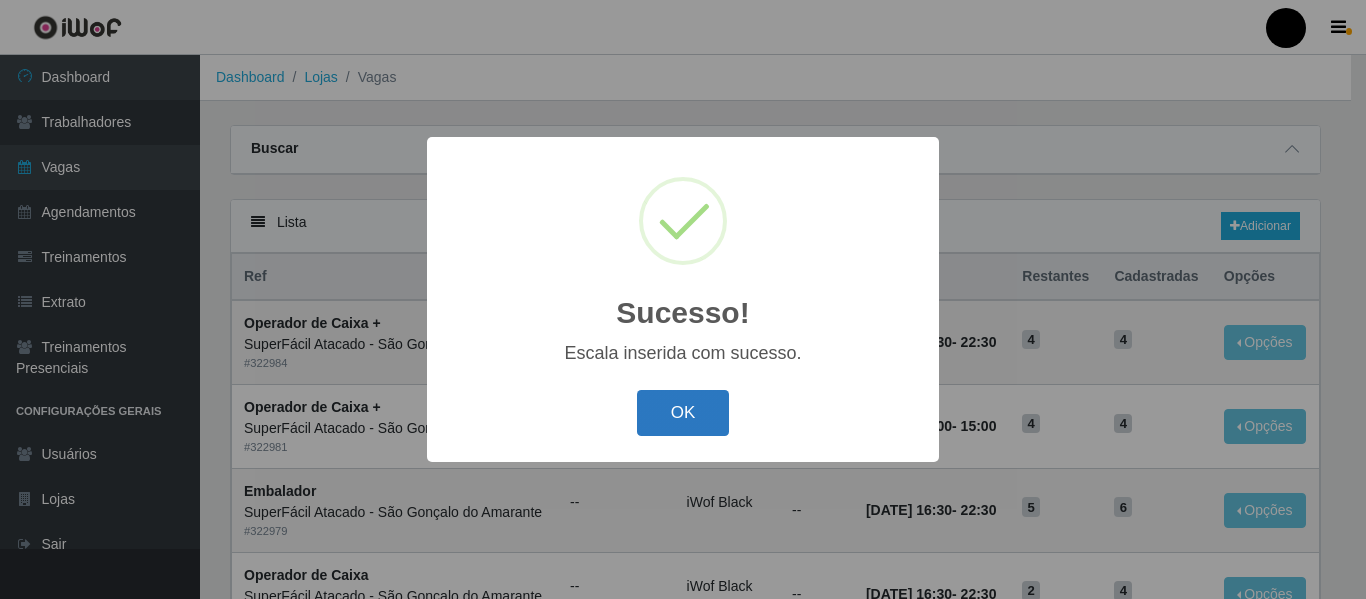 click on "OK" at bounding box center [683, 413] 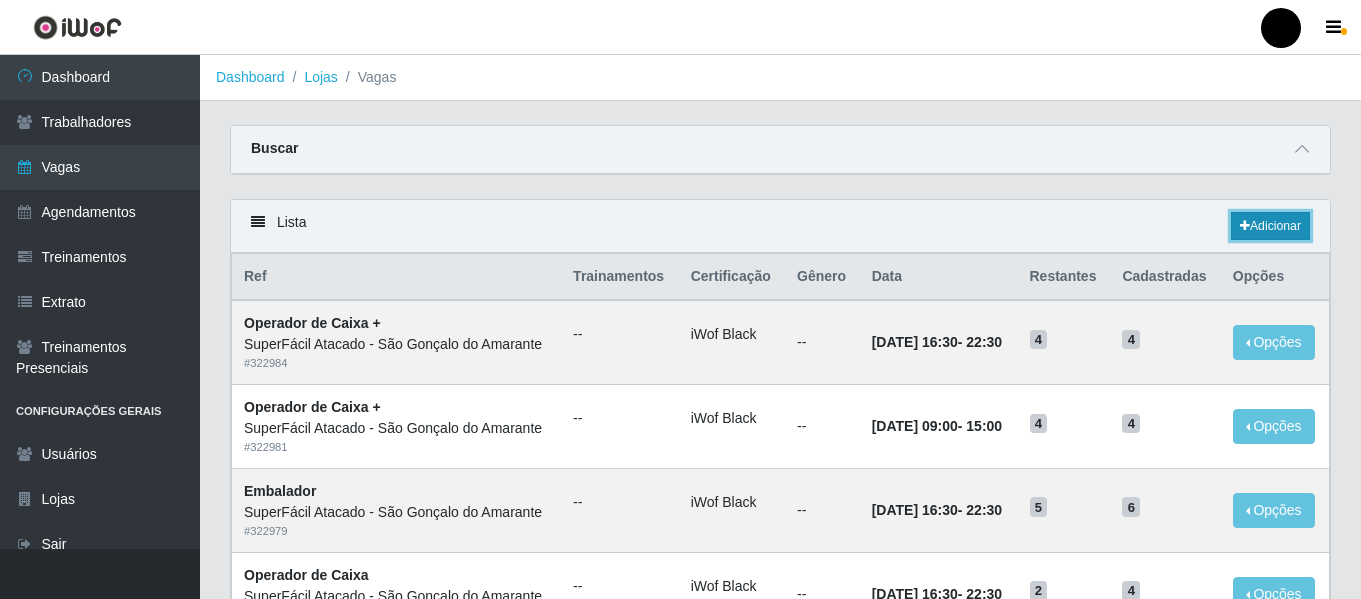 click on "Adicionar" at bounding box center [1270, 226] 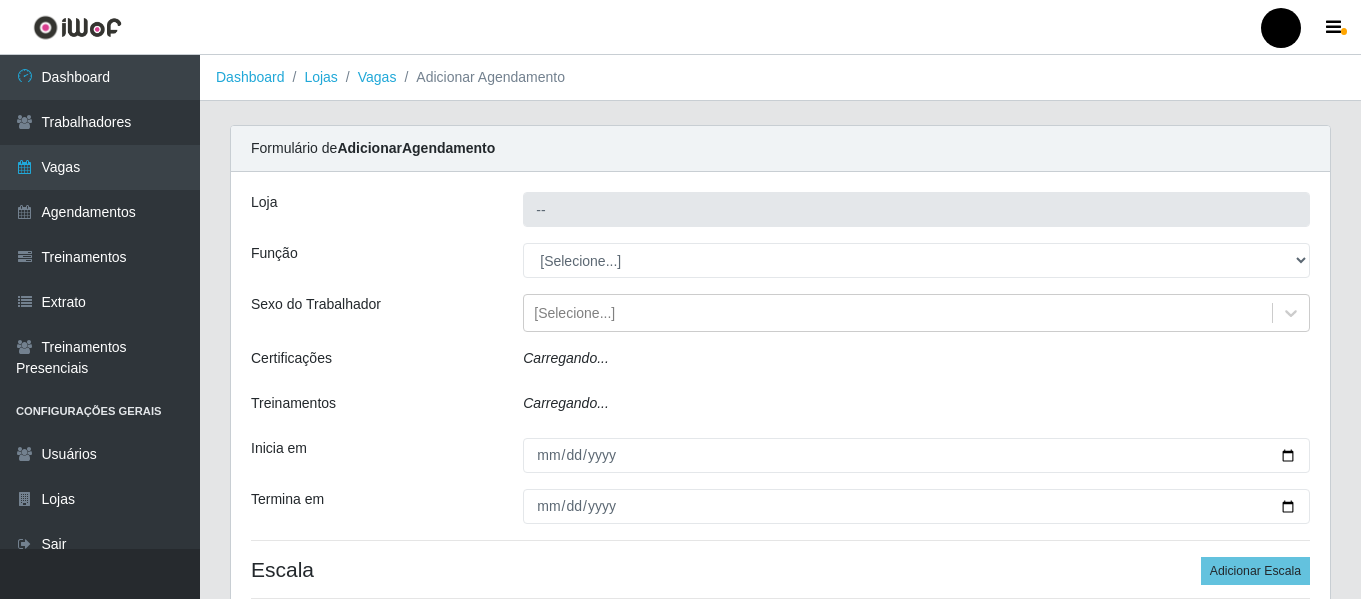 type on "SuperFácil Atacado - São Gonçalo do Amarante" 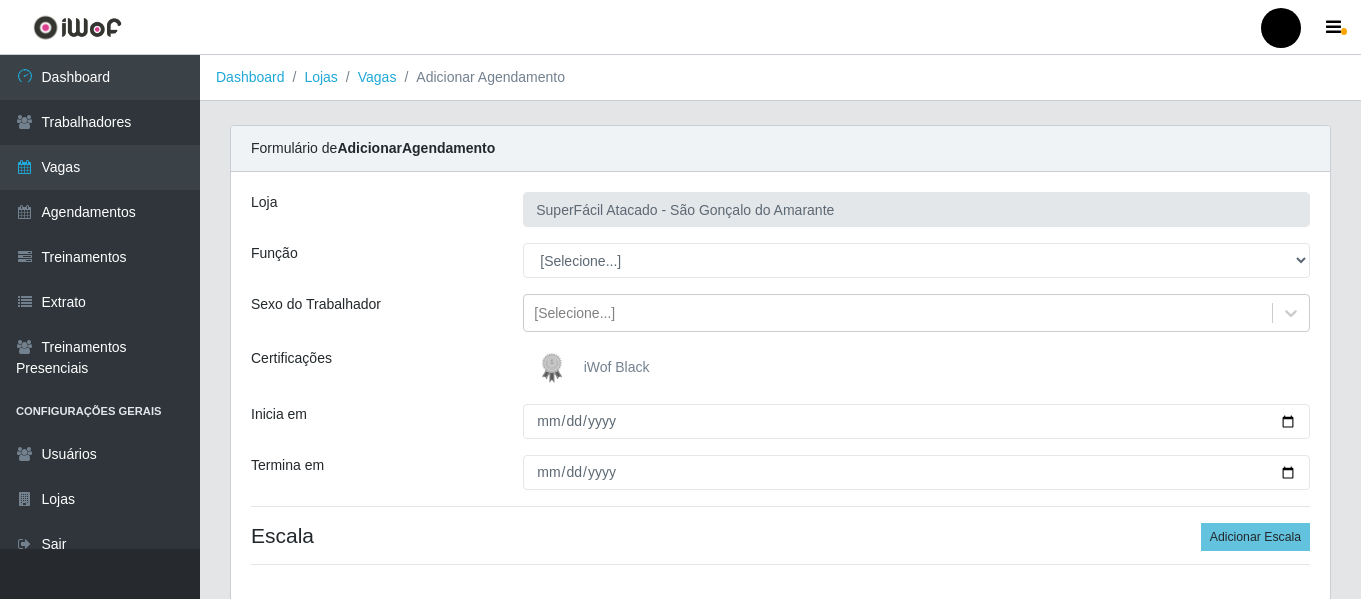 click on "iWof Black" at bounding box center [617, 367] 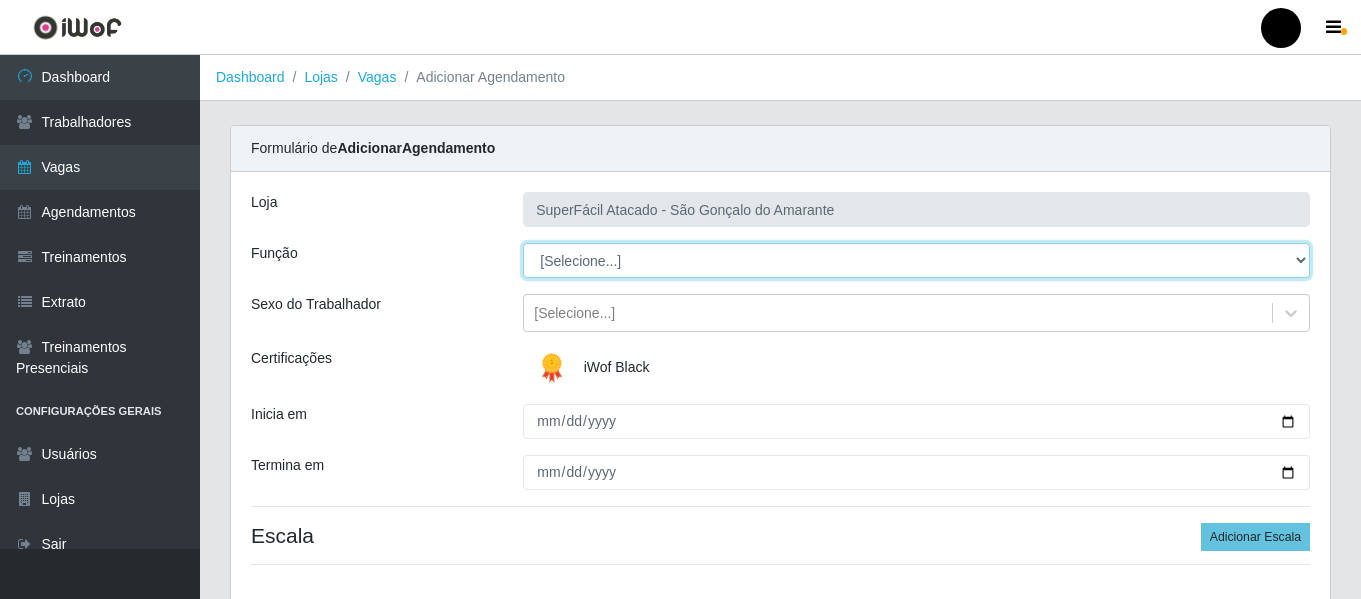 click on "[Selecione...] Auxiliar de Estacionamento Auxiliar de Estacionamento + Auxiliar de Estacionamento ++ Balconista de Padaria  Balconista de Padaria + Embalador Embalador + Embalador ++ Operador de Caixa Operador de Caixa + Operador de Caixa ++ Repositor de Hortifruti Repositor de Hortifruti + Repositor de Hortifruti ++" at bounding box center [916, 260] 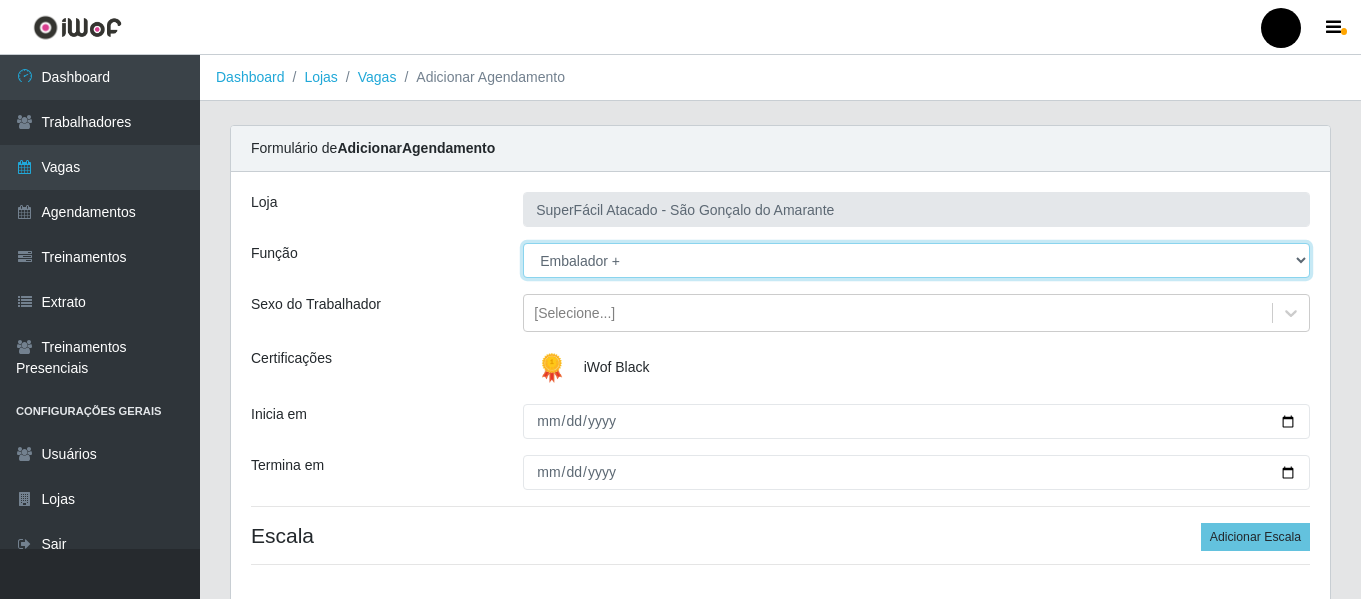 click on "[Selecione...] Auxiliar de Estacionamento Auxiliar de Estacionamento + Auxiliar de Estacionamento ++ Balconista de Padaria  Balconista de Padaria + Embalador Embalador + Embalador ++ Operador de Caixa Operador de Caixa + Operador de Caixa ++ Repositor de Hortifruti Repositor de Hortifruti + Repositor de Hortifruti ++" at bounding box center (916, 260) 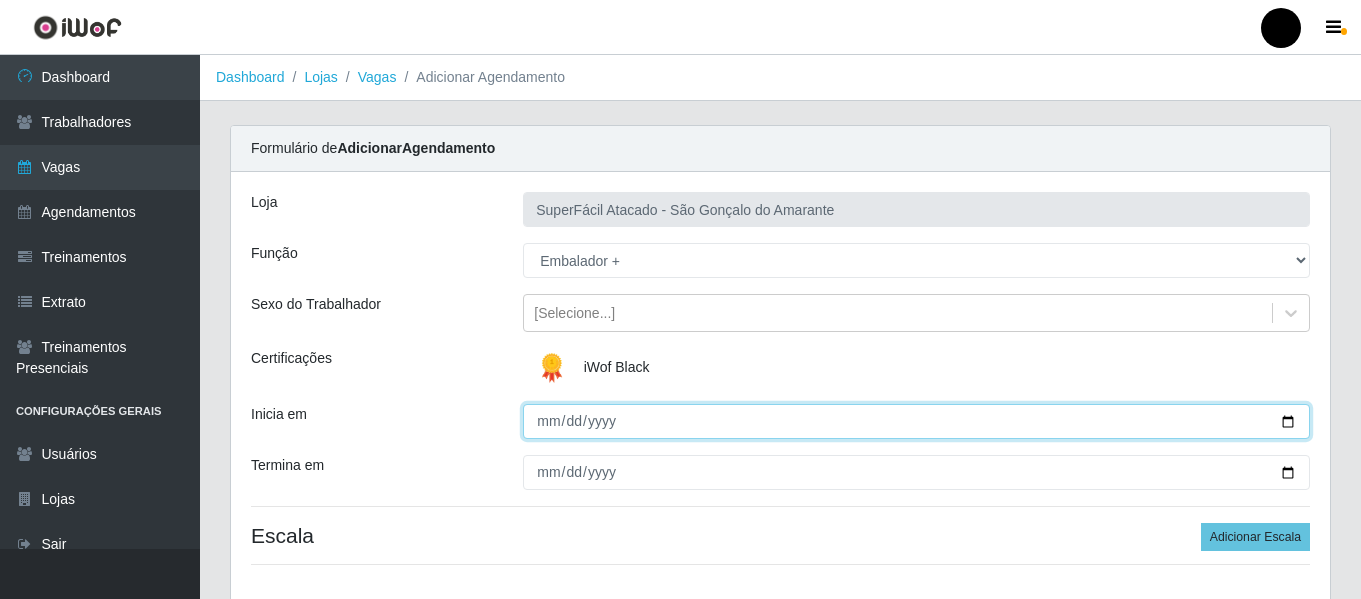 click on "Inicia em" at bounding box center (916, 421) 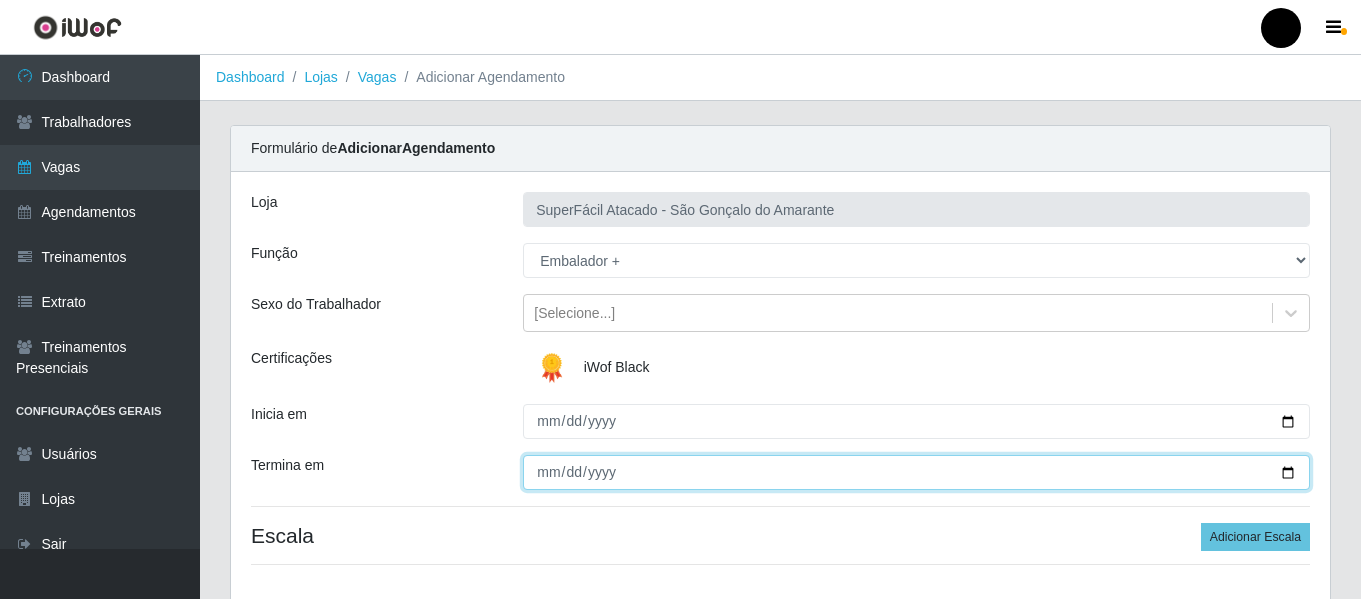 click on "Termina em" at bounding box center (916, 472) 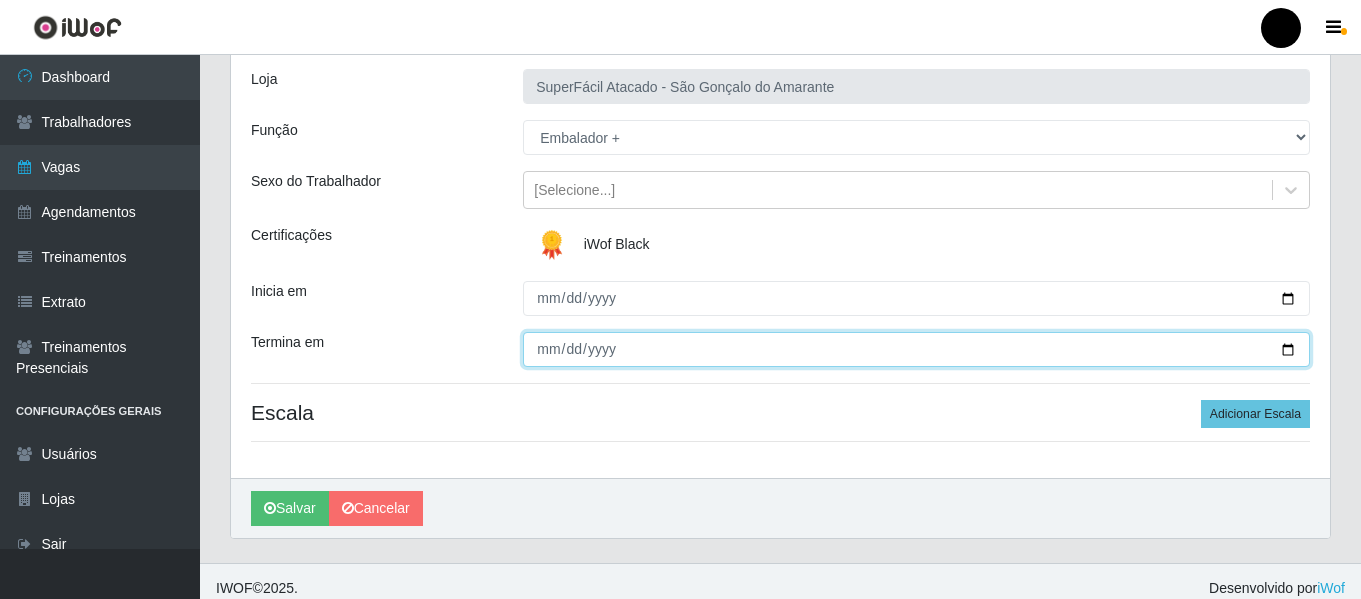 scroll, scrollTop: 137, scrollLeft: 0, axis: vertical 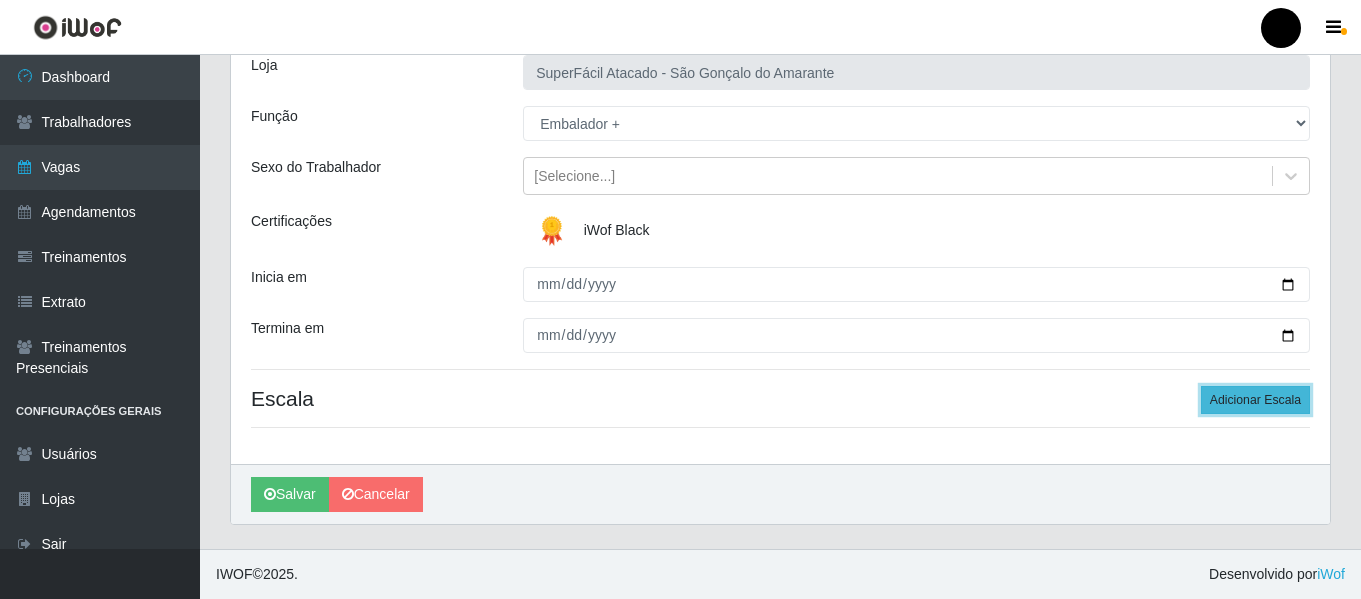 click on "Adicionar Escala" at bounding box center [1255, 400] 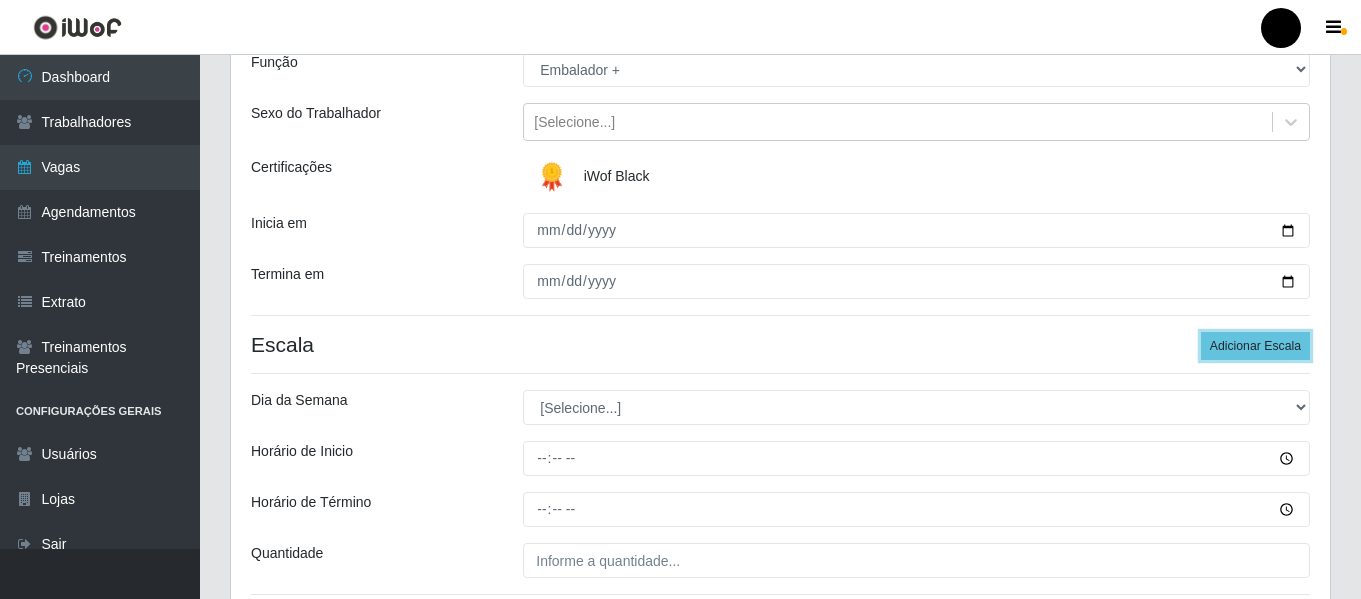 scroll, scrollTop: 237, scrollLeft: 0, axis: vertical 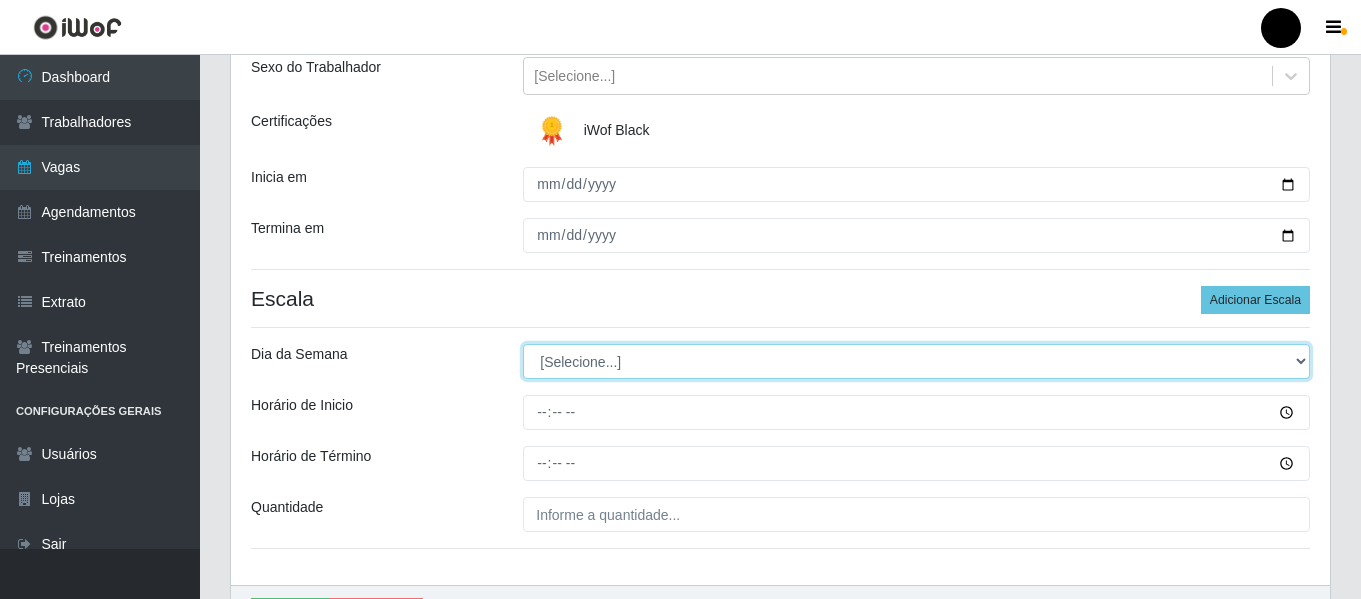 click on "[Selecione...] Segunda Terça Quarta Quinta Sexta Sábado Domingo" at bounding box center (916, 361) 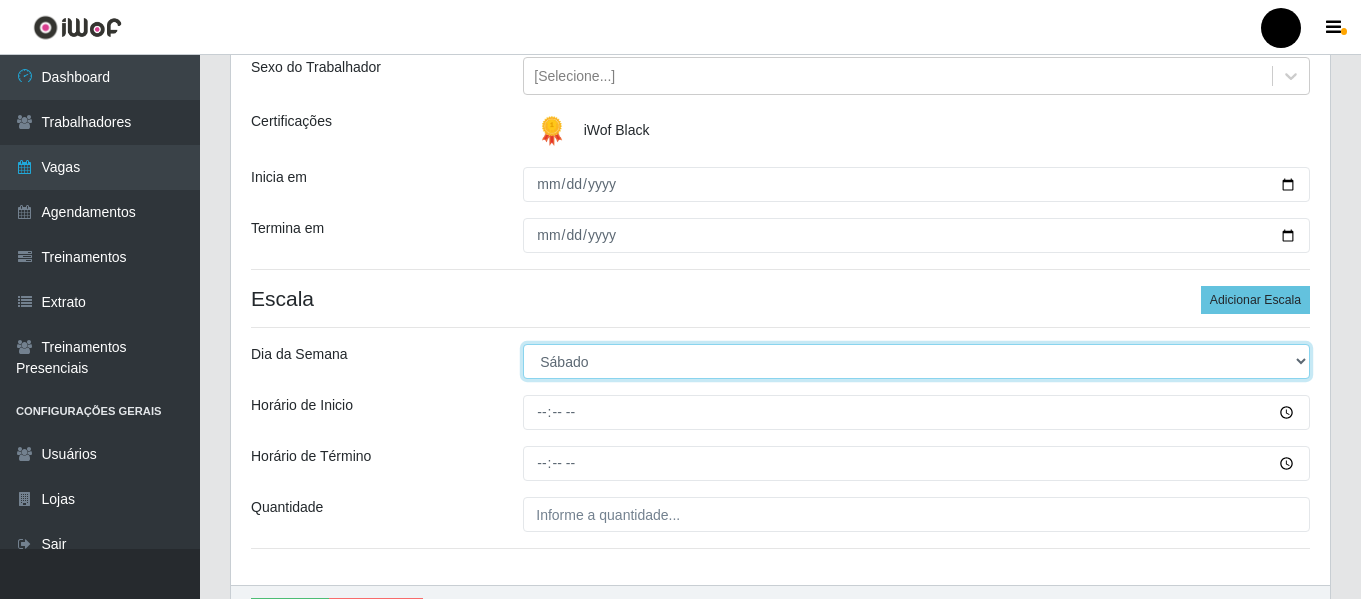 click on "[Selecione...] Segunda Terça Quarta Quinta Sexta Sábado Domingo" at bounding box center [916, 361] 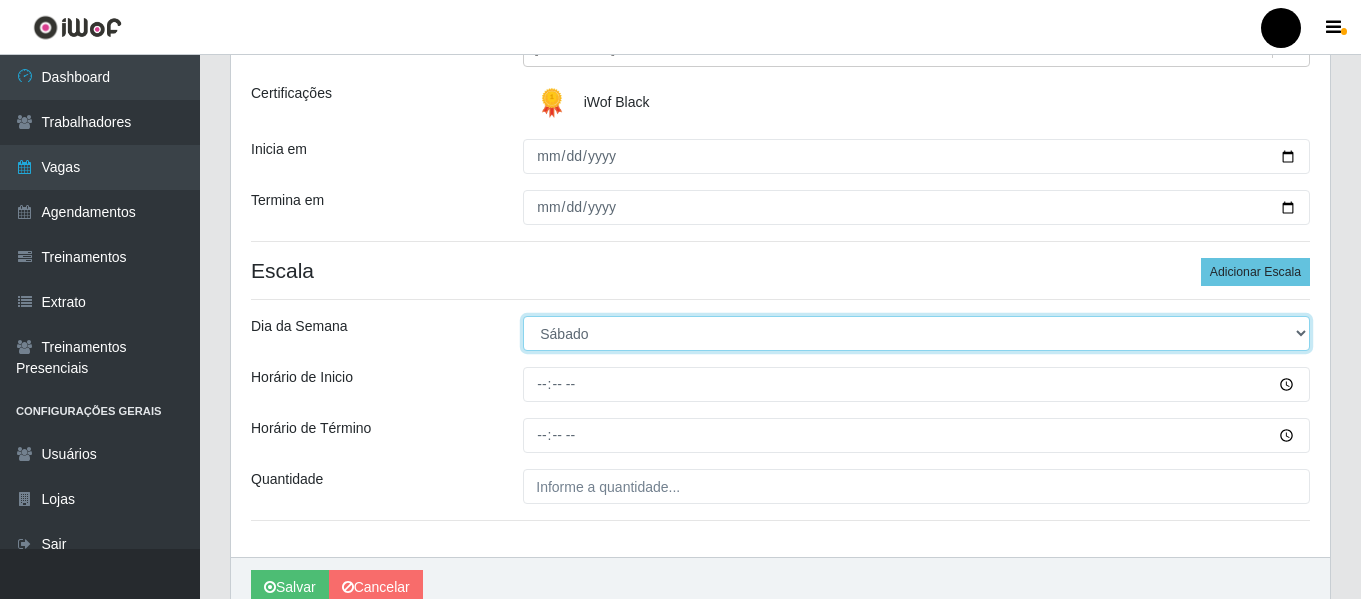 scroll, scrollTop: 300, scrollLeft: 0, axis: vertical 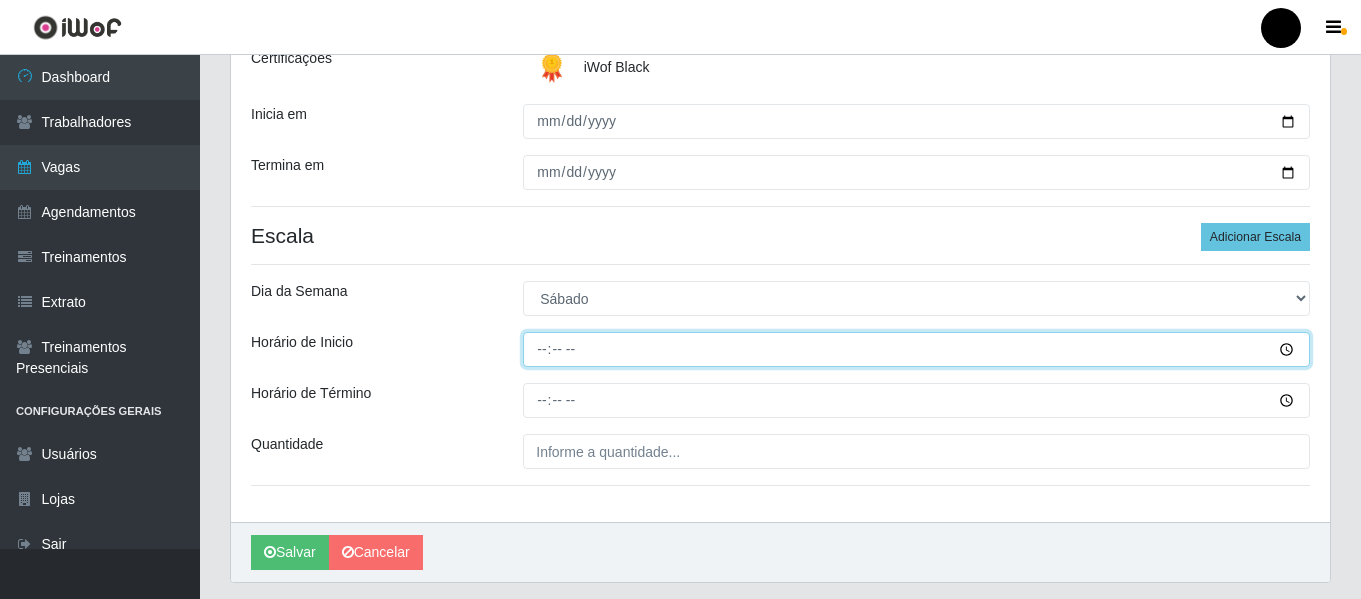 click on "Horário de Inicio" at bounding box center [916, 349] 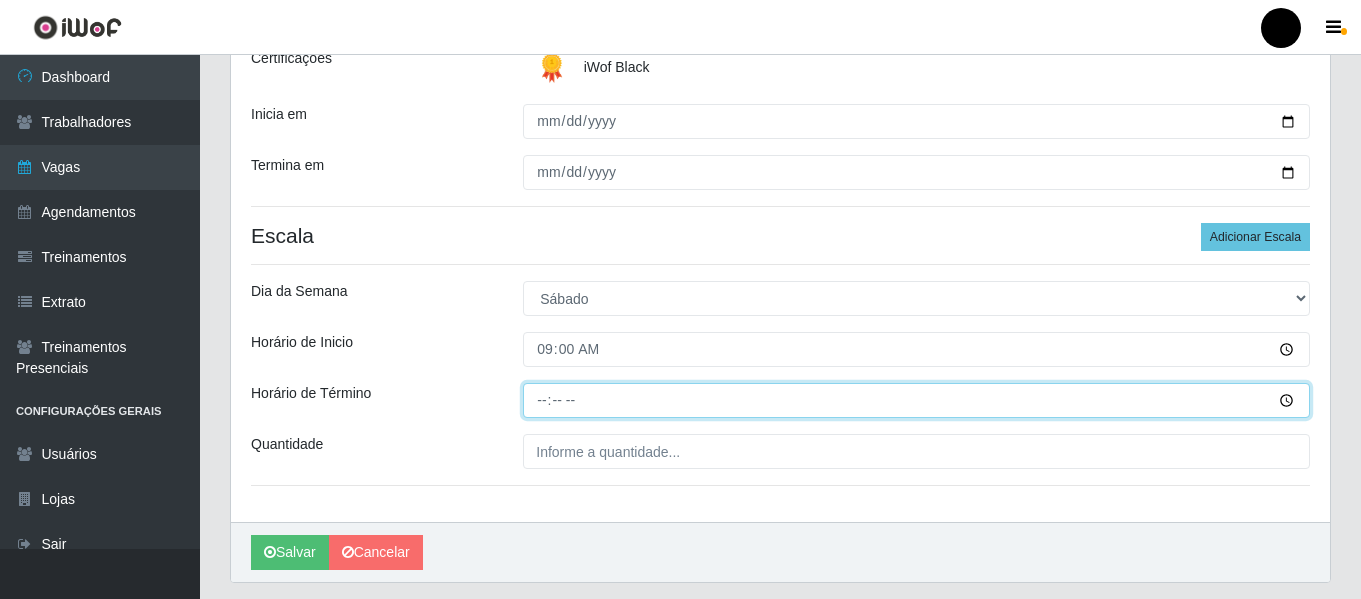 click on "Horário de Término" at bounding box center (916, 400) 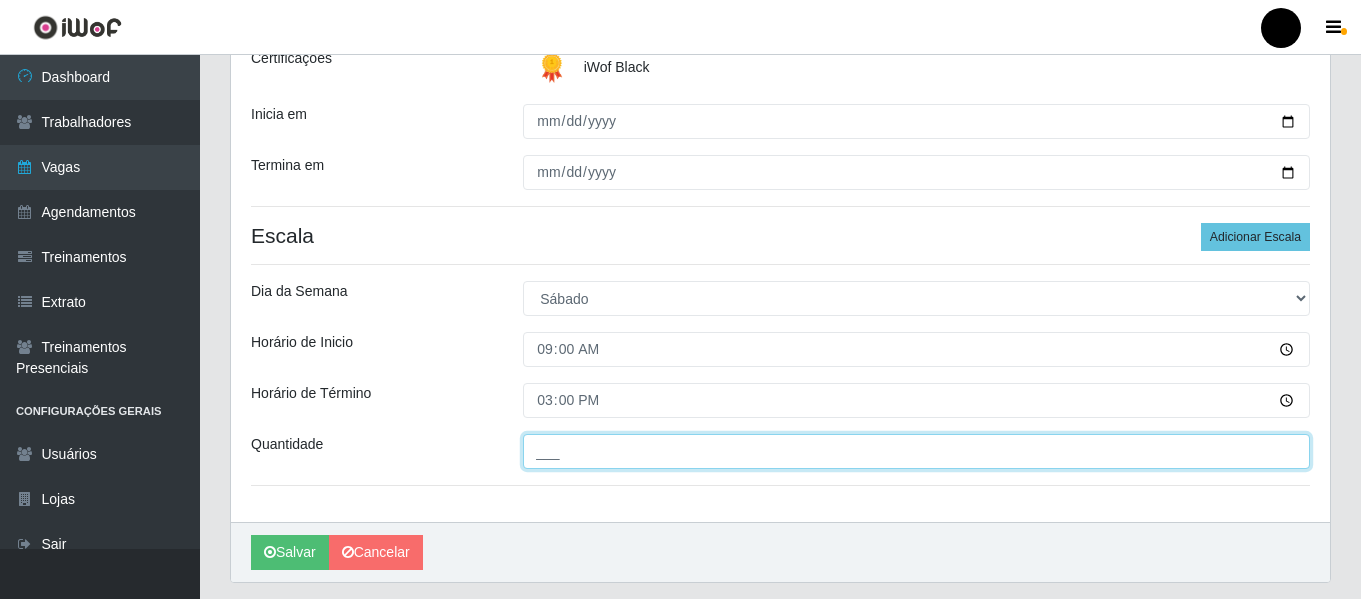 click on "___" at bounding box center [916, 451] 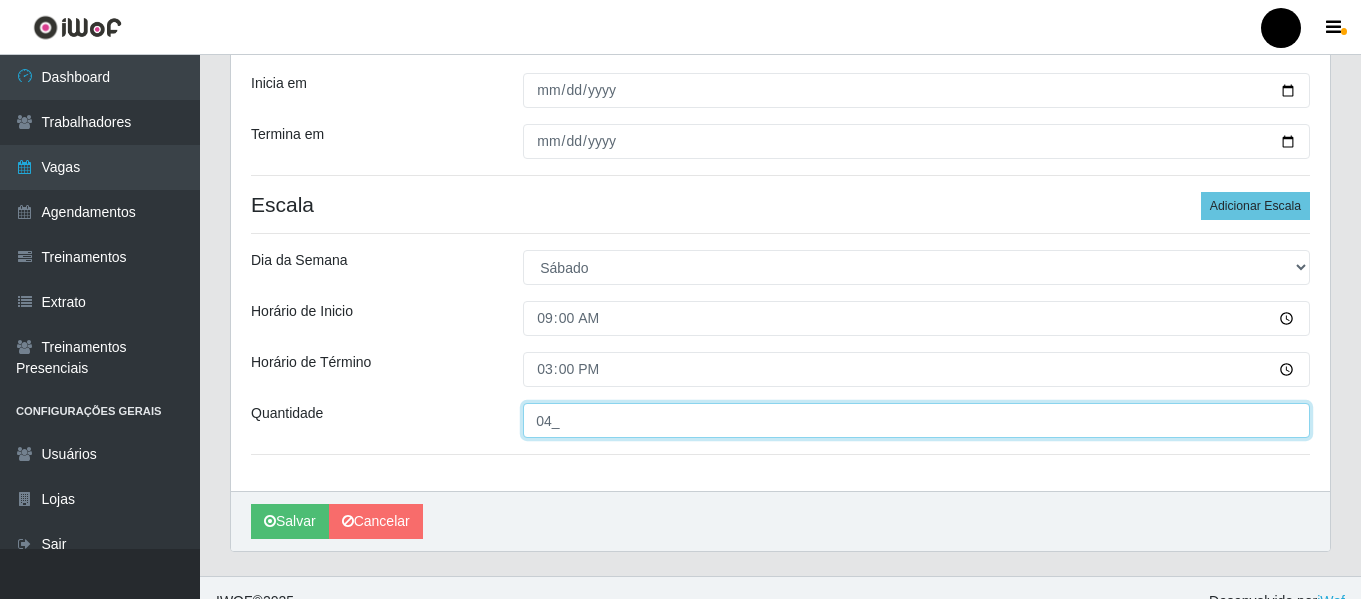 scroll, scrollTop: 358, scrollLeft: 0, axis: vertical 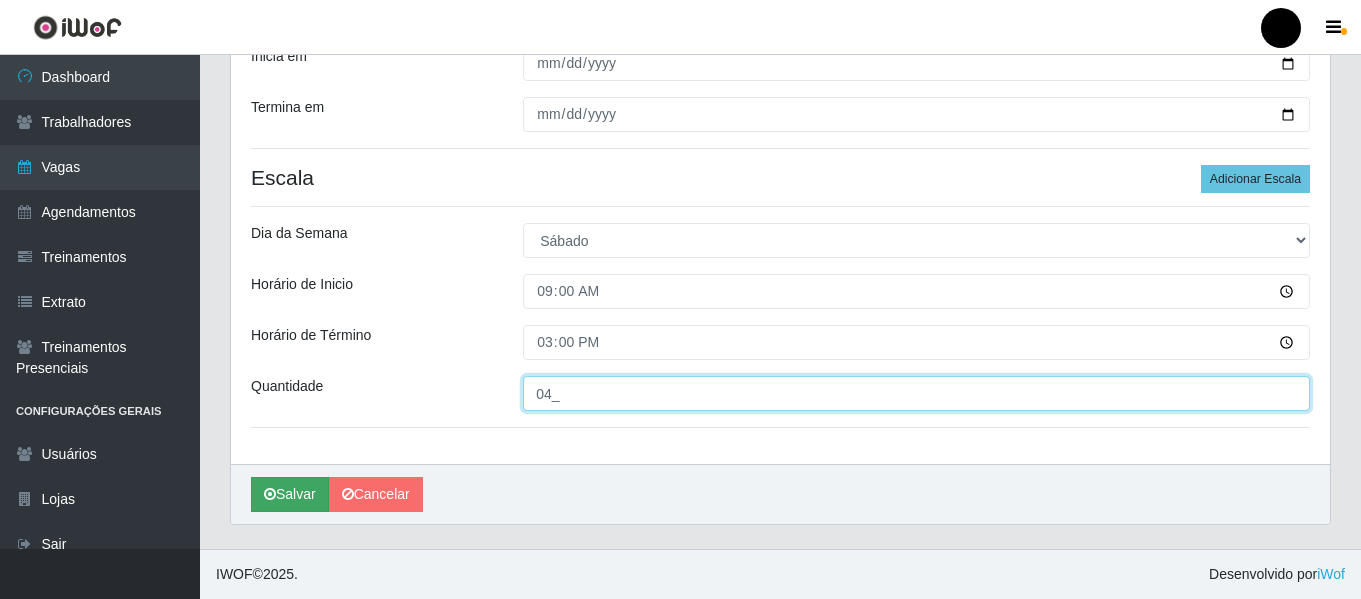 type on "04_" 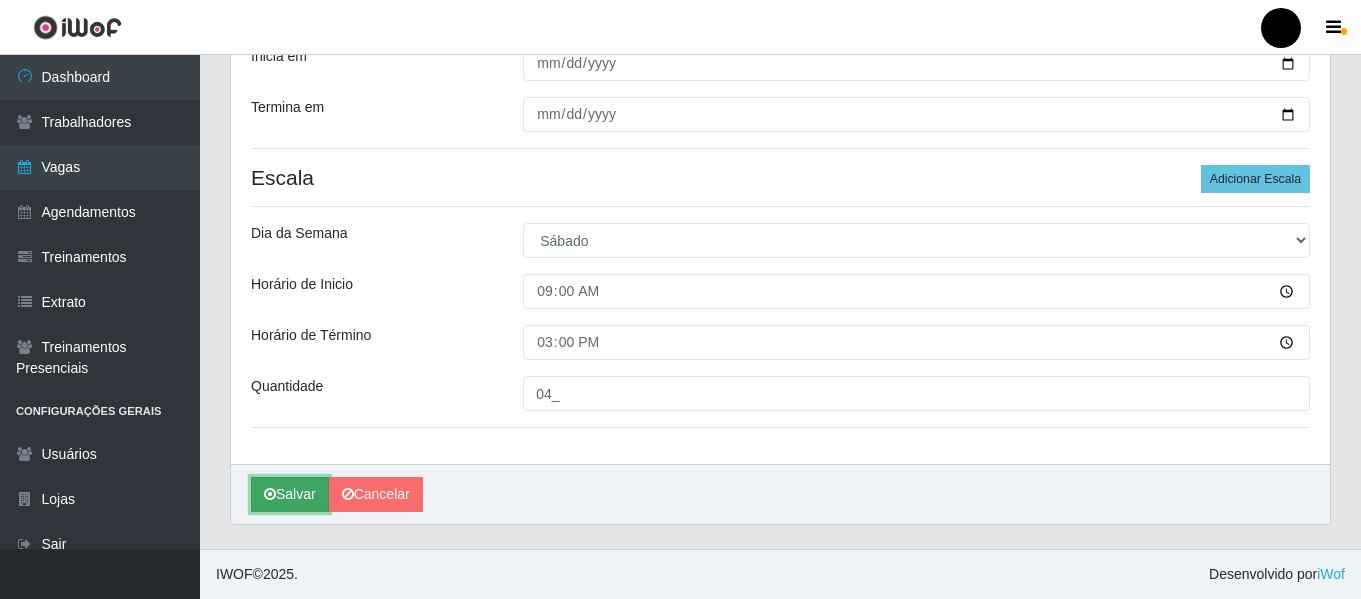 click on "Salvar" at bounding box center [290, 494] 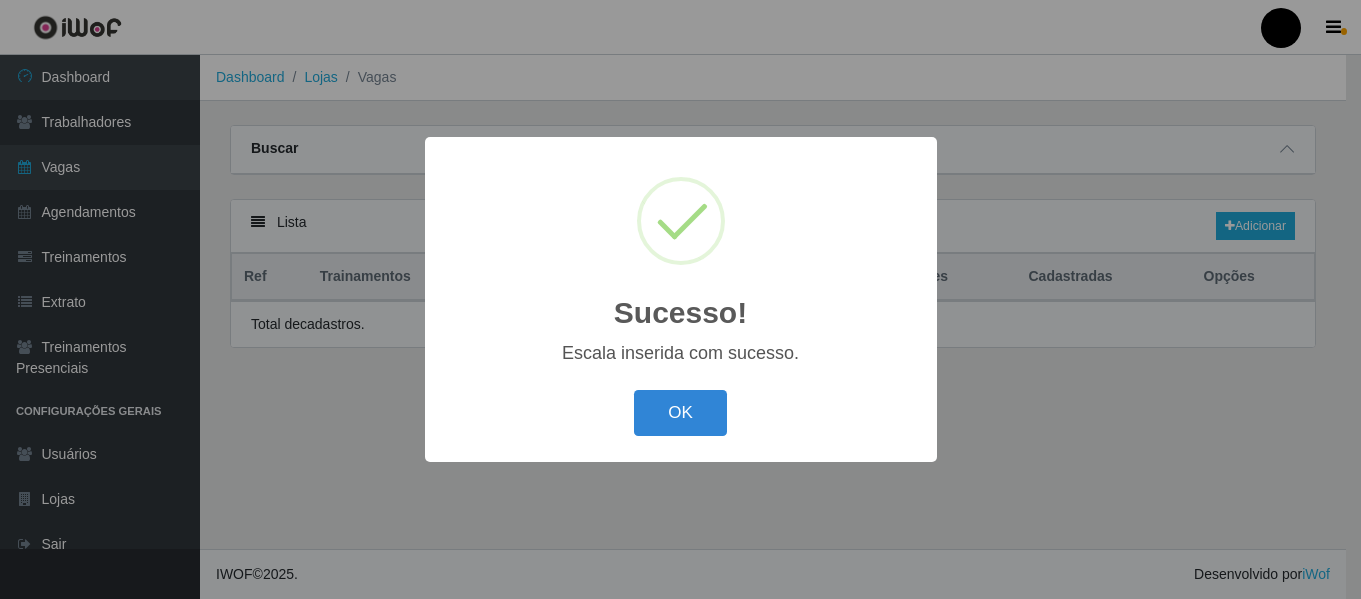 scroll, scrollTop: 0, scrollLeft: 0, axis: both 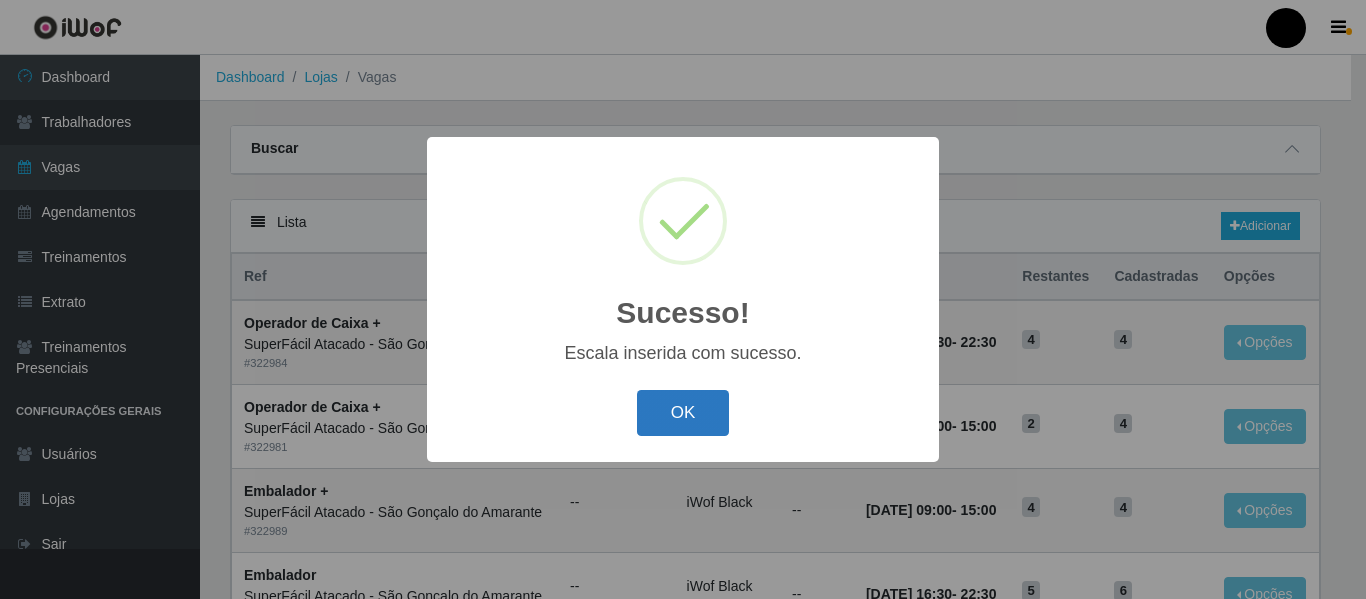 click on "OK" at bounding box center (683, 413) 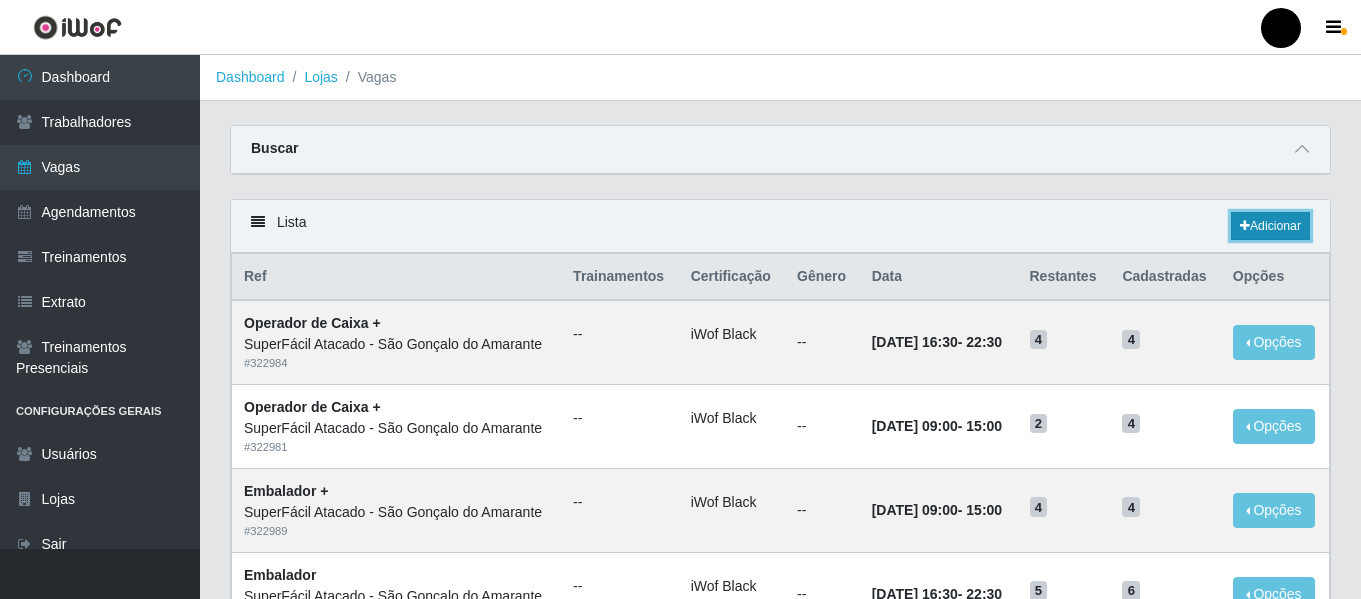click on "Adicionar" at bounding box center (1270, 226) 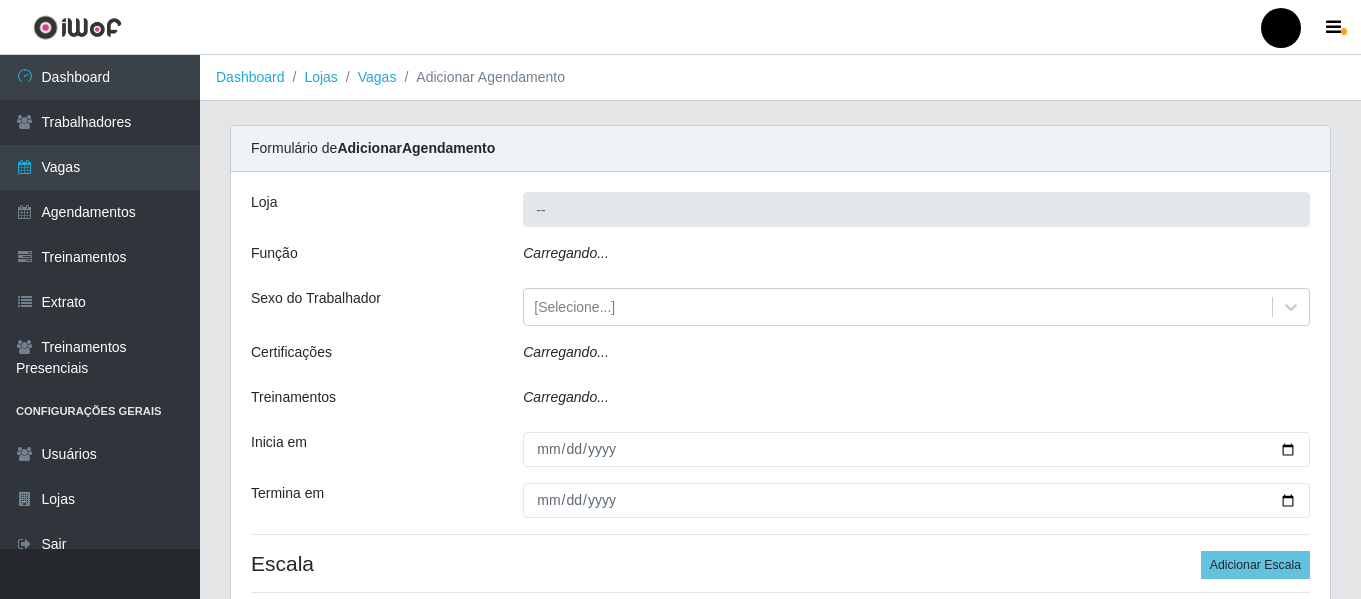 type on "SuperFácil Atacado - São Gonçalo do Amarante" 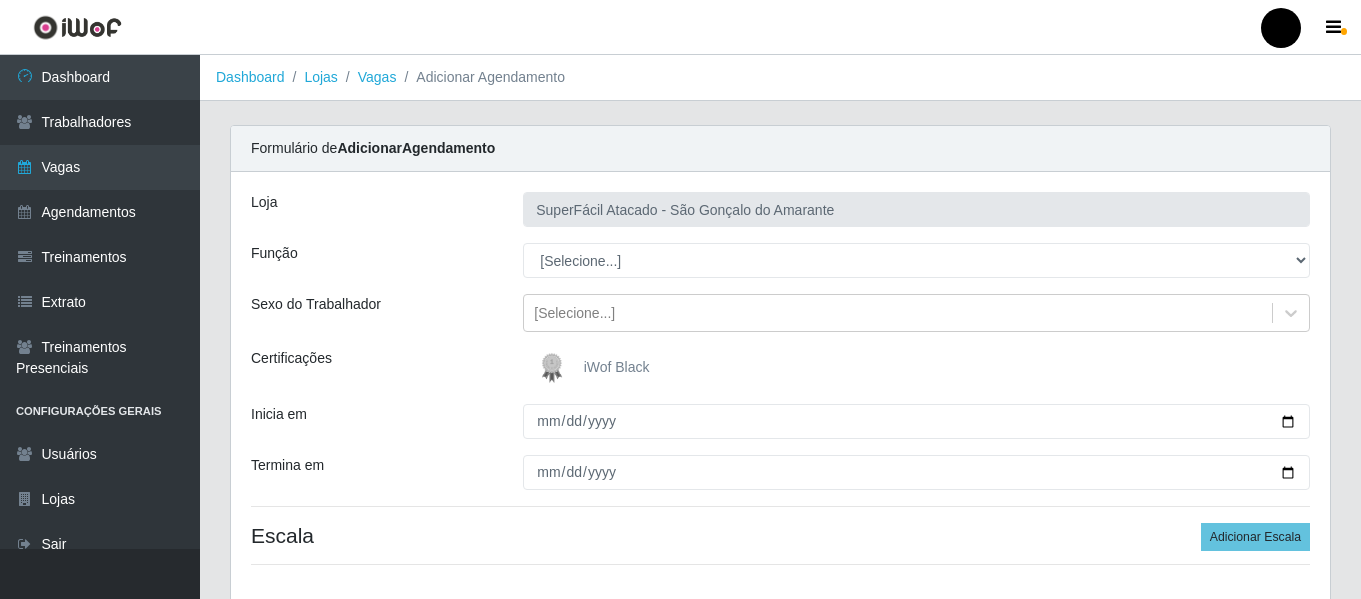click at bounding box center (556, 368) 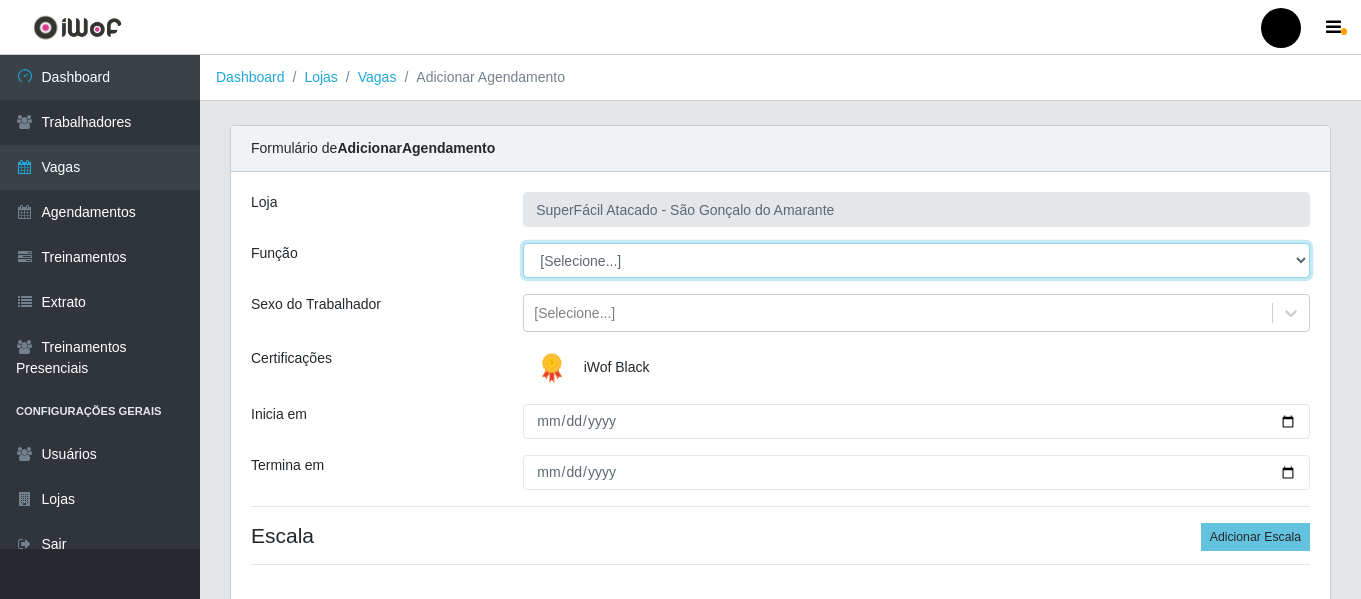 click on "[Selecione...] Auxiliar de Estacionamento Auxiliar de Estacionamento + Auxiliar de Estacionamento ++ Balconista de Padaria  Balconista de Padaria + Embalador Embalador + Embalador ++ Operador de Caixa Operador de Caixa + Operador de Caixa ++ Repositor de Hortifruti Repositor de Hortifruti + Repositor de Hortifruti ++" at bounding box center (916, 260) 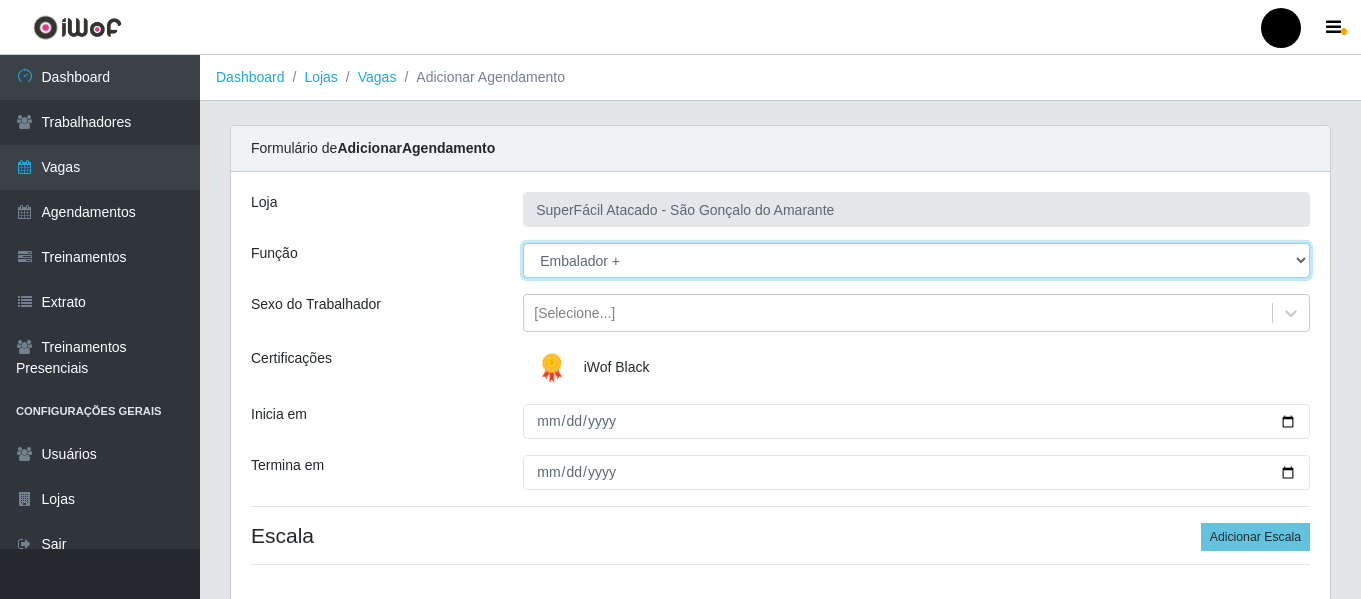 click on "[Selecione...] Auxiliar de Estacionamento Auxiliar de Estacionamento + Auxiliar de Estacionamento ++ Balconista de Padaria  Balconista de Padaria + Embalador Embalador + Embalador ++ Operador de Caixa Operador de Caixa + Operador de Caixa ++ Repositor de Hortifruti Repositor de Hortifruti + Repositor de Hortifruti ++" at bounding box center (916, 260) 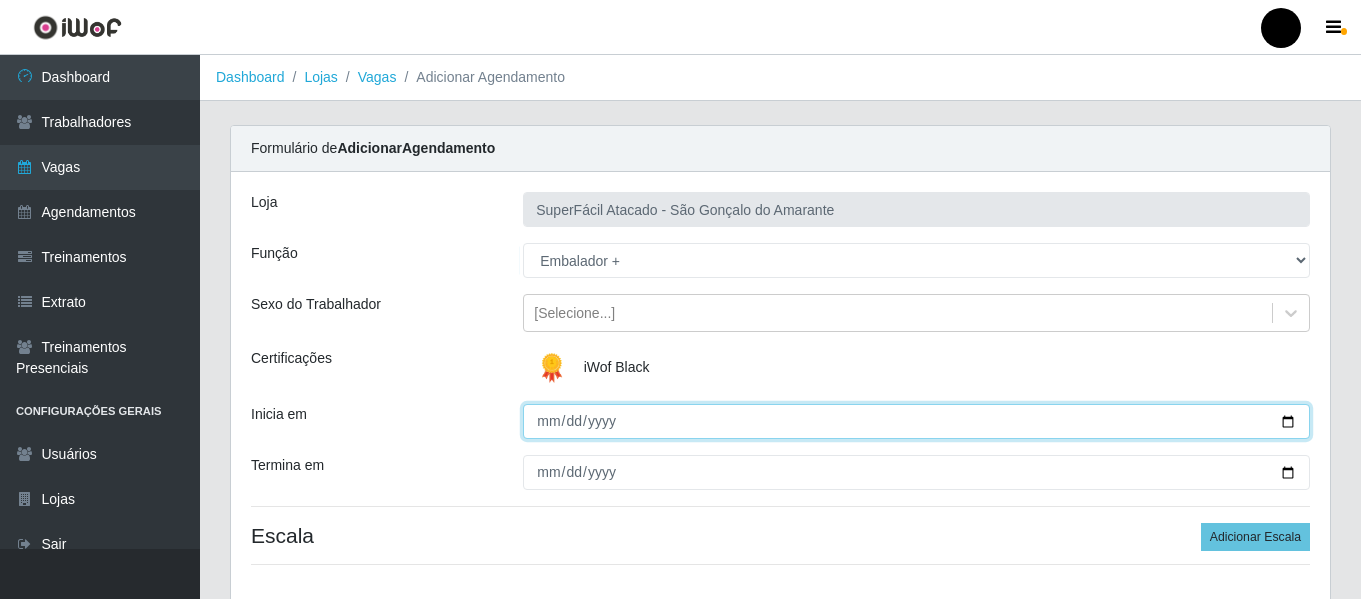 click on "Inicia em" at bounding box center (916, 421) 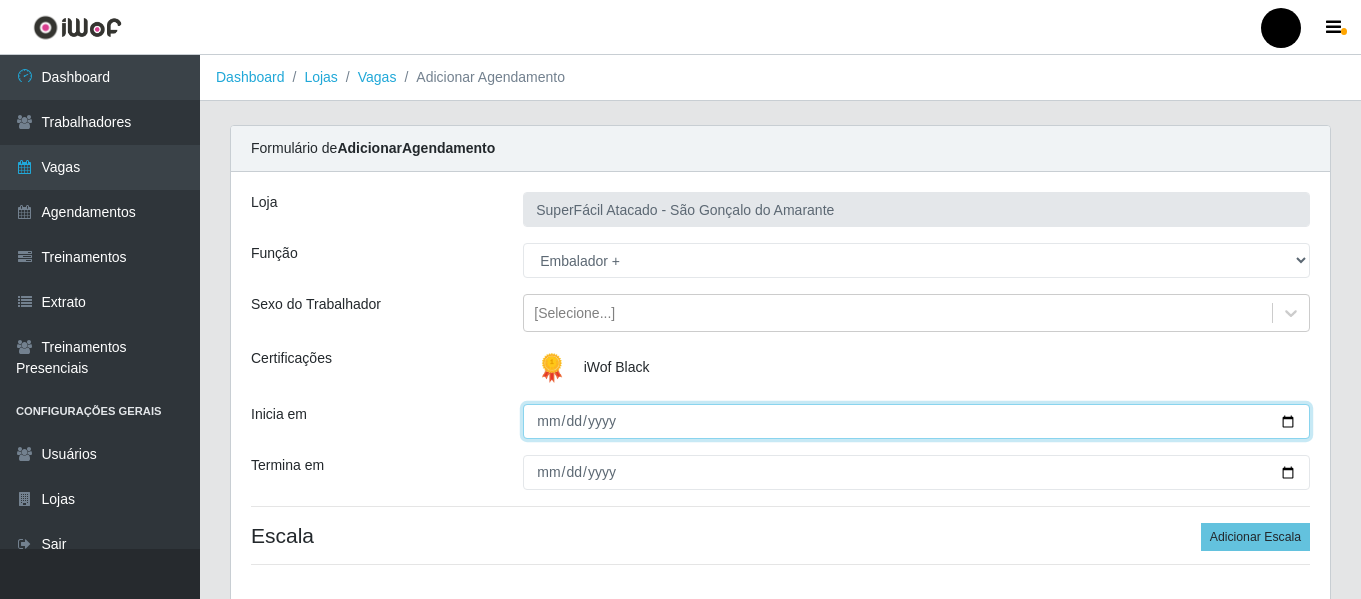 type on "[DATE]" 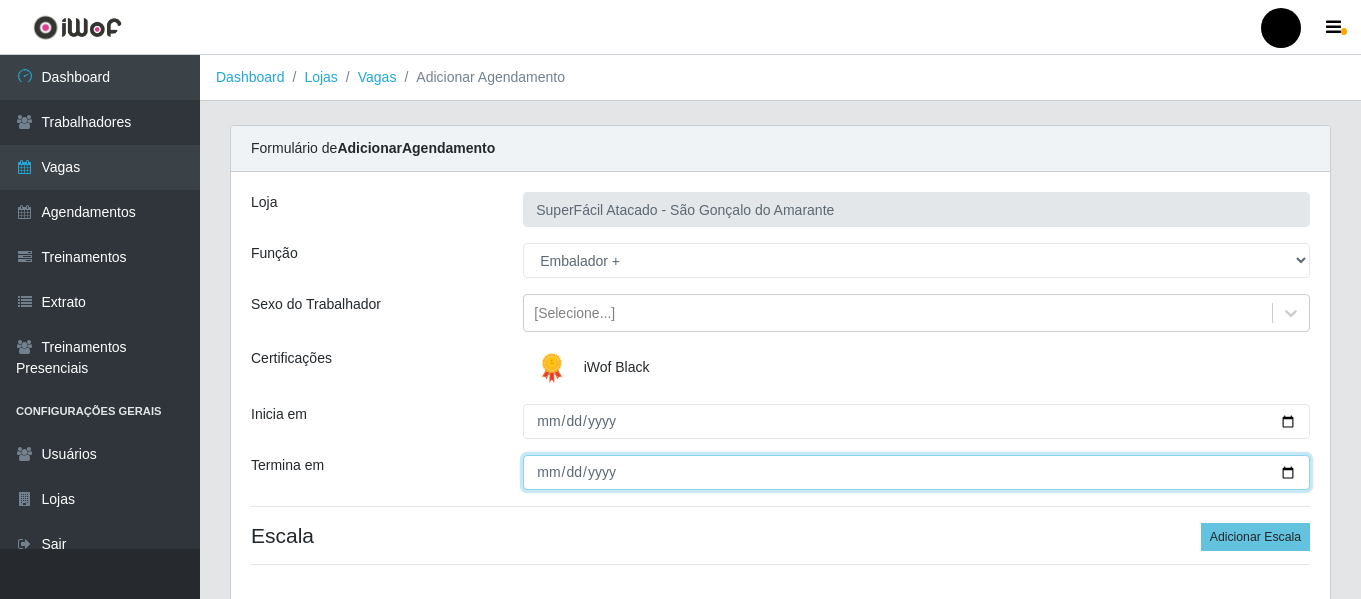 click on "Termina em" at bounding box center [916, 472] 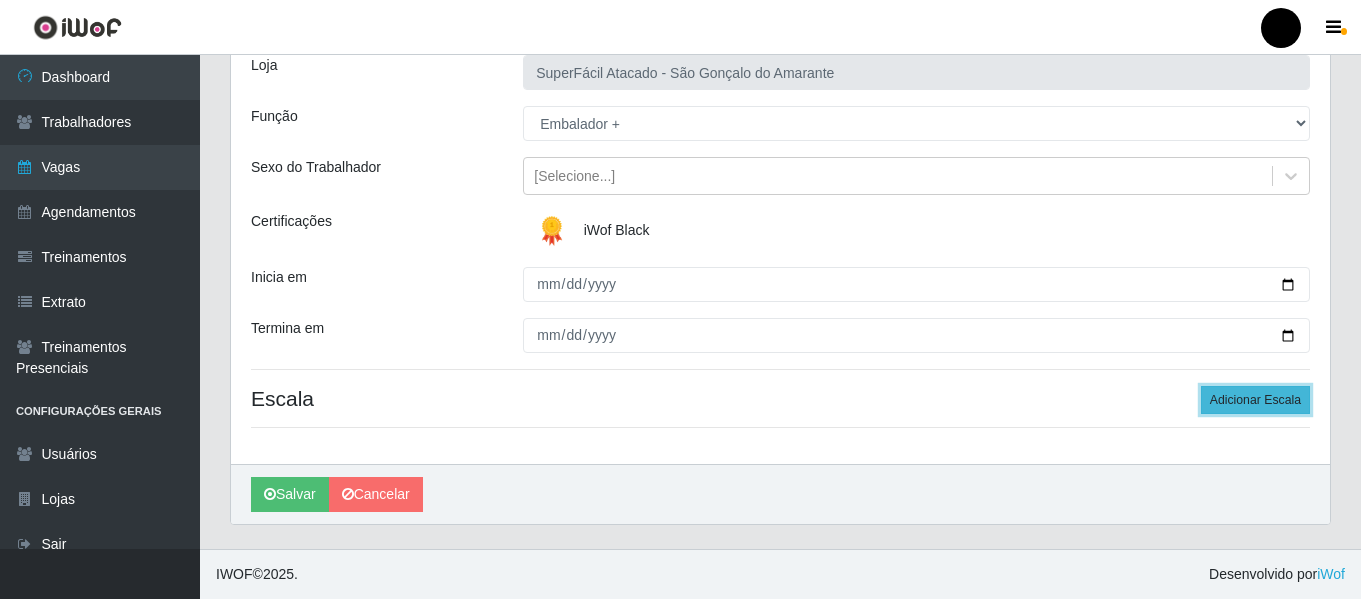 click on "Adicionar Escala" at bounding box center (1255, 400) 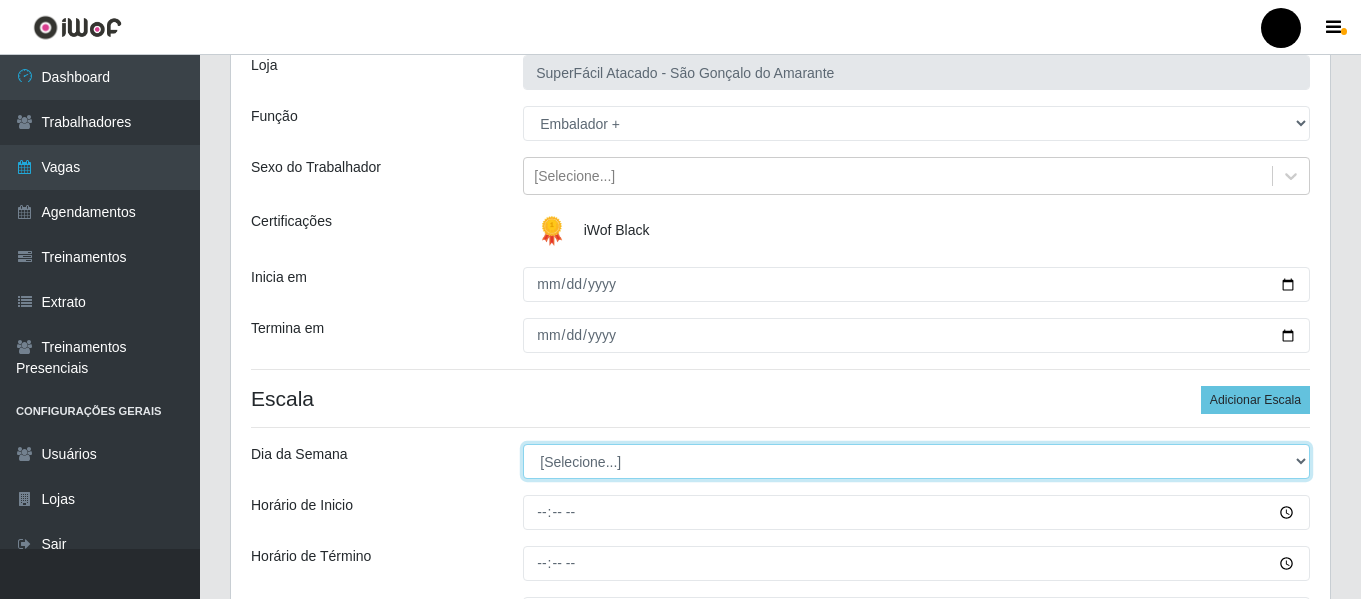 click on "[Selecione...] Segunda Terça Quarta Quinta Sexta Sábado Domingo" at bounding box center (916, 461) 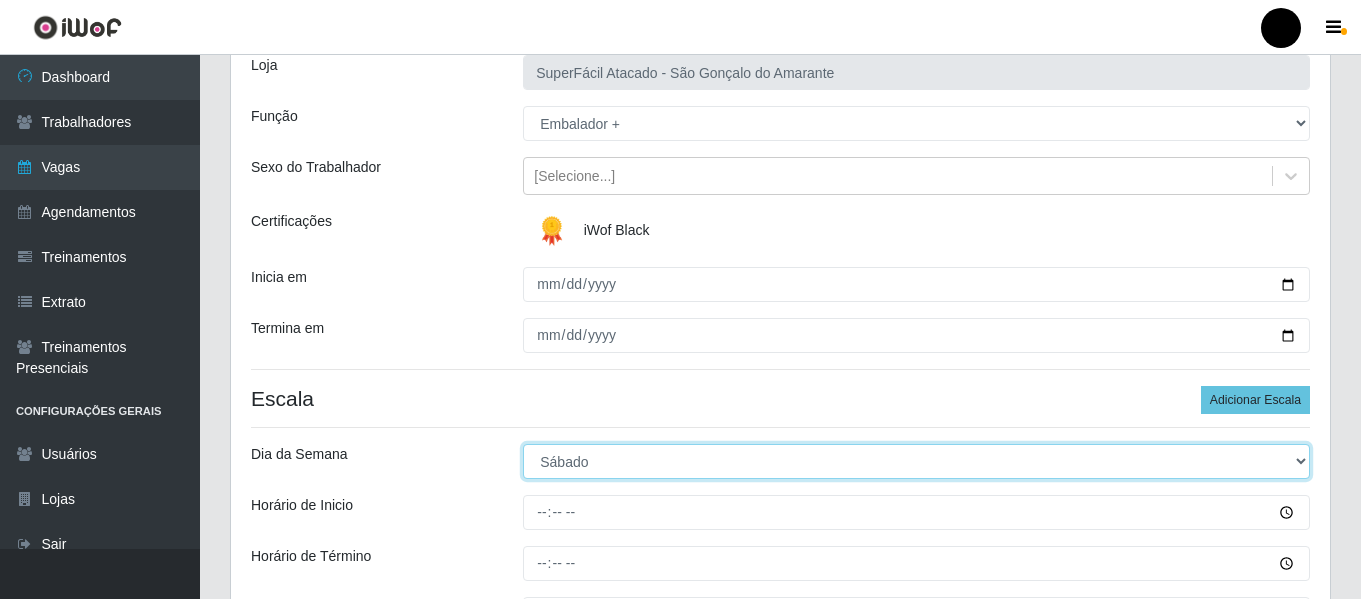 click on "[Selecione...] Segunda Terça Quarta Quinta Sexta Sábado Domingo" at bounding box center (916, 461) 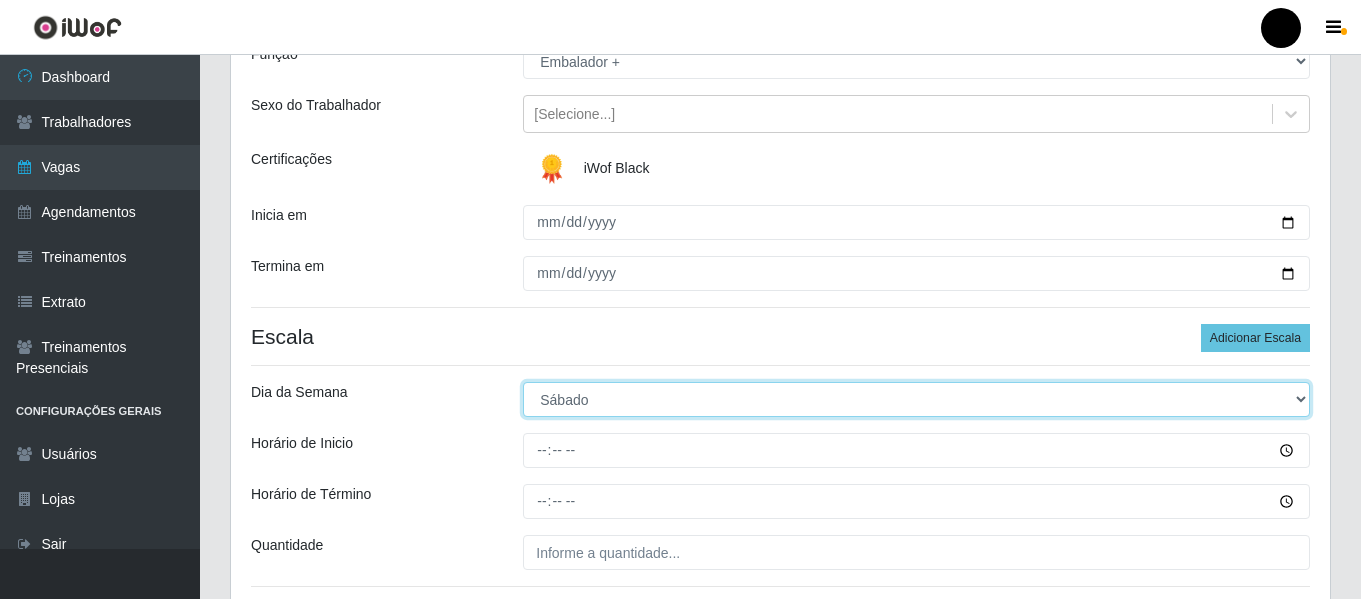 scroll, scrollTop: 237, scrollLeft: 0, axis: vertical 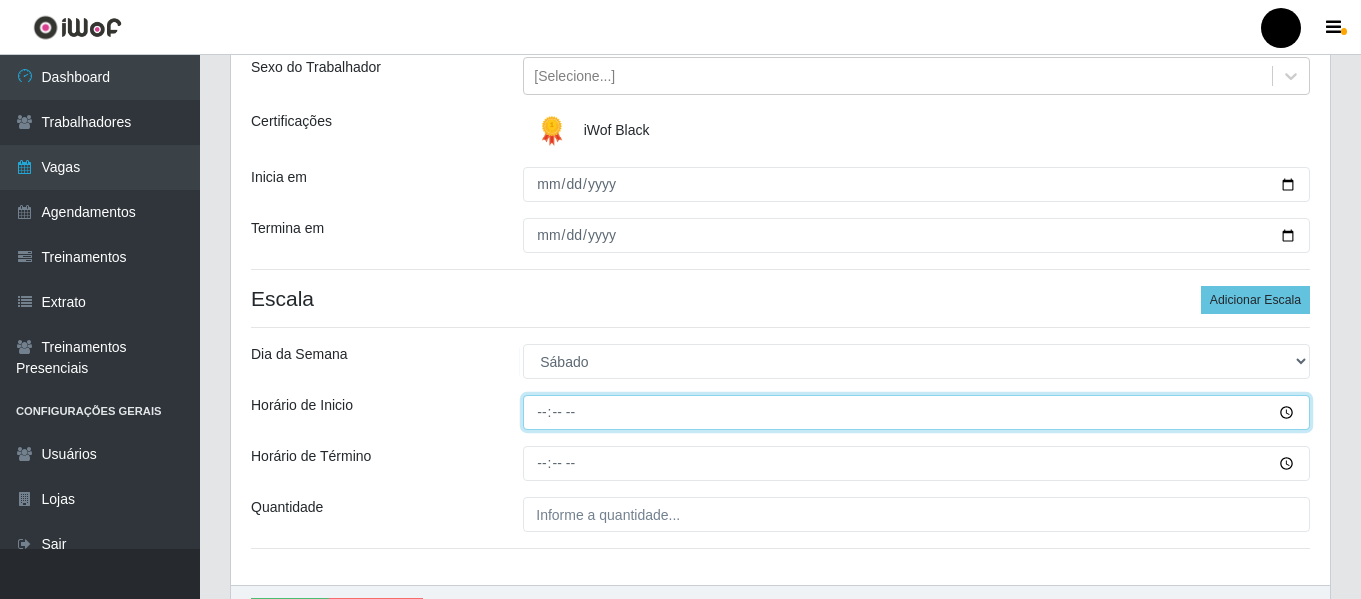 click on "Horário de Inicio" at bounding box center [916, 412] 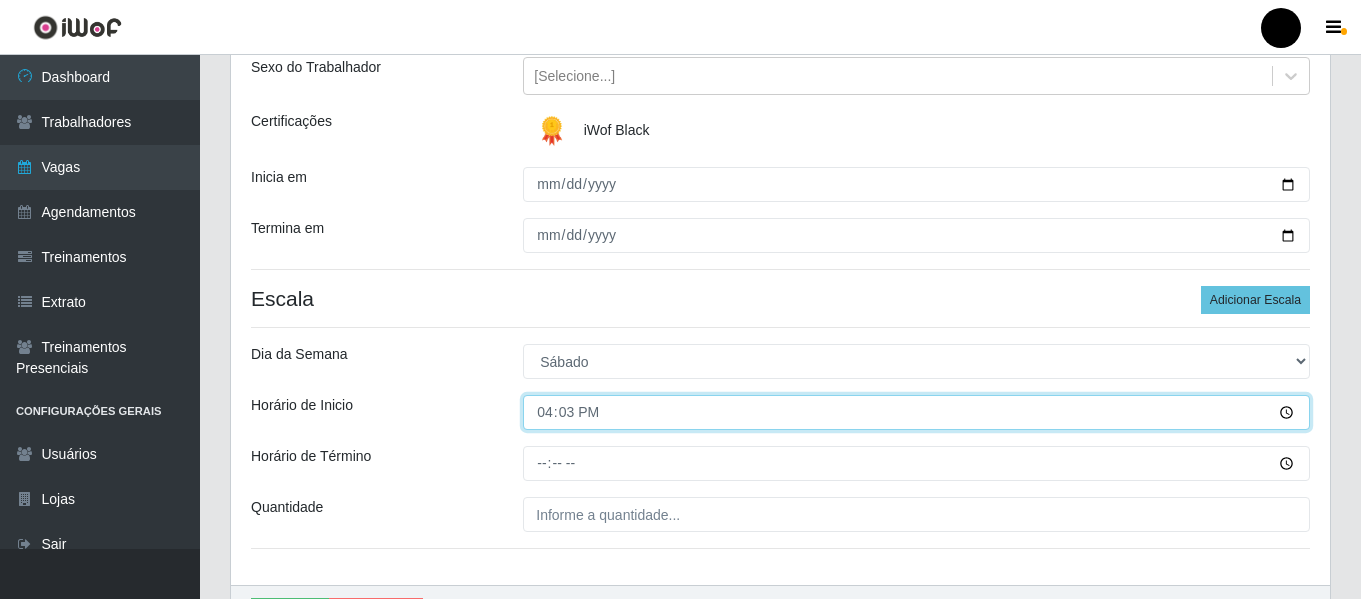type on "16:30" 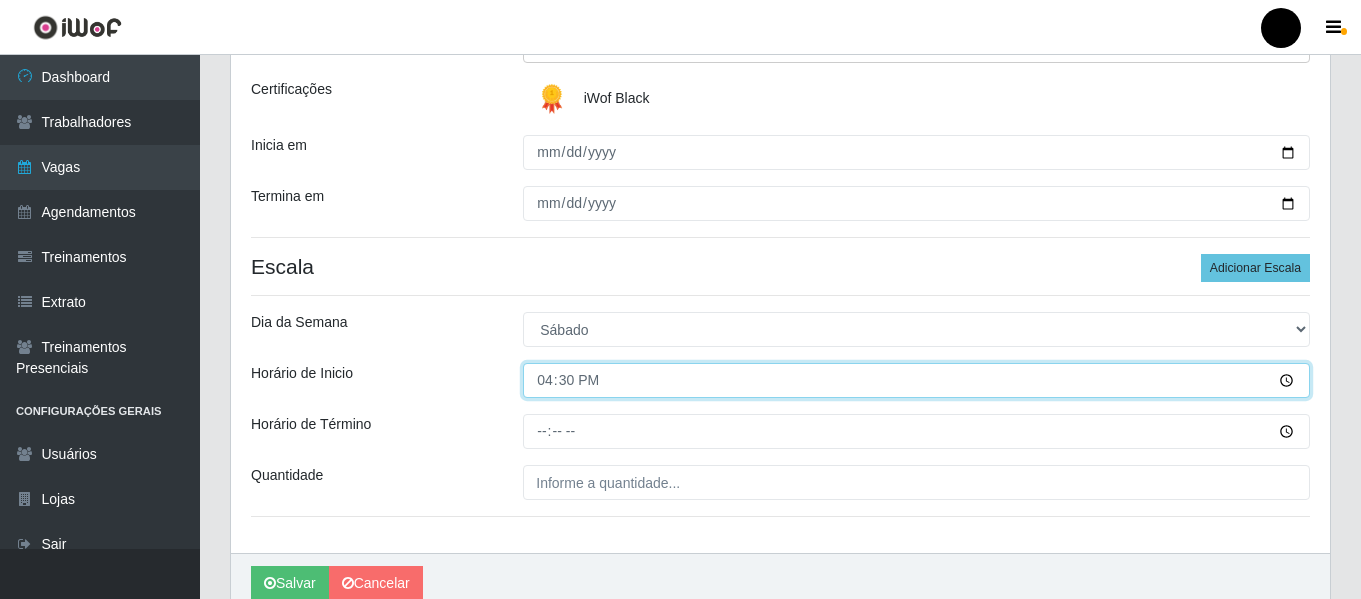 scroll, scrollTop: 300, scrollLeft: 0, axis: vertical 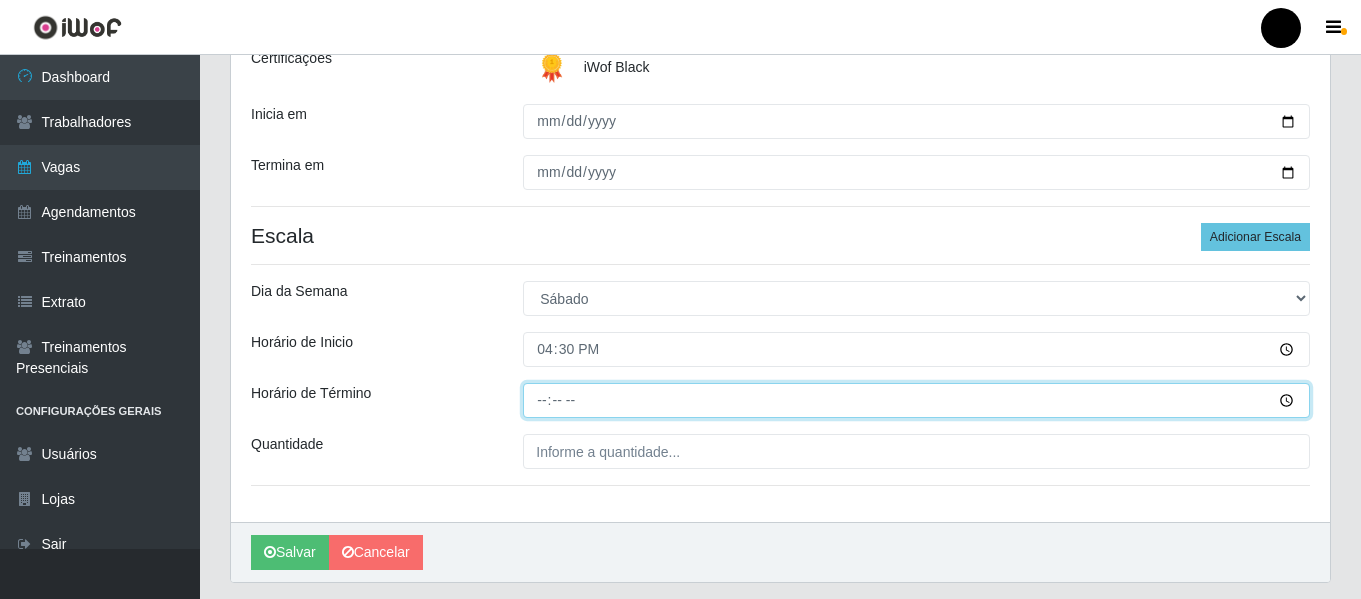 click on "Horário de Término" at bounding box center (916, 400) 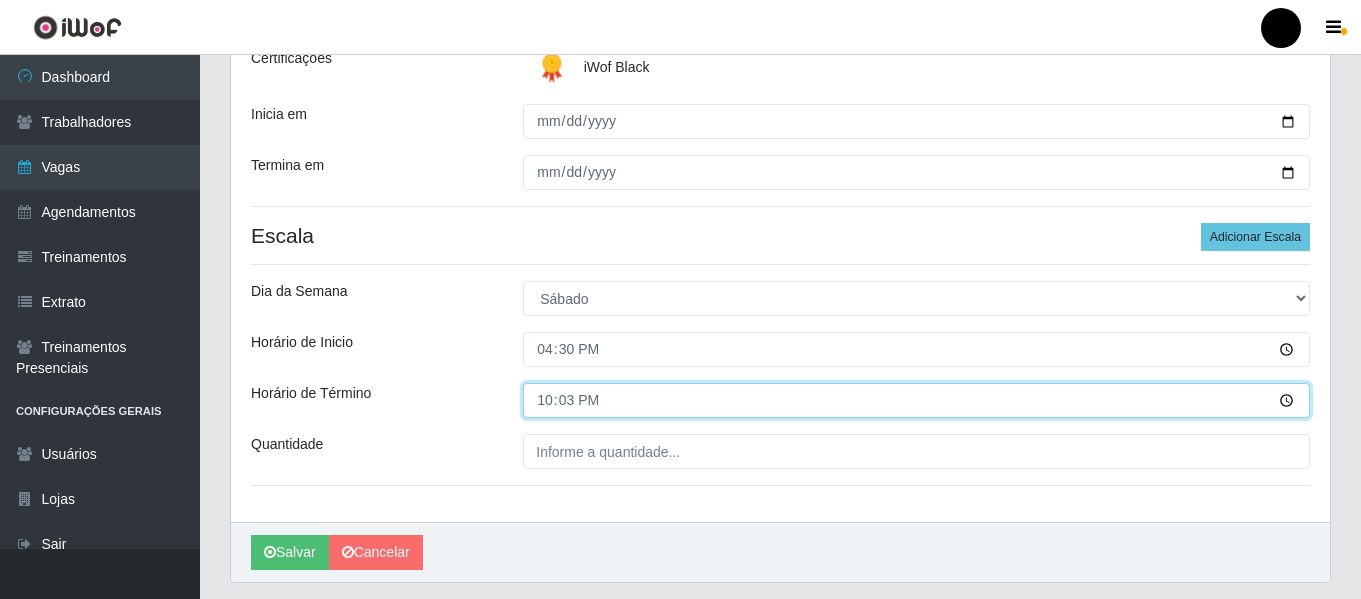 type on "22:30" 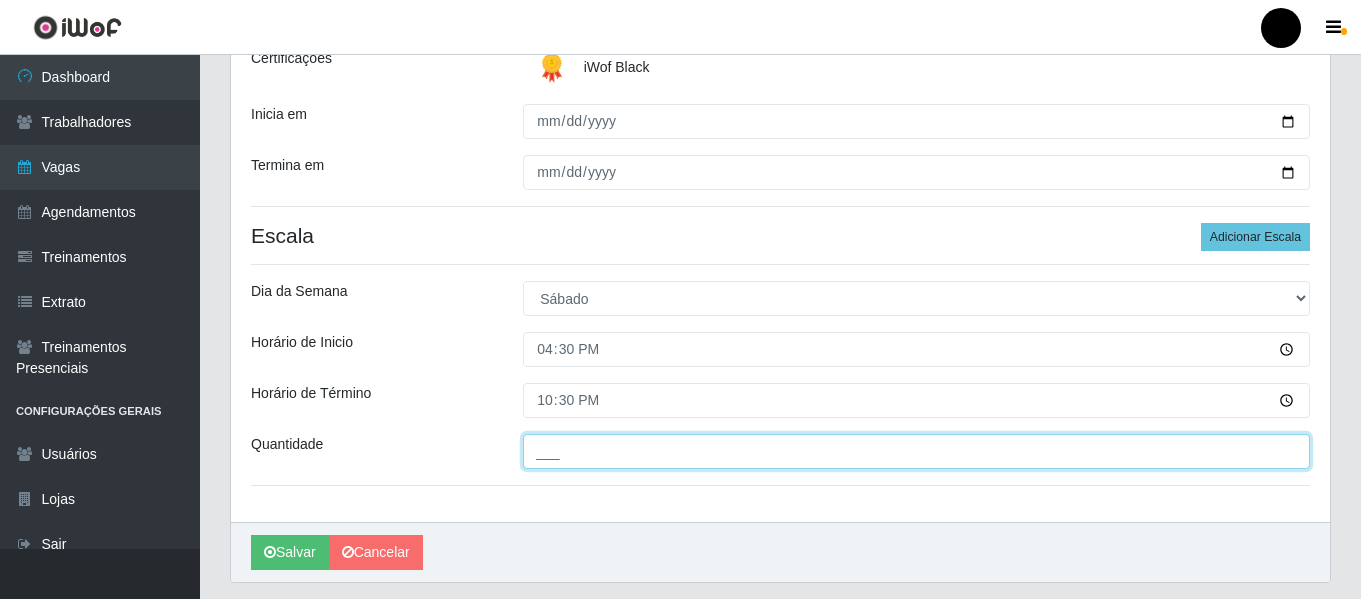 click on "___" at bounding box center [916, 451] 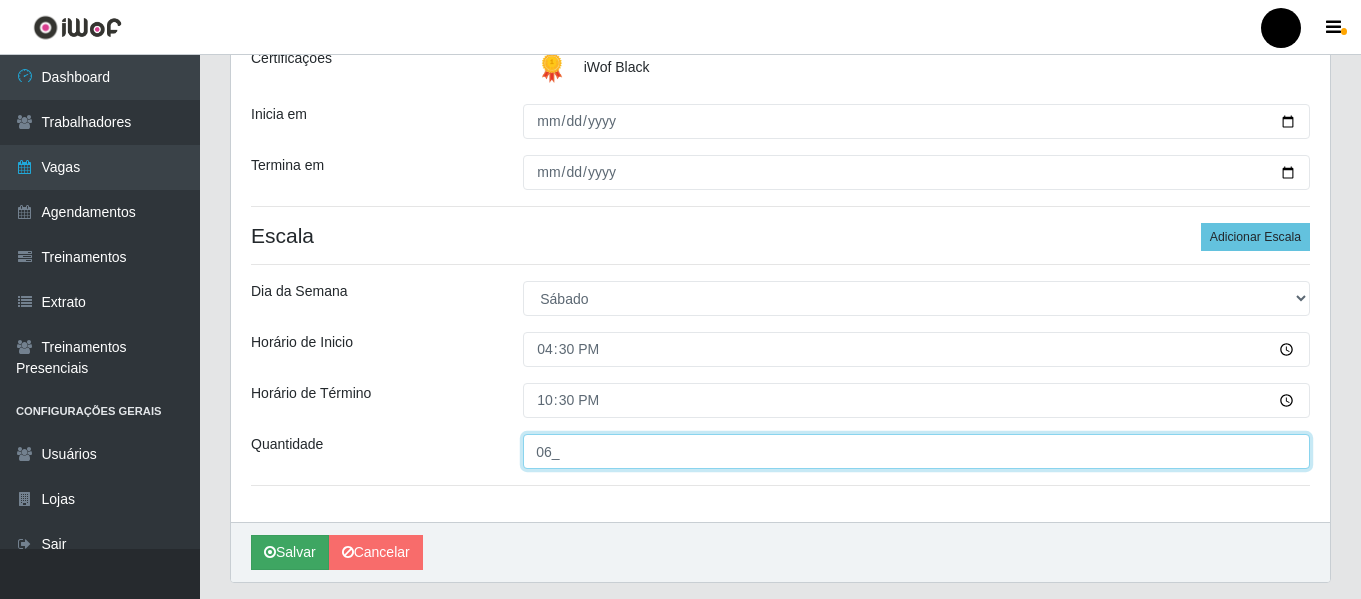 type on "06_" 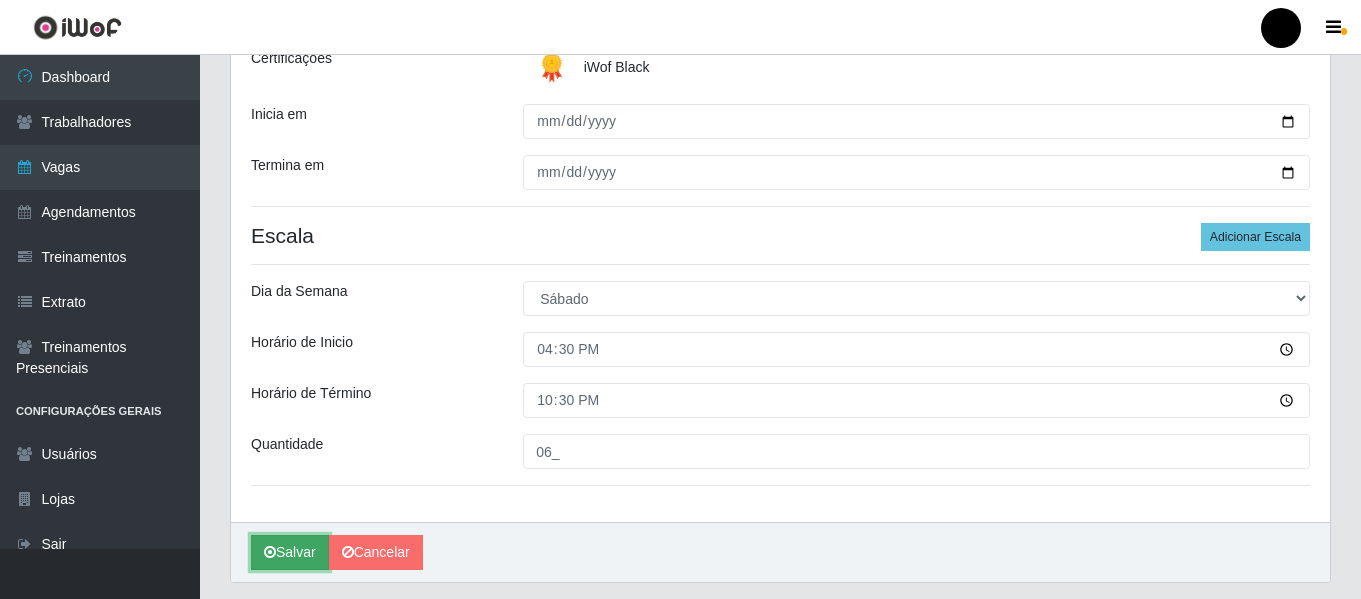 click on "Salvar" at bounding box center (290, 552) 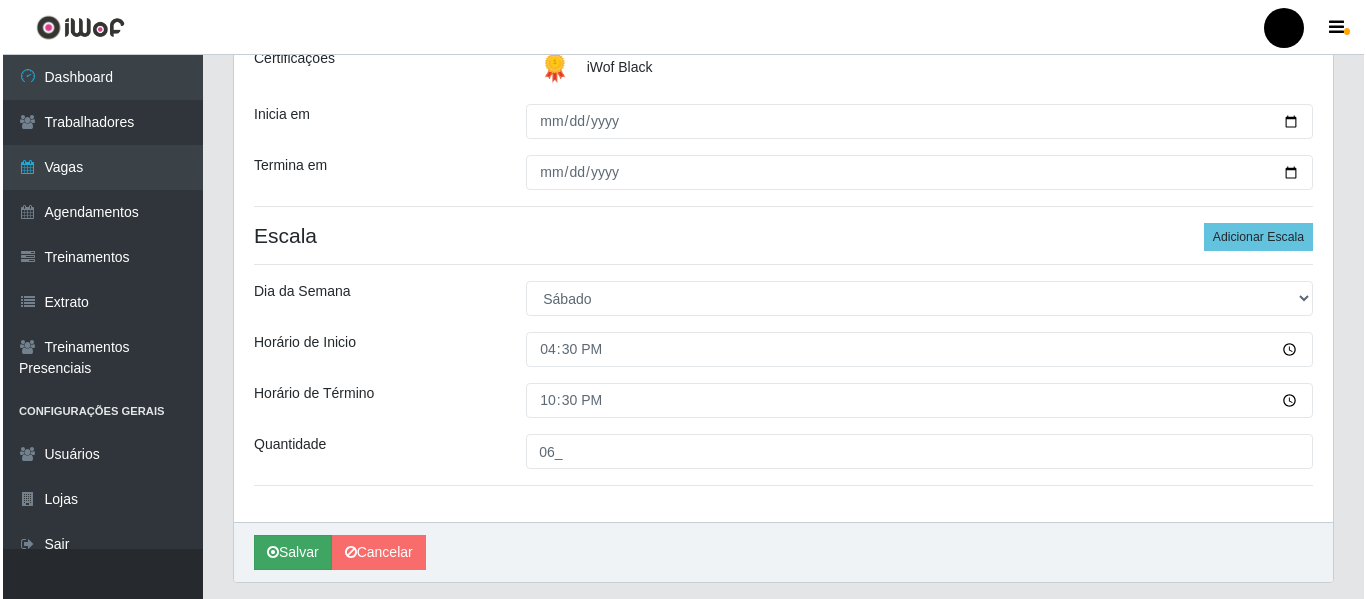 scroll, scrollTop: 0, scrollLeft: 0, axis: both 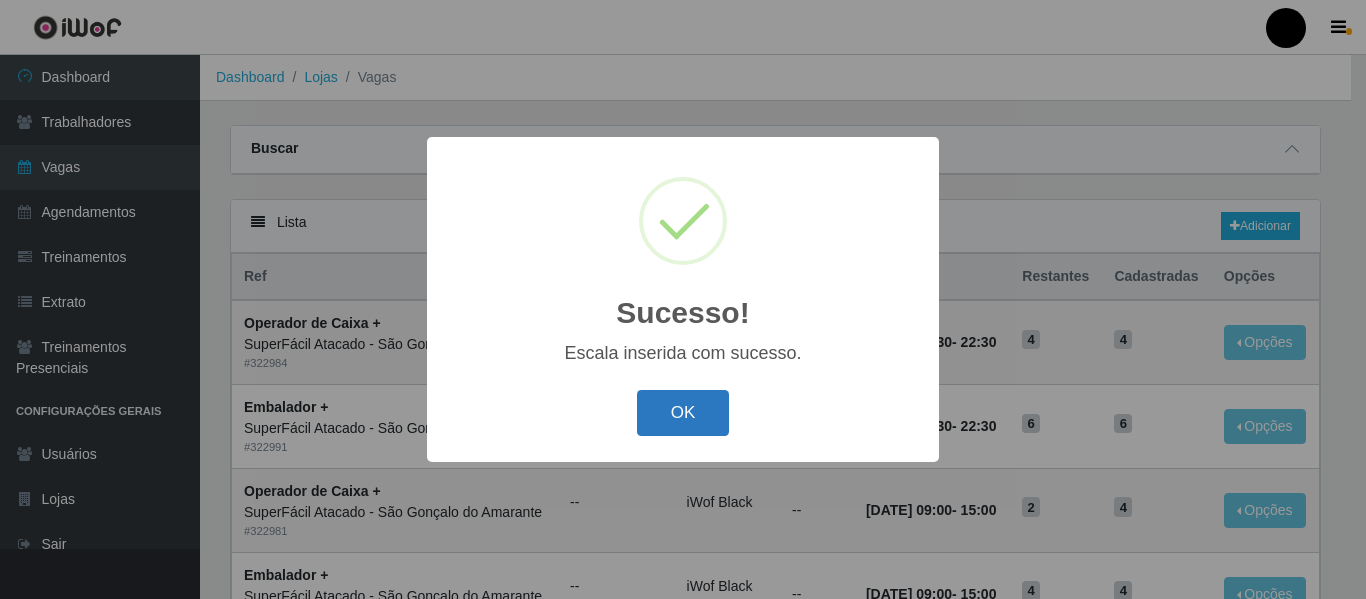 click on "OK" at bounding box center (683, 413) 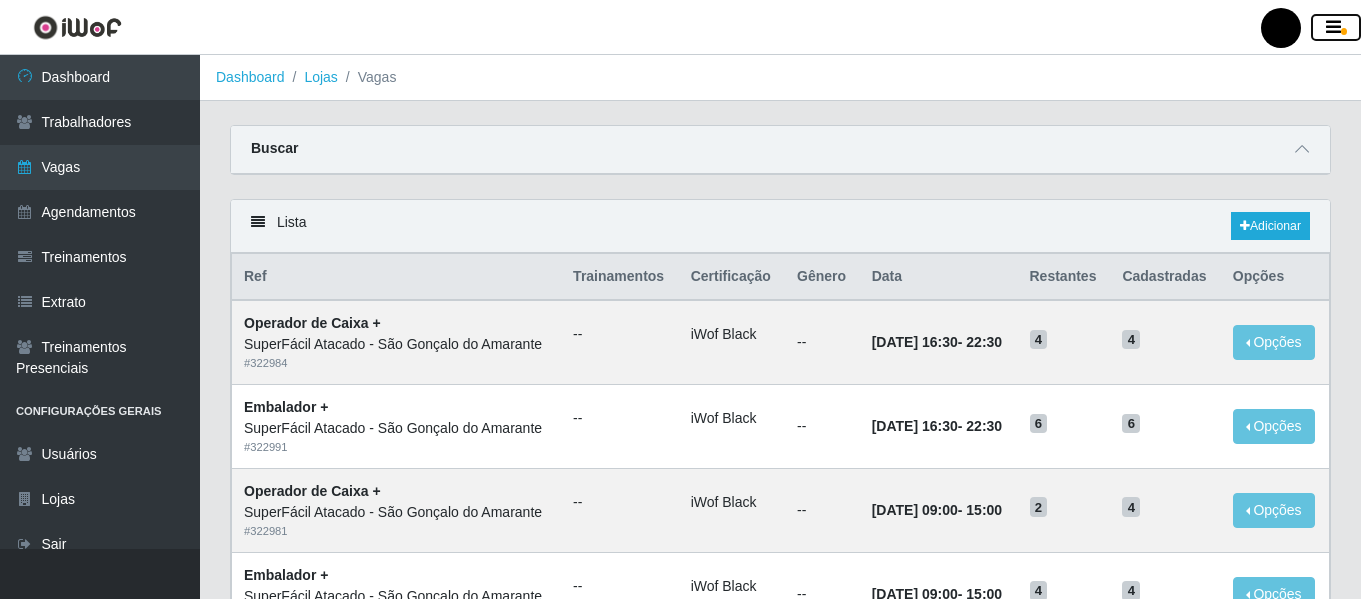 click at bounding box center [1336, 28] 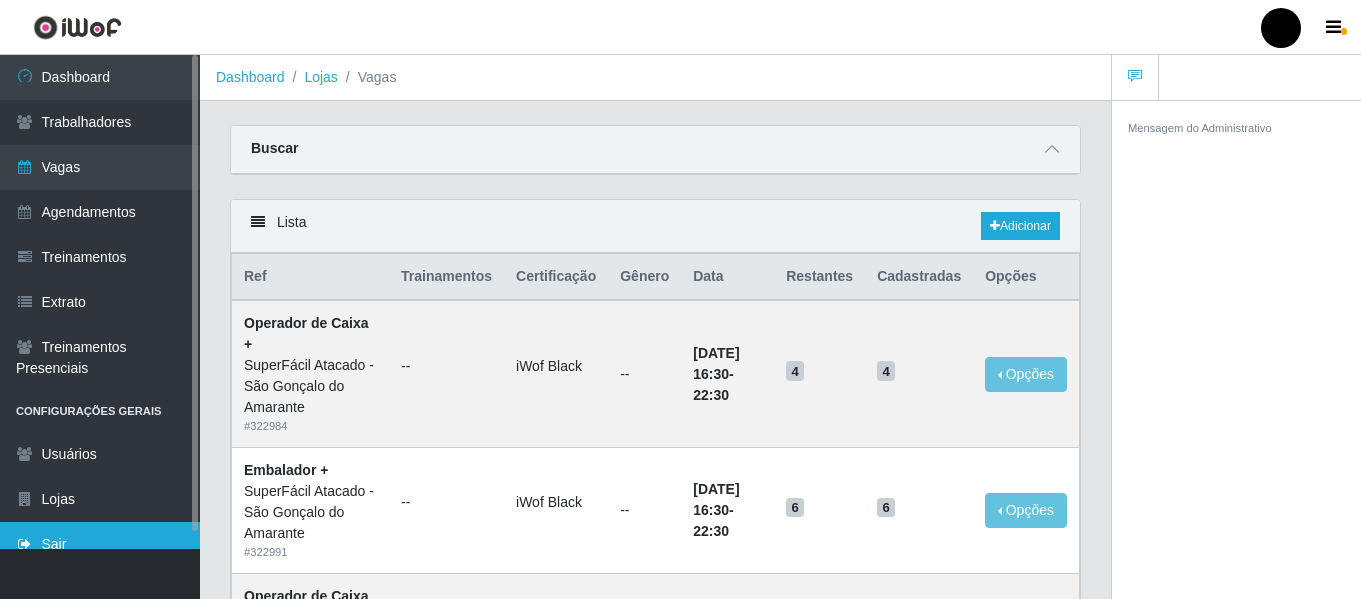 click on "Sair" at bounding box center [100, 544] 